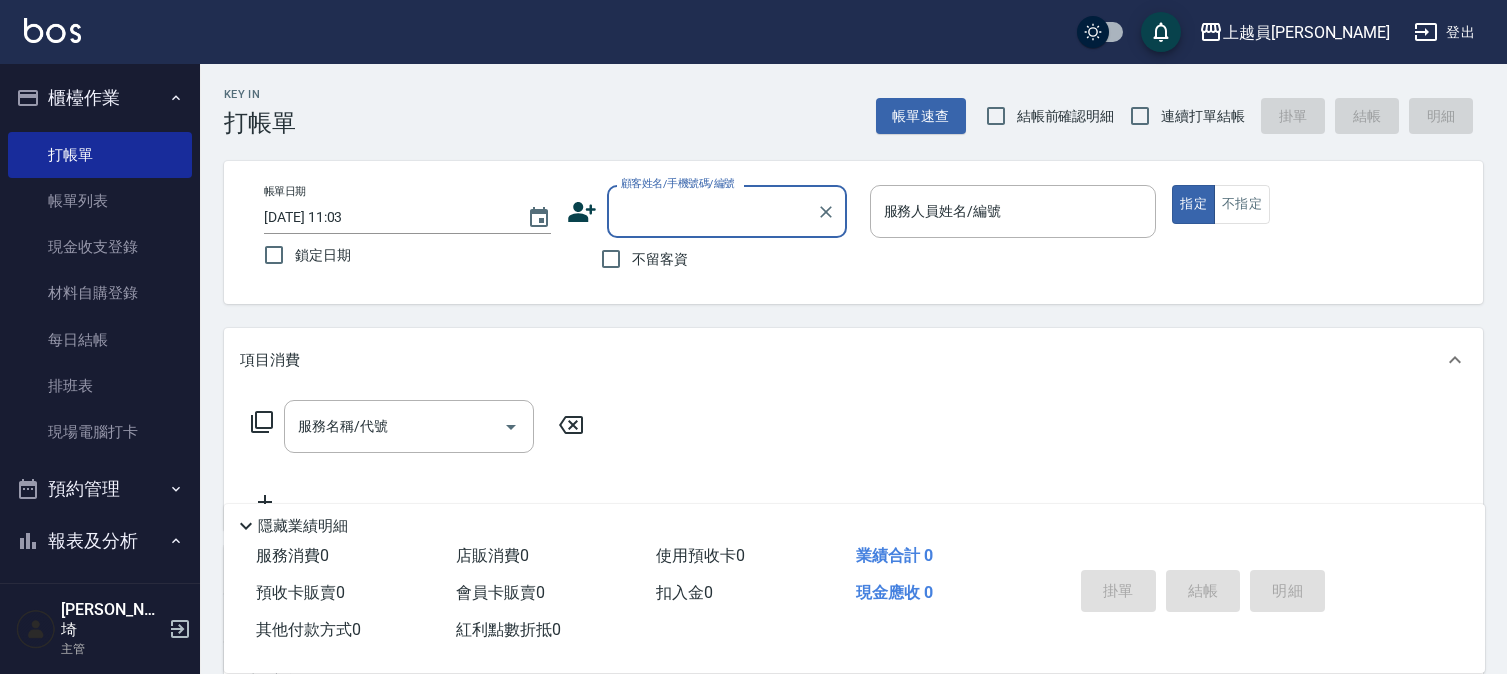 scroll, scrollTop: 0, scrollLeft: 0, axis: both 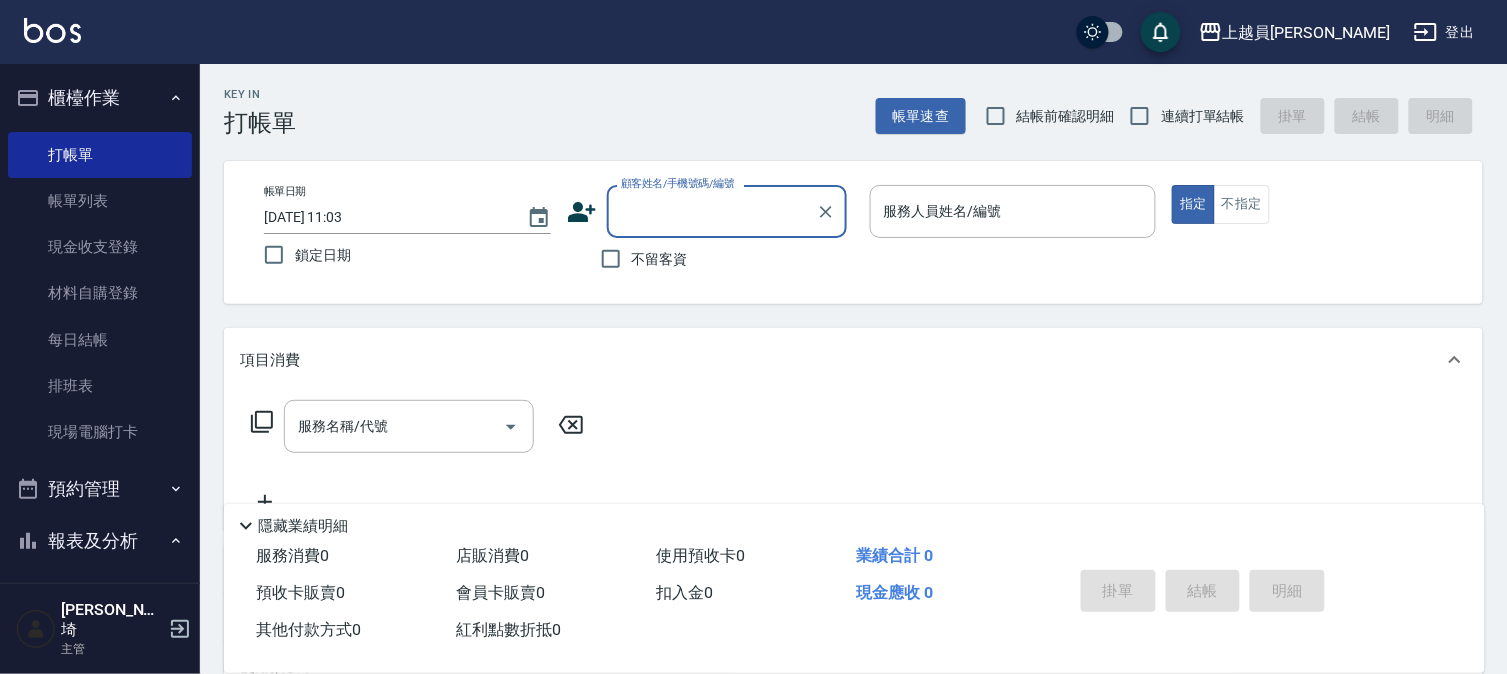 click on "連續打單結帳" at bounding box center (1203, 116) 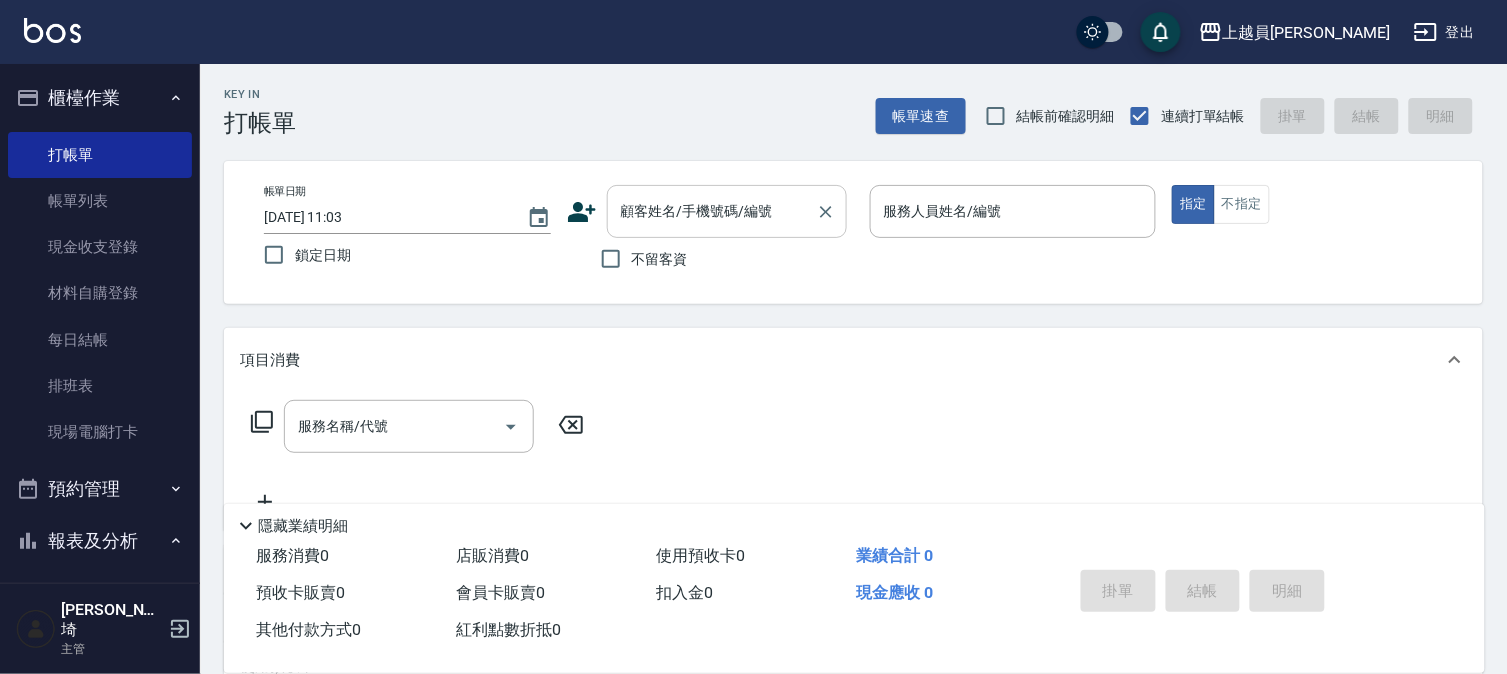 drag, startPoint x: 645, startPoint y: 251, endPoint x: 754, endPoint y: 222, distance: 112.79185 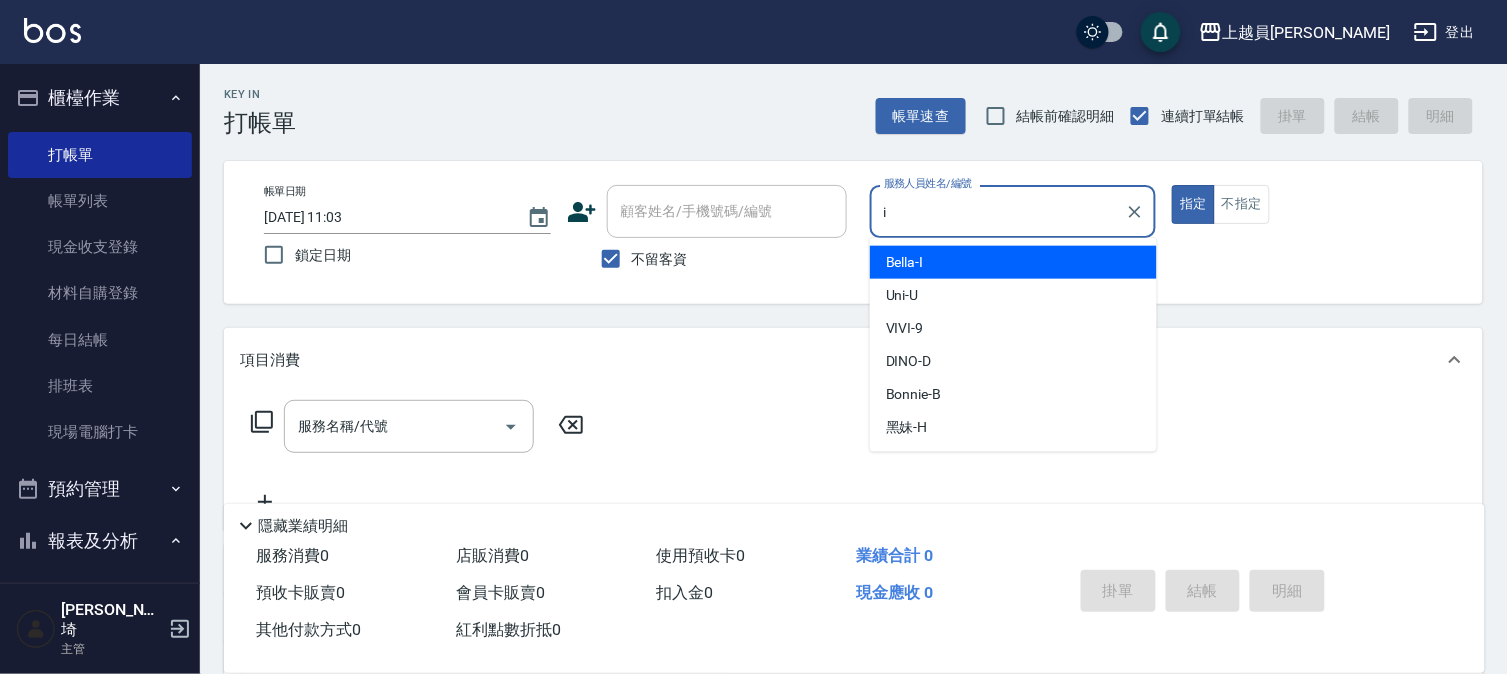 type on "Bella-I" 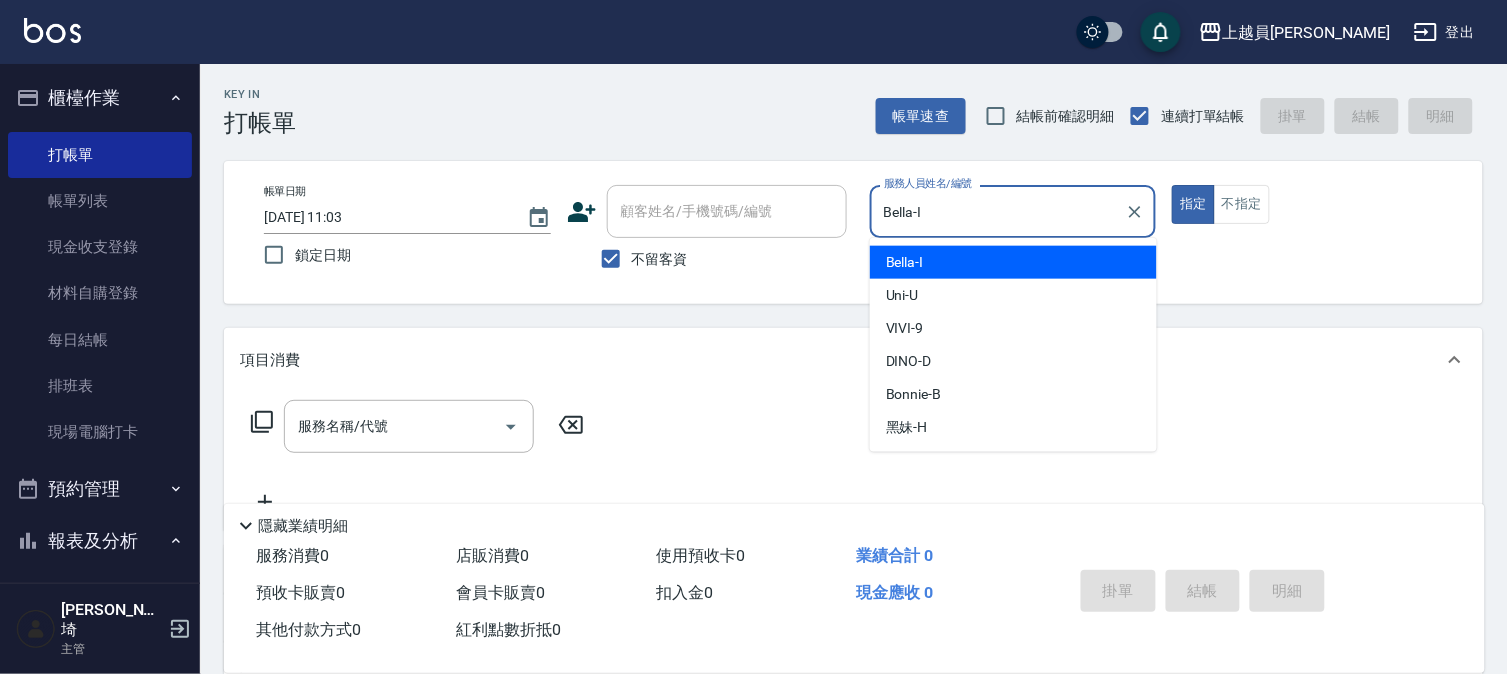 type on "true" 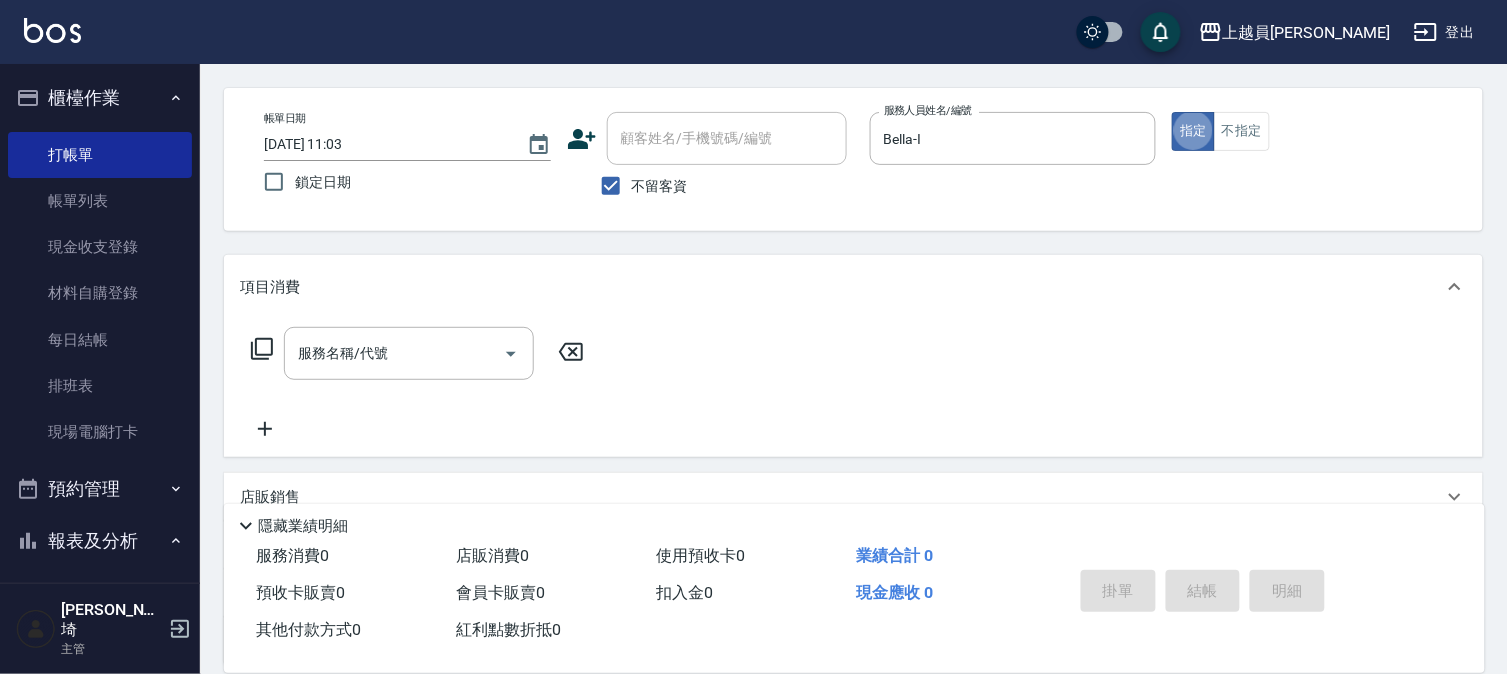 scroll, scrollTop: 111, scrollLeft: 0, axis: vertical 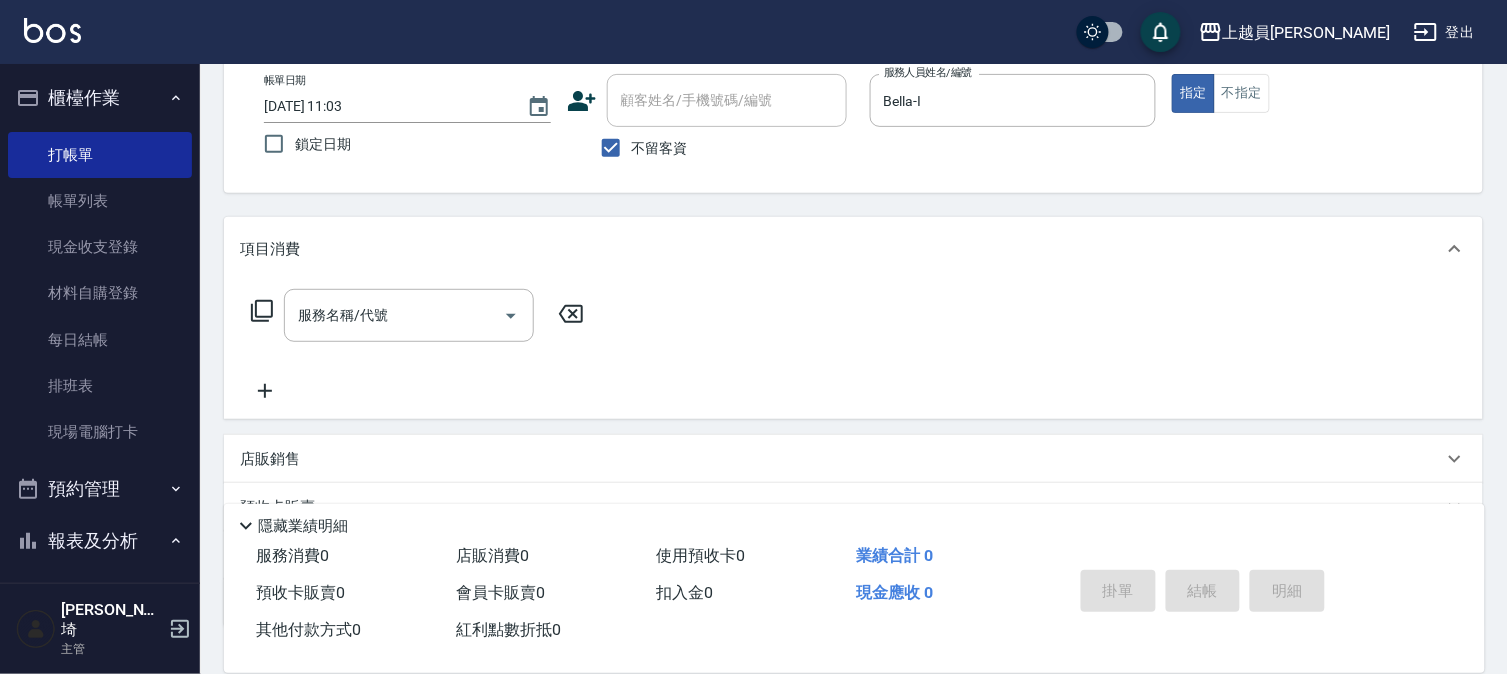 click on "項目消費 服務名稱/代號 服務名稱/代號 店販銷售 服務人員姓名/編號 服務人員姓名/編號 商品代號/名稱 商品代號/名稱 預收卡販賣 卡券名稱/代號 卡券名稱/代號 其他付款方式 其他付款方式 其他付款方式 備註及來源 備註 備註 訂單來源 ​ 訂單來源" at bounding box center [853, 422] 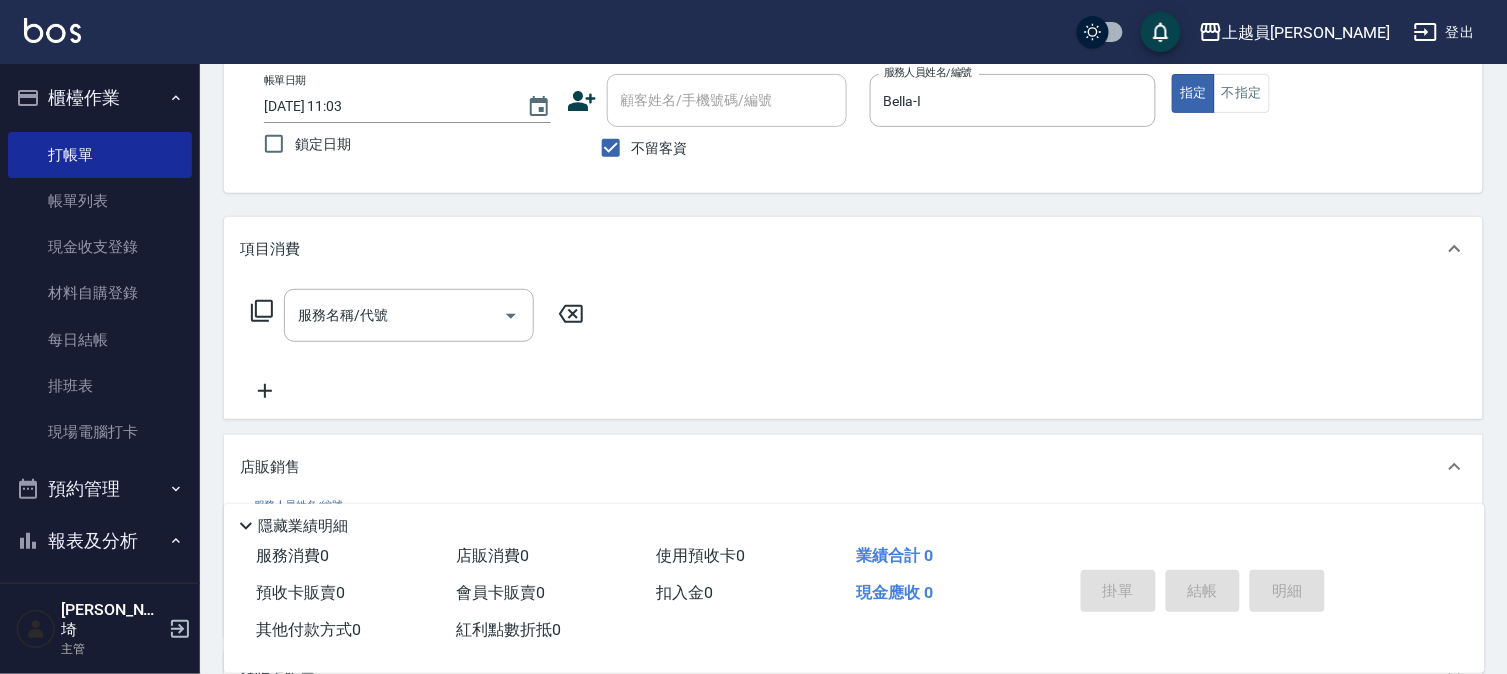 scroll, scrollTop: 0, scrollLeft: 0, axis: both 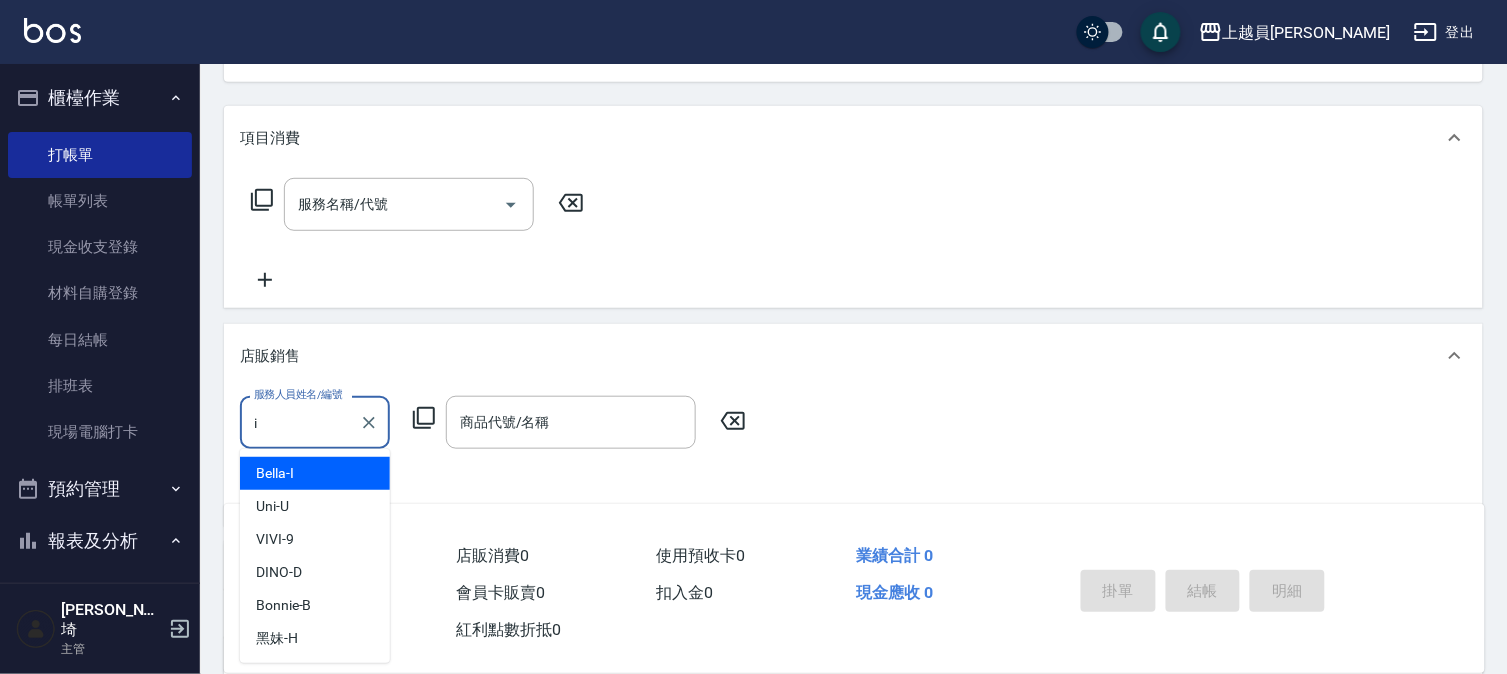 type on "Bella-I" 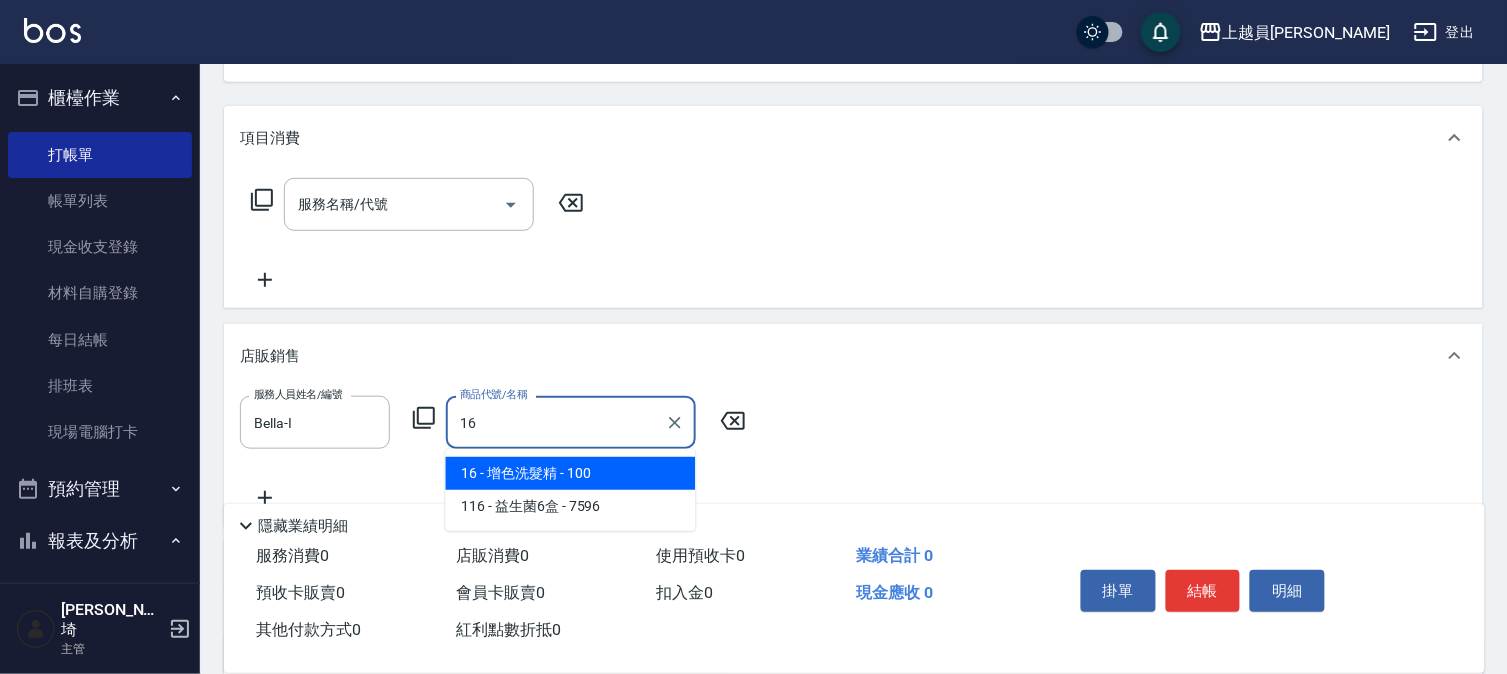 type on "增色洗髮精" 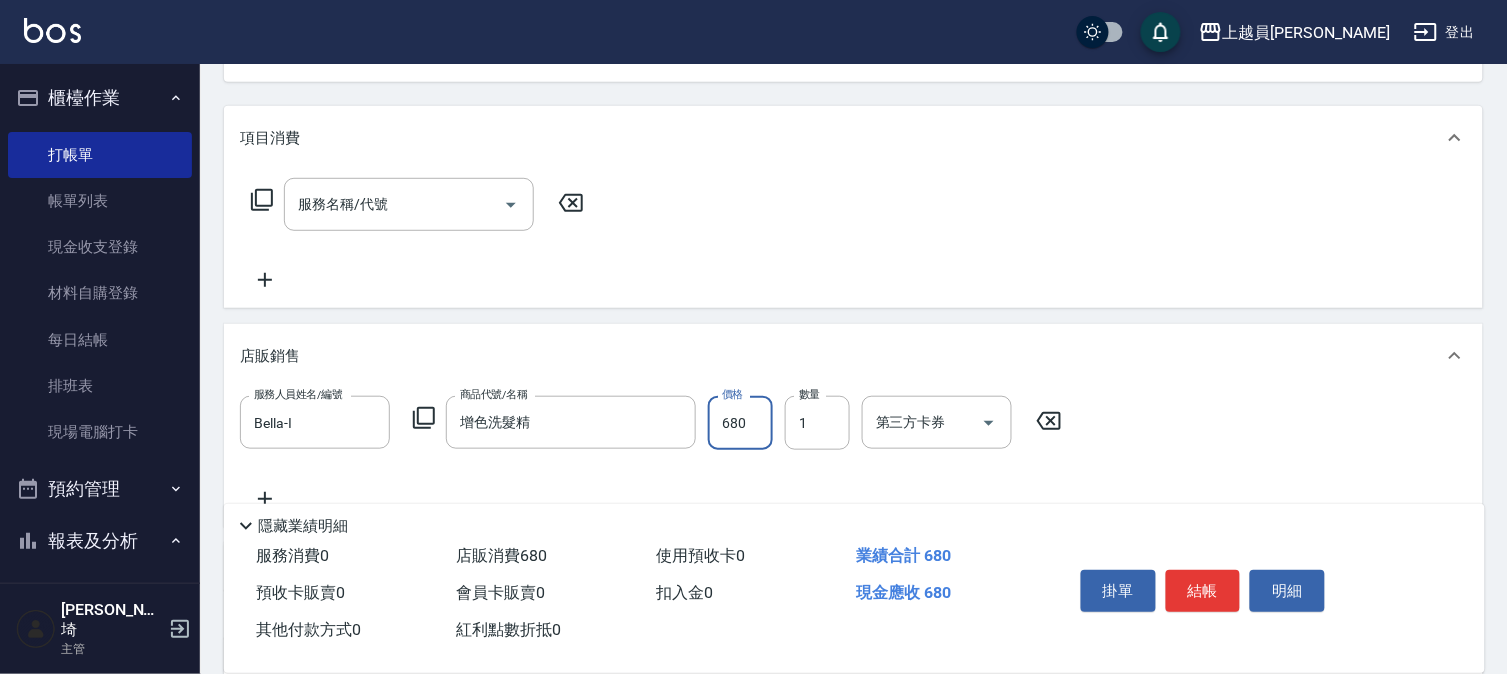 type on "680" 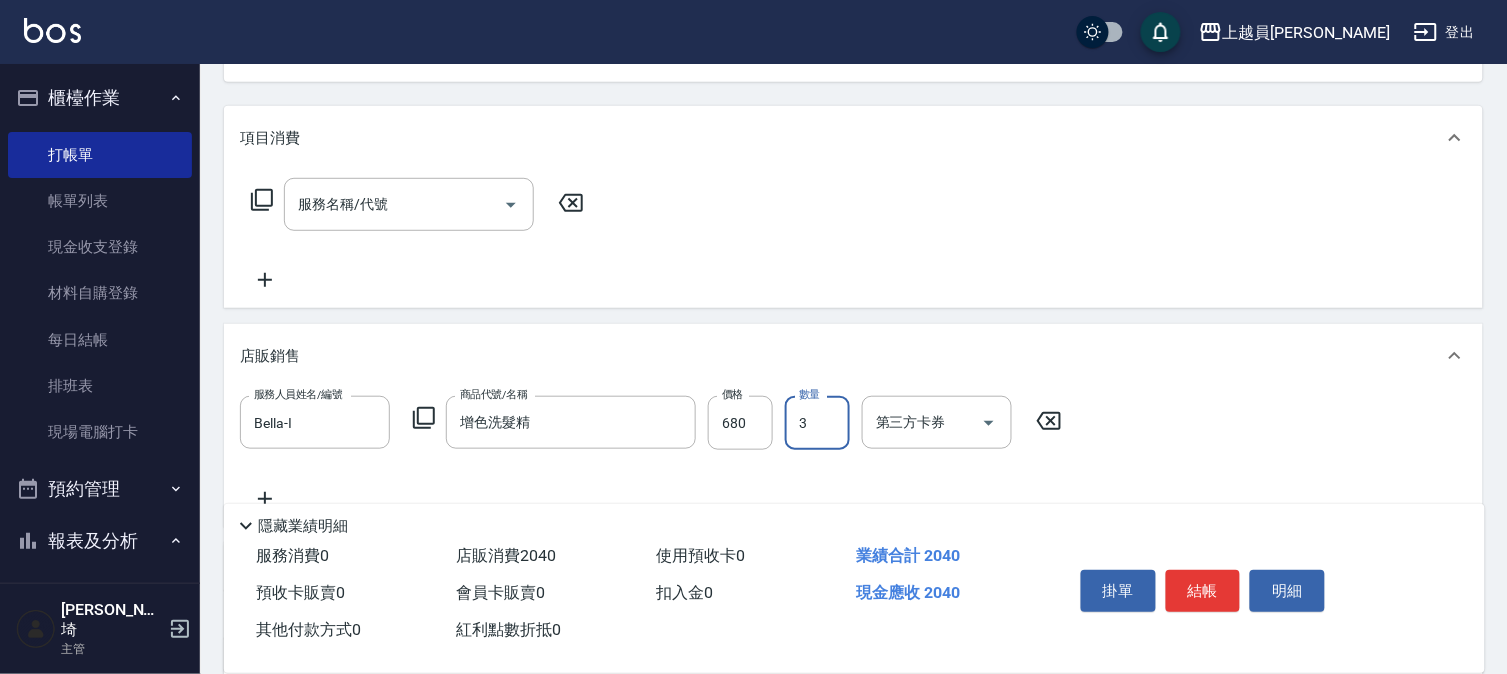 type on "3" 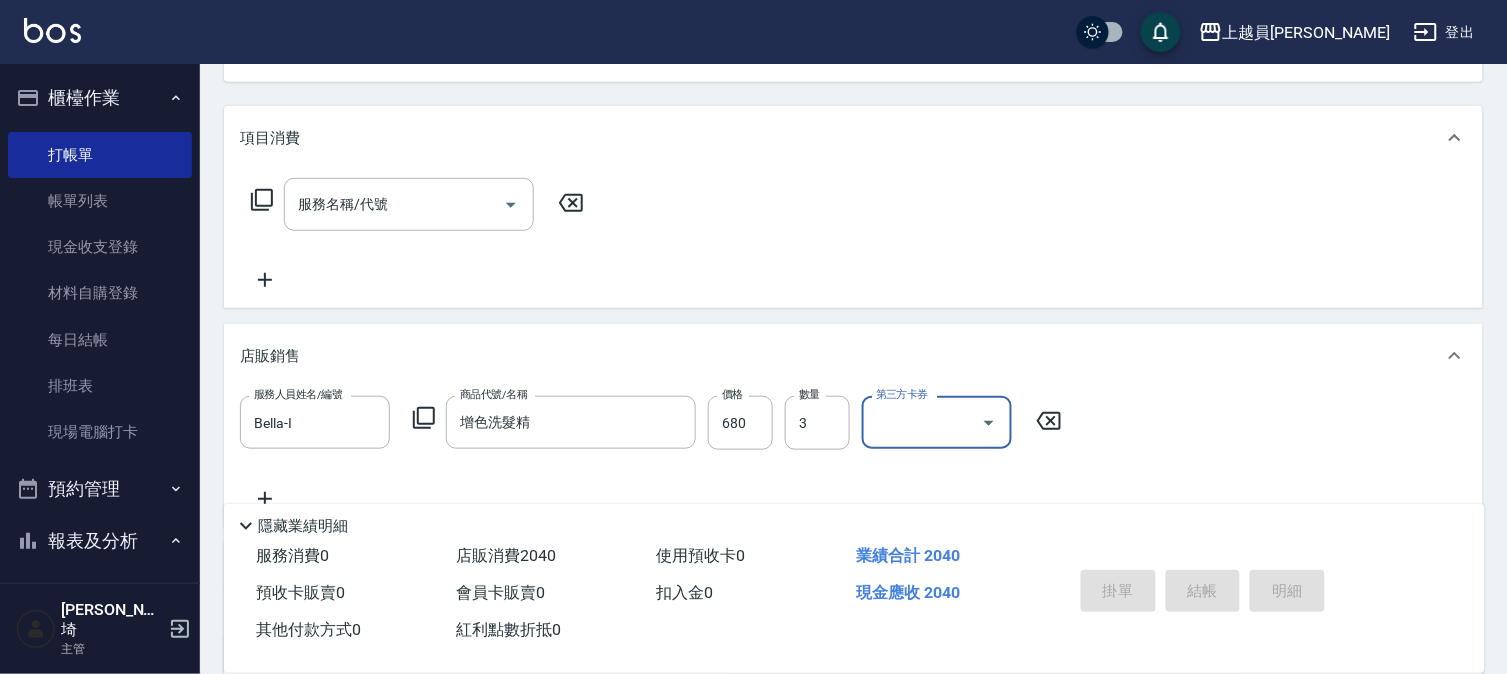 type on "[DATE] 19:45" 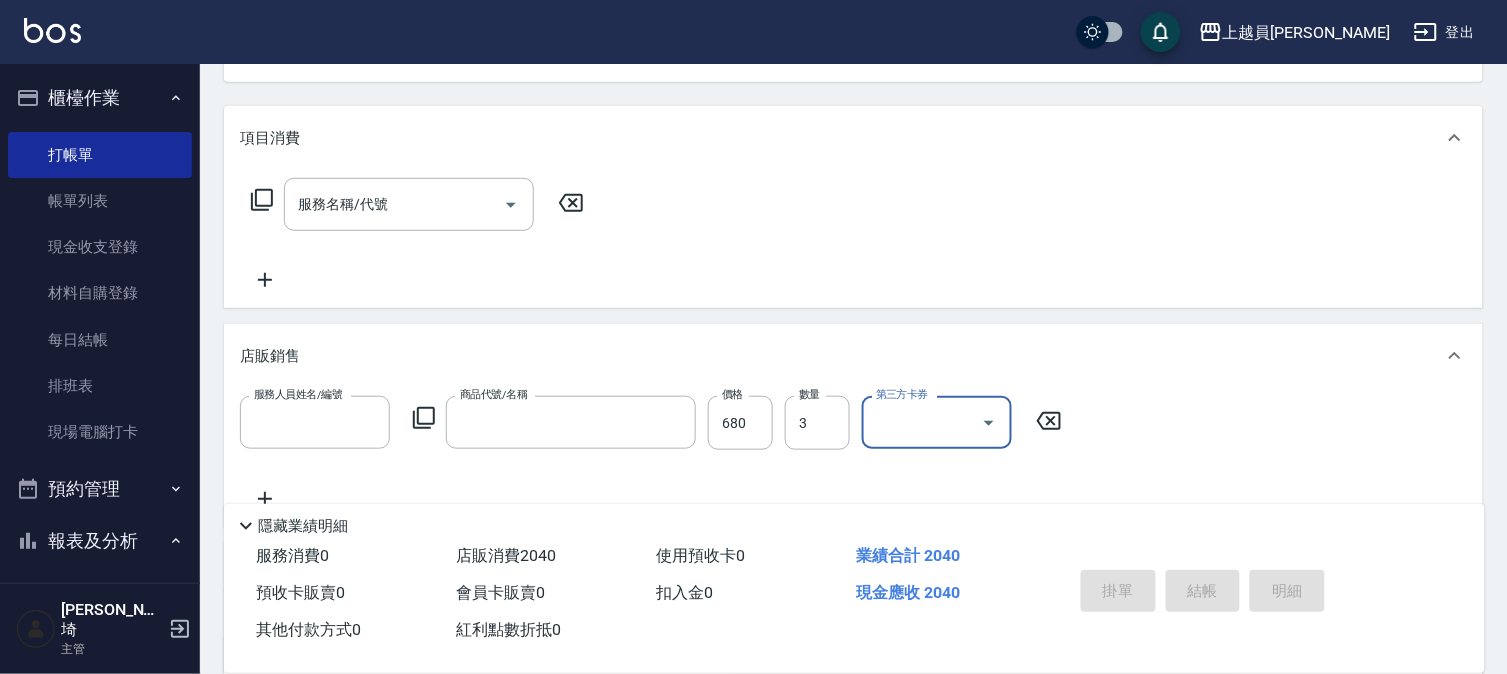 scroll, scrollTop: 194, scrollLeft: 0, axis: vertical 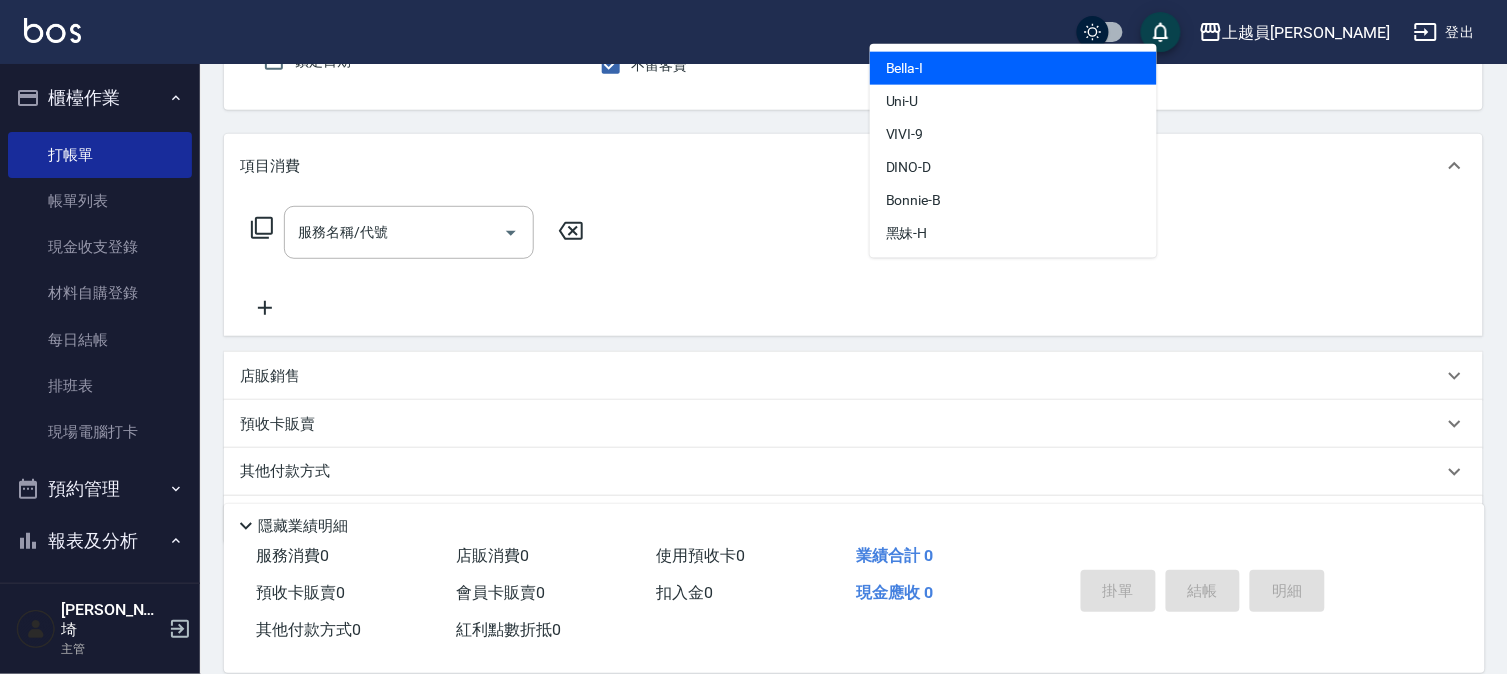 type on "Bella-I" 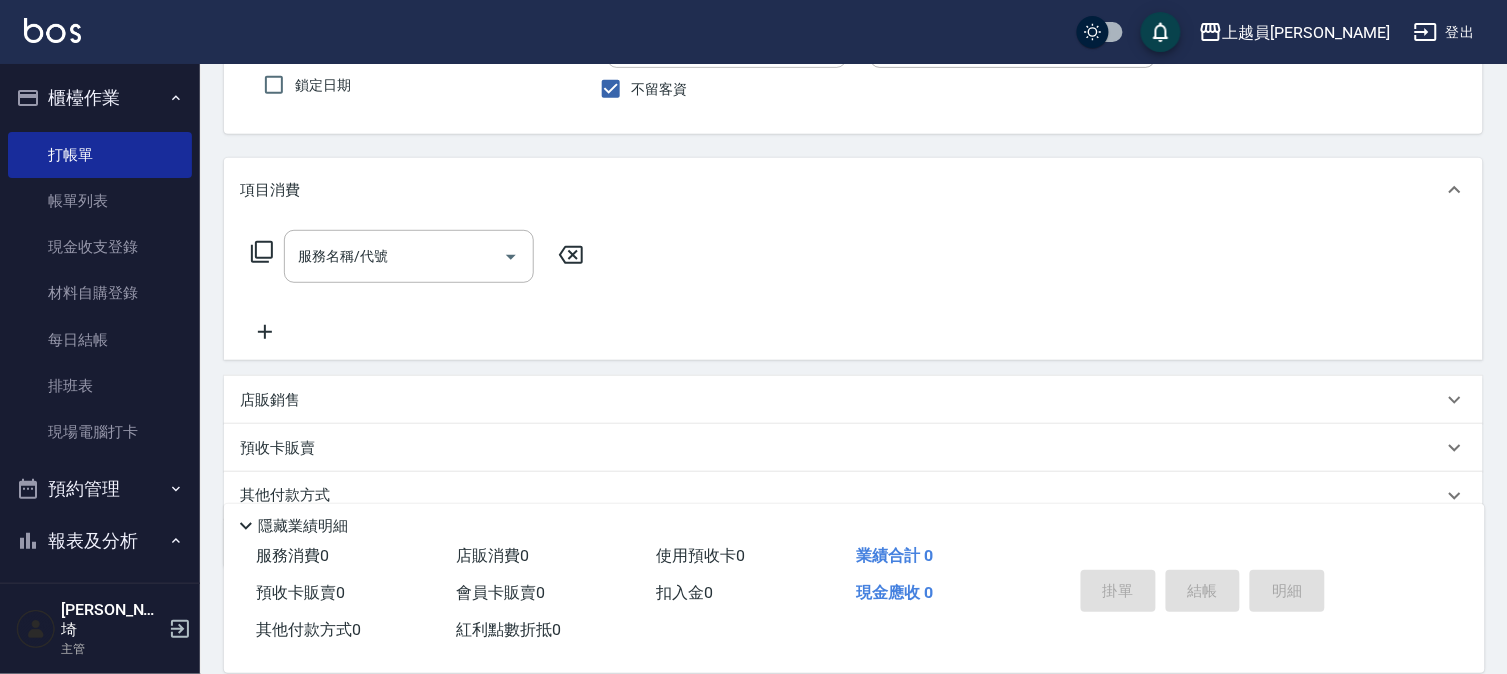 scroll, scrollTop: 0, scrollLeft: 0, axis: both 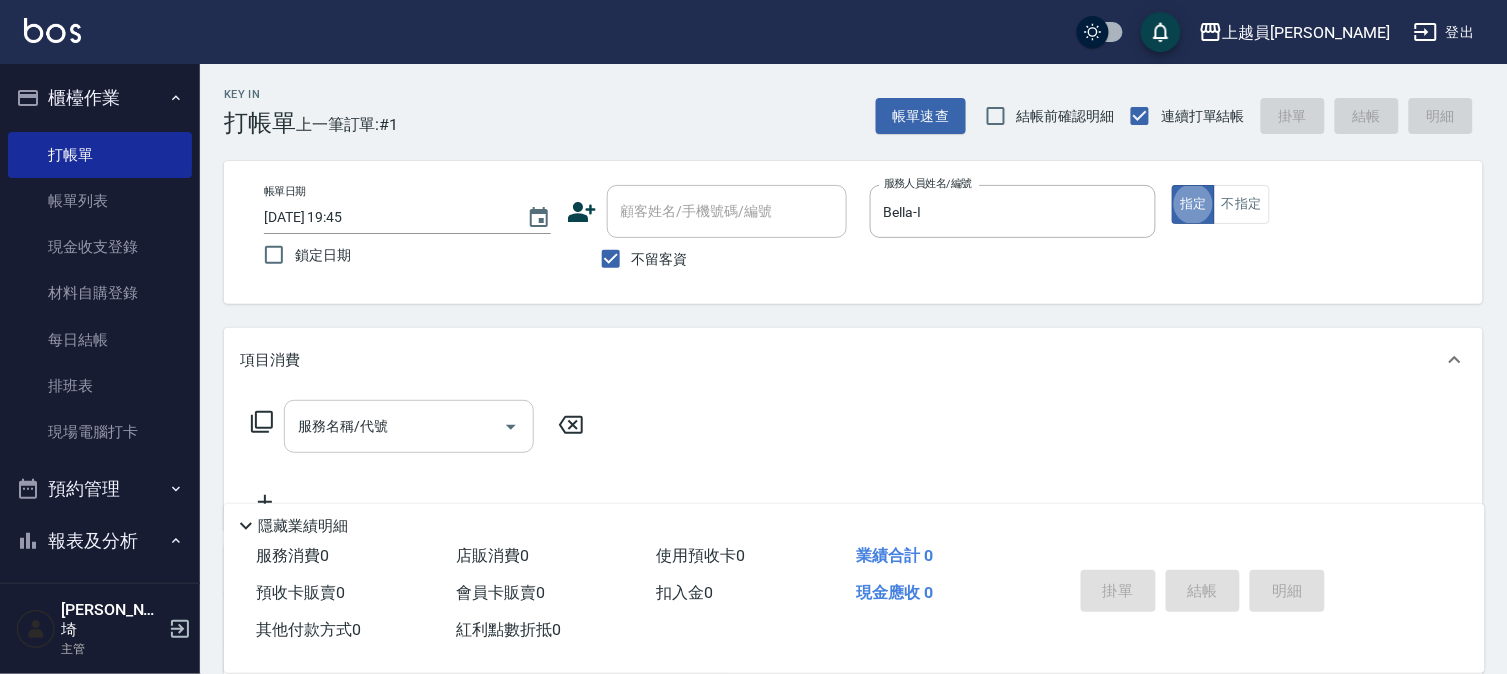 click on "服務名稱/代號" at bounding box center (394, 426) 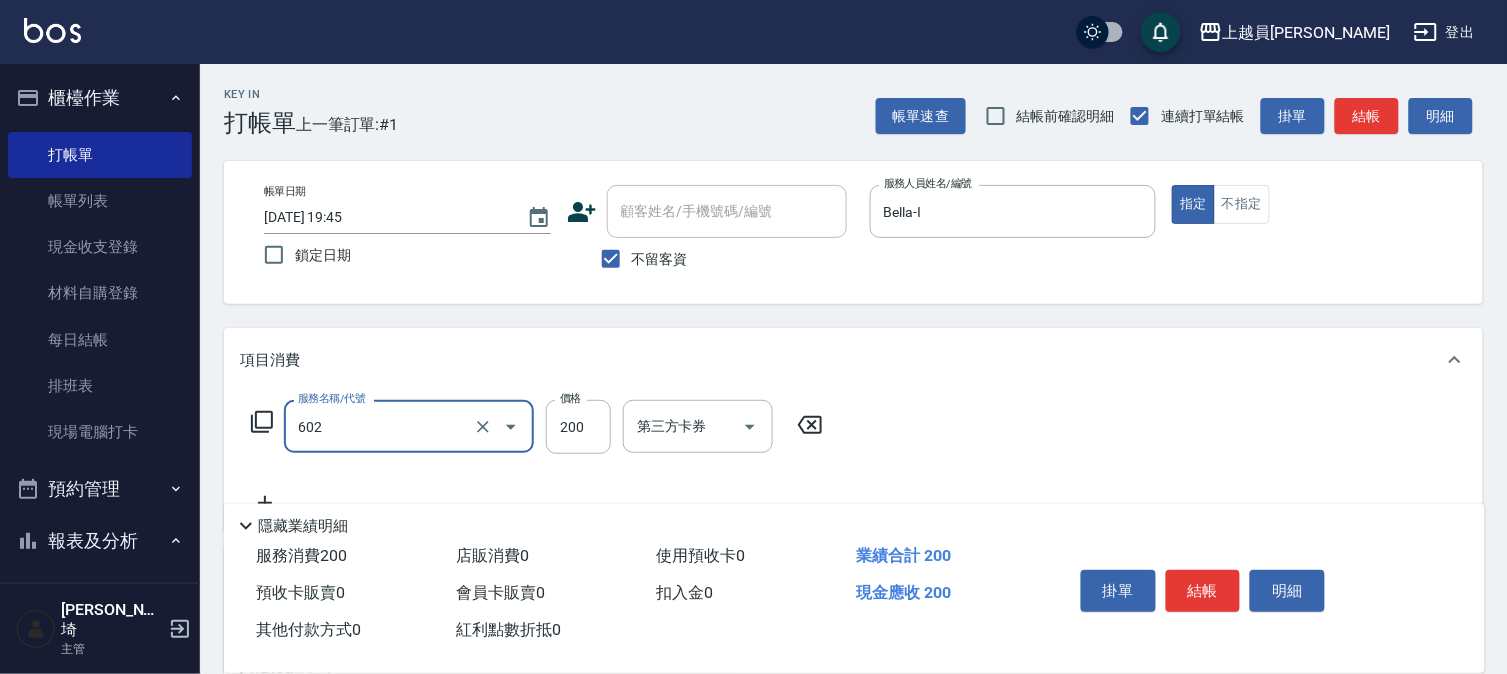 type on "一般洗髮(602)" 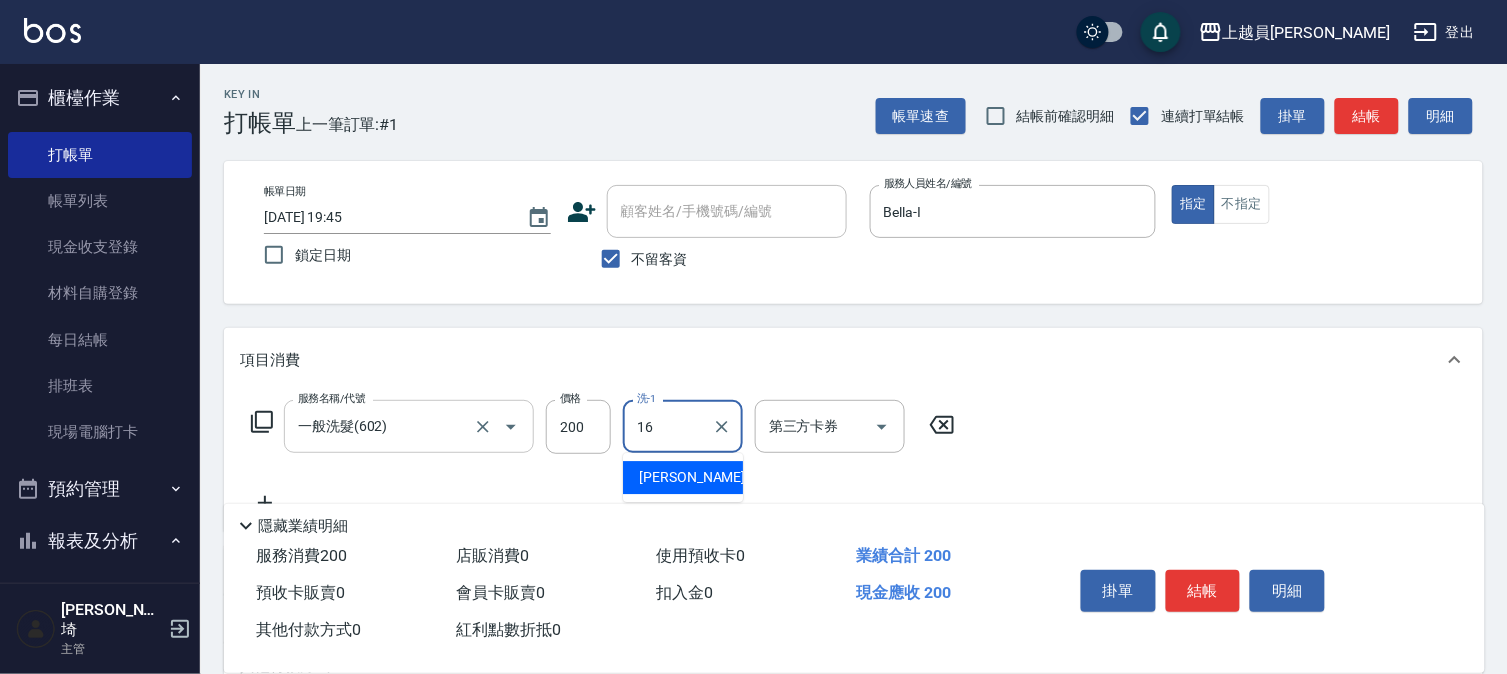 type on "[PERSON_NAME]-16" 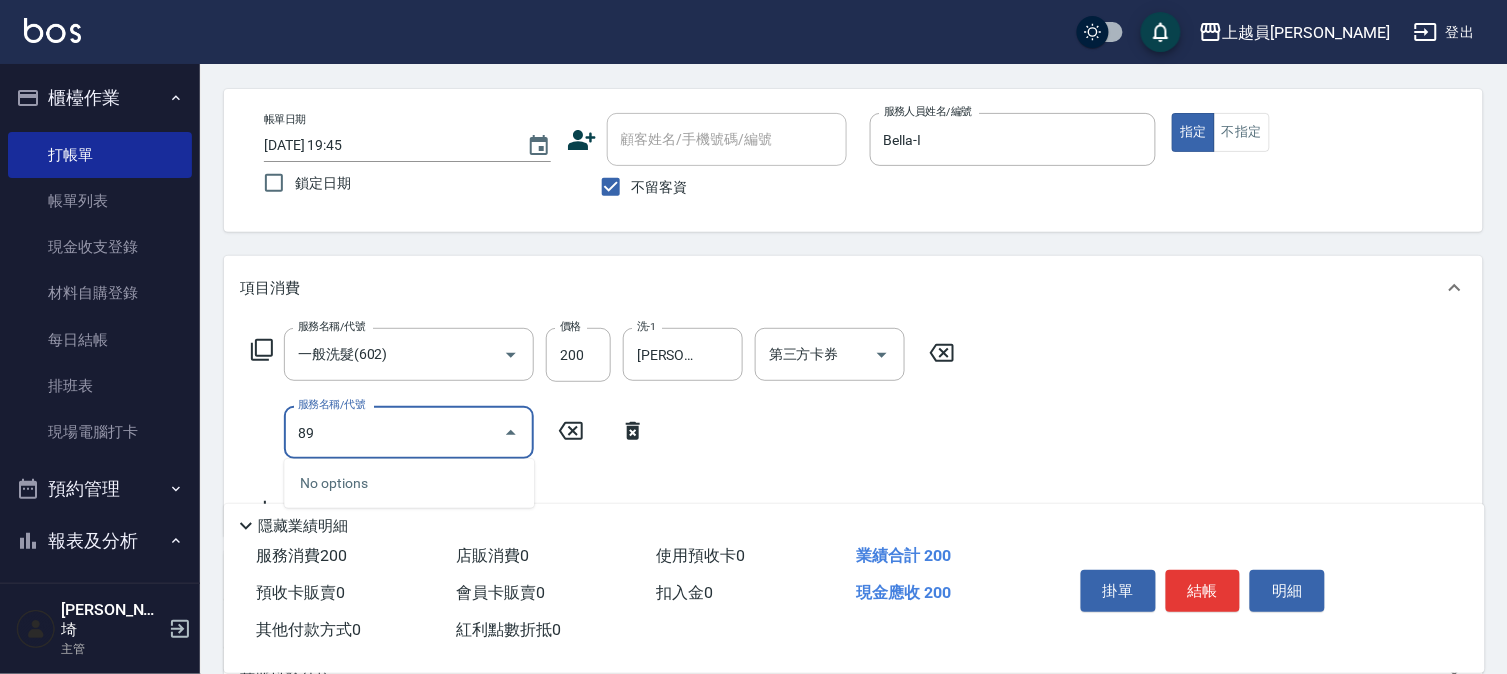scroll, scrollTop: 111, scrollLeft: 0, axis: vertical 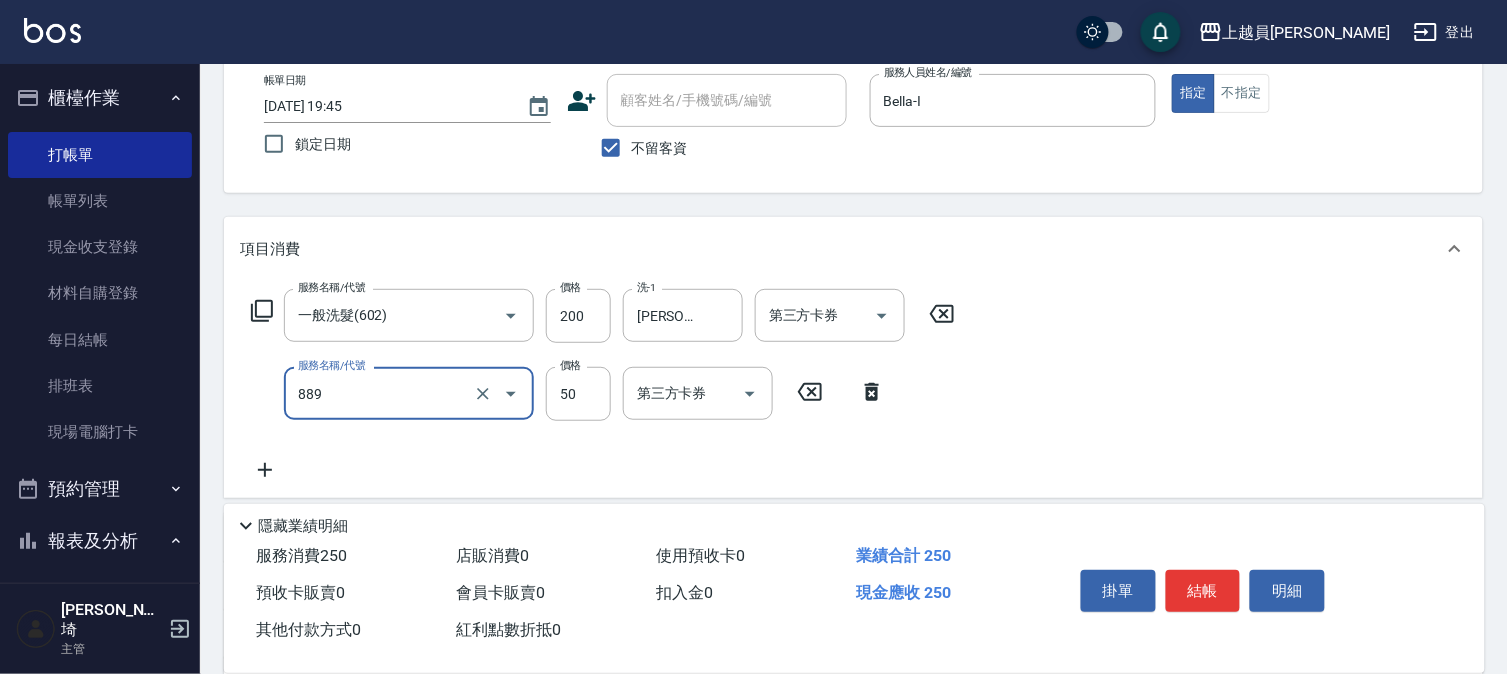 type on "精油(889)" 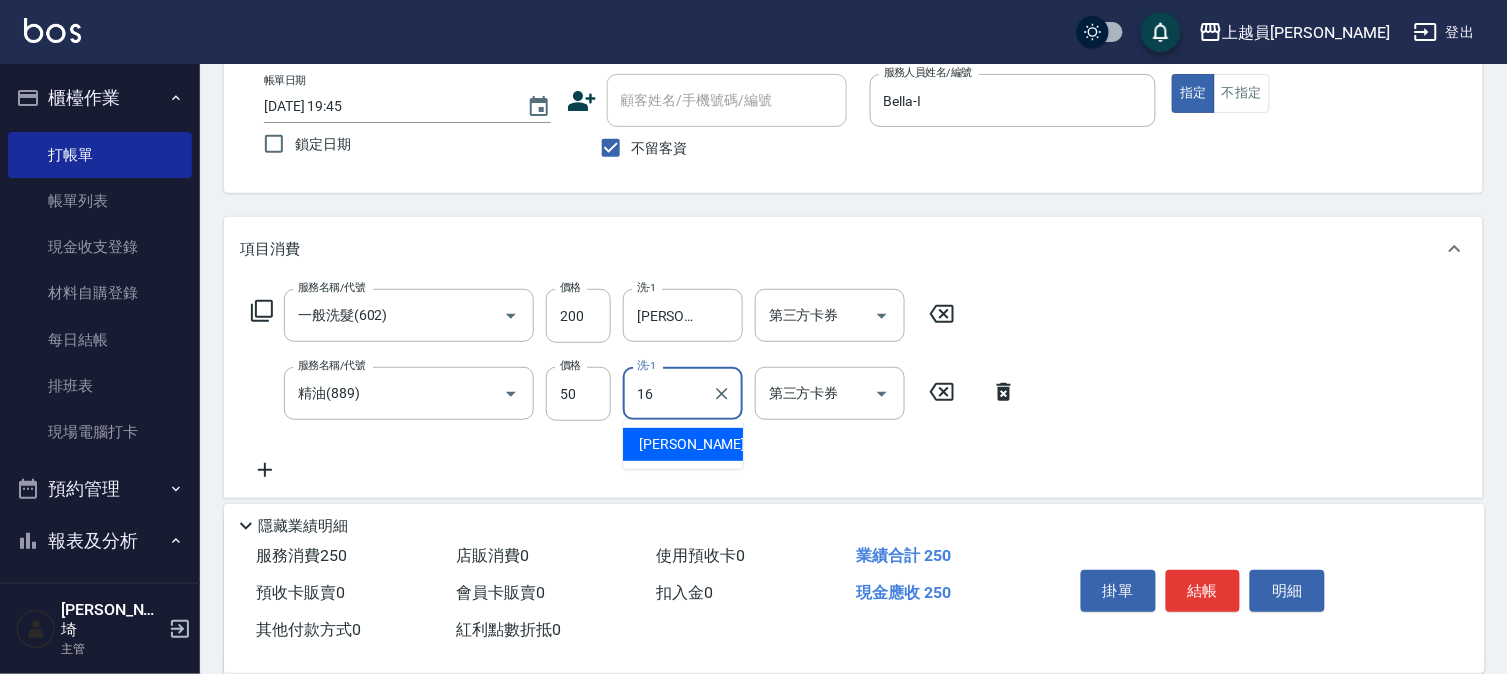 type on "[PERSON_NAME]-16" 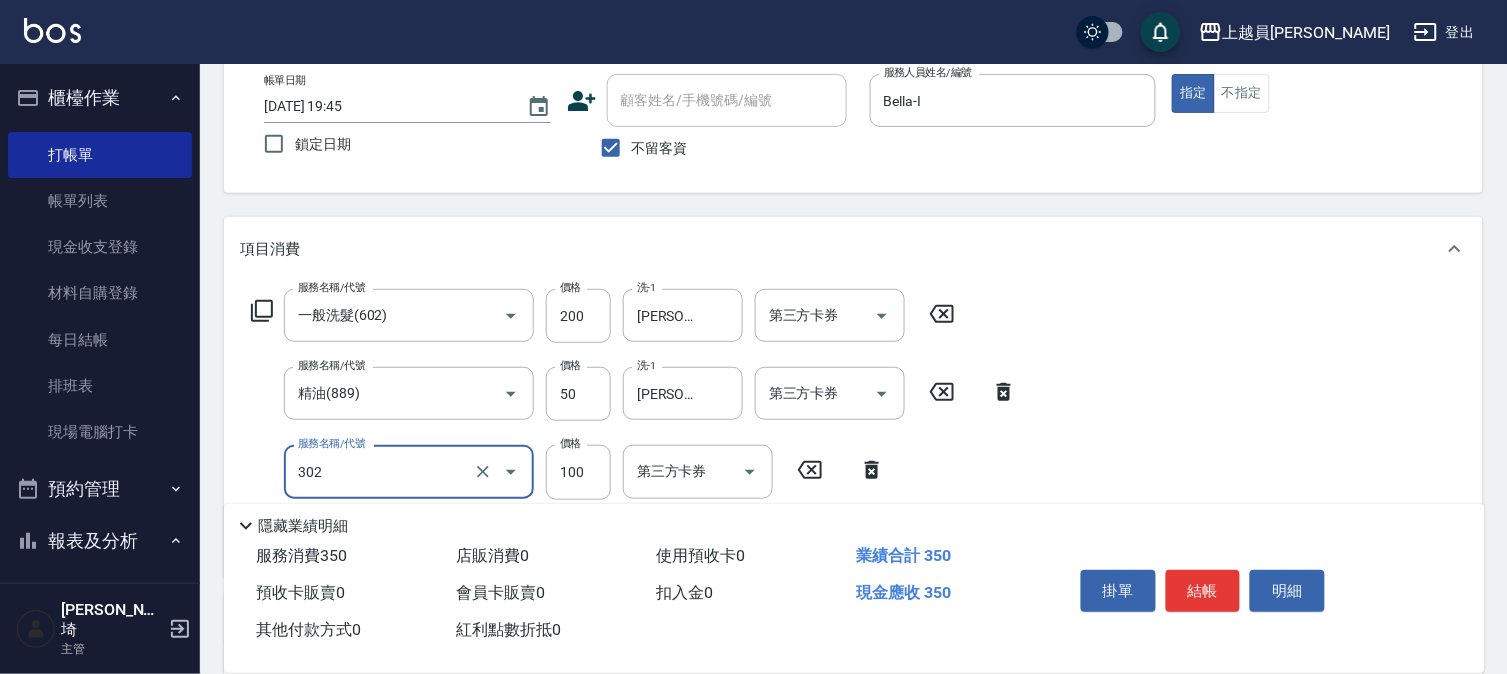 type on "剪髮(302)" 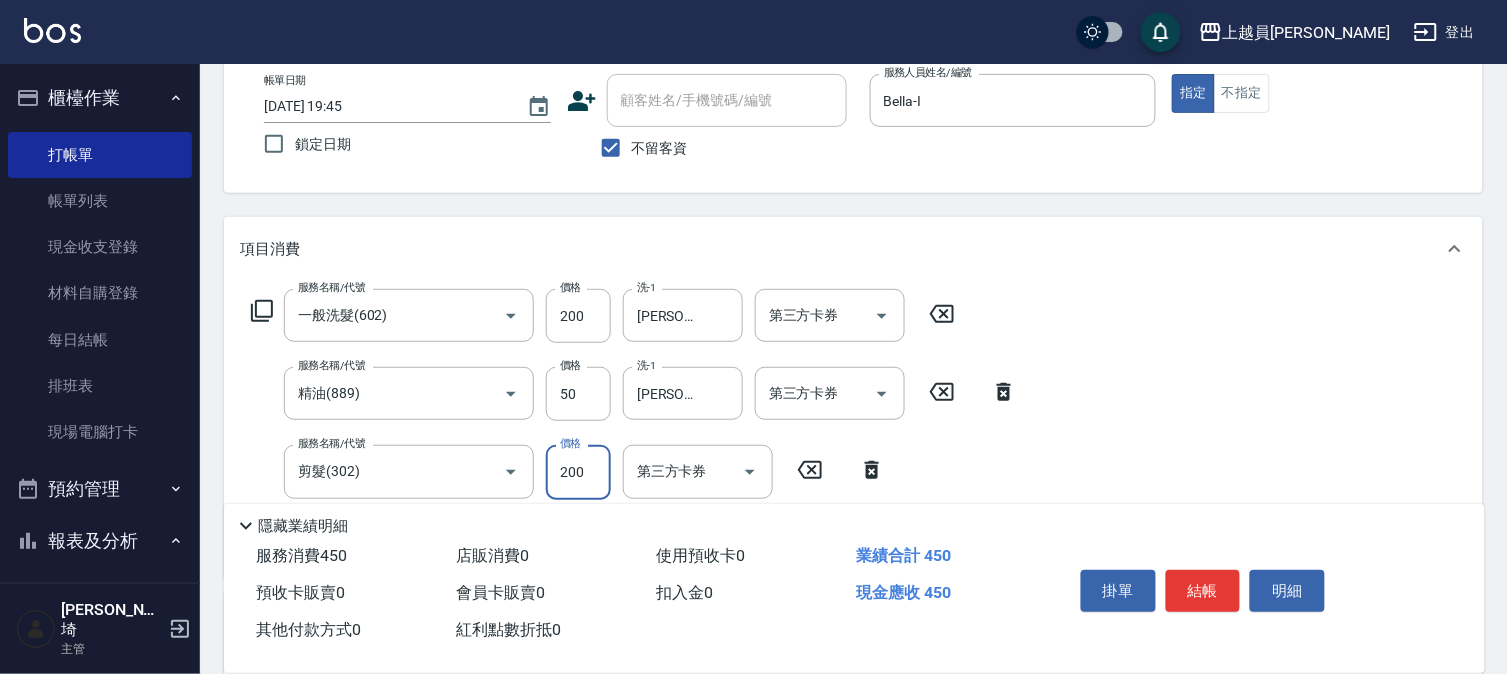 type on "200" 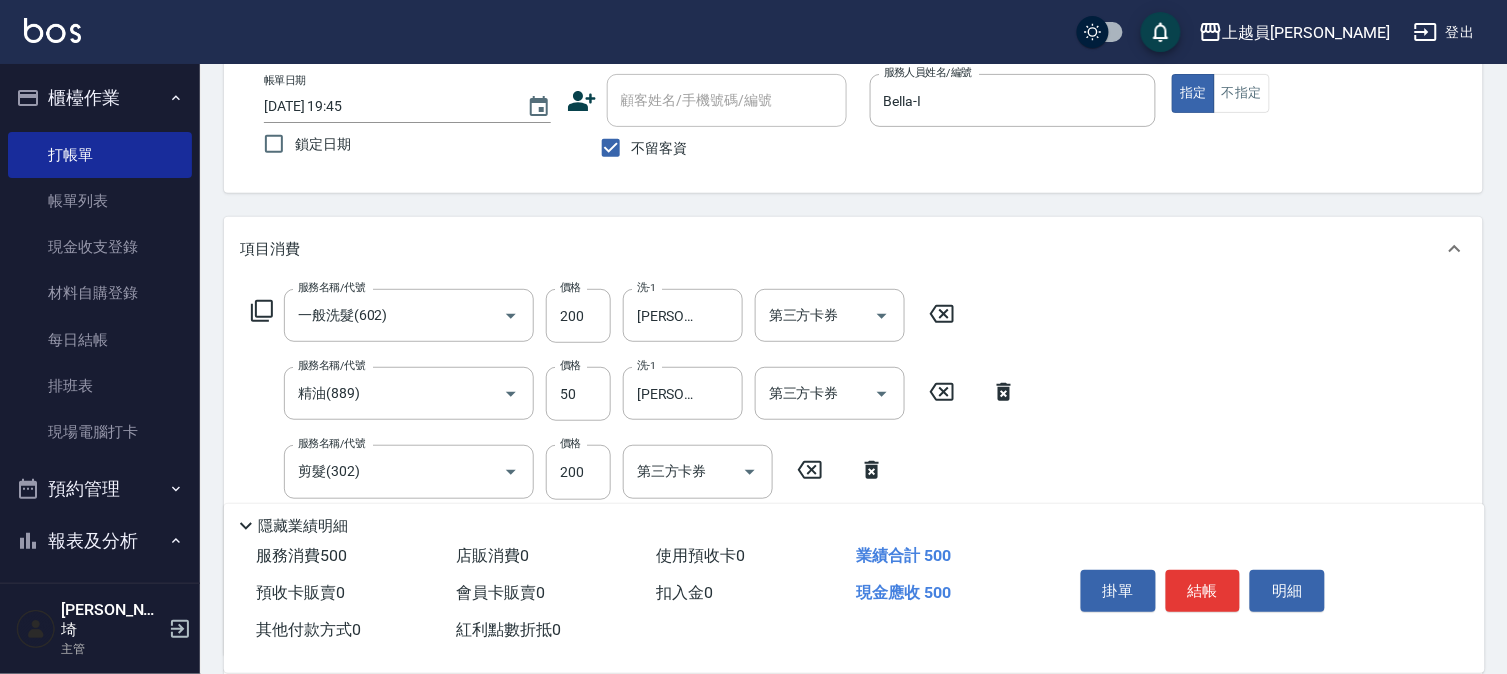 type on "瞬間保養(415)" 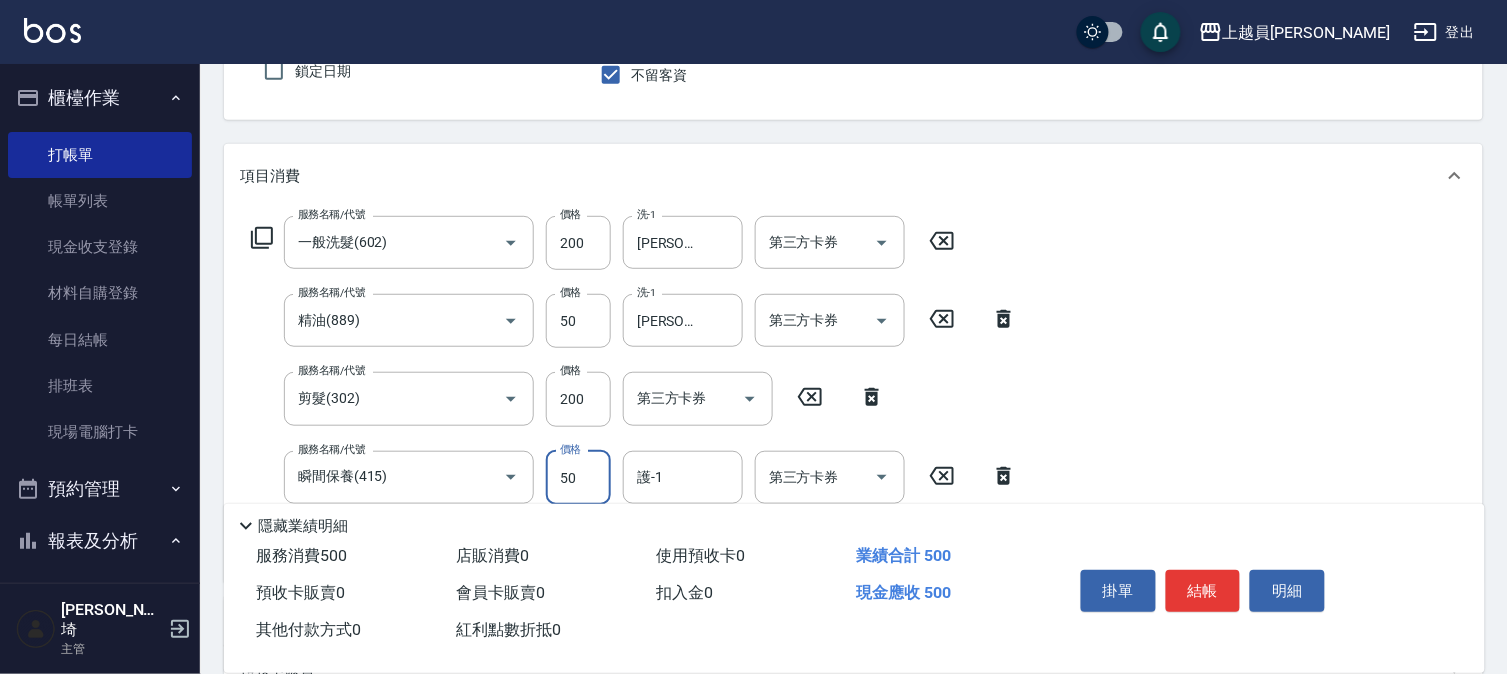 scroll, scrollTop: 222, scrollLeft: 0, axis: vertical 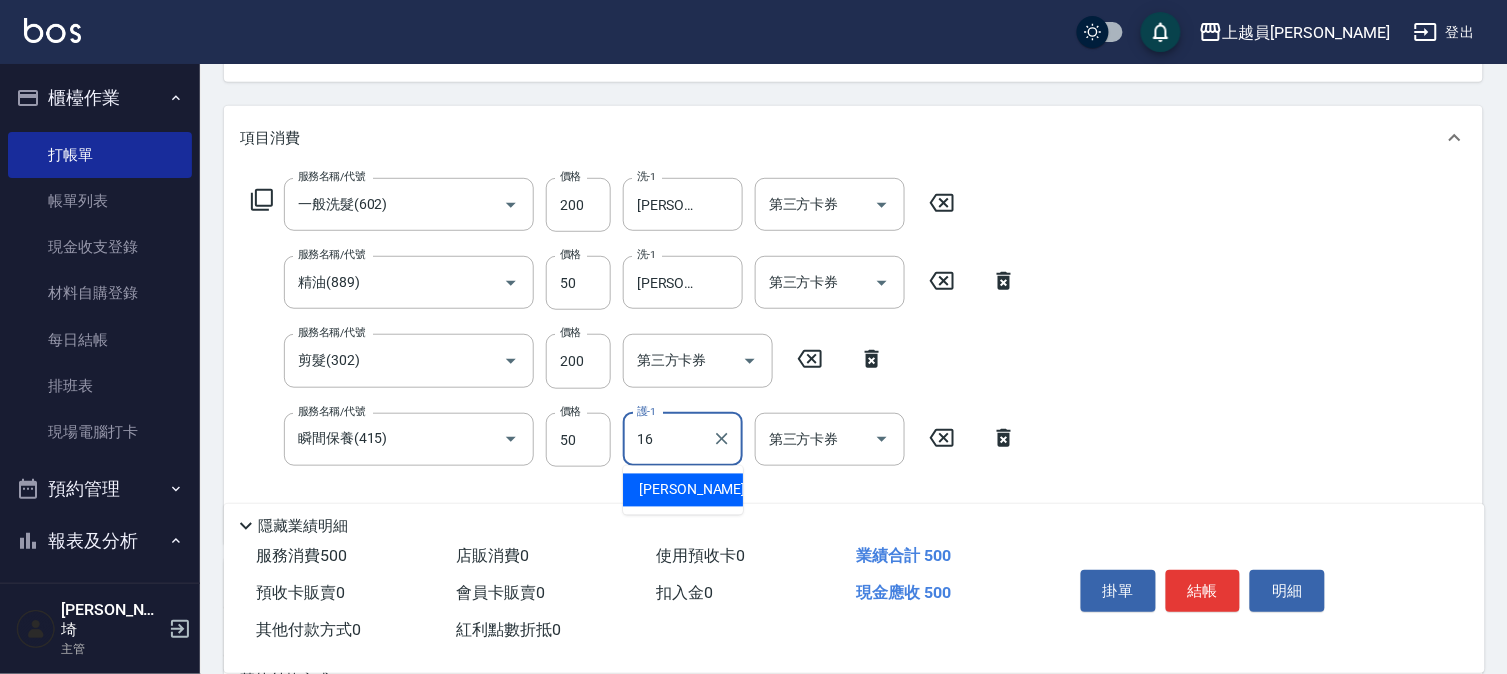 type on "[PERSON_NAME]-16" 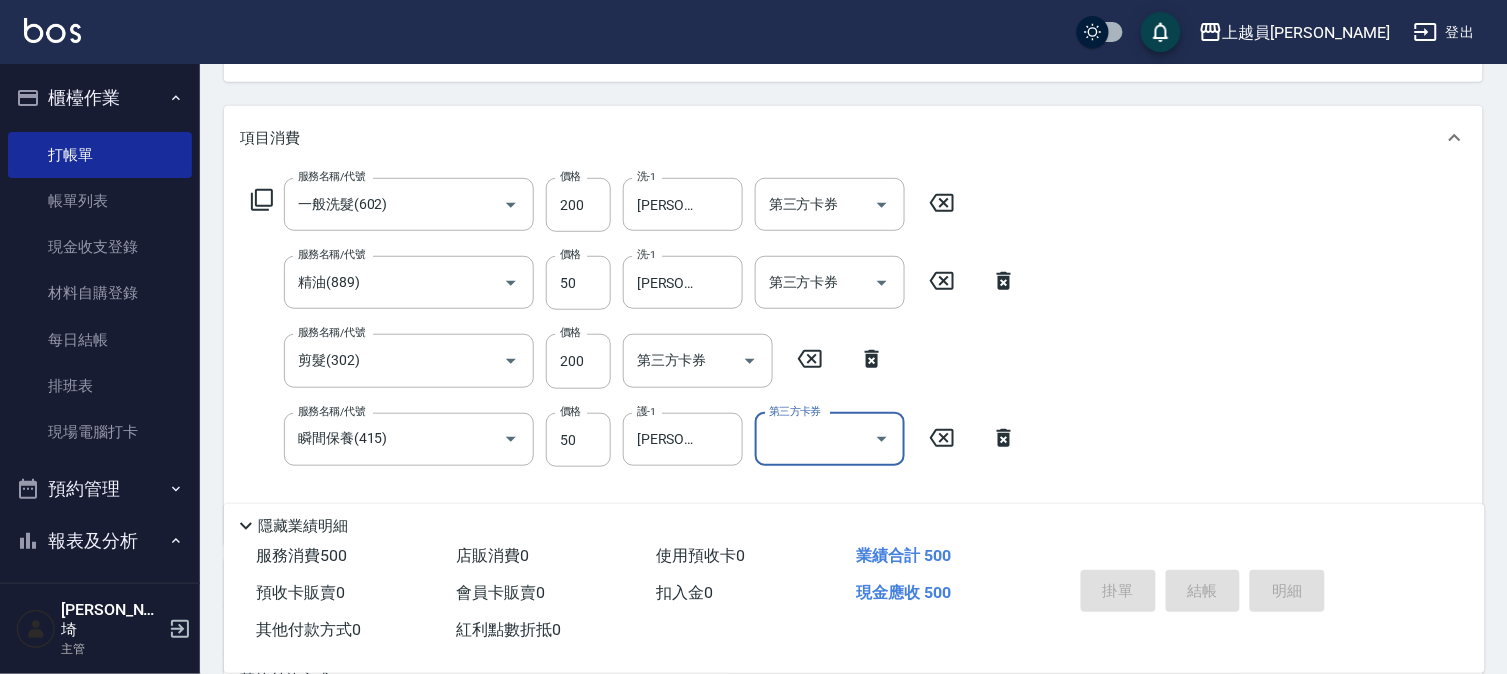 type 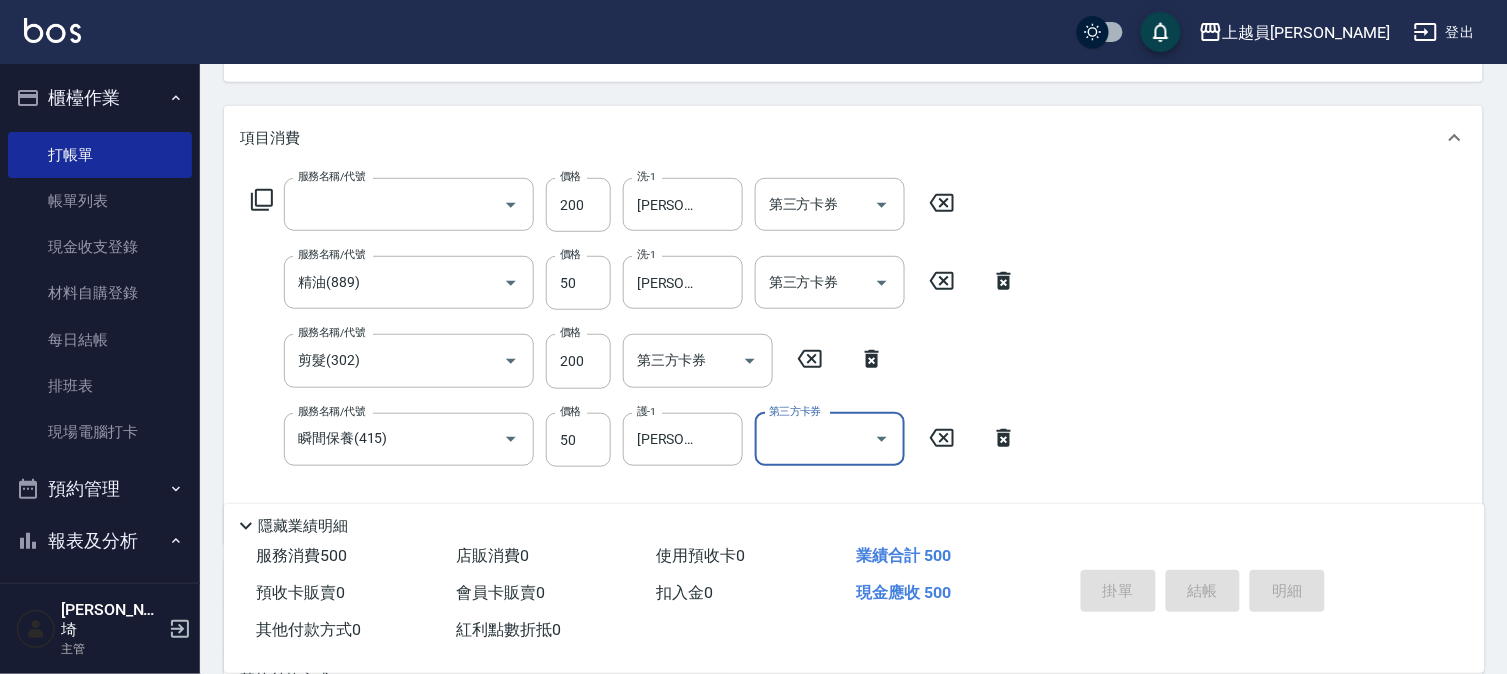 scroll, scrollTop: 194, scrollLeft: 0, axis: vertical 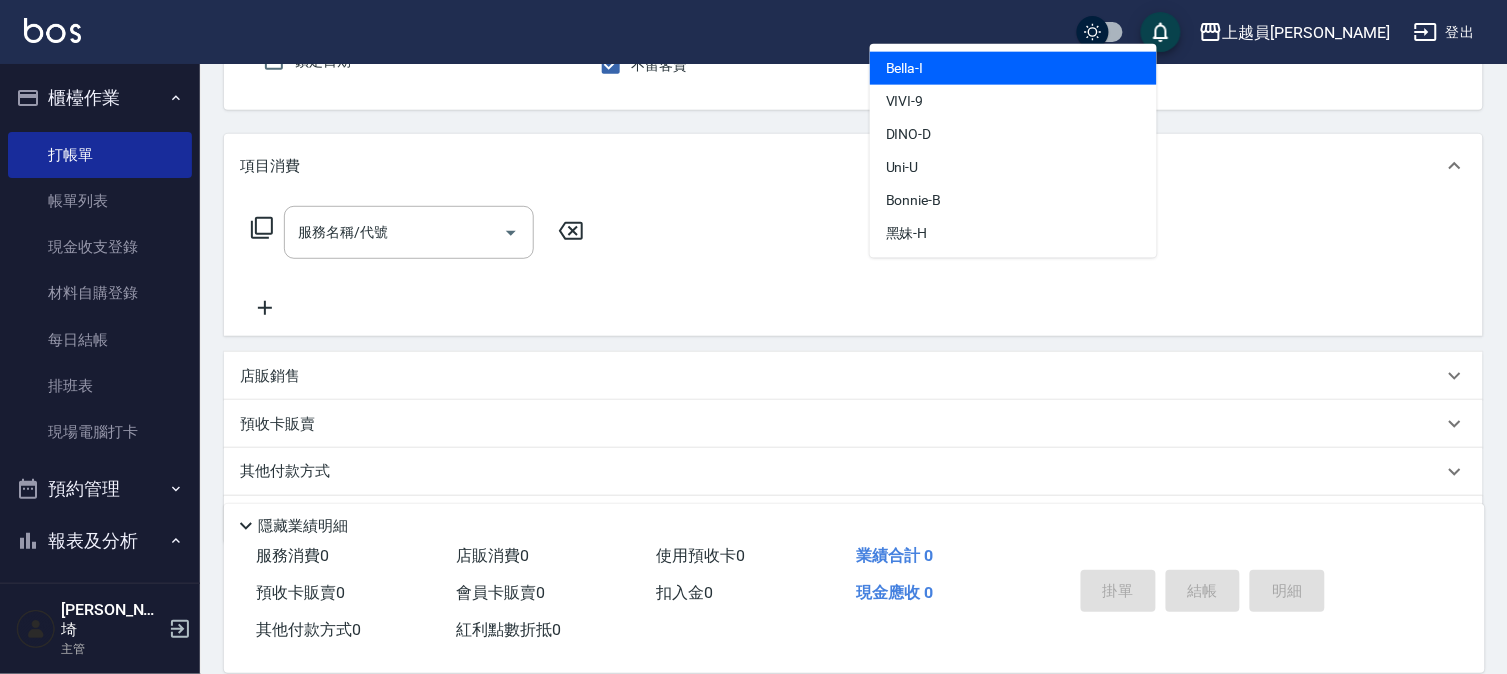 type on "Bella-I" 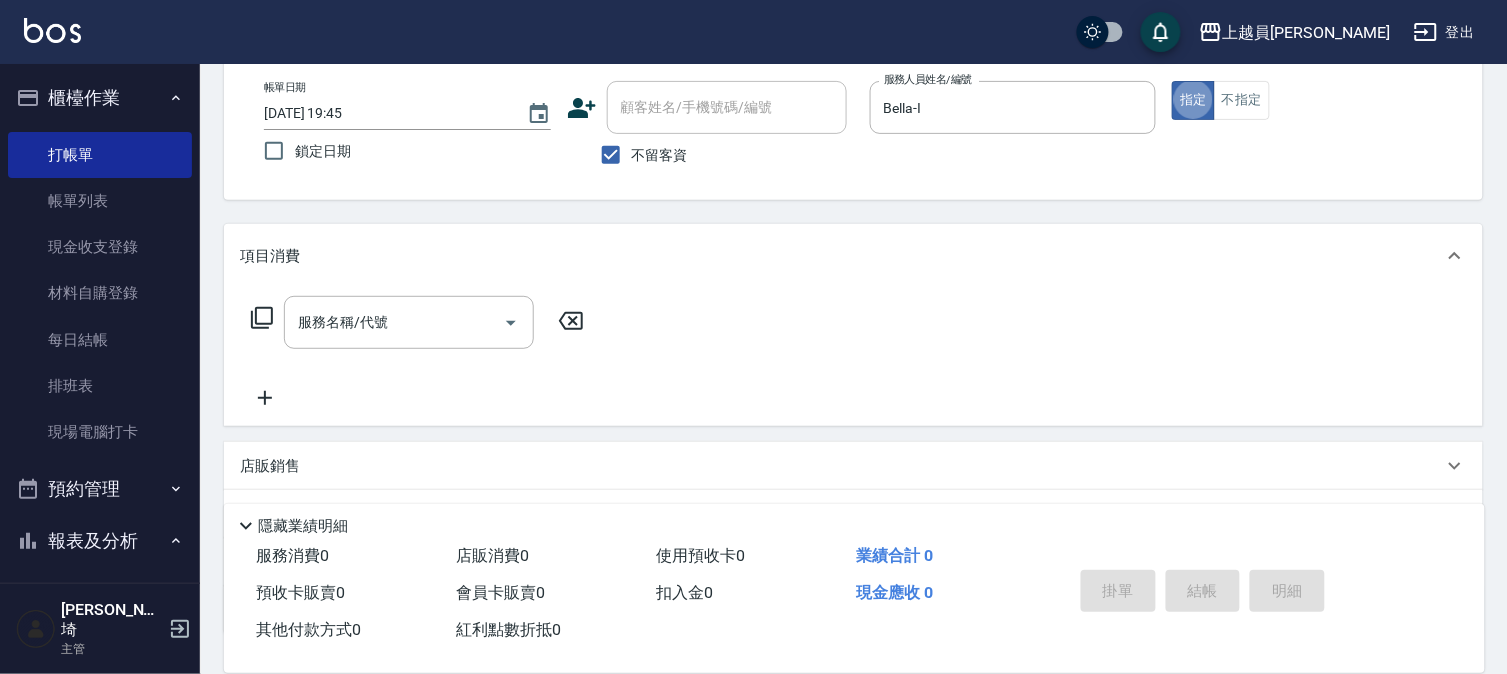 scroll, scrollTop: 0, scrollLeft: 0, axis: both 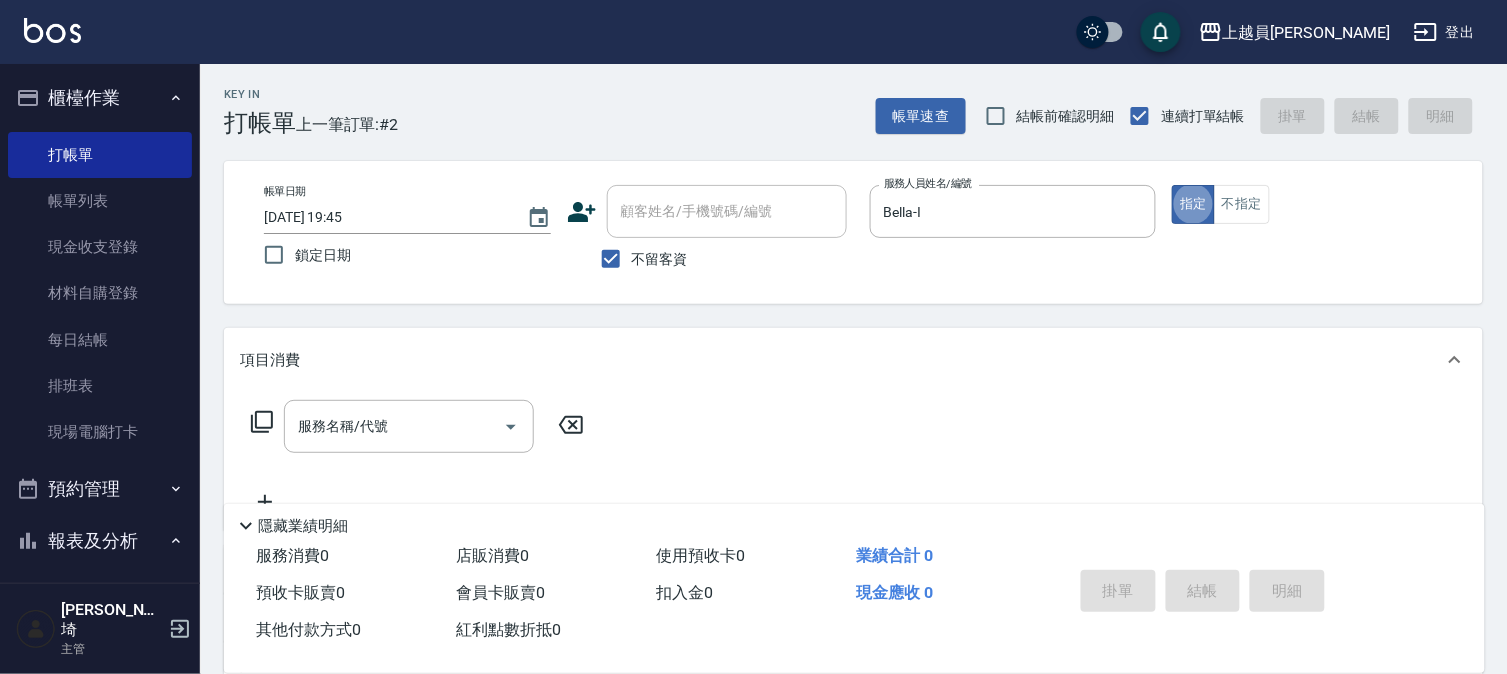 click on "服務名稱/代號 服務名稱/代號" at bounding box center (418, 457) 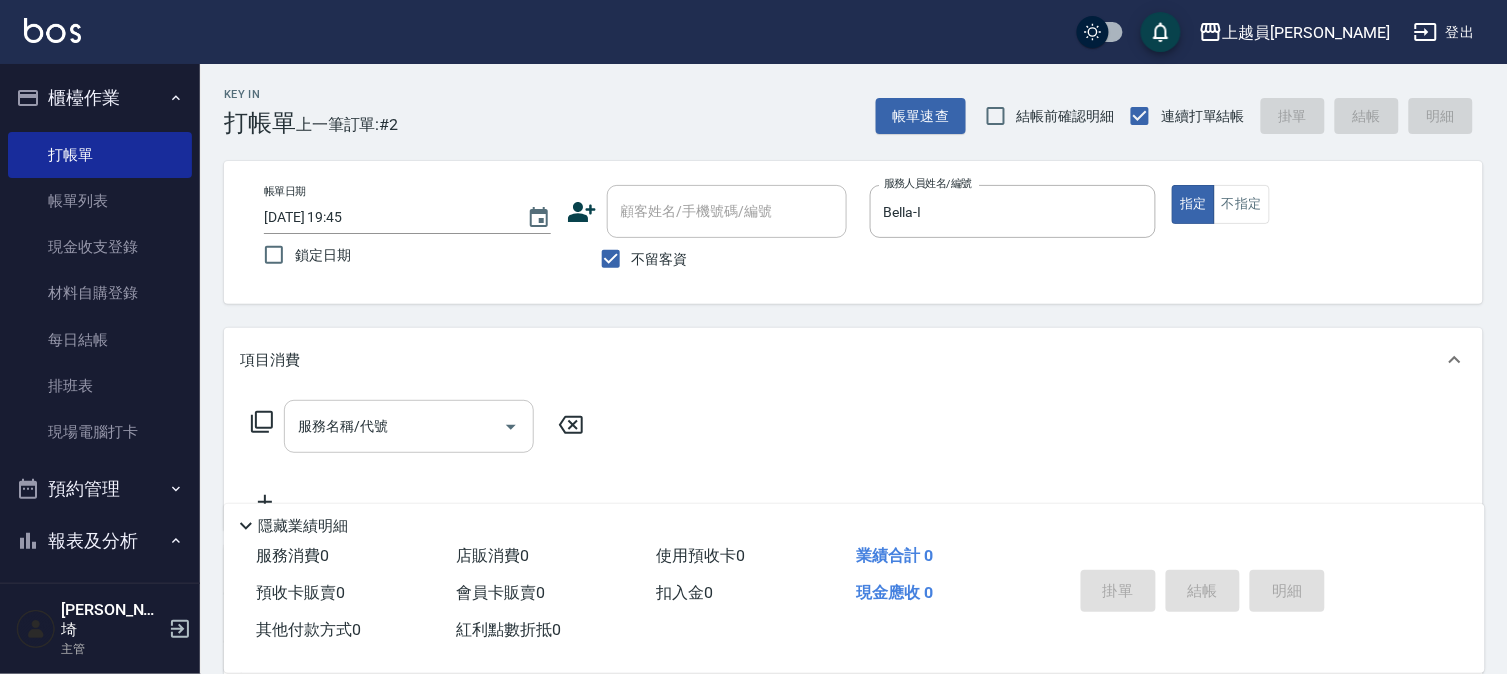 click on "服務名稱/代號" at bounding box center [409, 426] 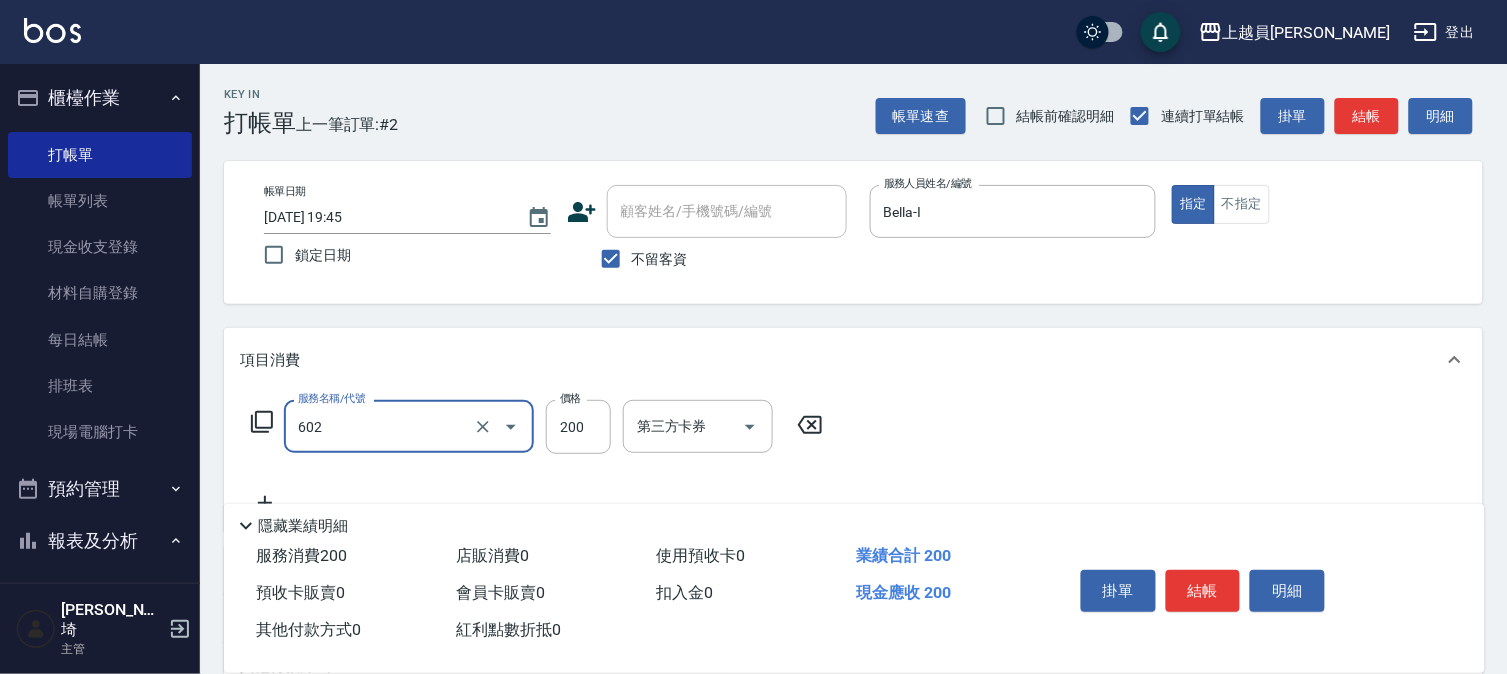 type on "一般洗髮(602)" 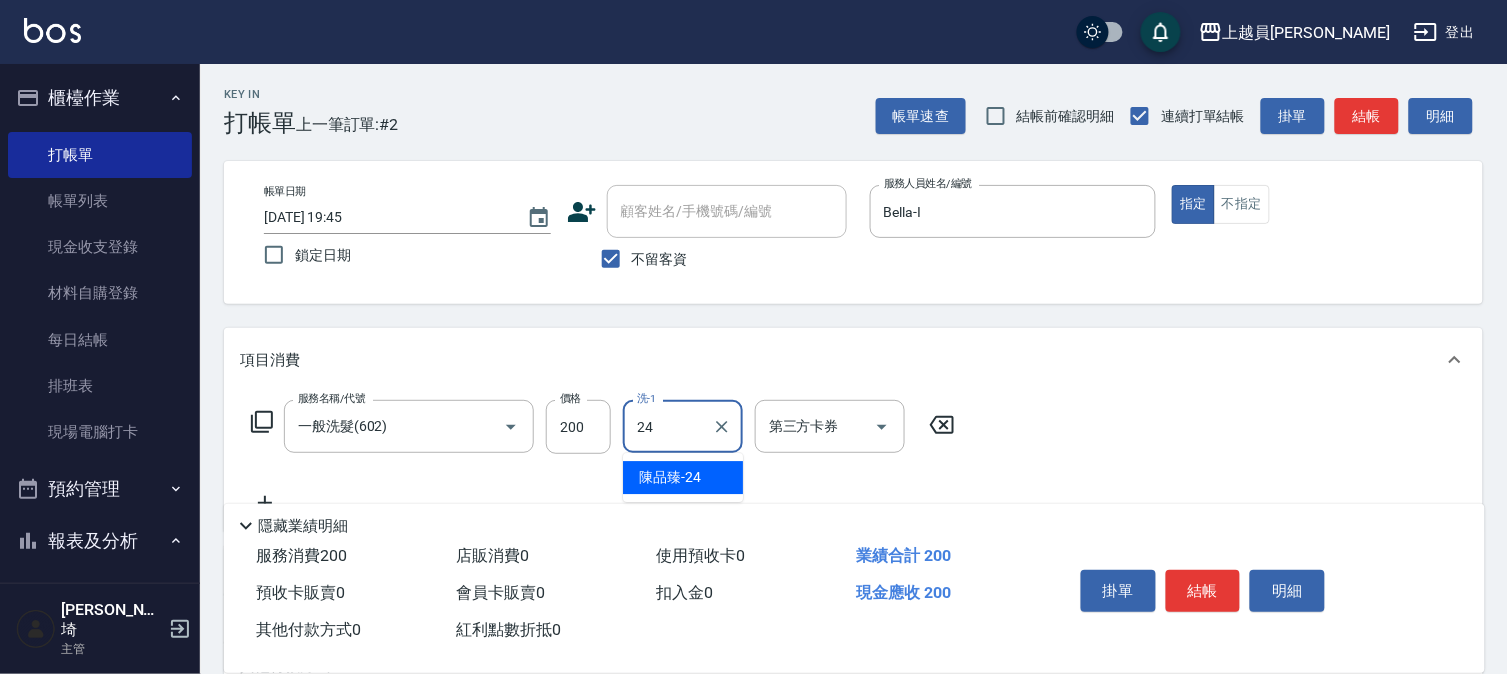 type on "[PERSON_NAME]-24" 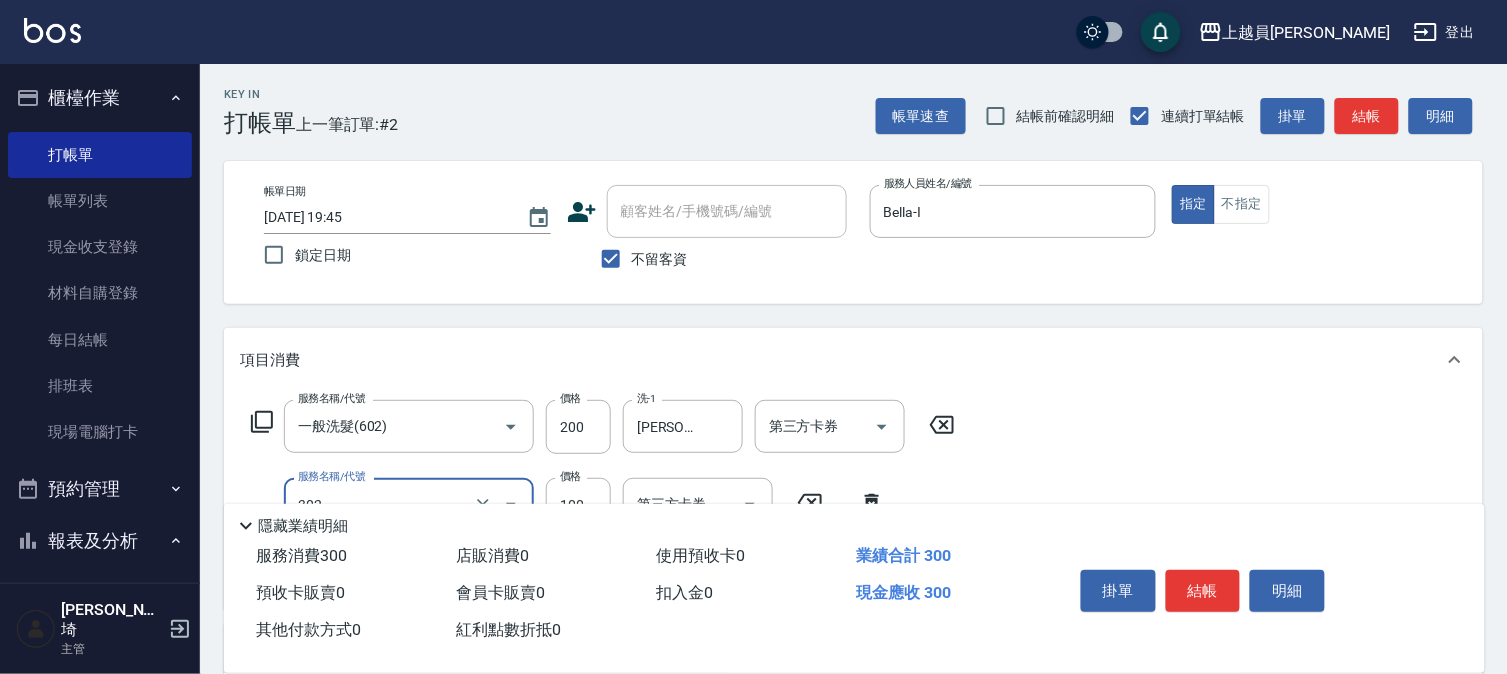 type on "剪髮(302)" 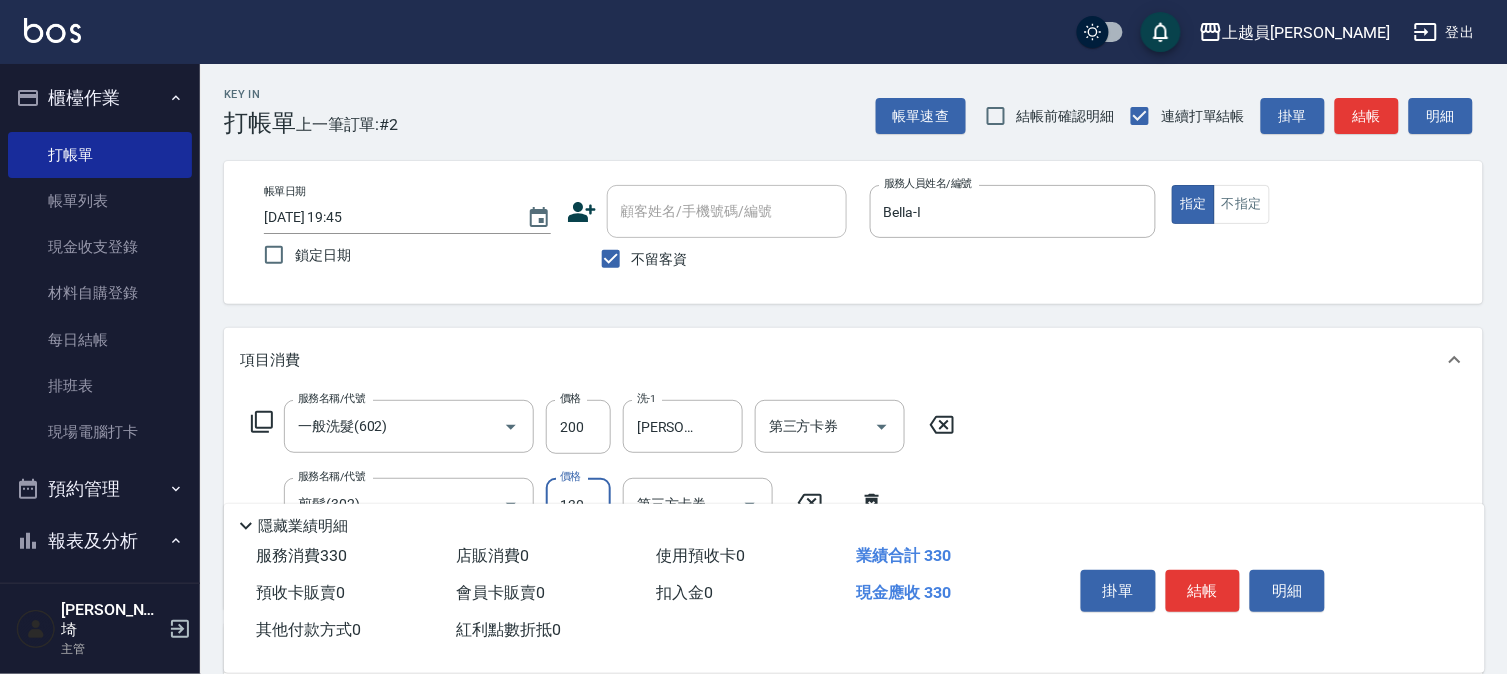 type on "130" 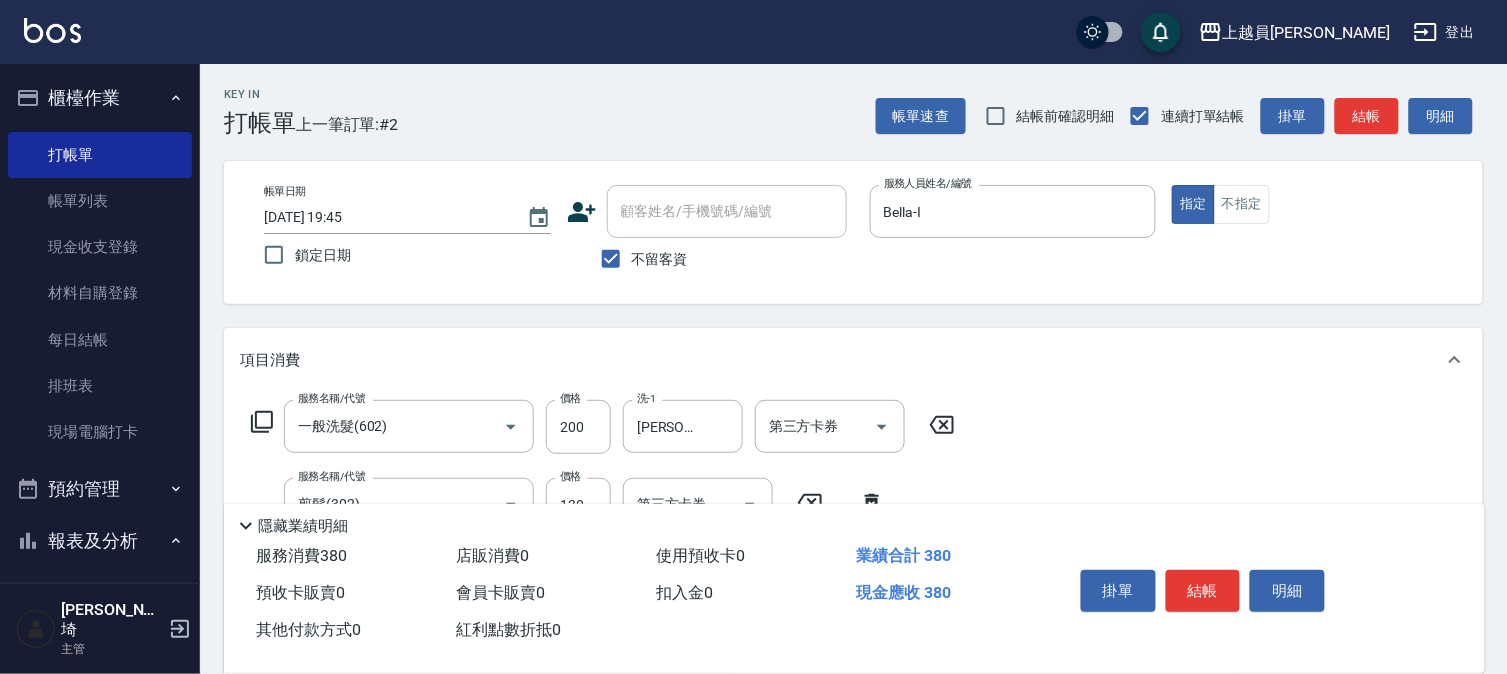 type on "精油(889)" 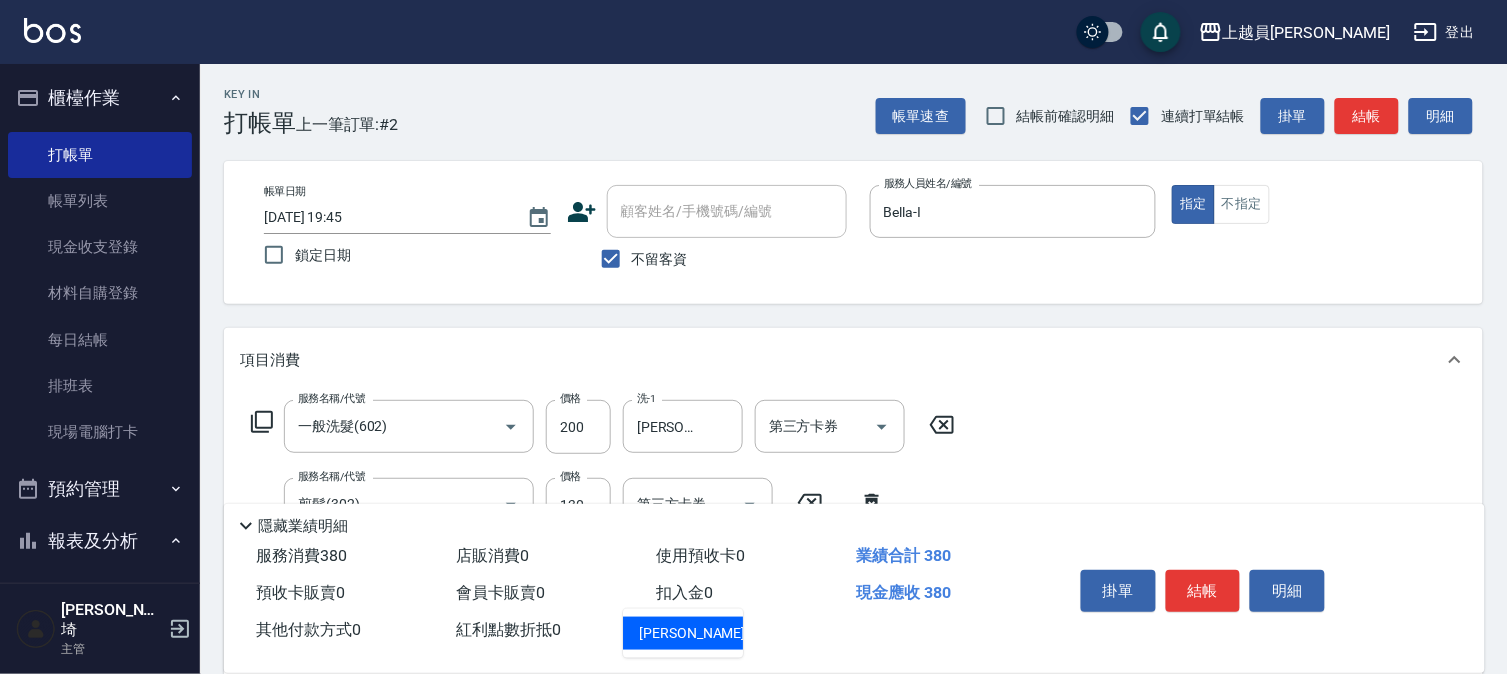 type on "[PERSON_NAME]-24" 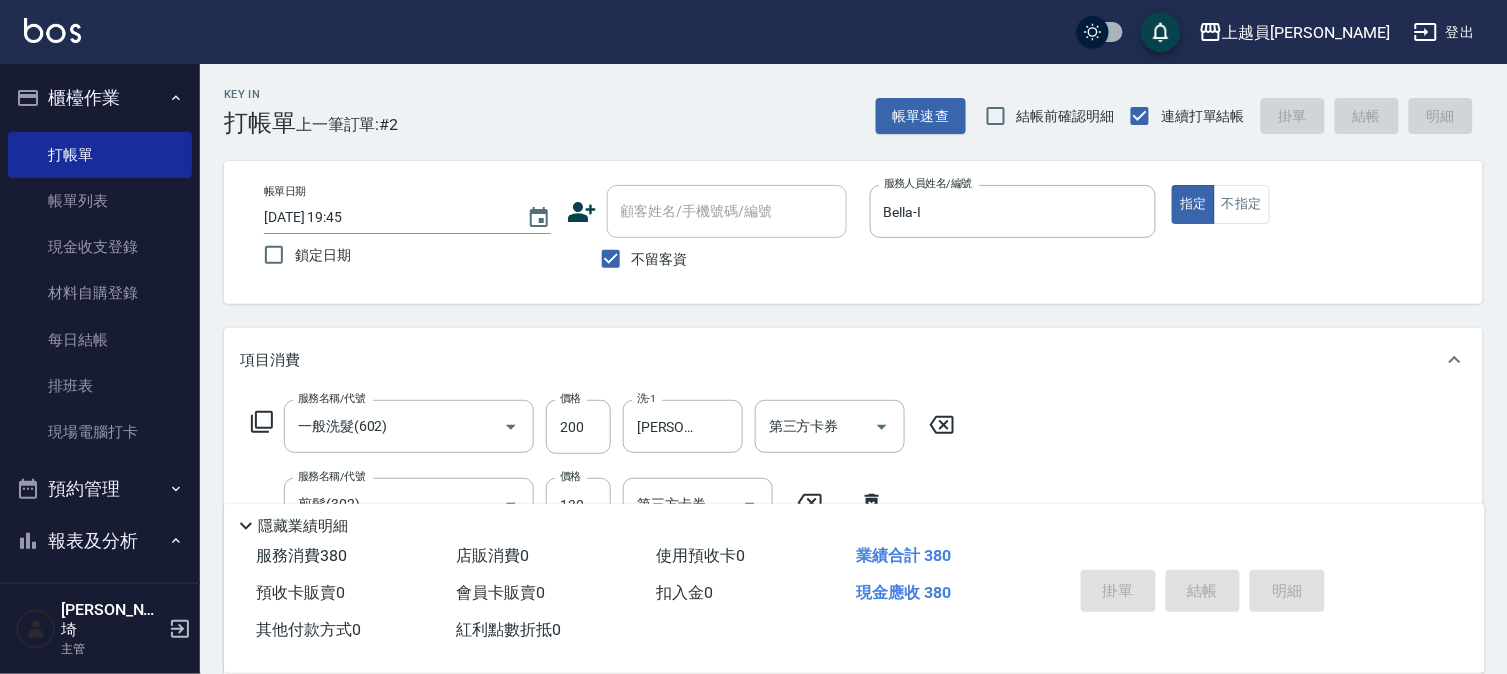 type 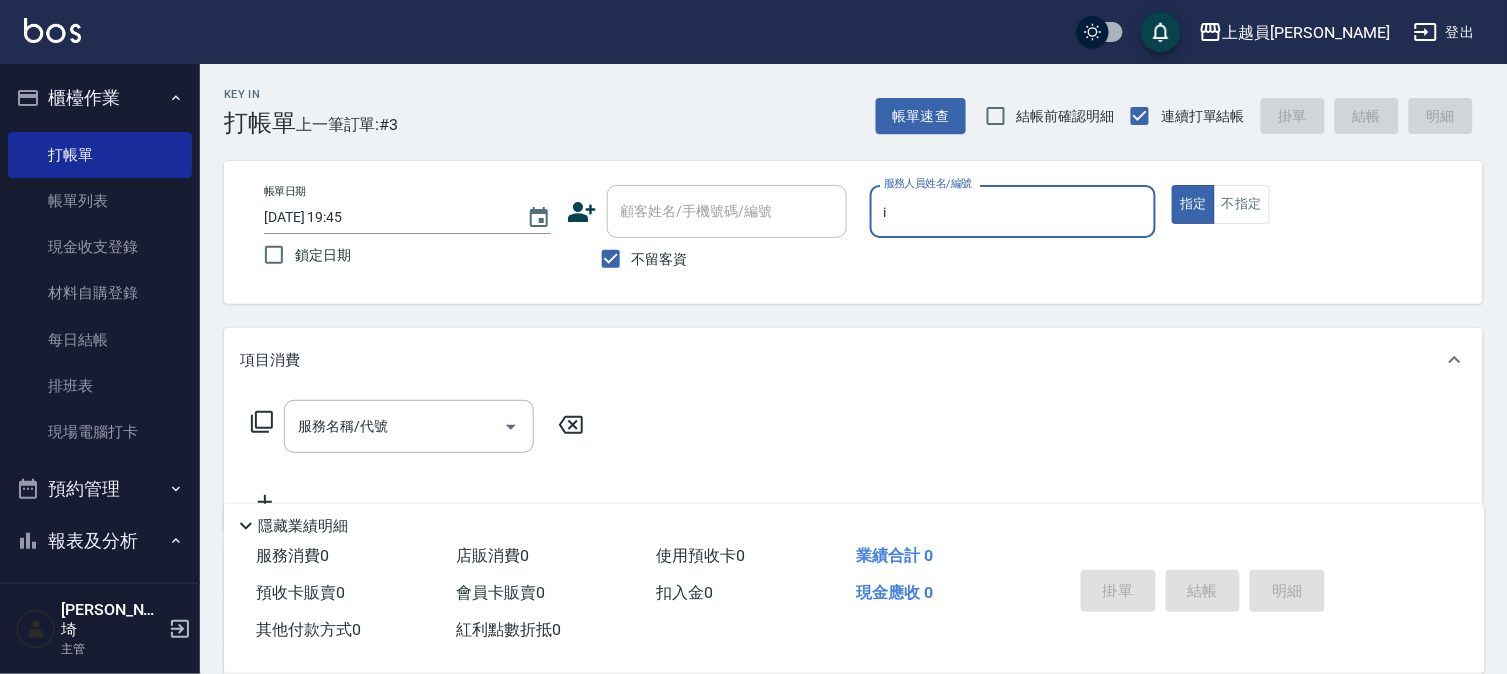 type on "Bella-I" 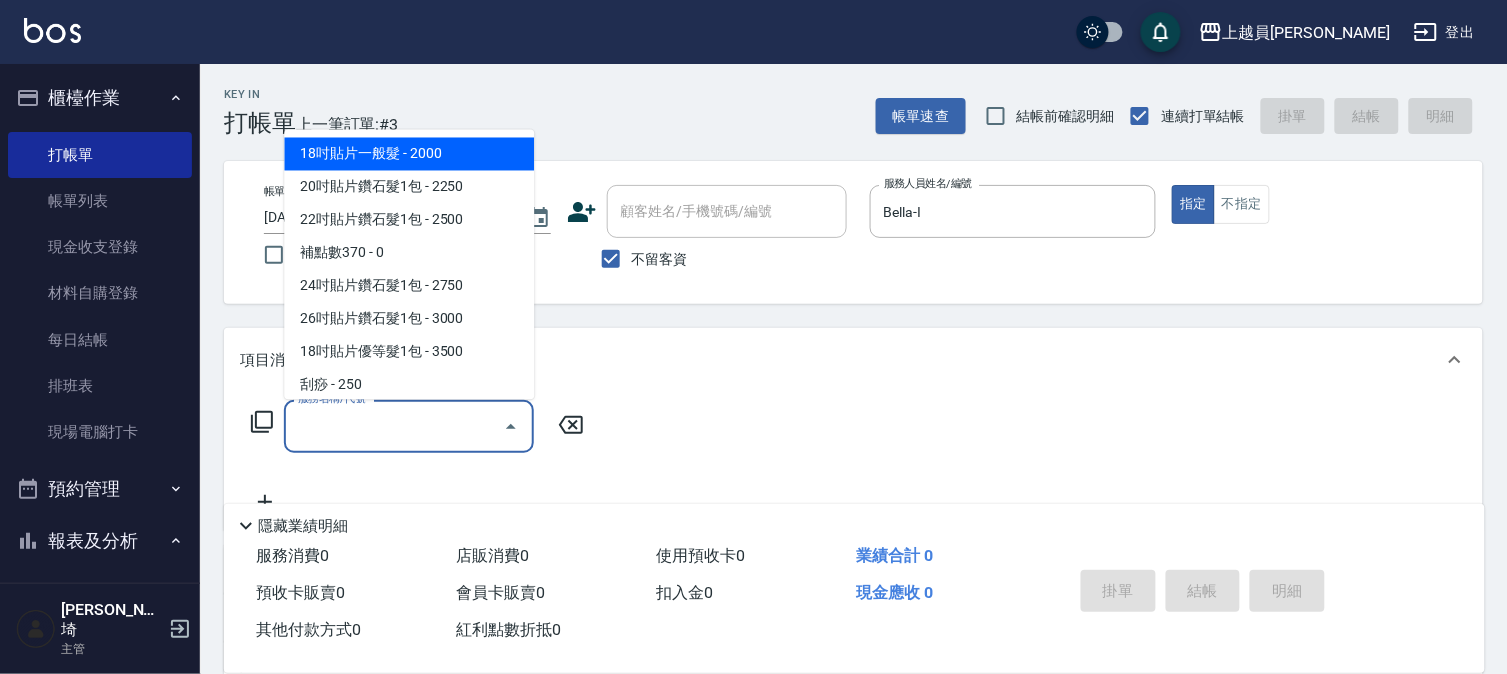drag, startPoint x: 376, startPoint y: 423, endPoint x: 355, endPoint y: 416, distance: 22.135944 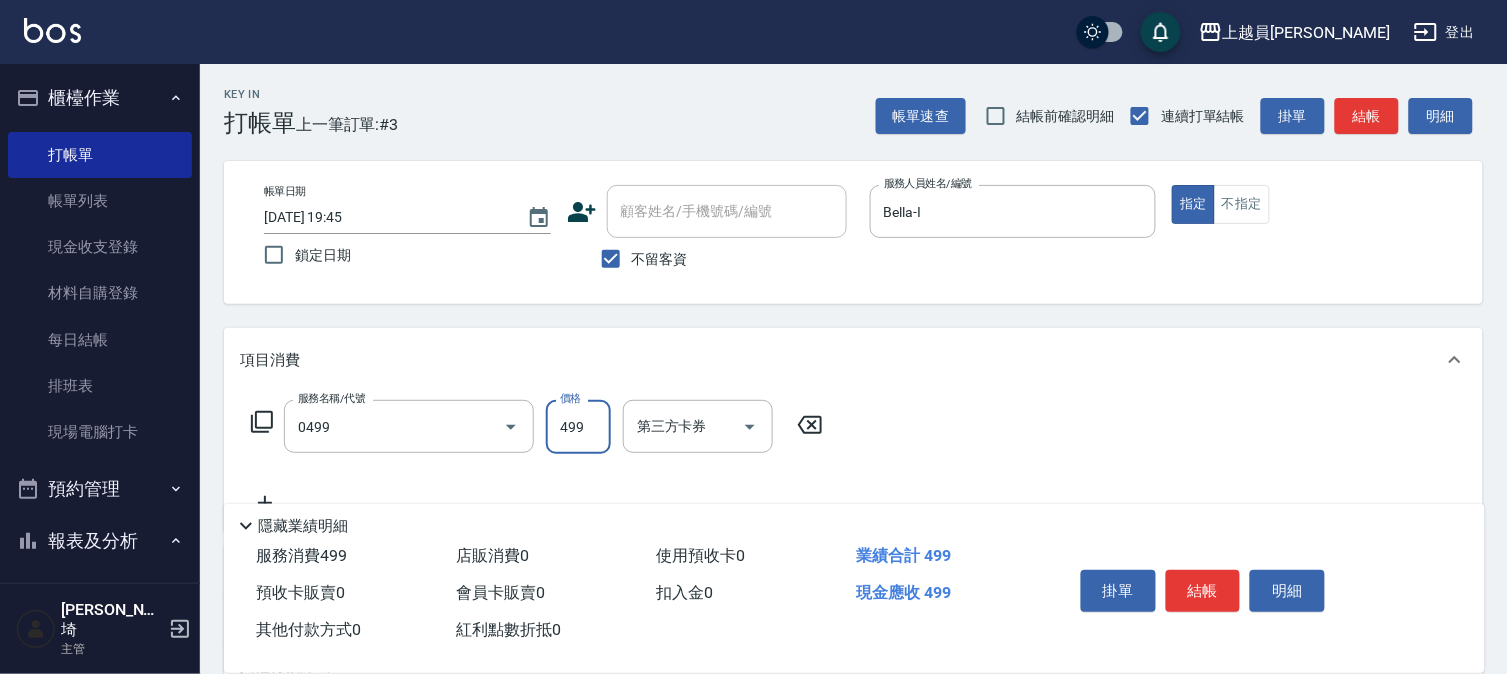type on "去角質洗髮(0499)" 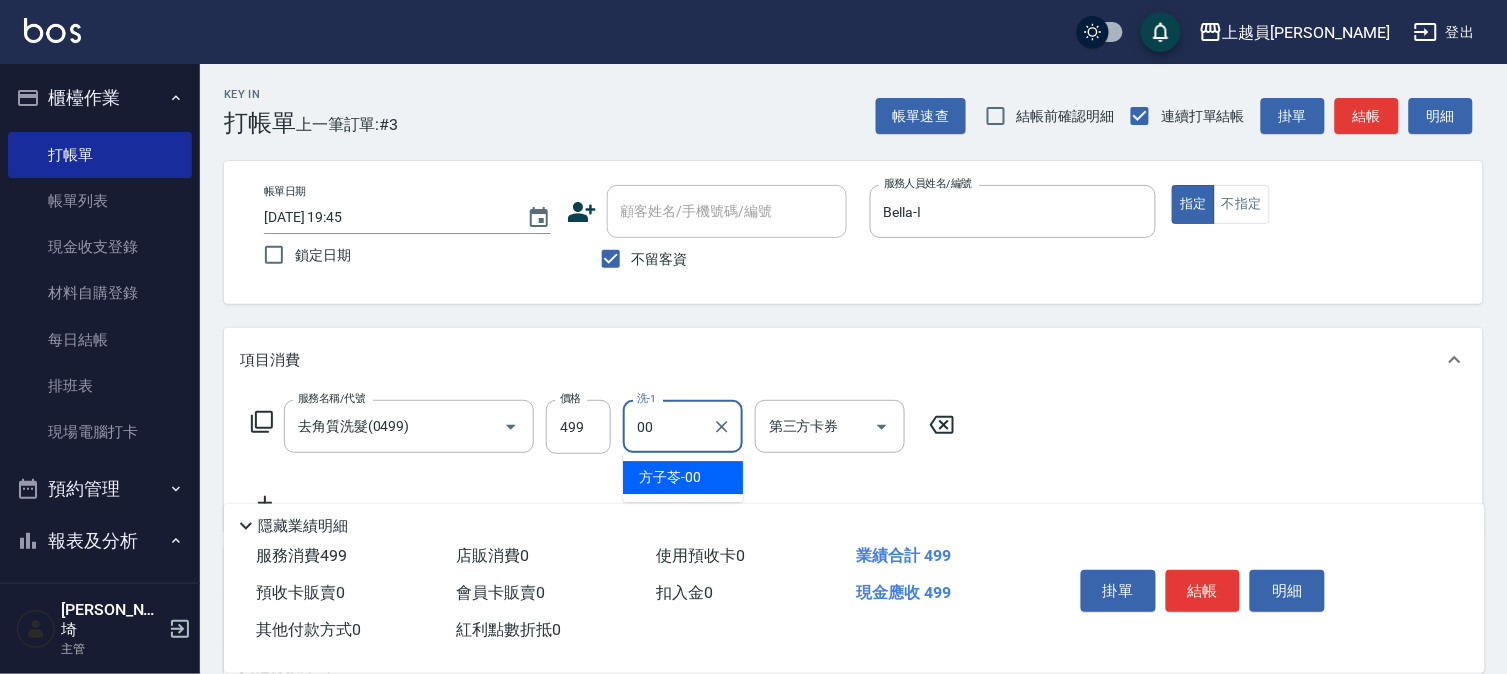 type on "[PERSON_NAME]-00" 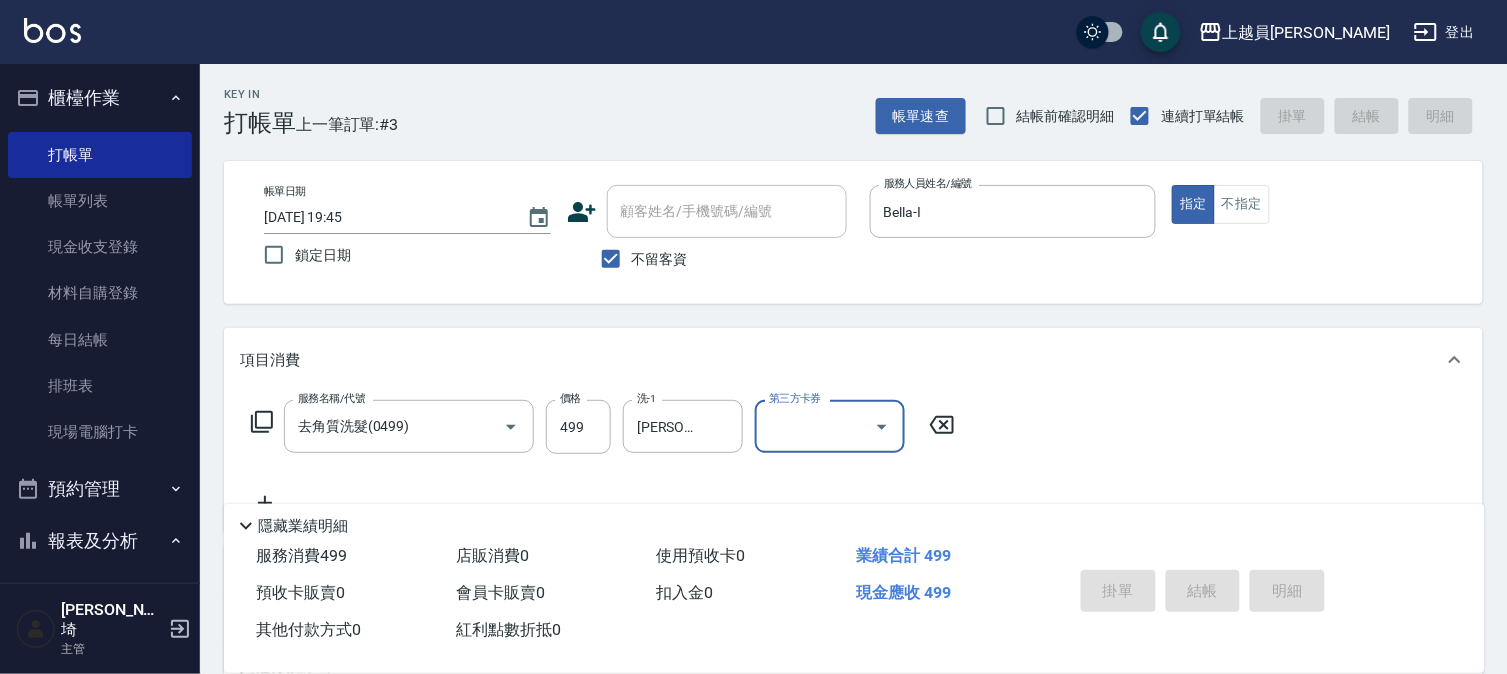 type on "[DATE] 19:46" 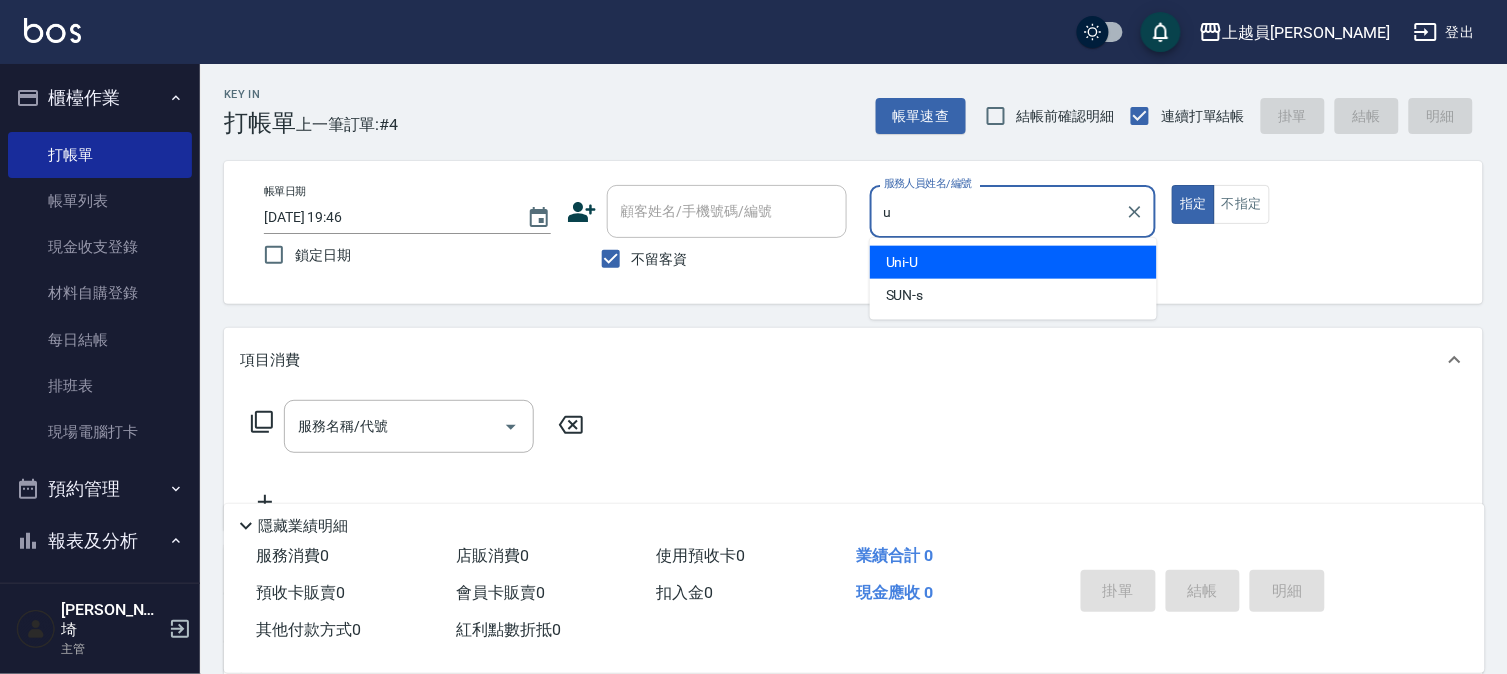 type on "Uni-U" 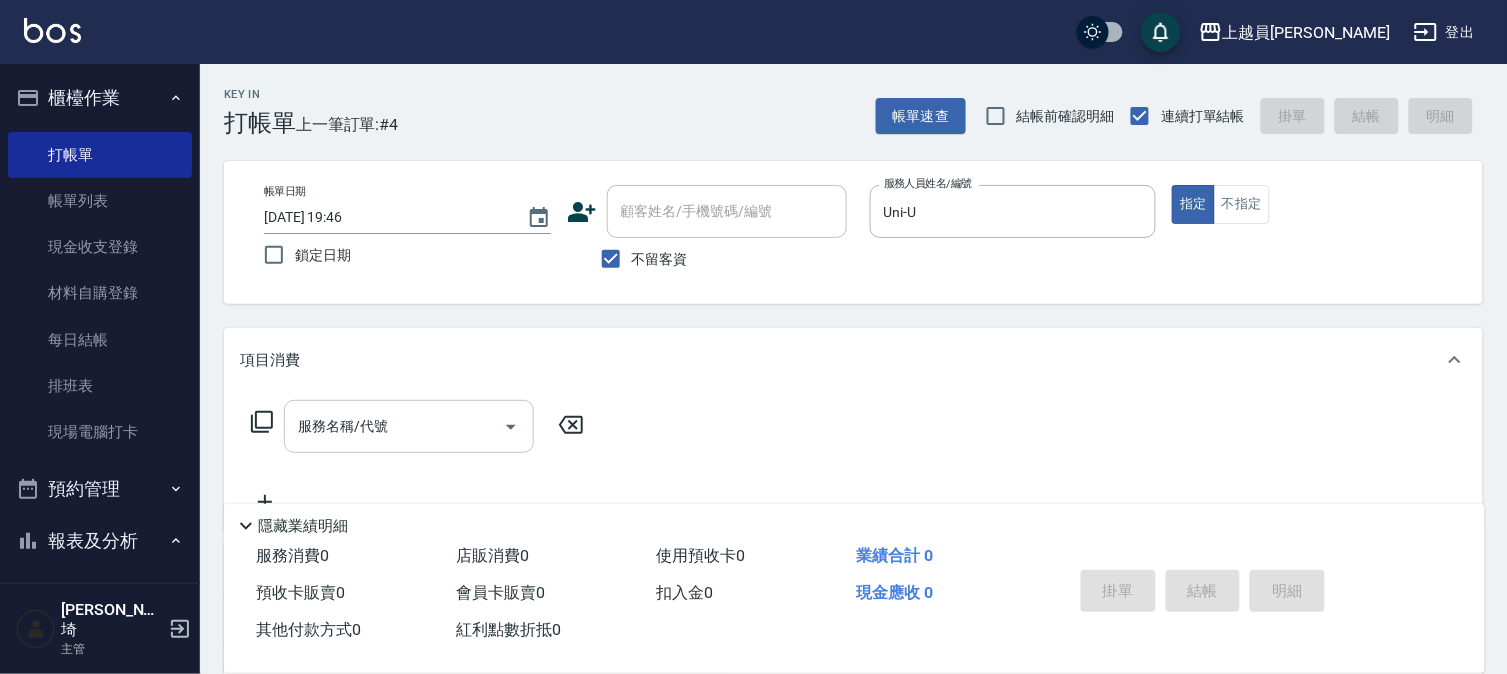 click on "服務名稱/代號" at bounding box center [409, 426] 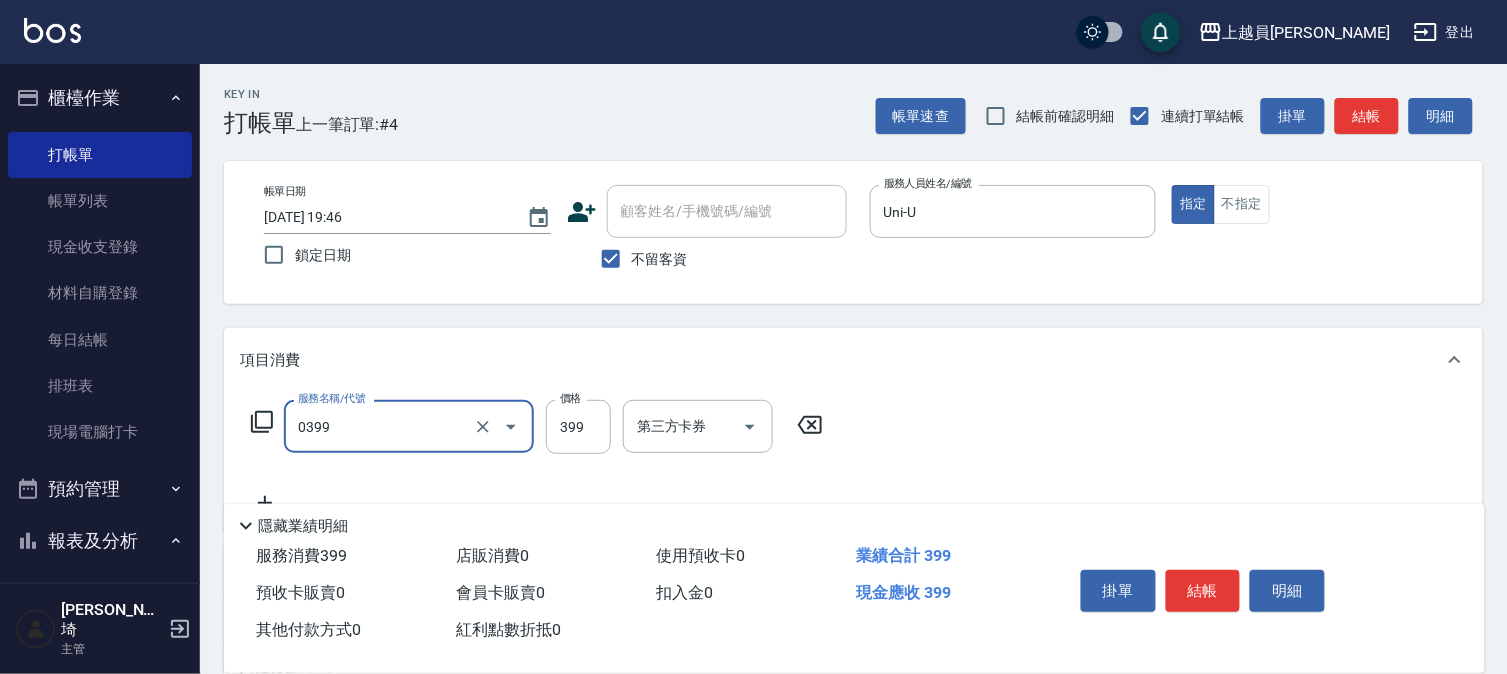 type on "海鹽SPA(0399)" 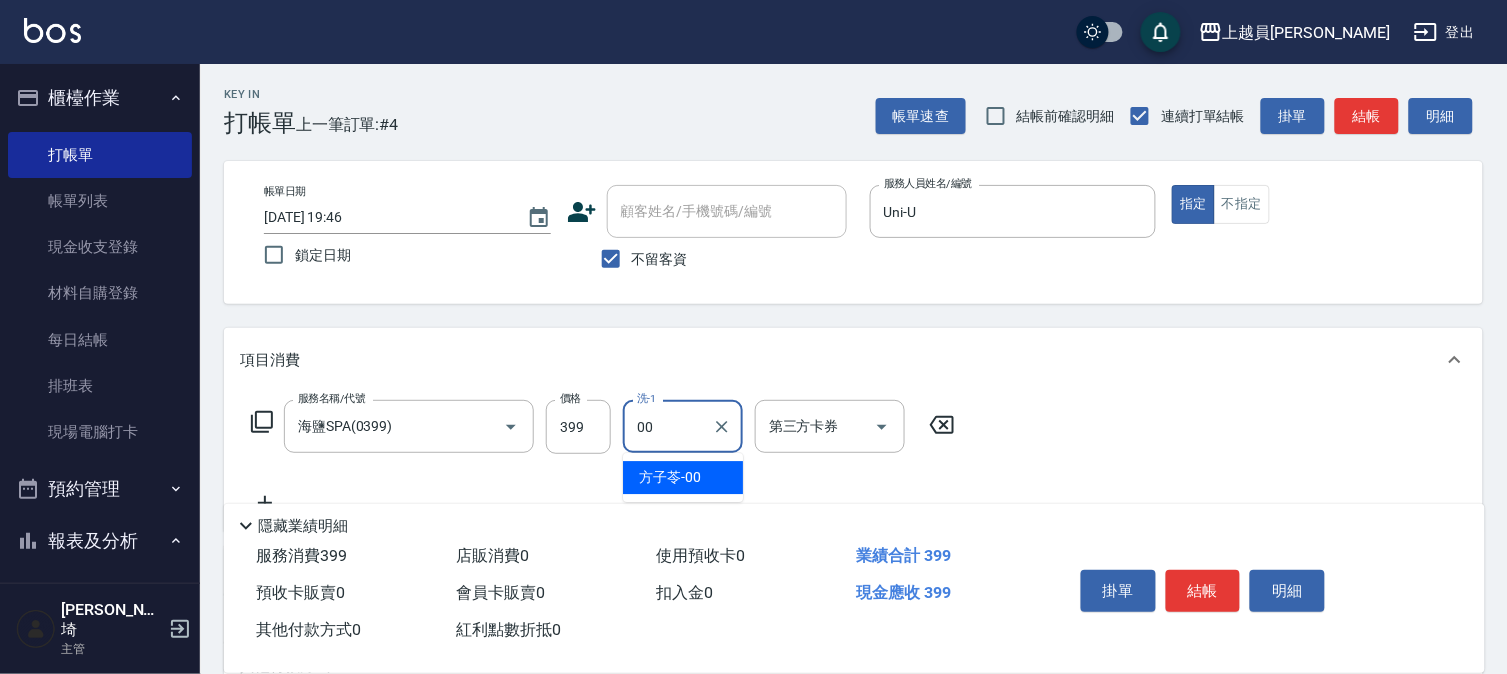 type on "[PERSON_NAME]-00" 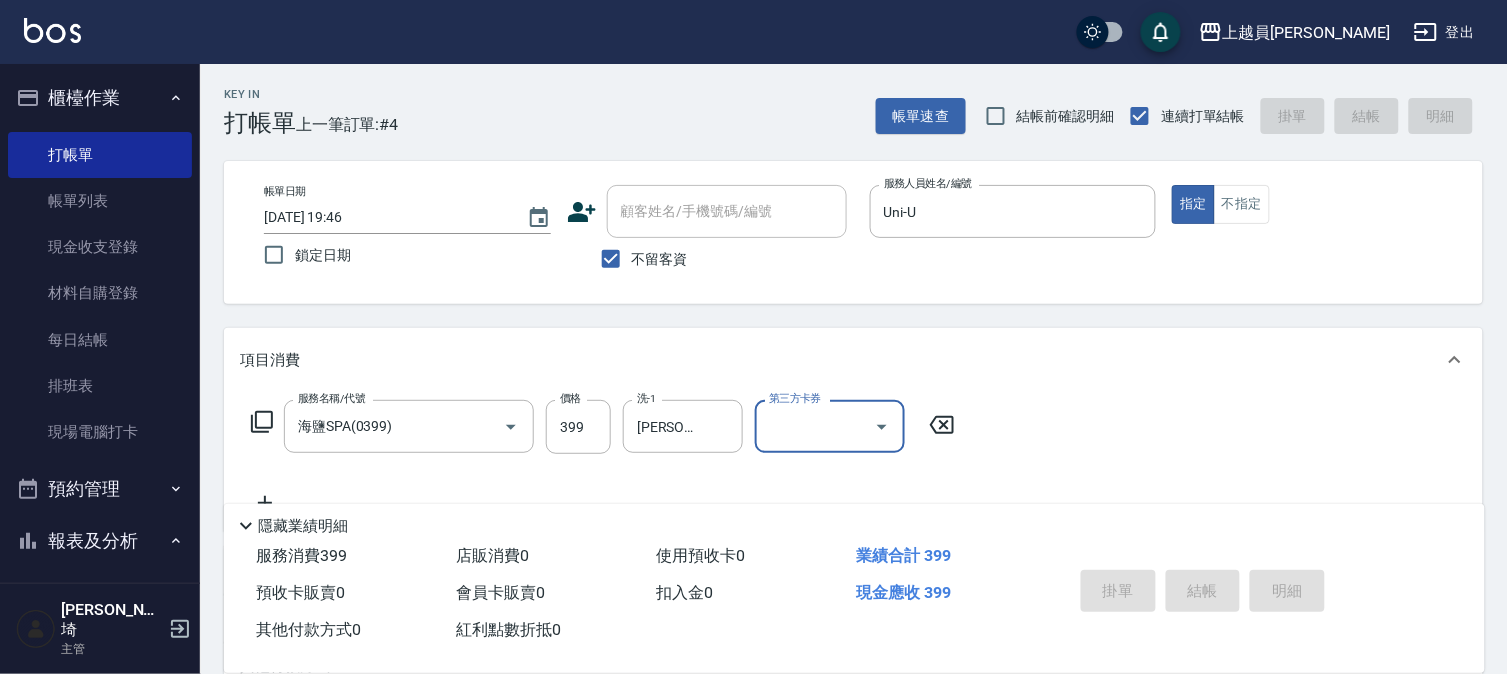 type 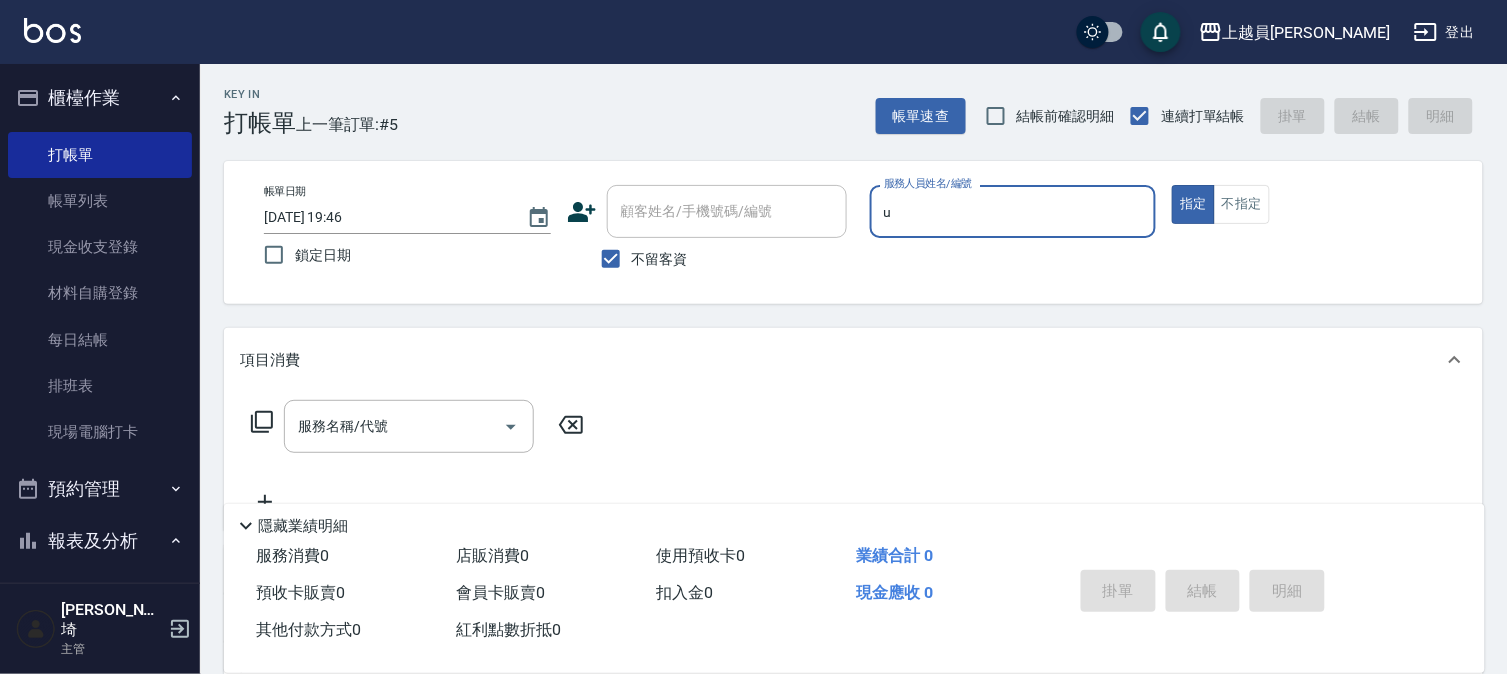 type on "Uni-U" 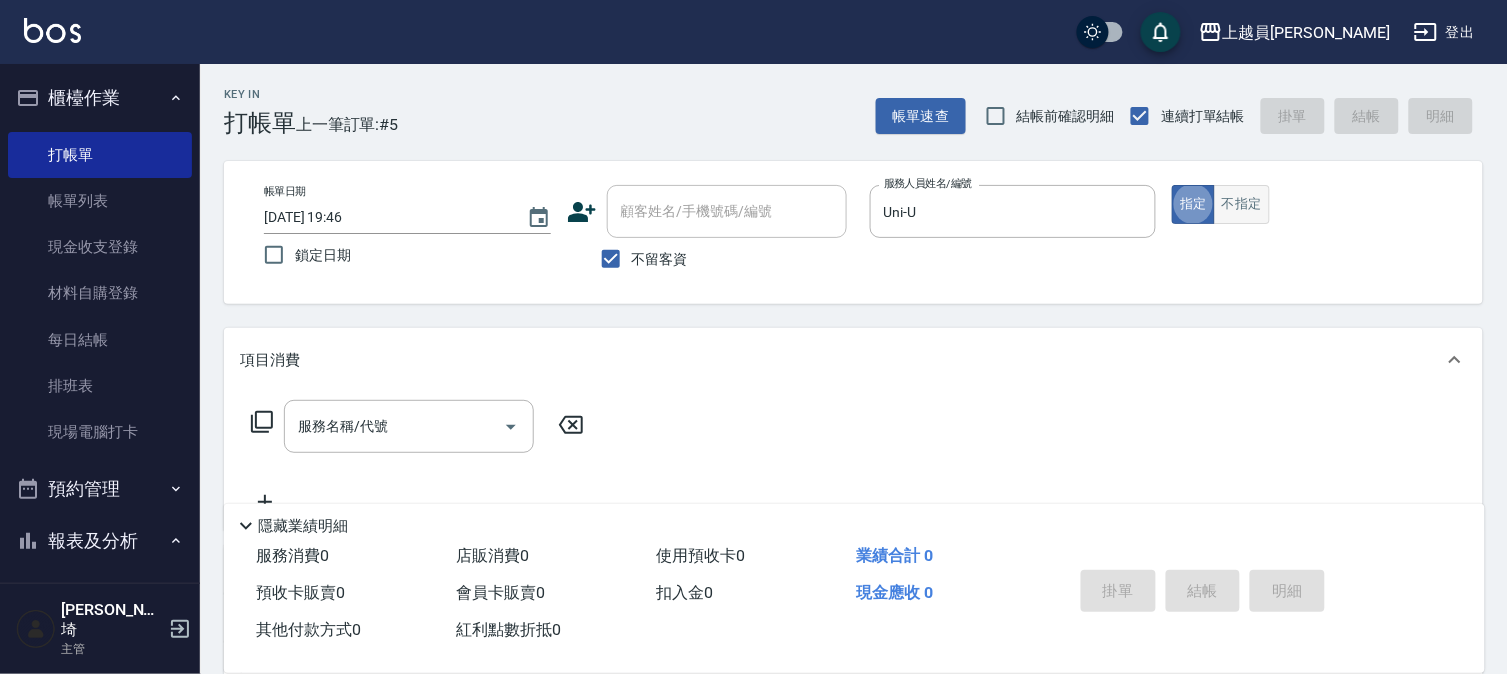 click on "不指定" at bounding box center (1242, 204) 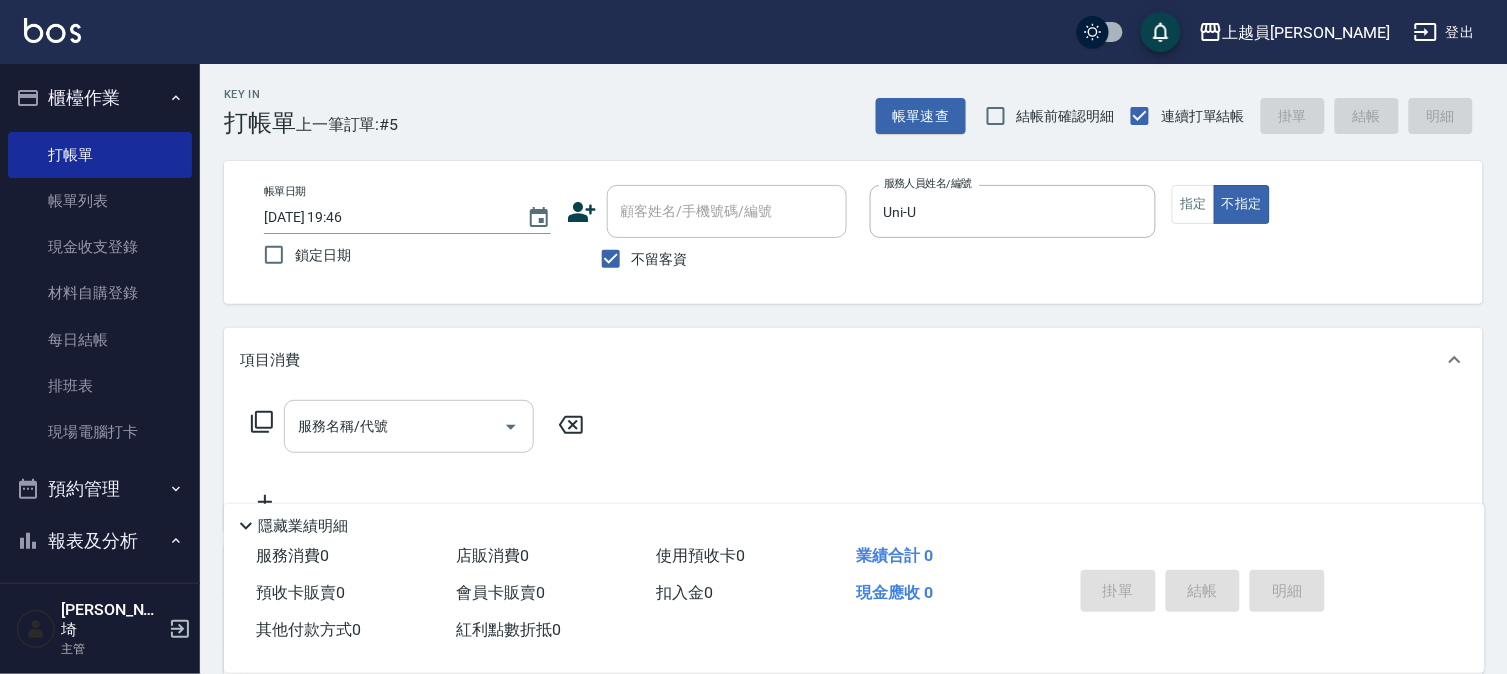 click on "服務名稱/代號" at bounding box center (394, 426) 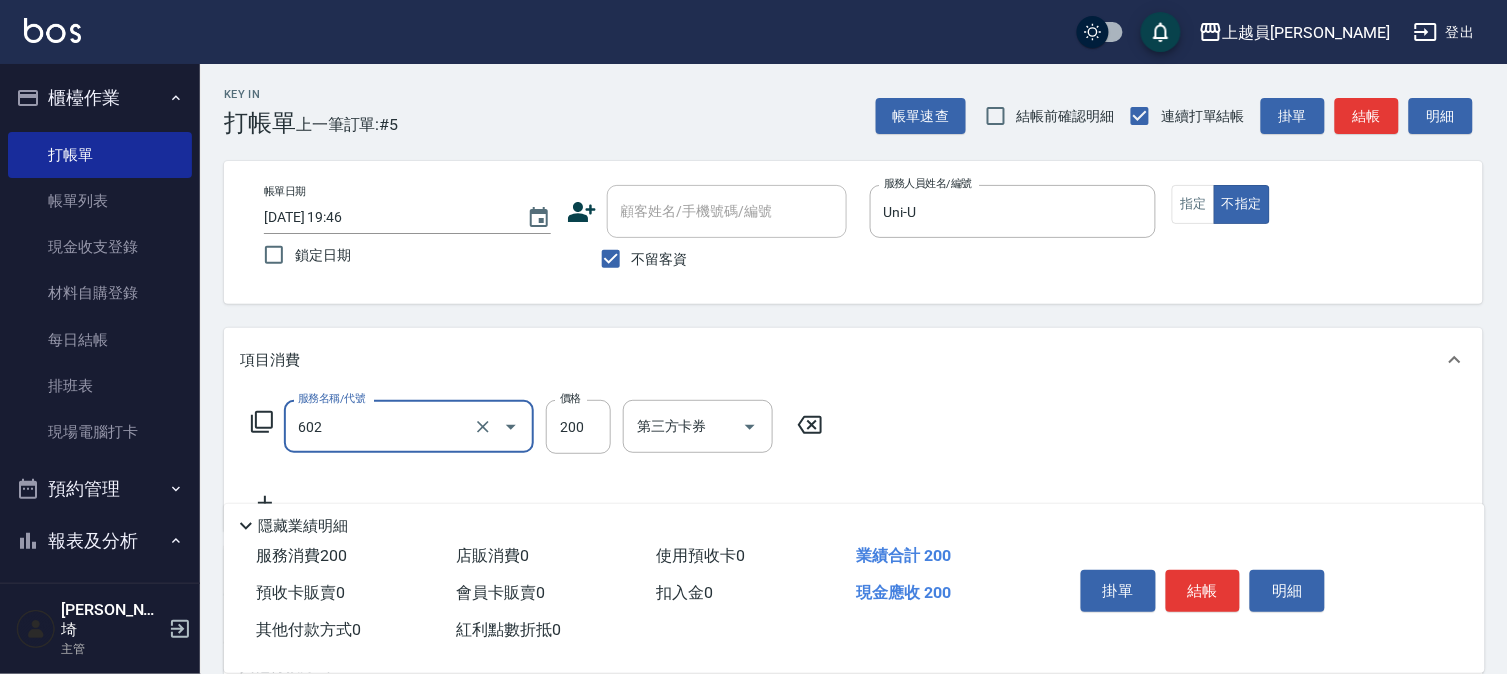 type on "一般洗髮(602)" 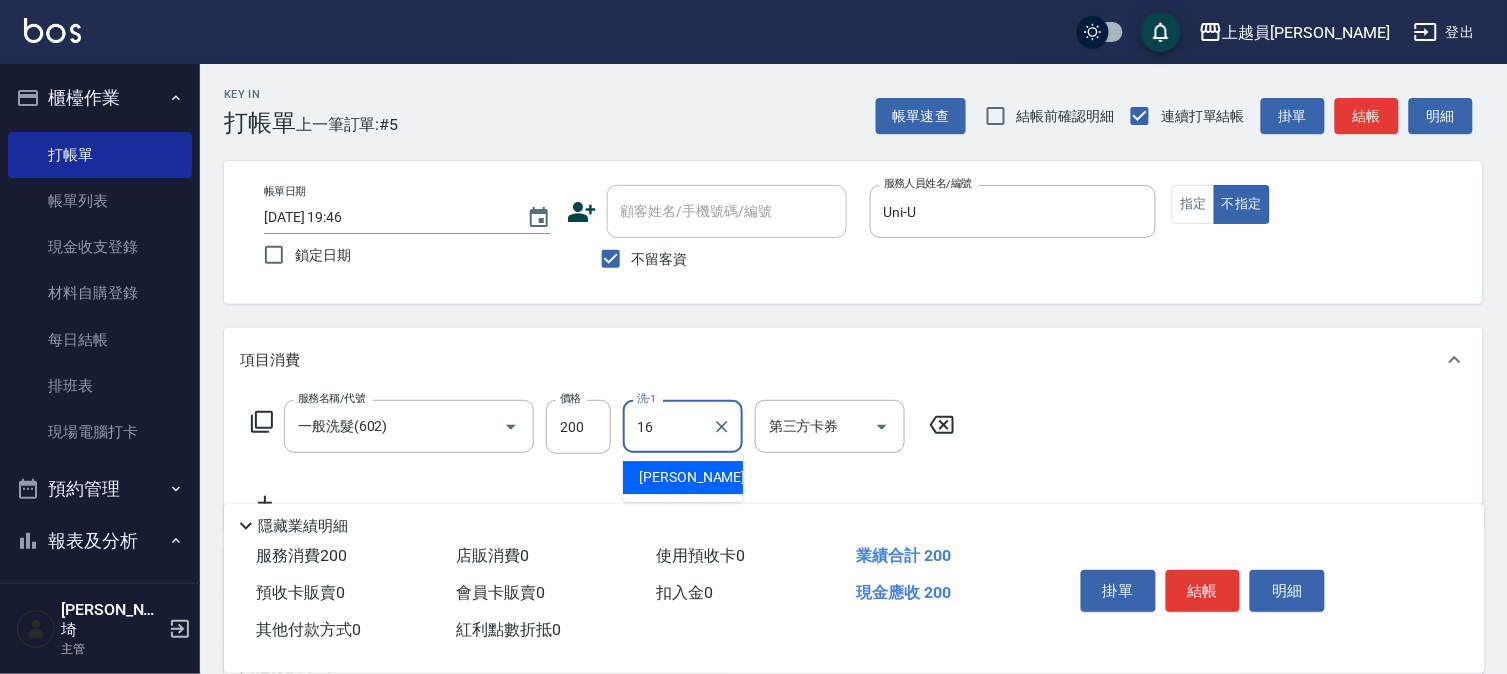 type on "[PERSON_NAME]-16" 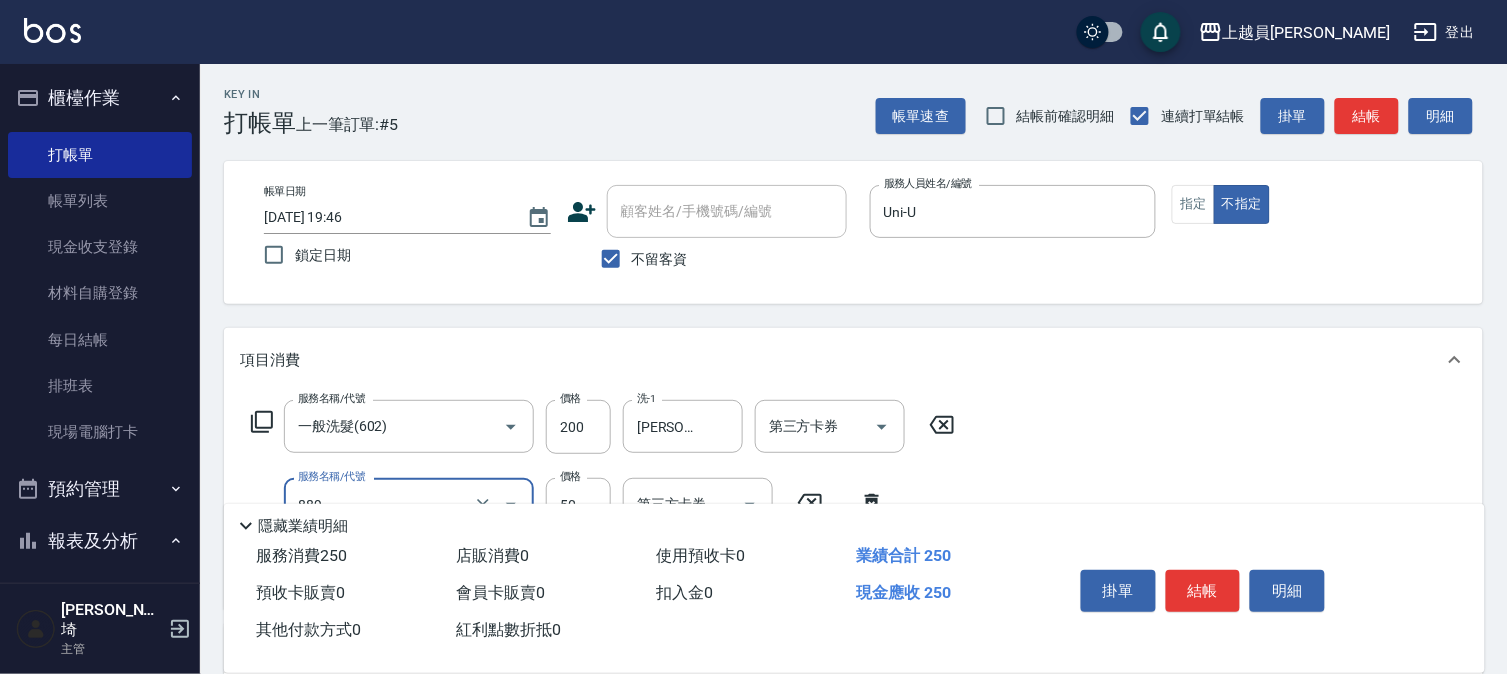 type on "精油(889)" 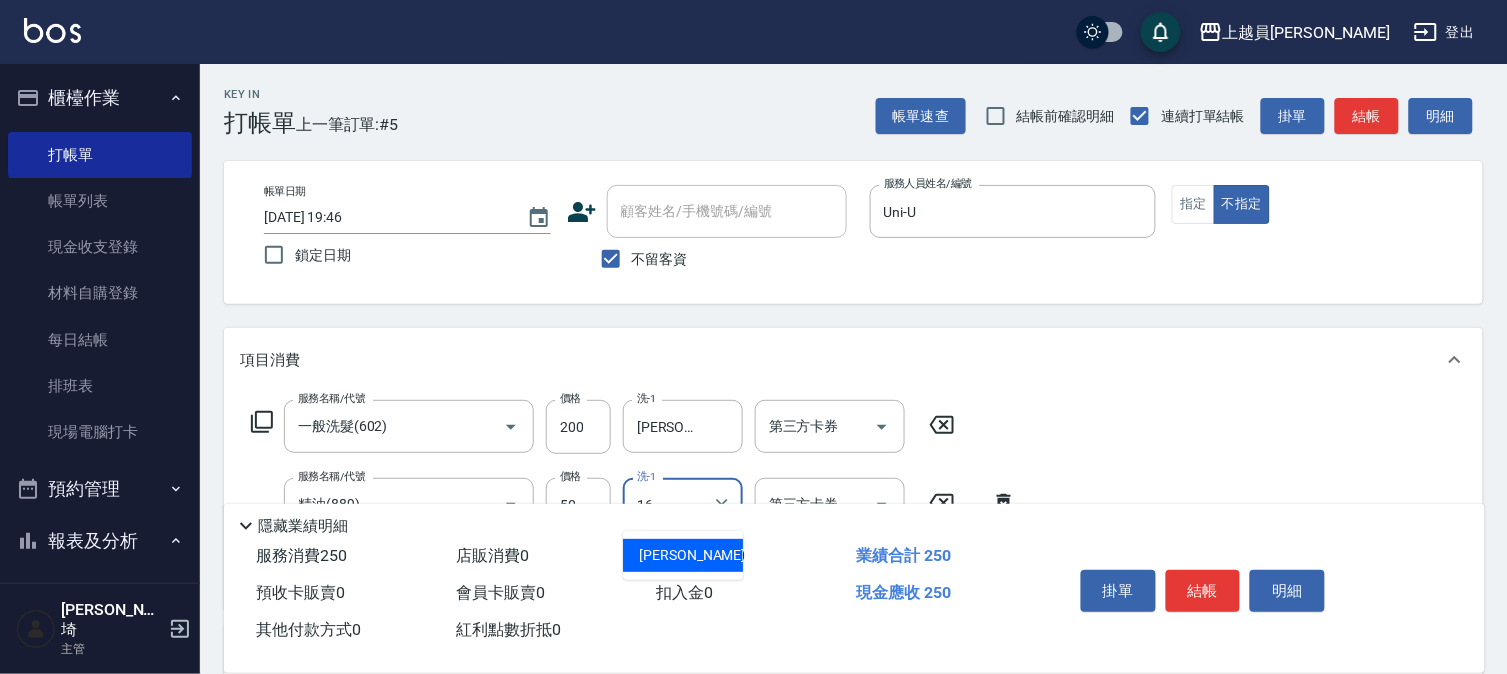 type on "[PERSON_NAME]-16" 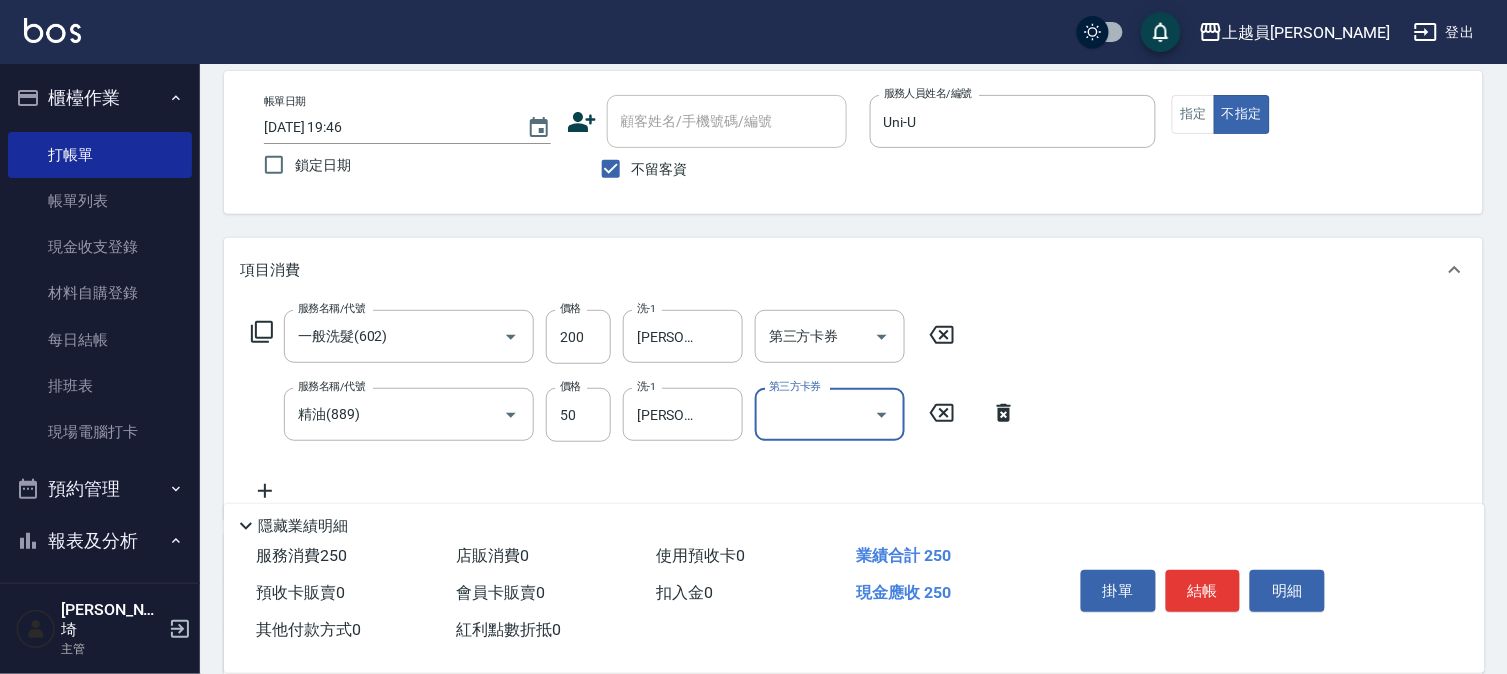 scroll, scrollTop: 332, scrollLeft: 0, axis: vertical 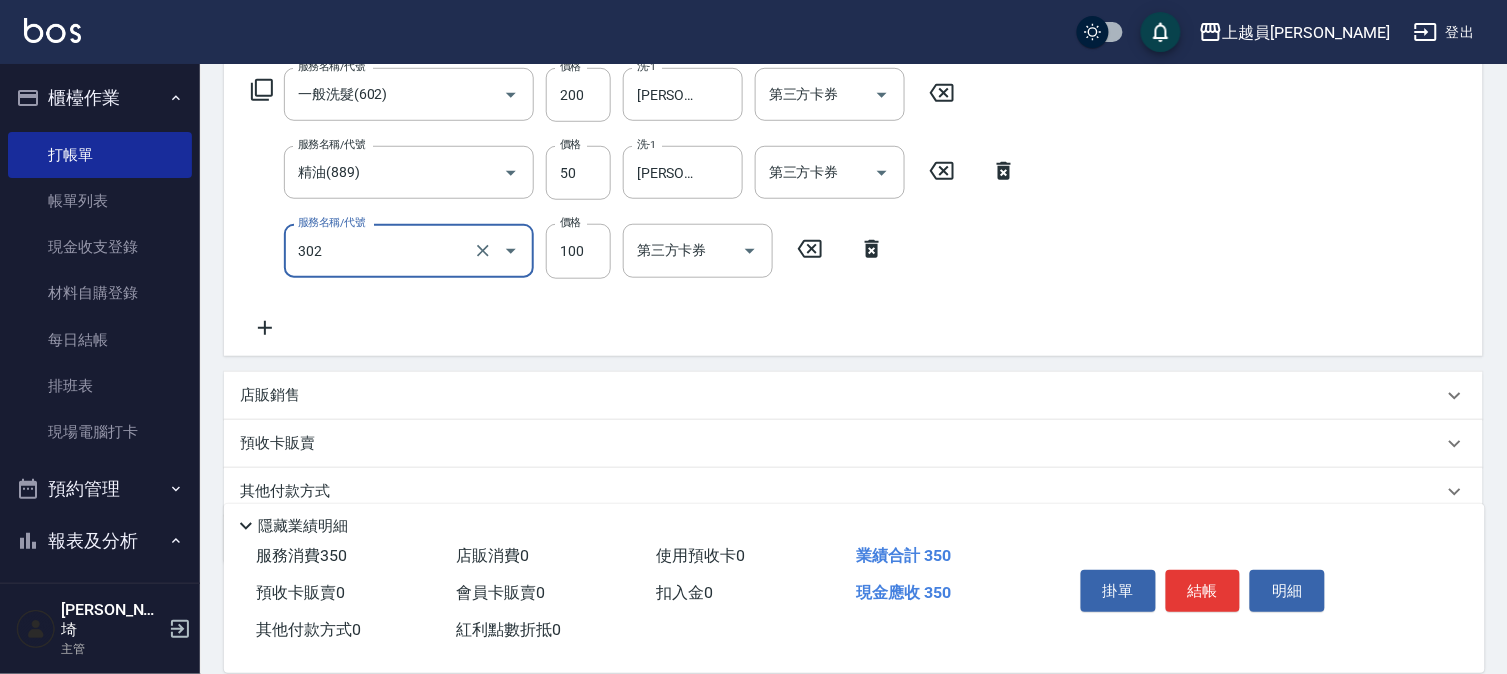 type on "剪髮(302)" 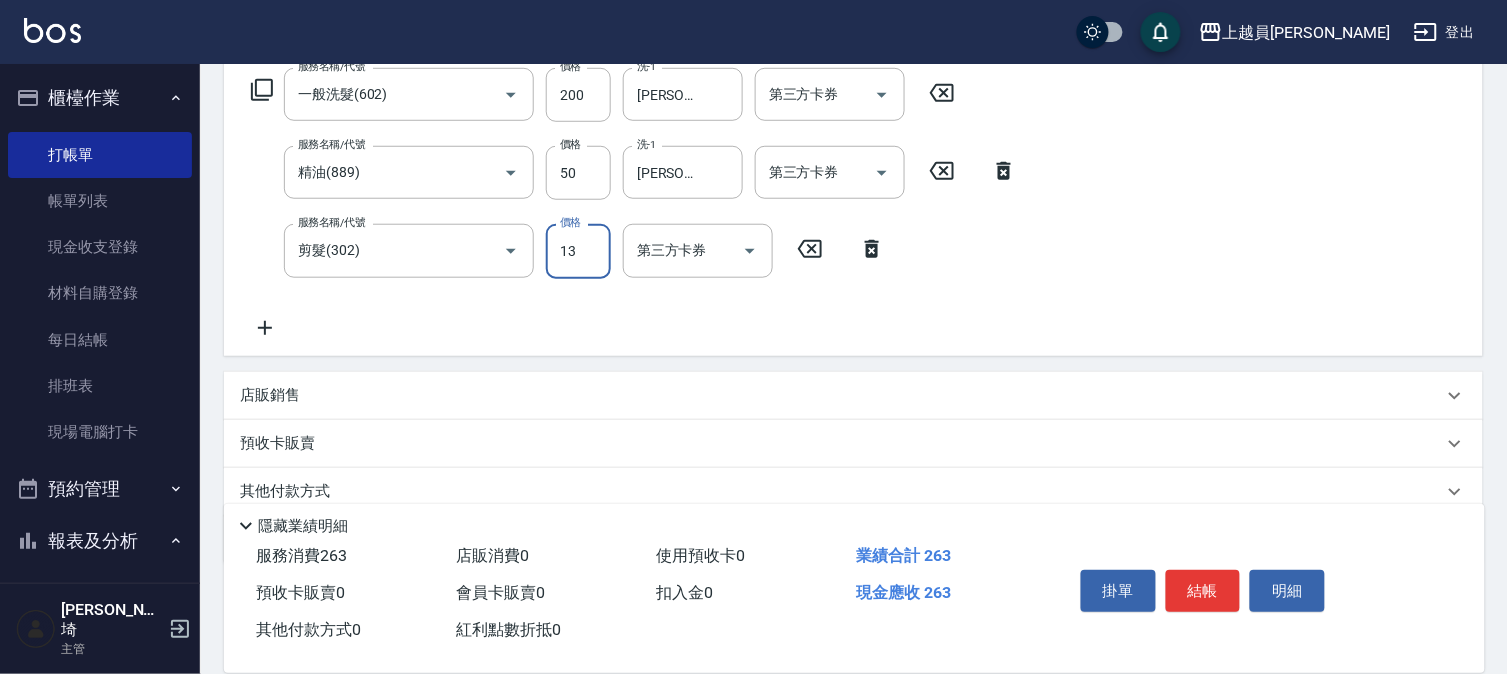 type on "13" 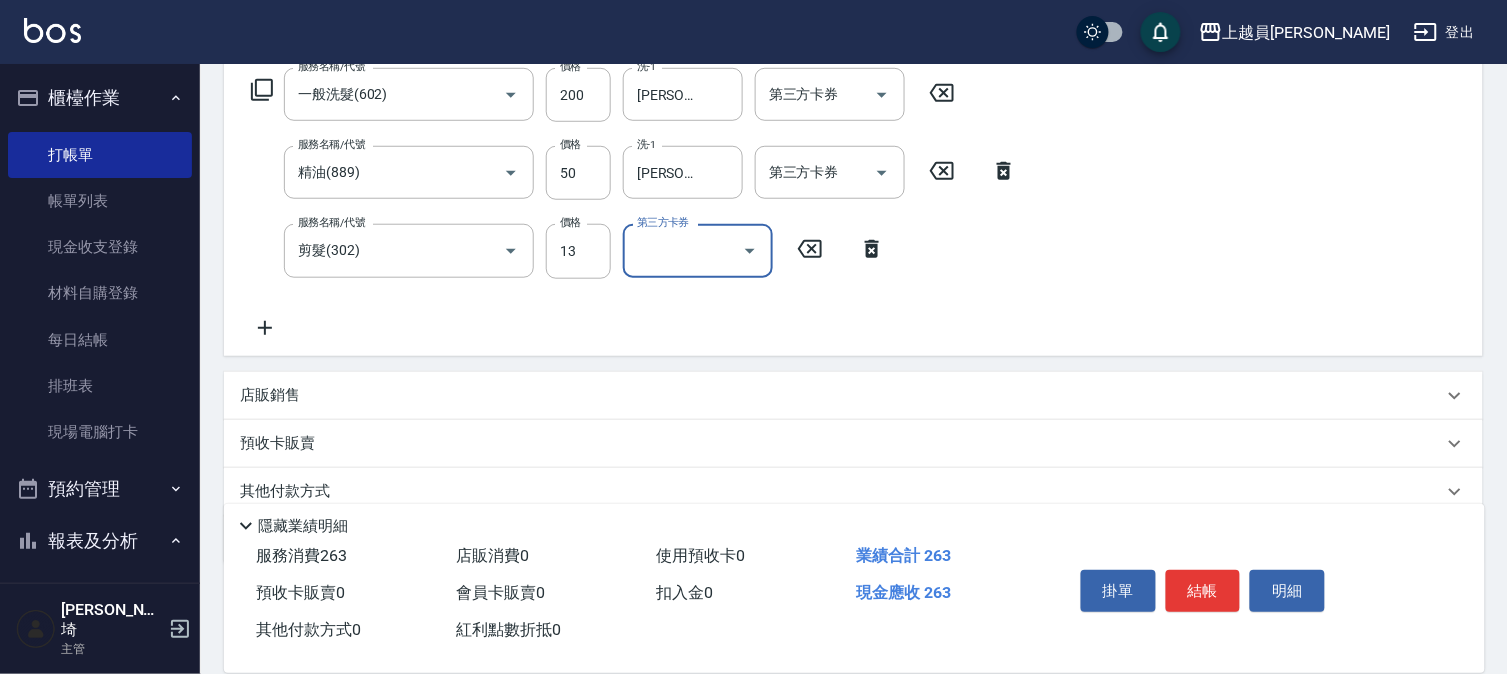 type 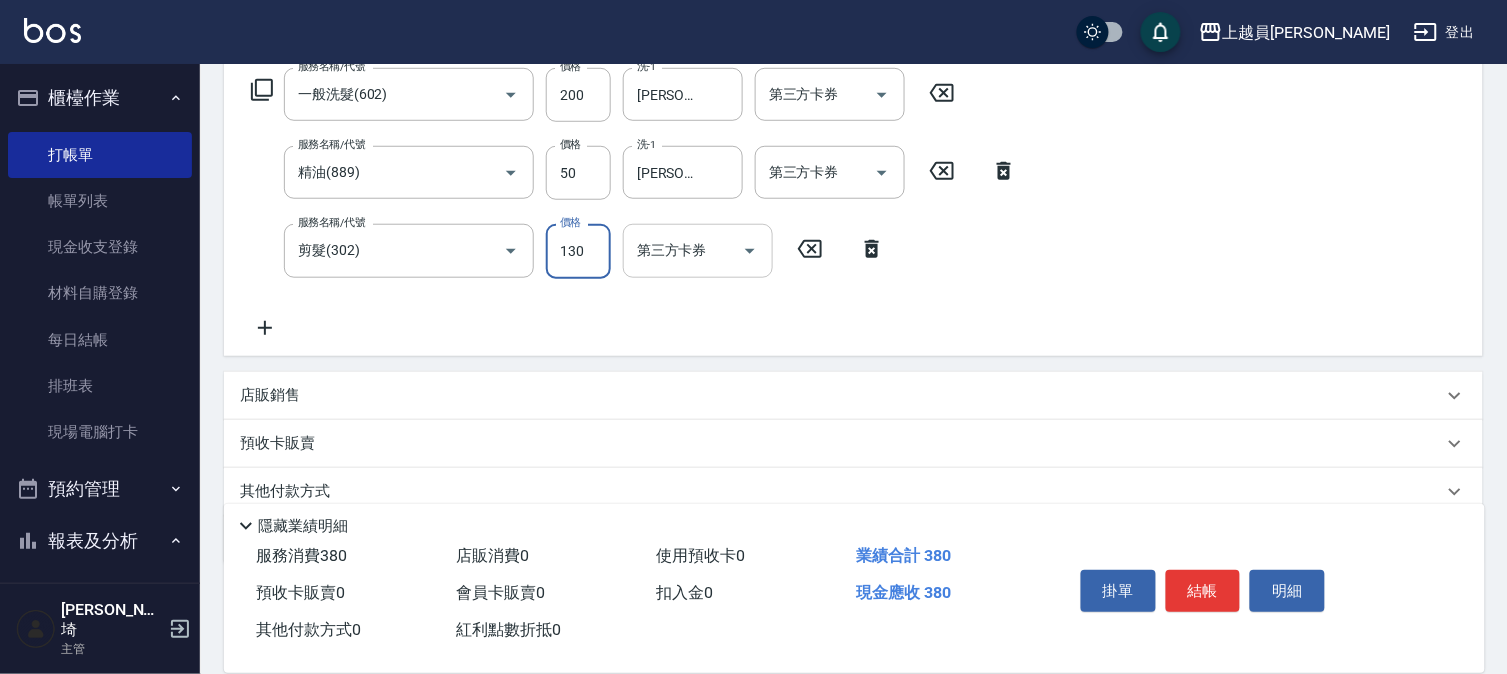 type on "130" 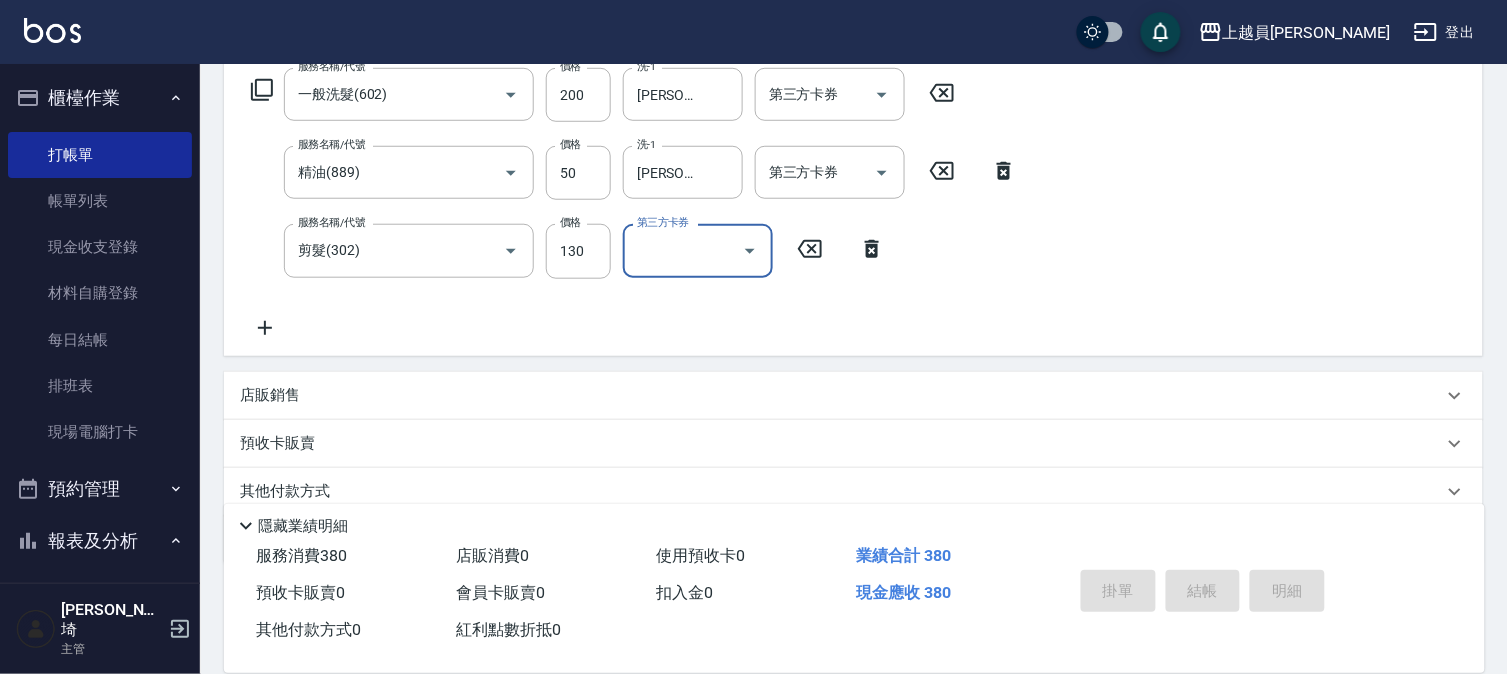 type 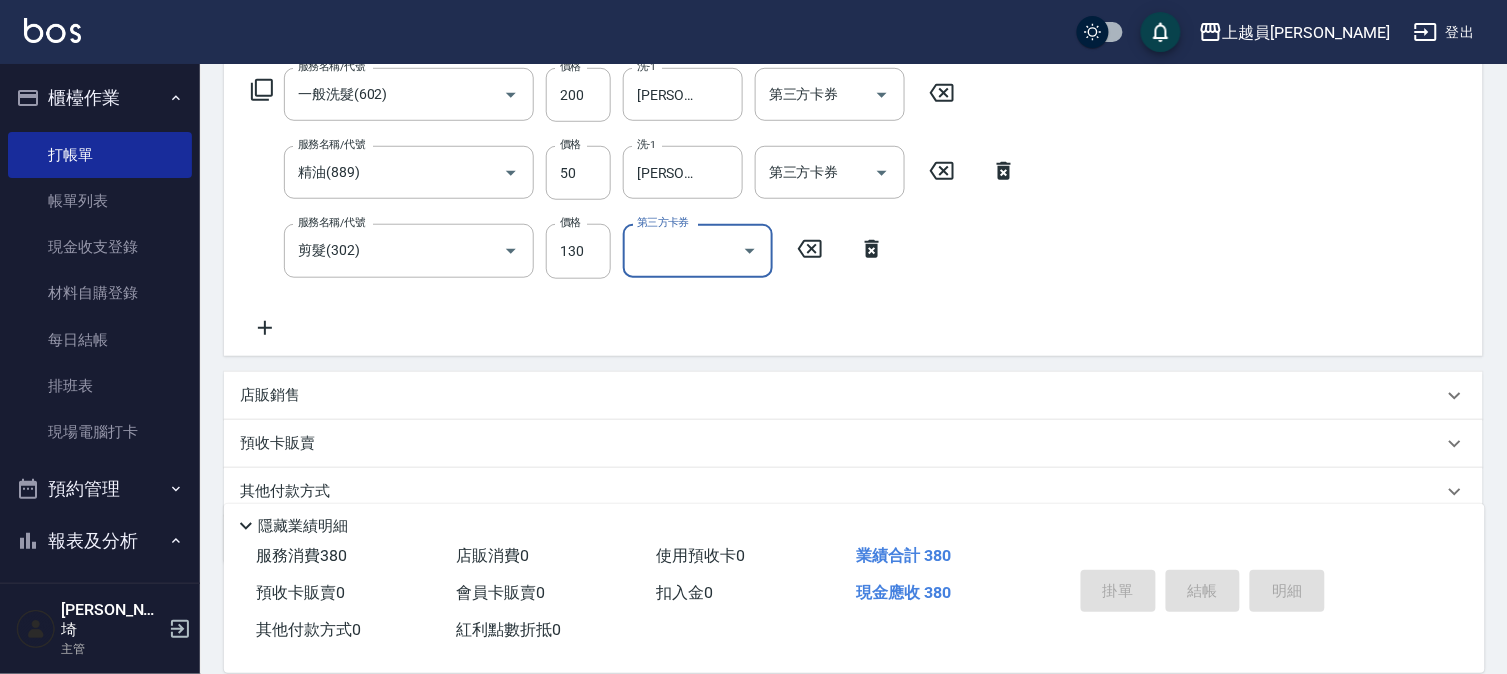 type 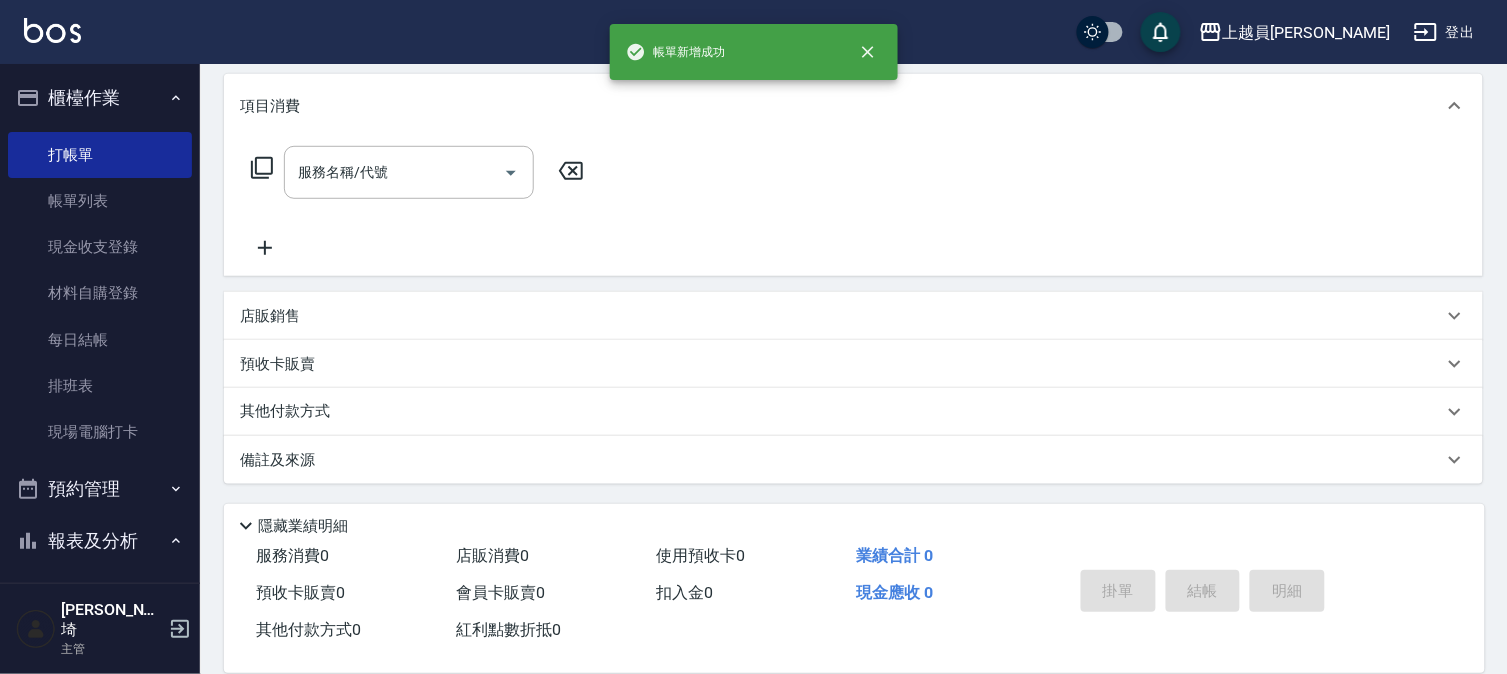 scroll, scrollTop: 0, scrollLeft: 0, axis: both 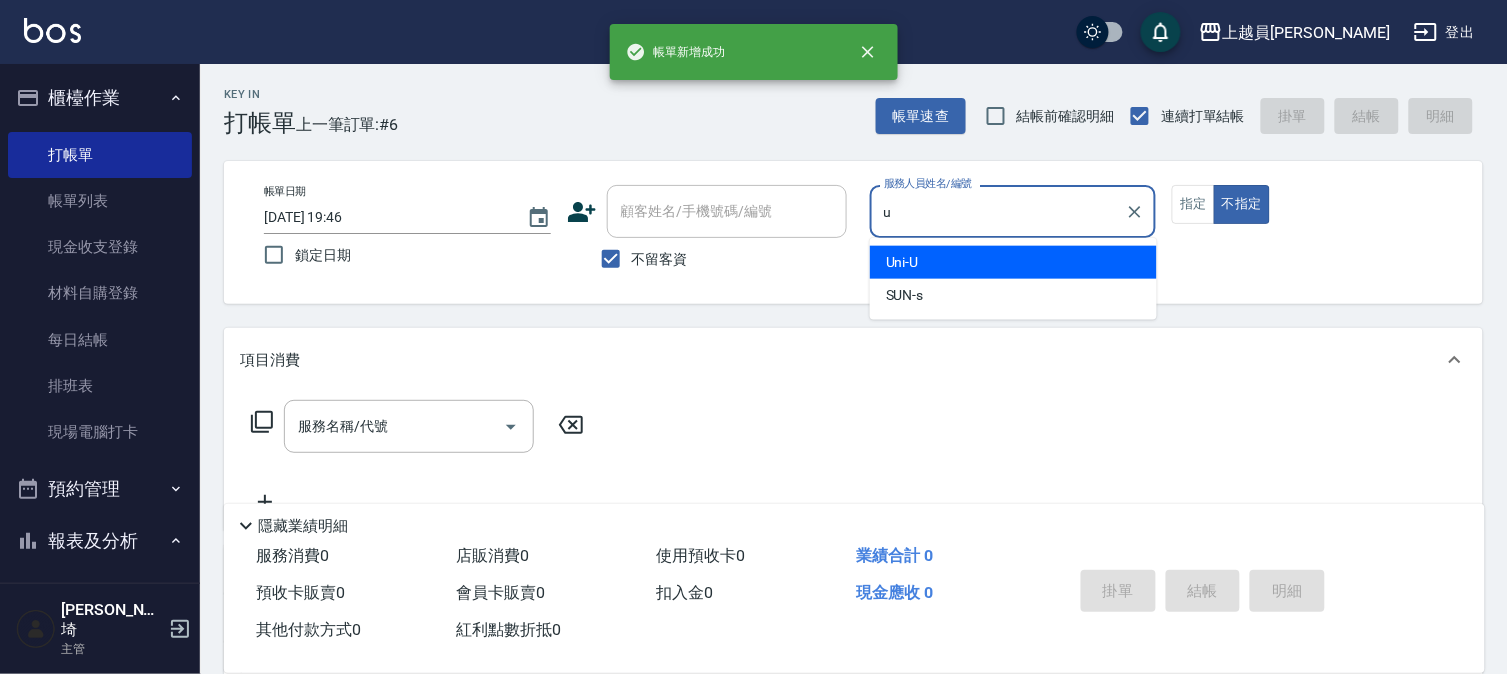 type on "Uni-U" 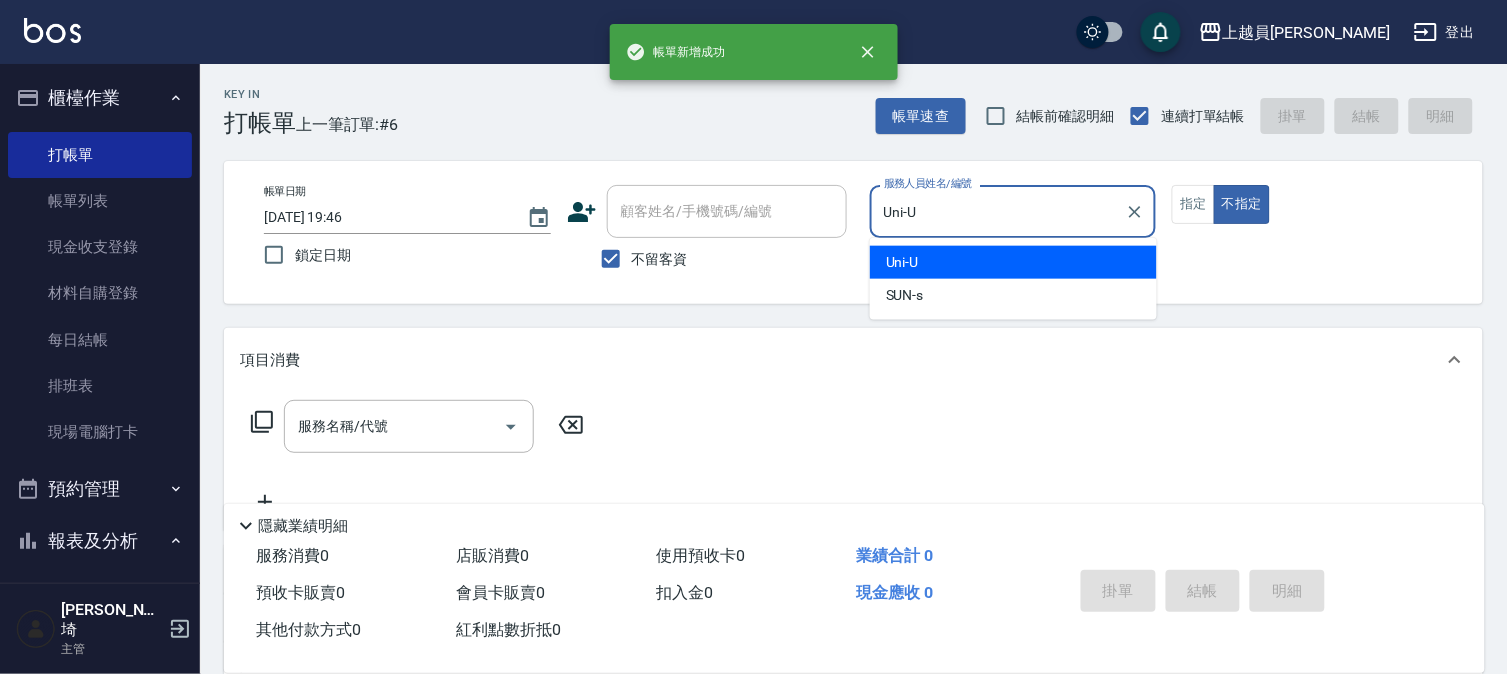 type on "false" 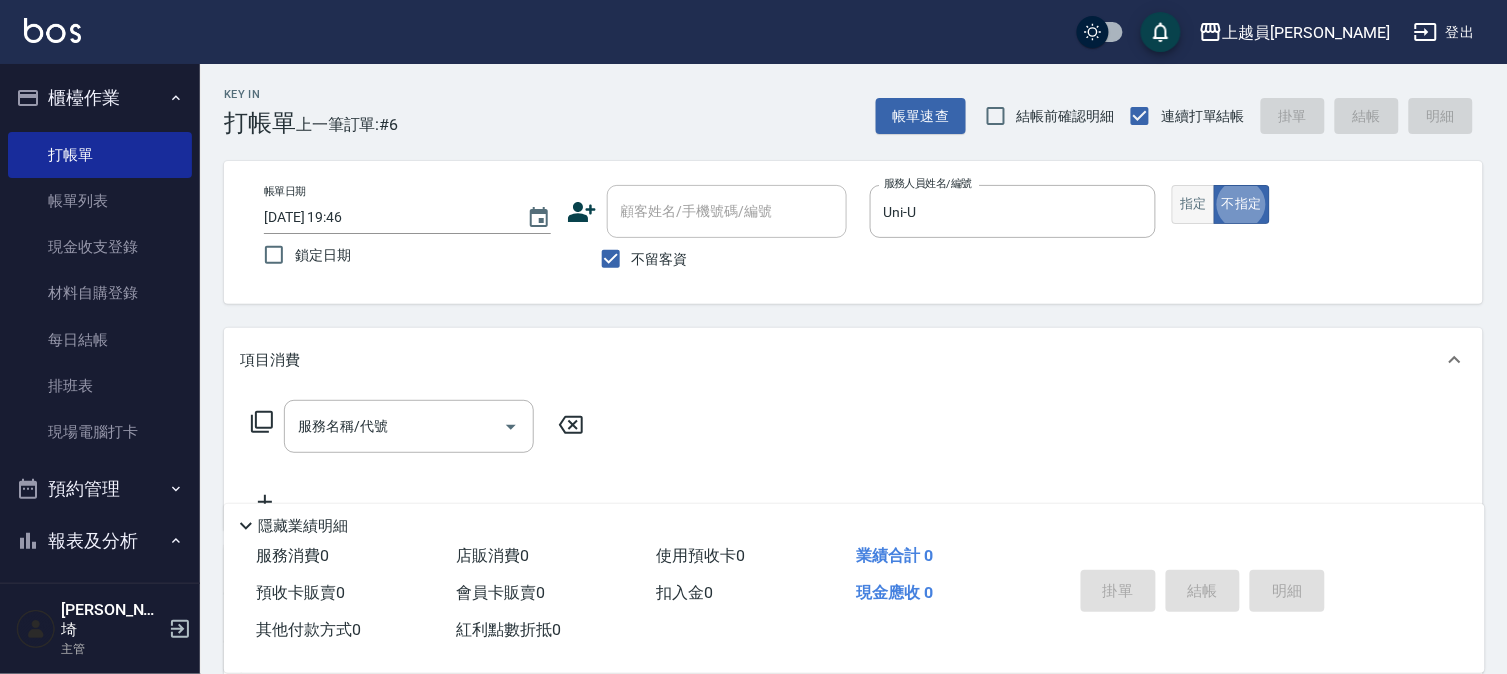 click on "指定" at bounding box center [1193, 204] 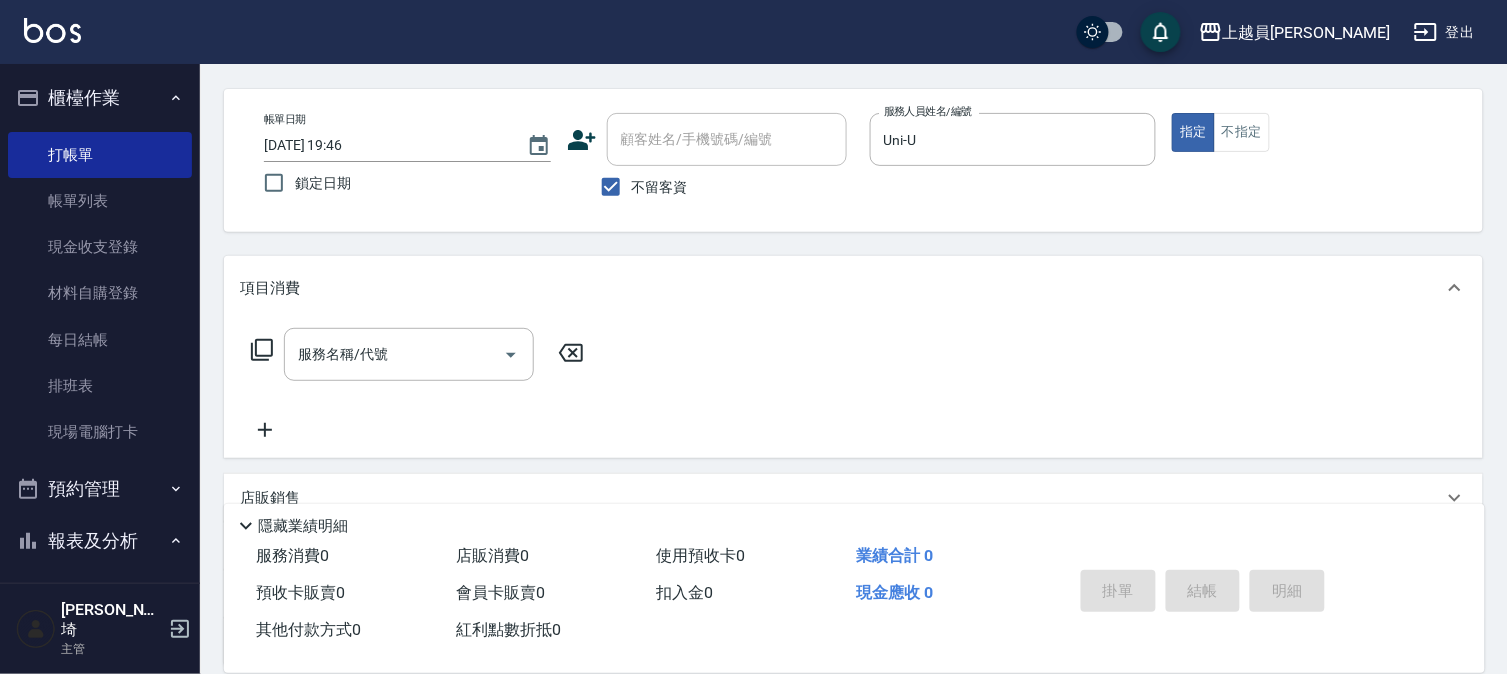 scroll, scrollTop: 111, scrollLeft: 0, axis: vertical 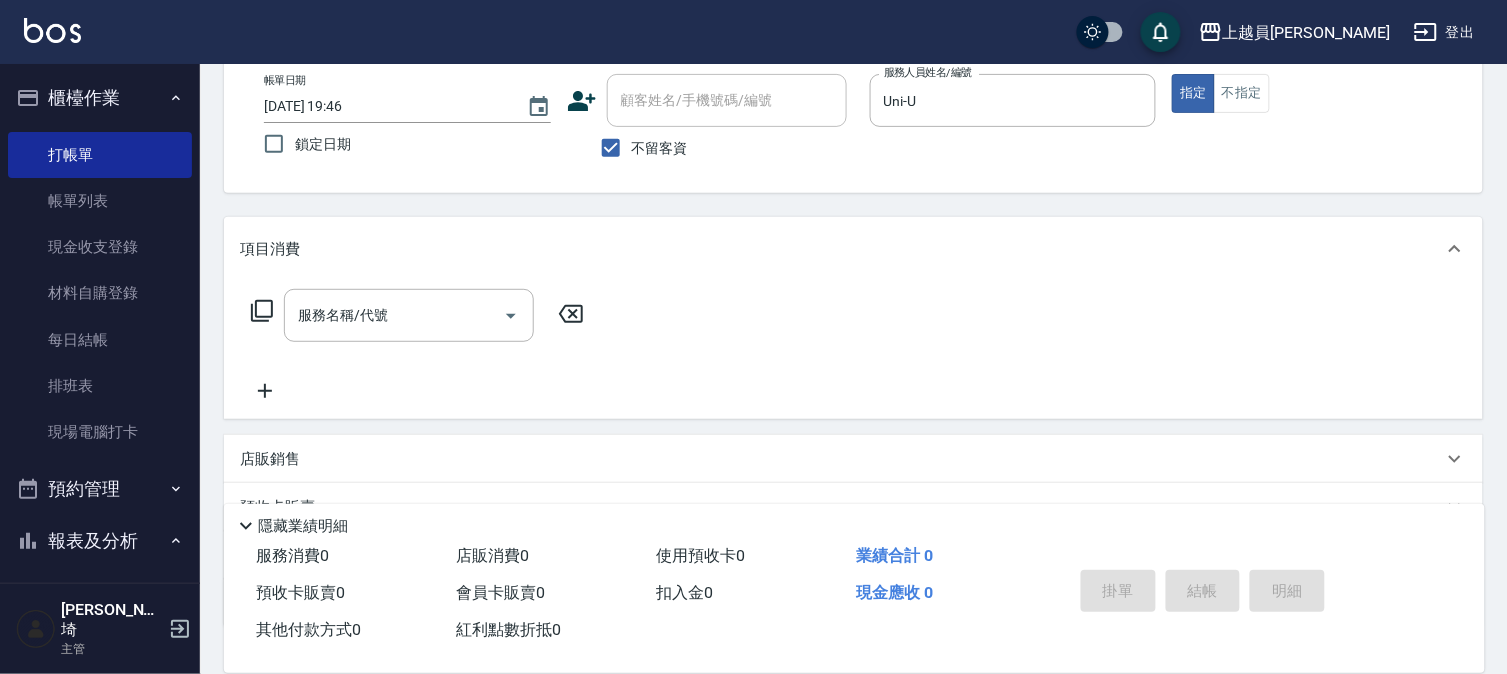 drag, startPoint x: 435, startPoint y: 295, endPoint x: 552, endPoint y: 257, distance: 123.01626 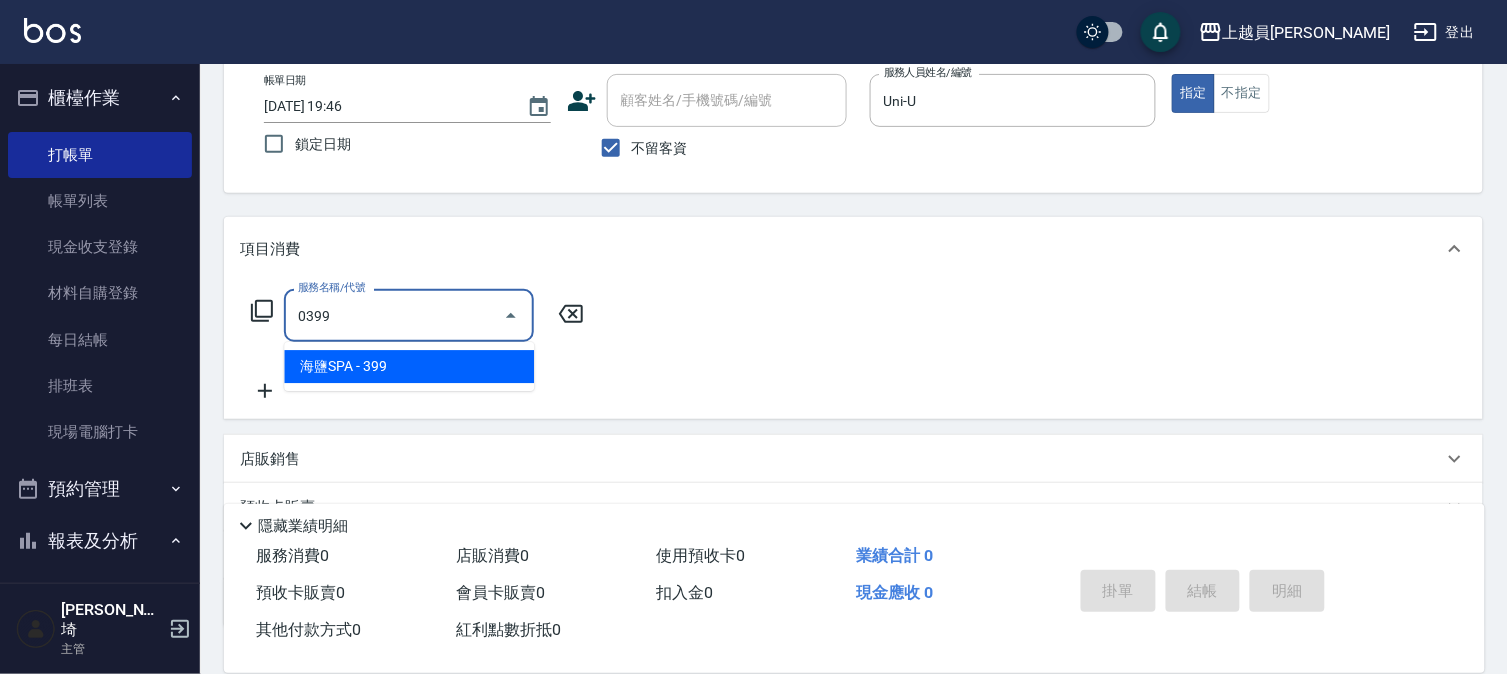 type on "海鹽SPA(0399)" 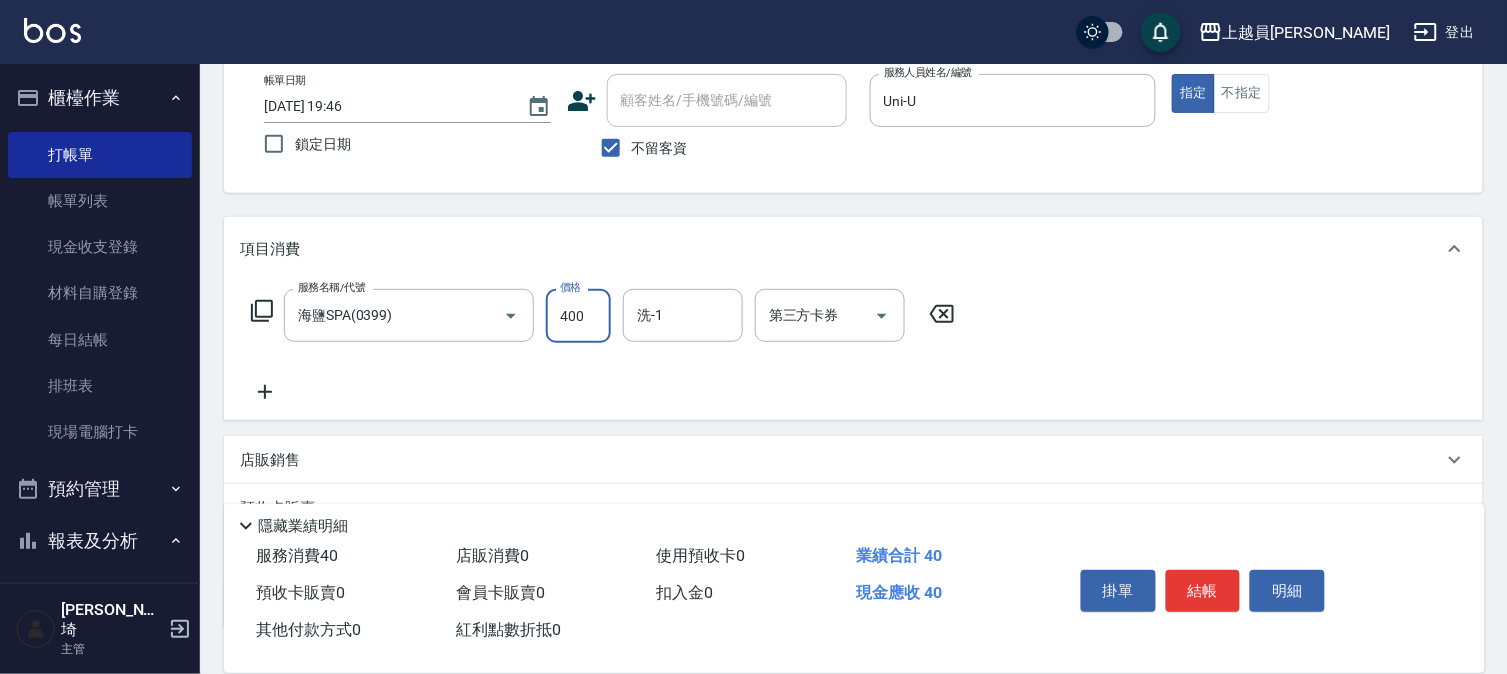 type on "400" 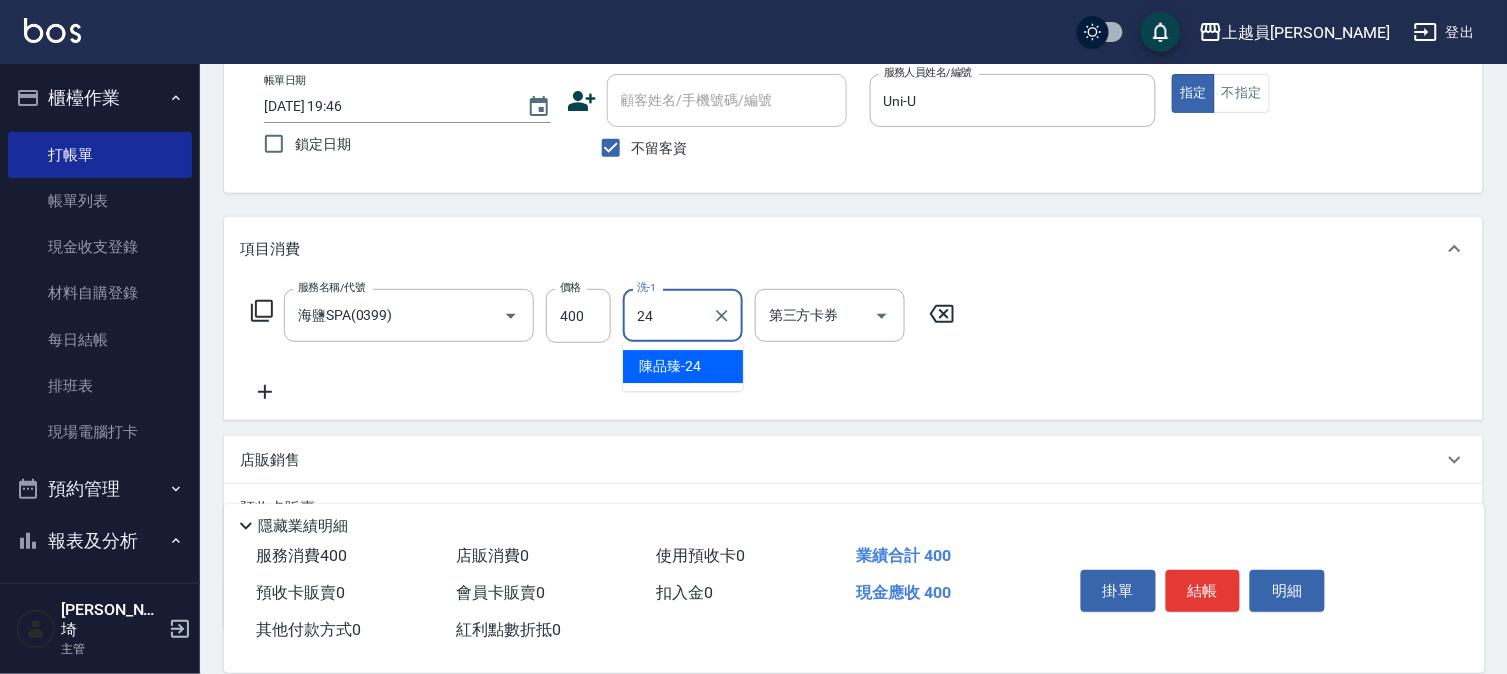 type on "[PERSON_NAME]-24" 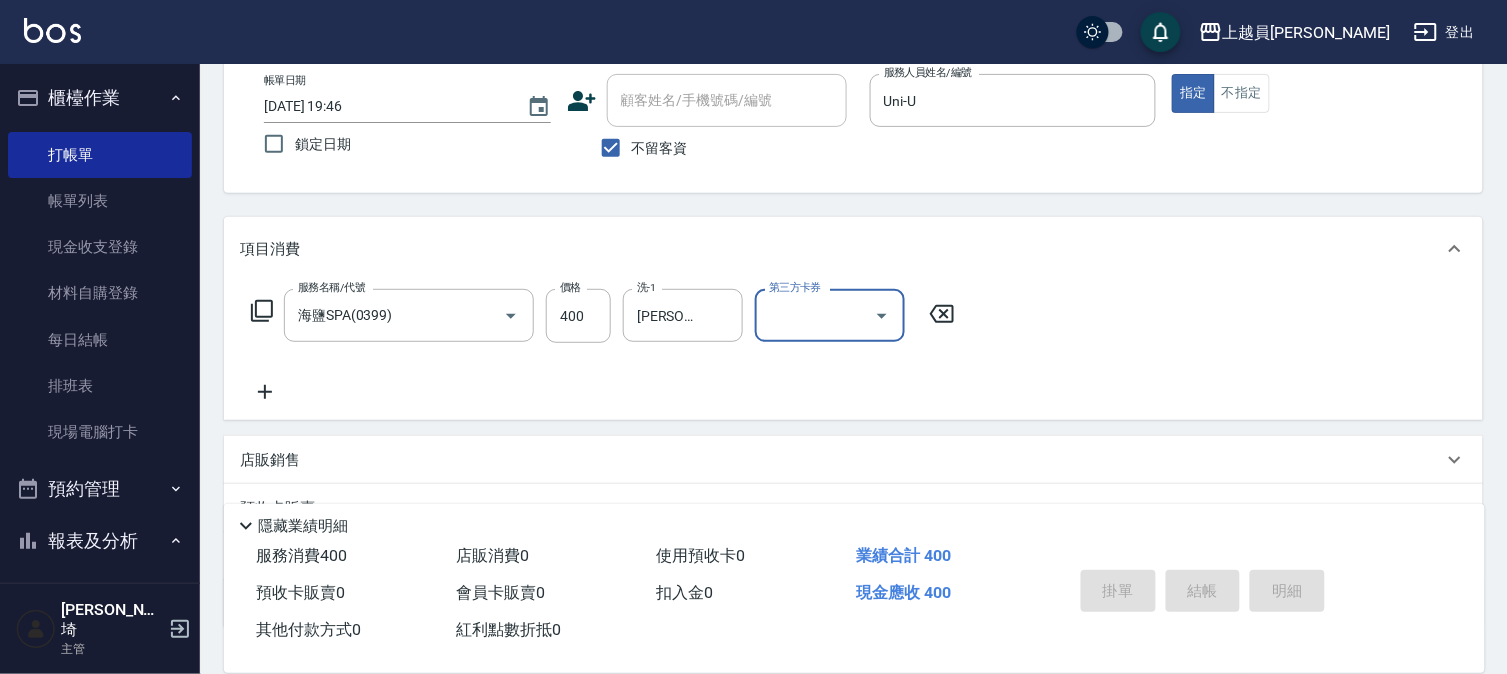 type 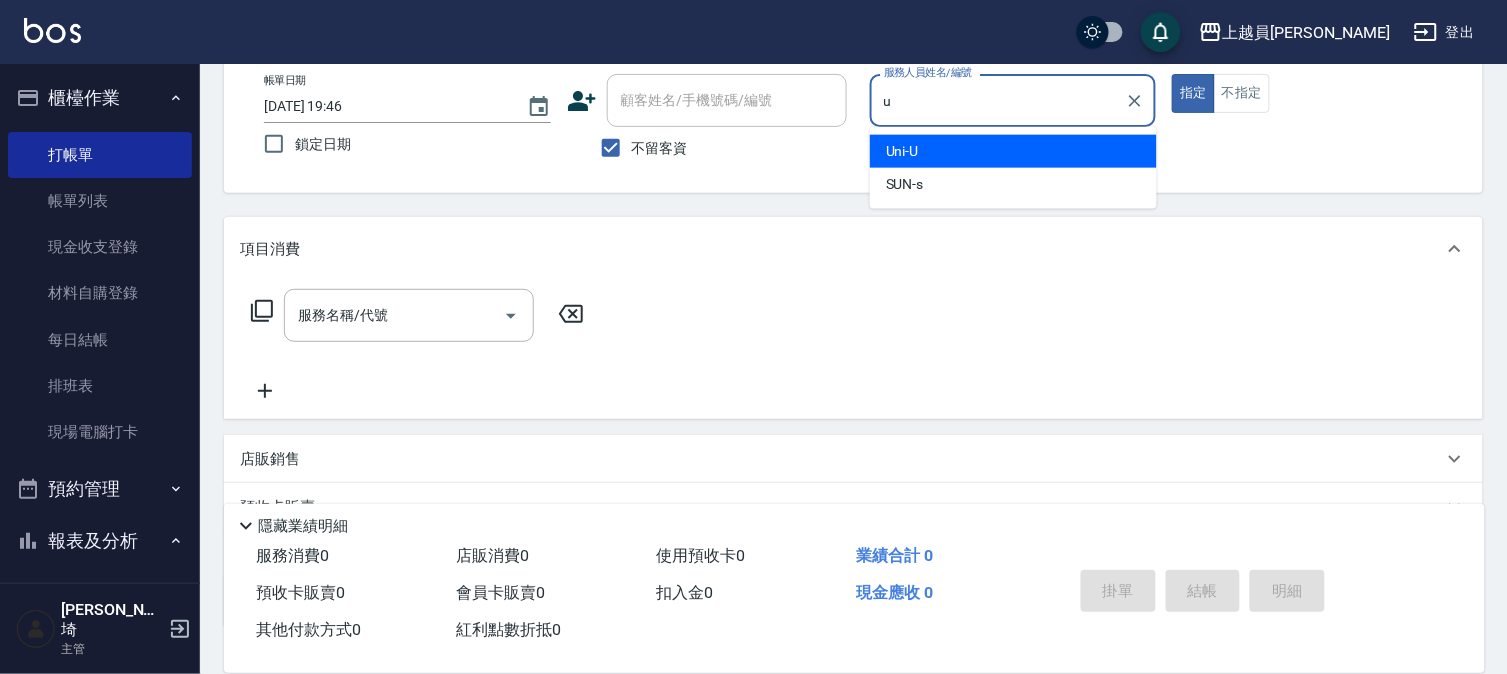 type on "Uni-U" 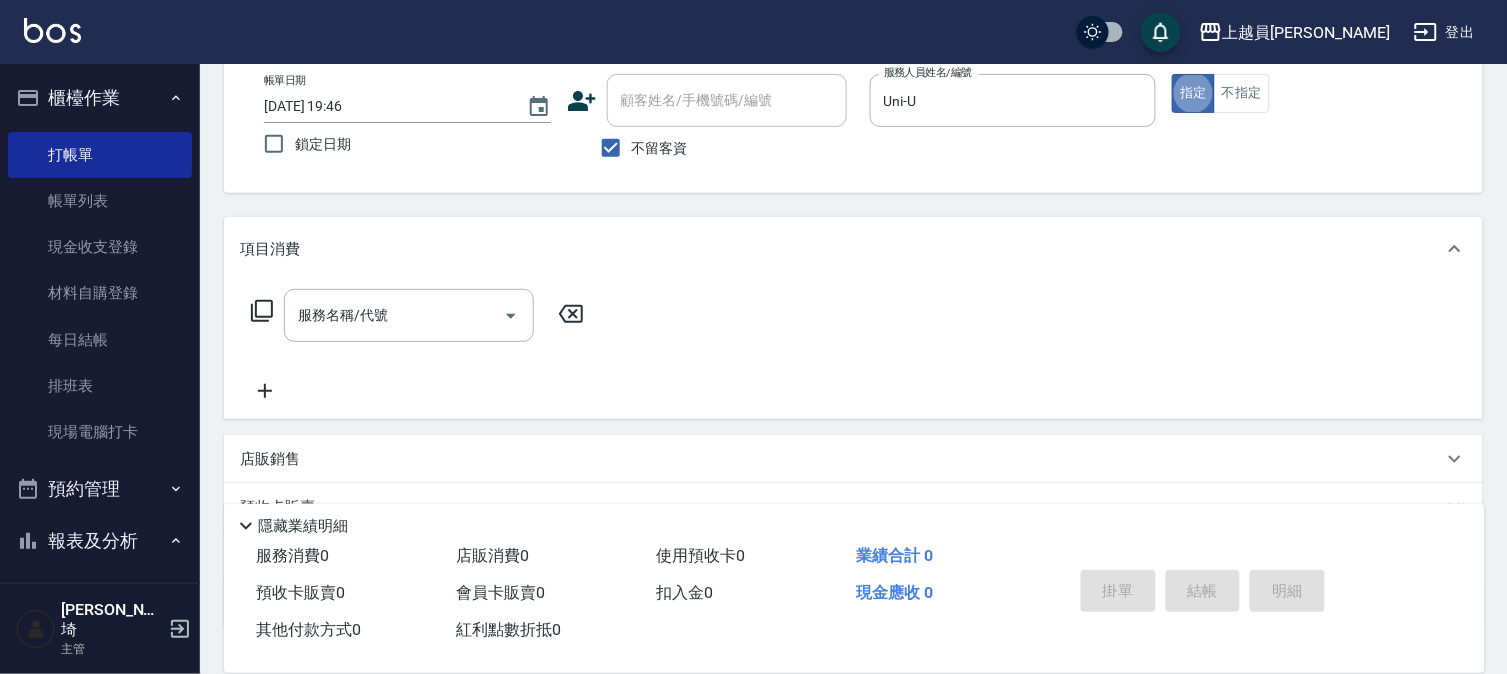 click on "服務名稱/代號 服務名稱/代號" at bounding box center (853, 350) 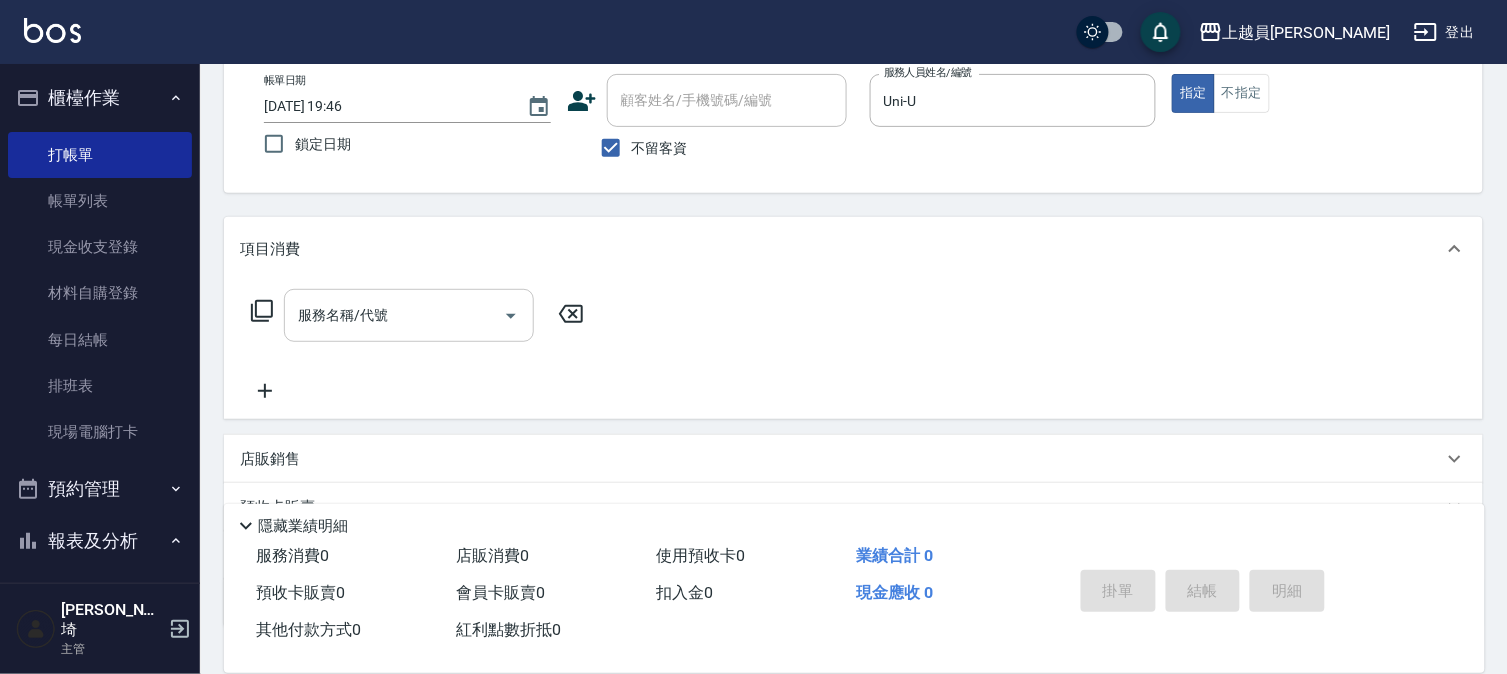 drag, startPoint x: 411, startPoint y: 333, endPoint x: 423, endPoint y: 320, distance: 17.691807 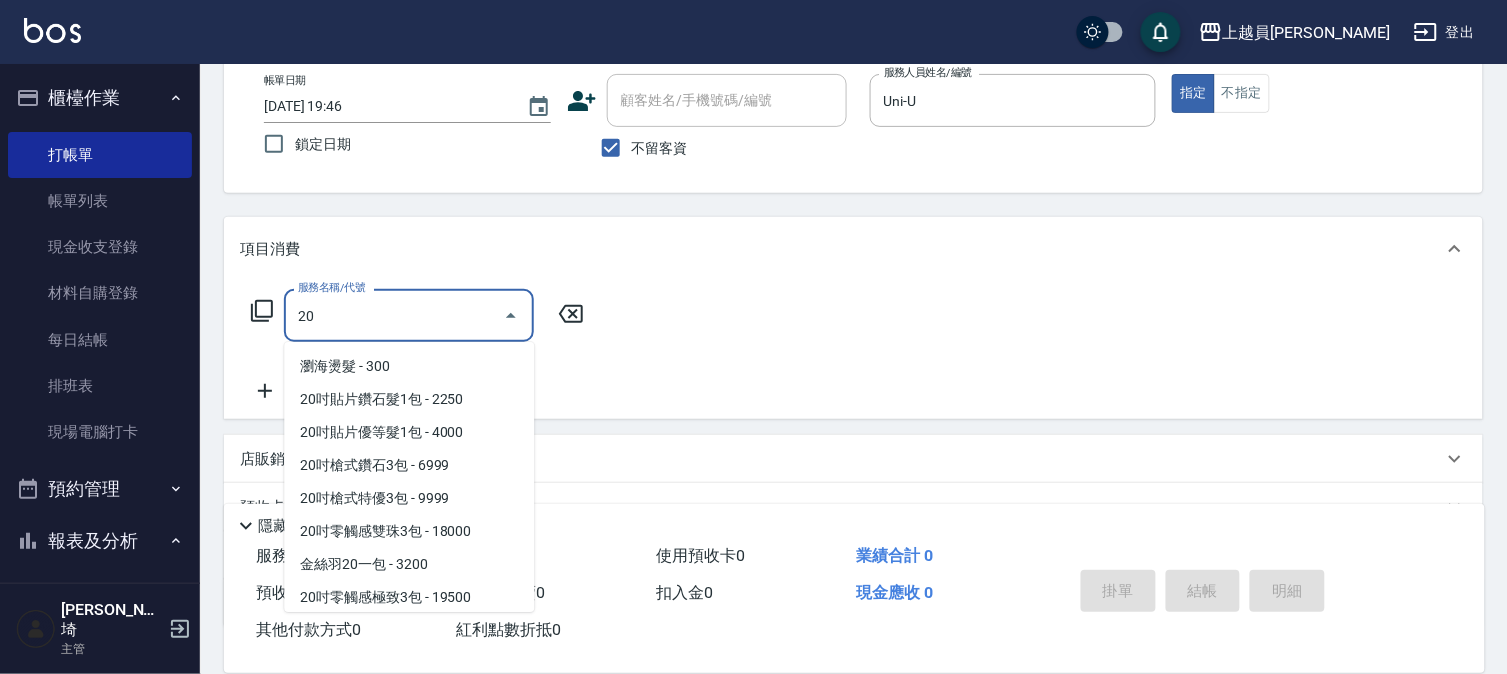 scroll, scrollTop: 134, scrollLeft: 0, axis: vertical 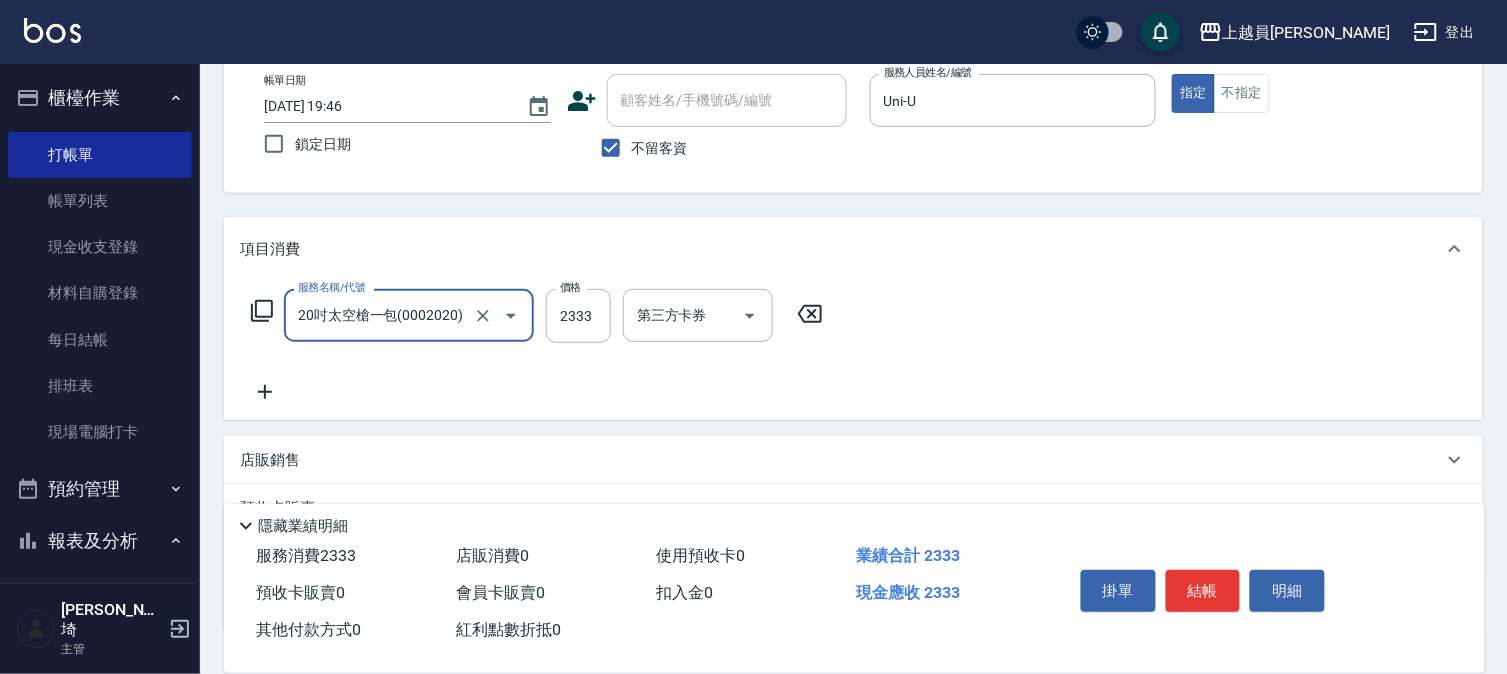 type on "20吋太空槍一包(0002020)" 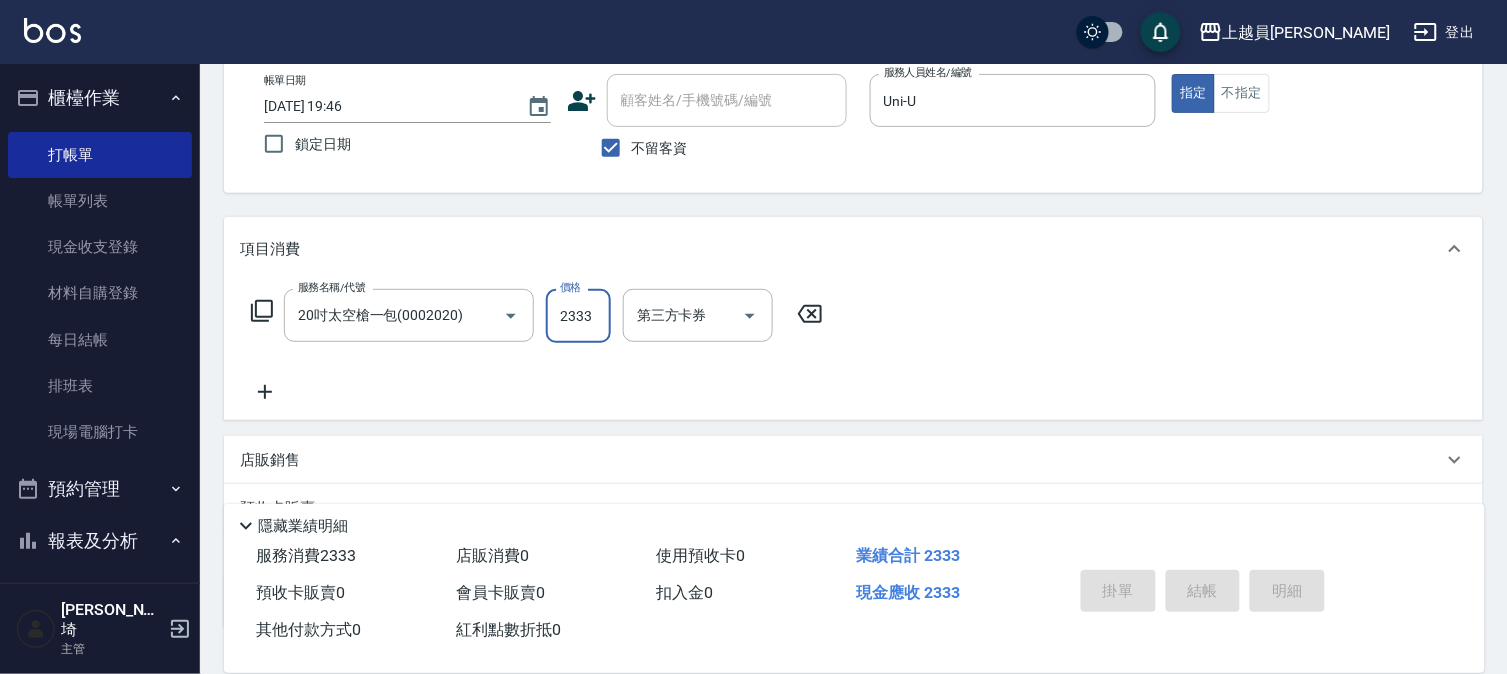 type on "[DATE] 19:49" 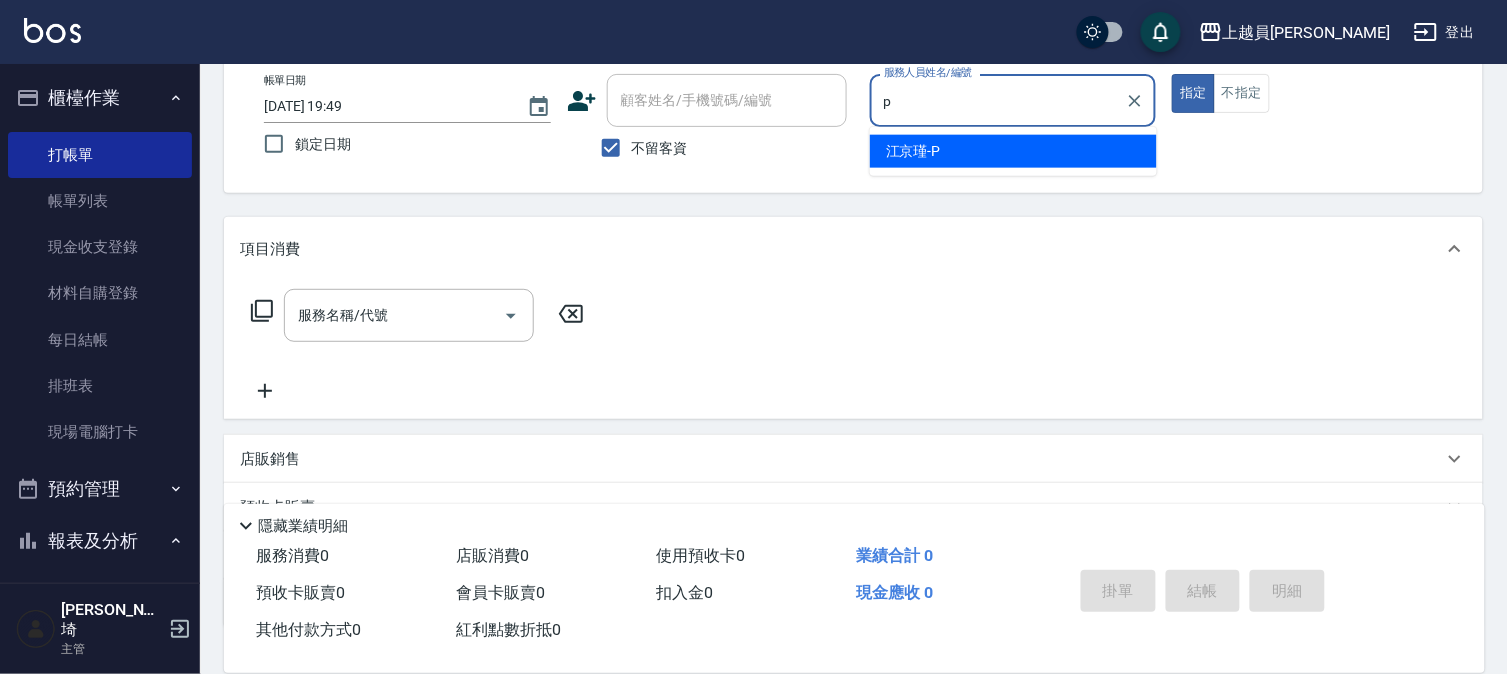 type on "[PERSON_NAME]-P" 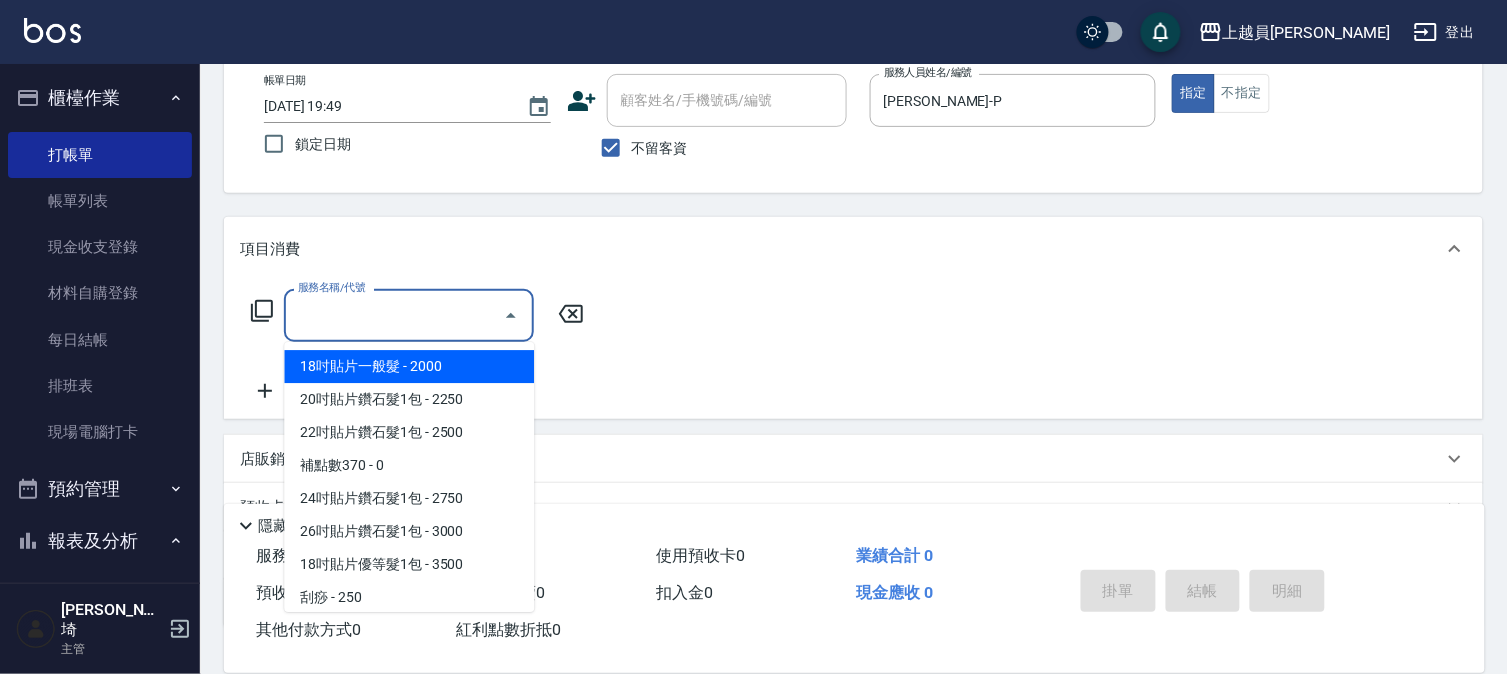 drag, startPoint x: 347, startPoint y: 307, endPoint x: 603, endPoint y: 276, distance: 257.87012 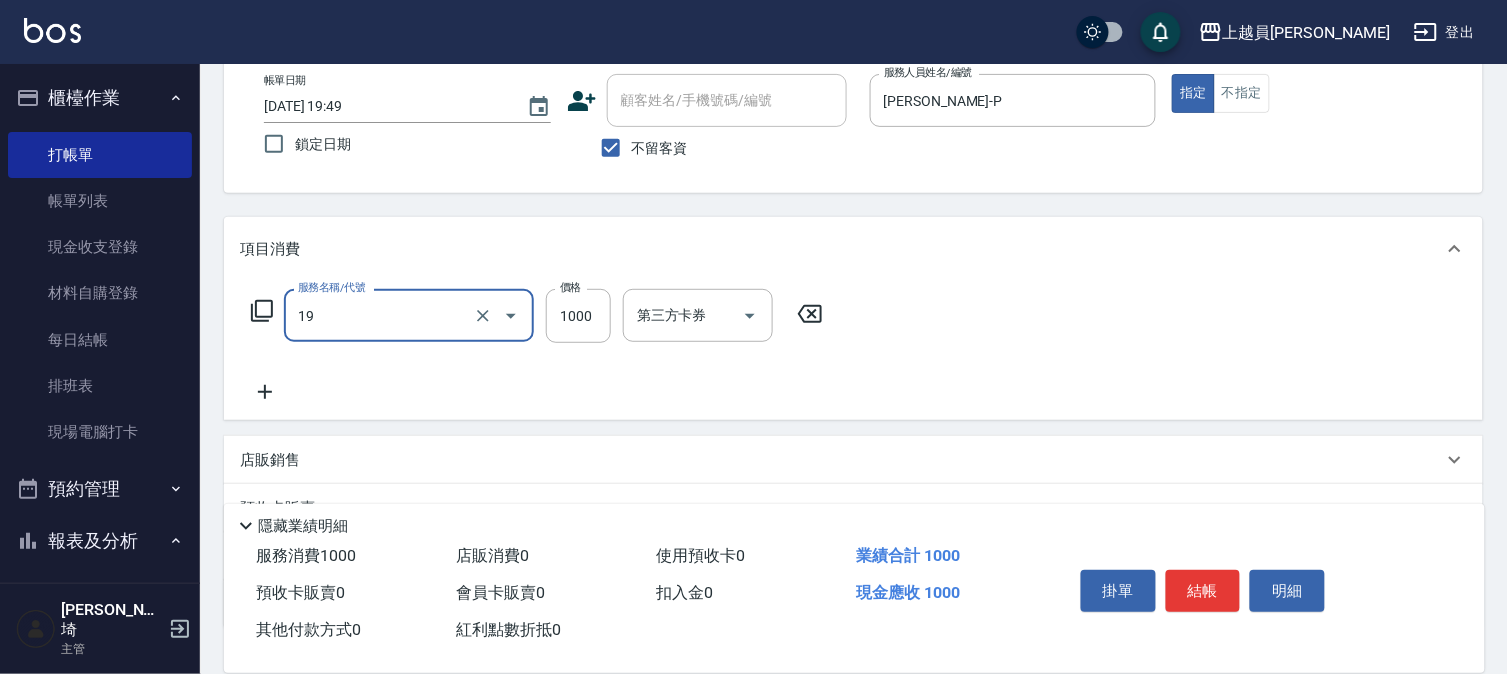 type on "一般燙髮(19)" 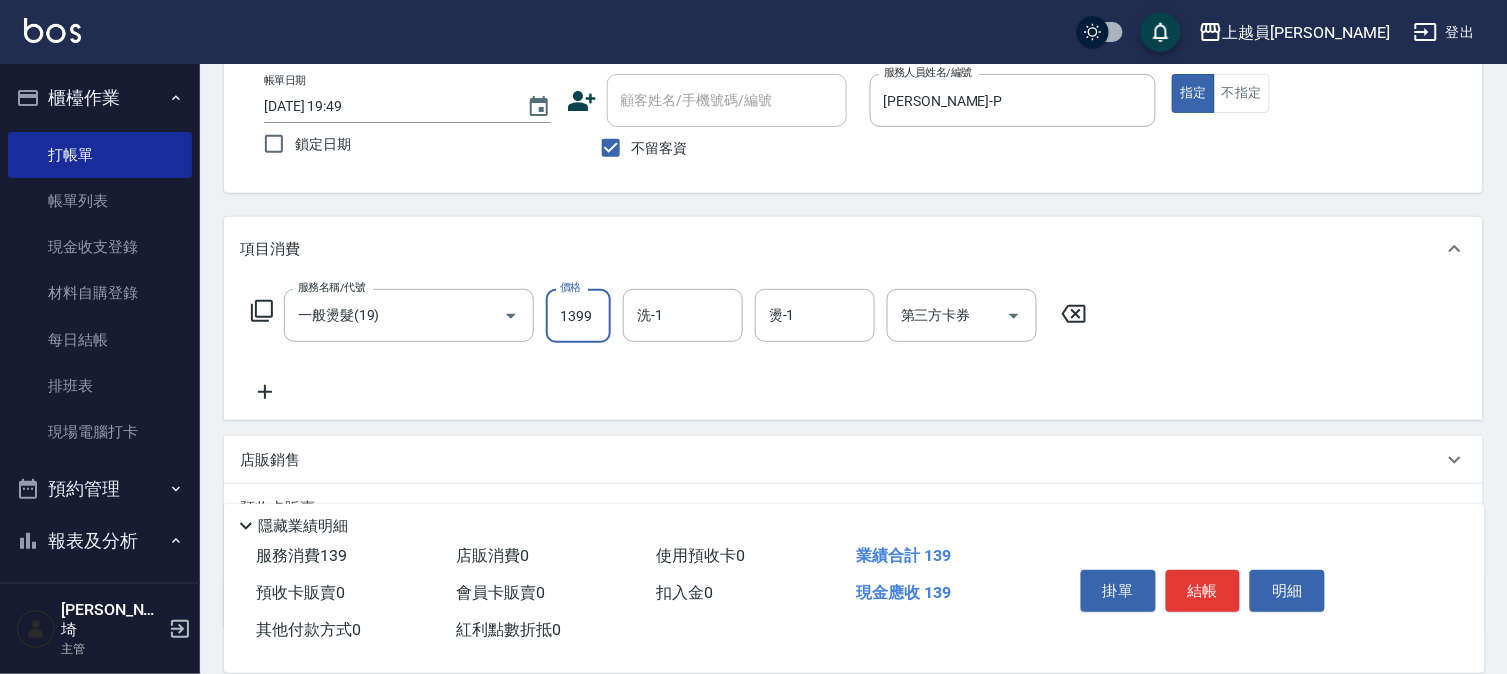 type on "1399" 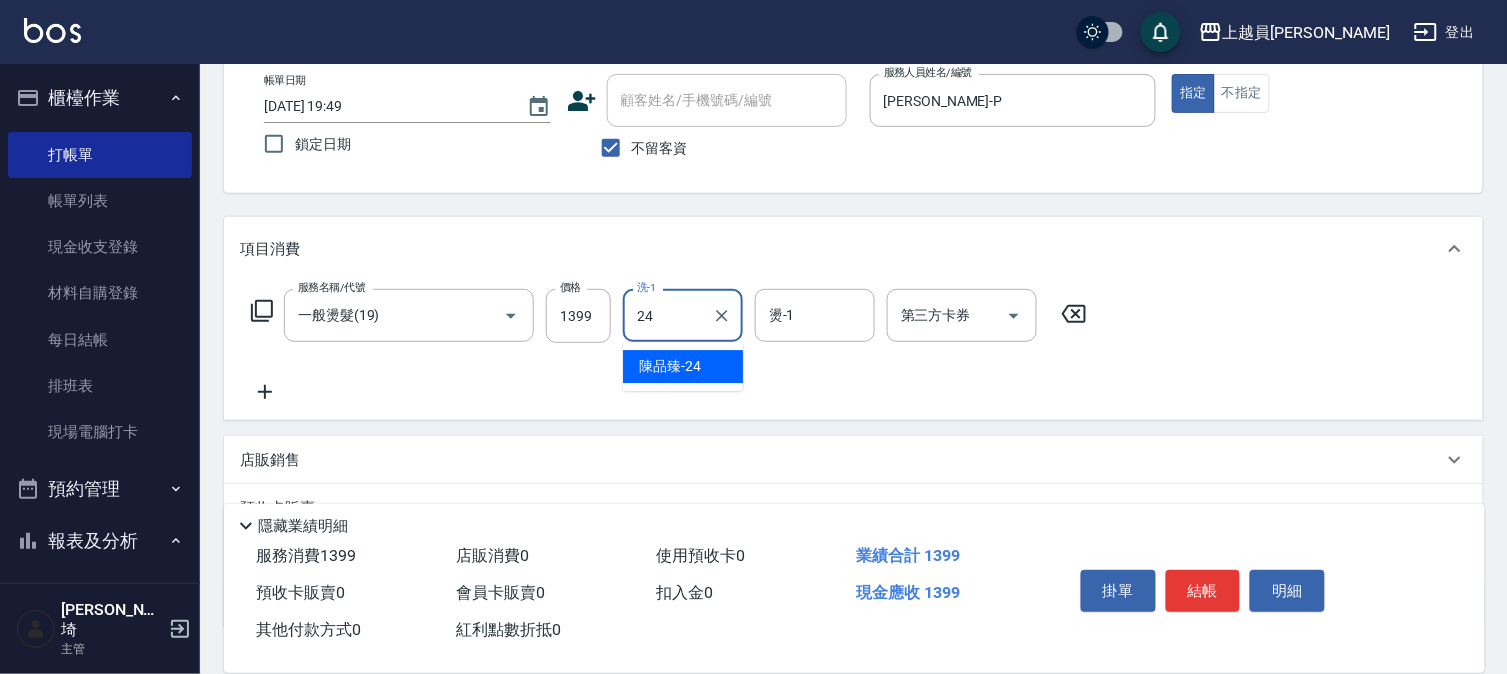 type on "[PERSON_NAME]-24" 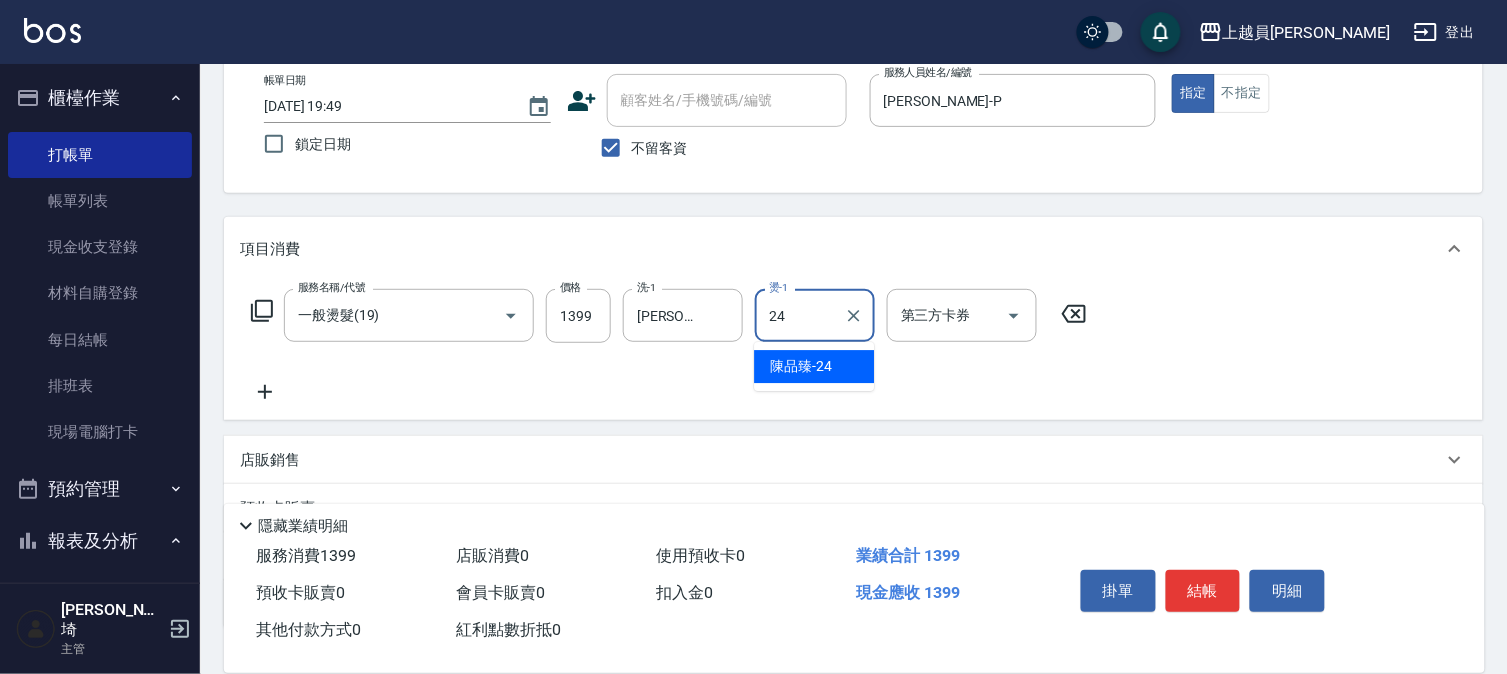 type on "[PERSON_NAME]-24" 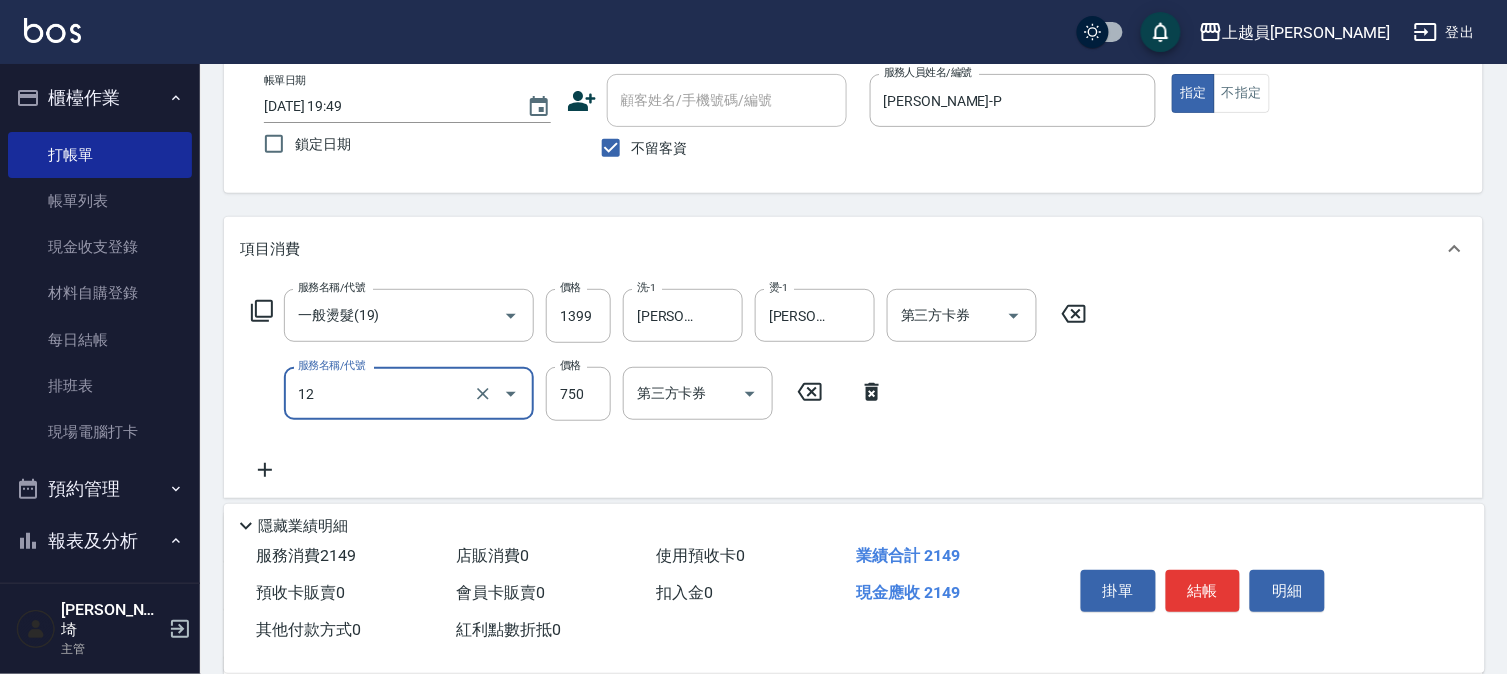 type on "日本精漾護髮(12)" 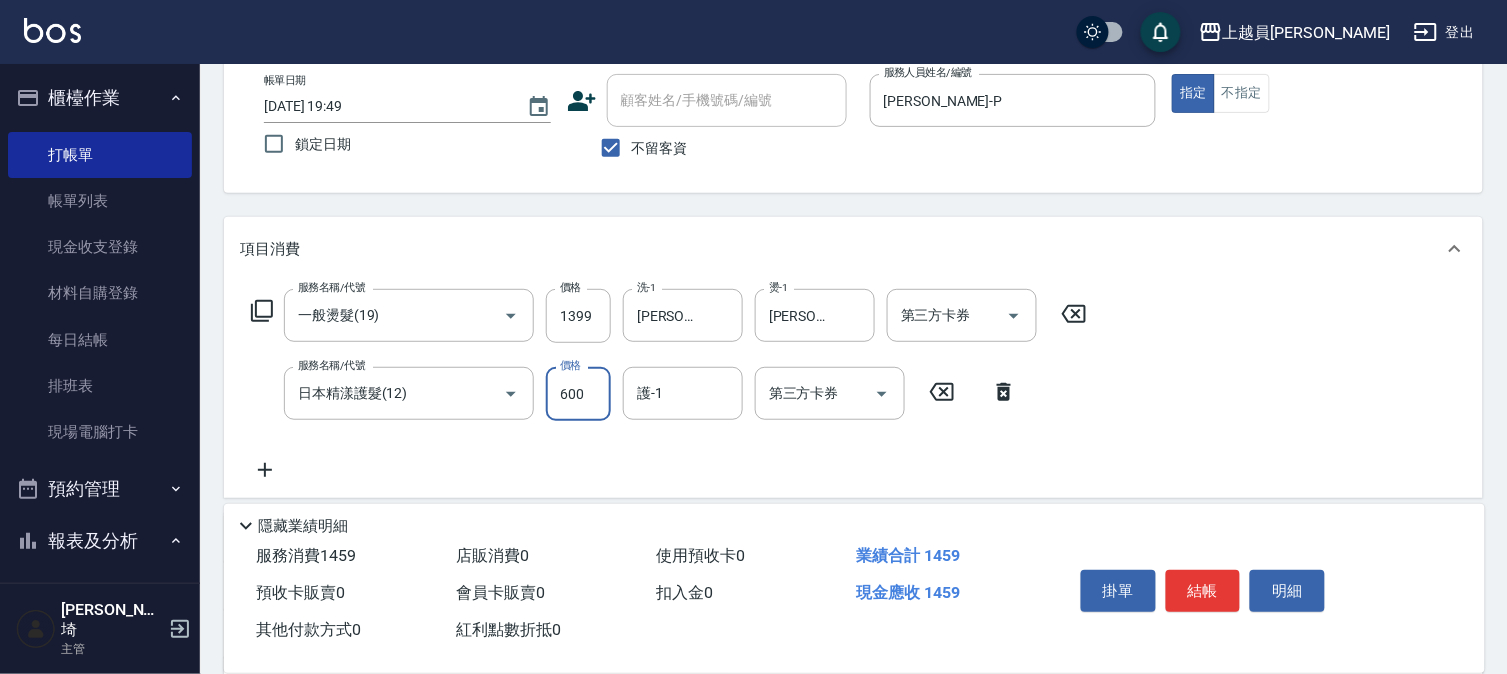 type on "600" 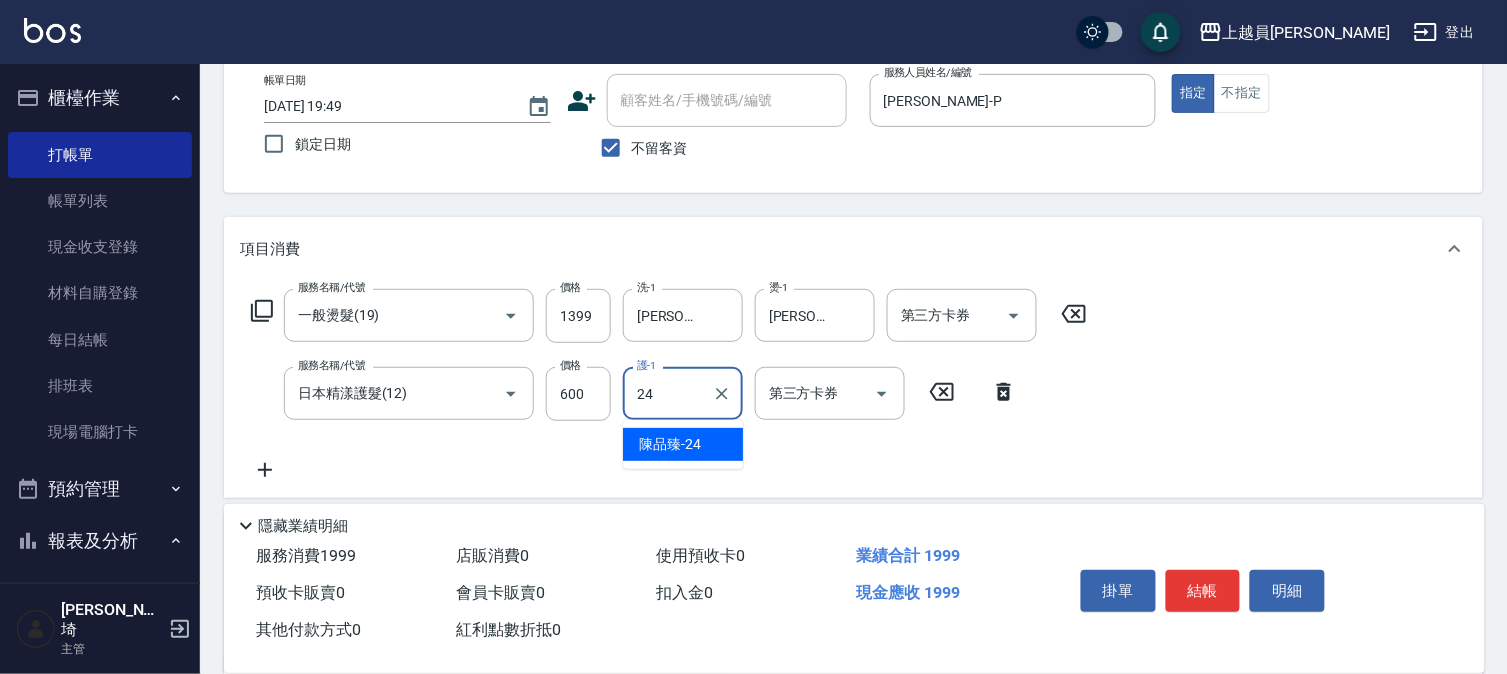 type on "[PERSON_NAME]-24" 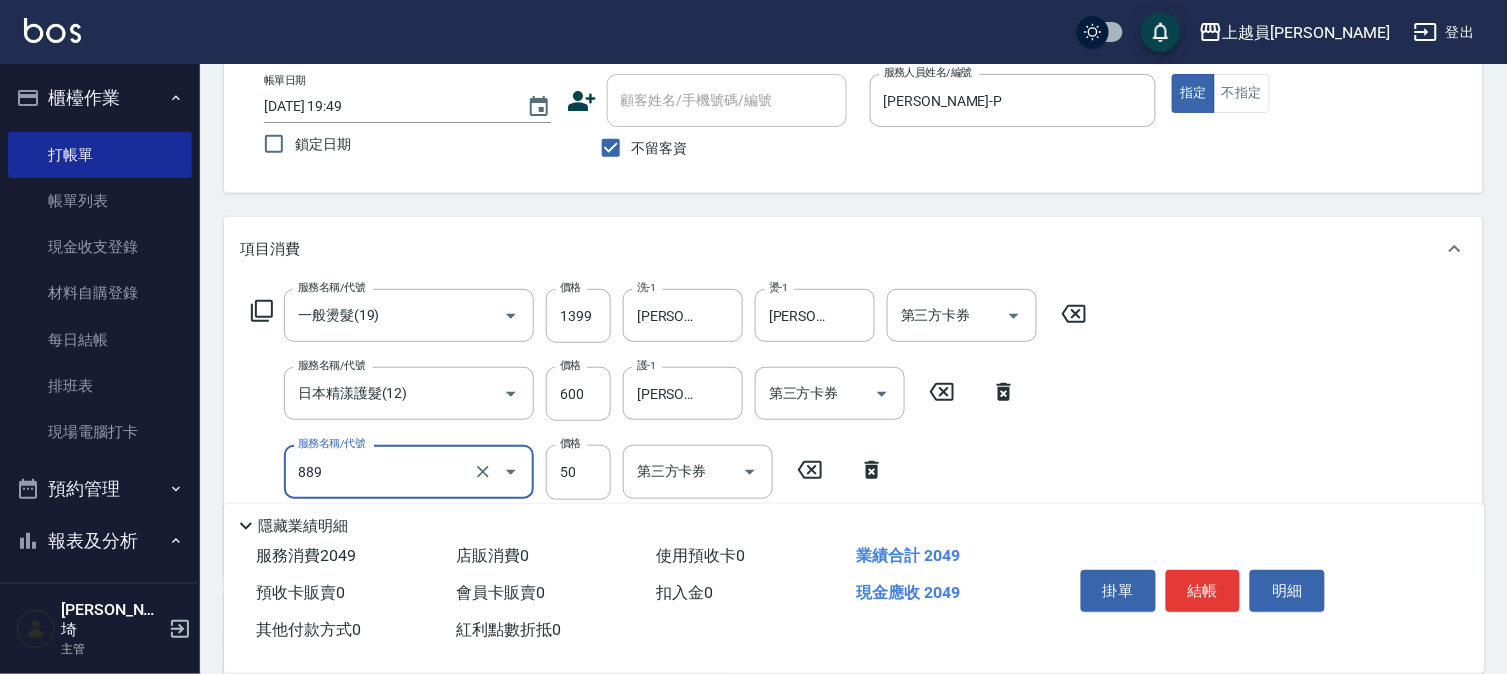 type on "精油(889)" 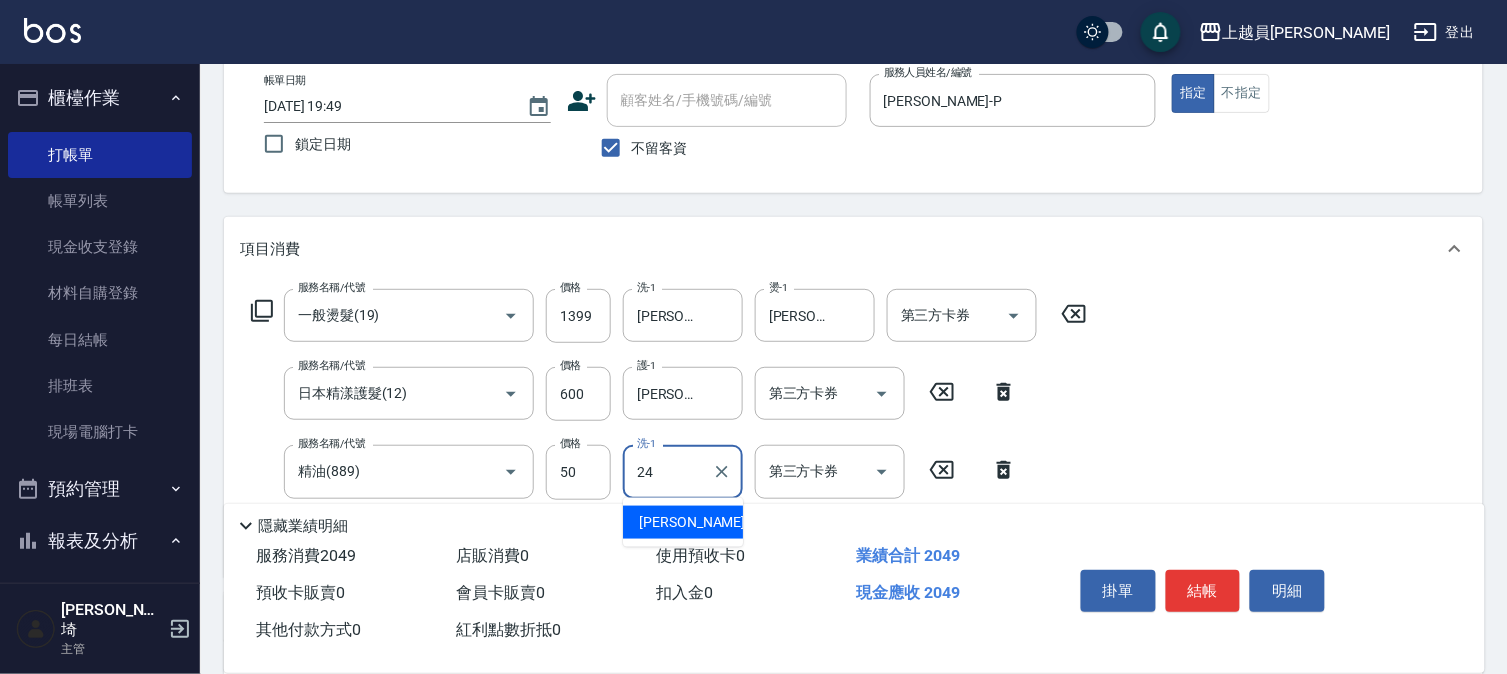 type on "[PERSON_NAME]-24" 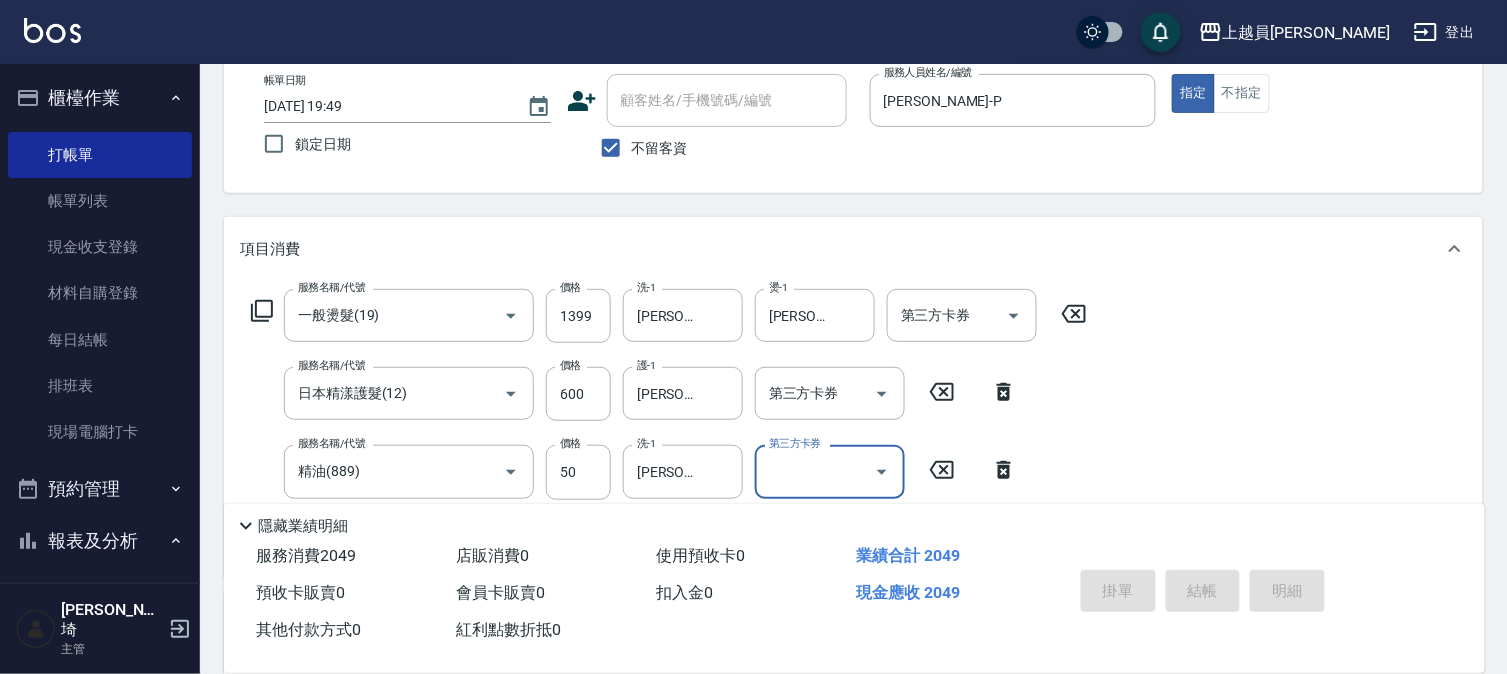 type on "[DATE] 19:50" 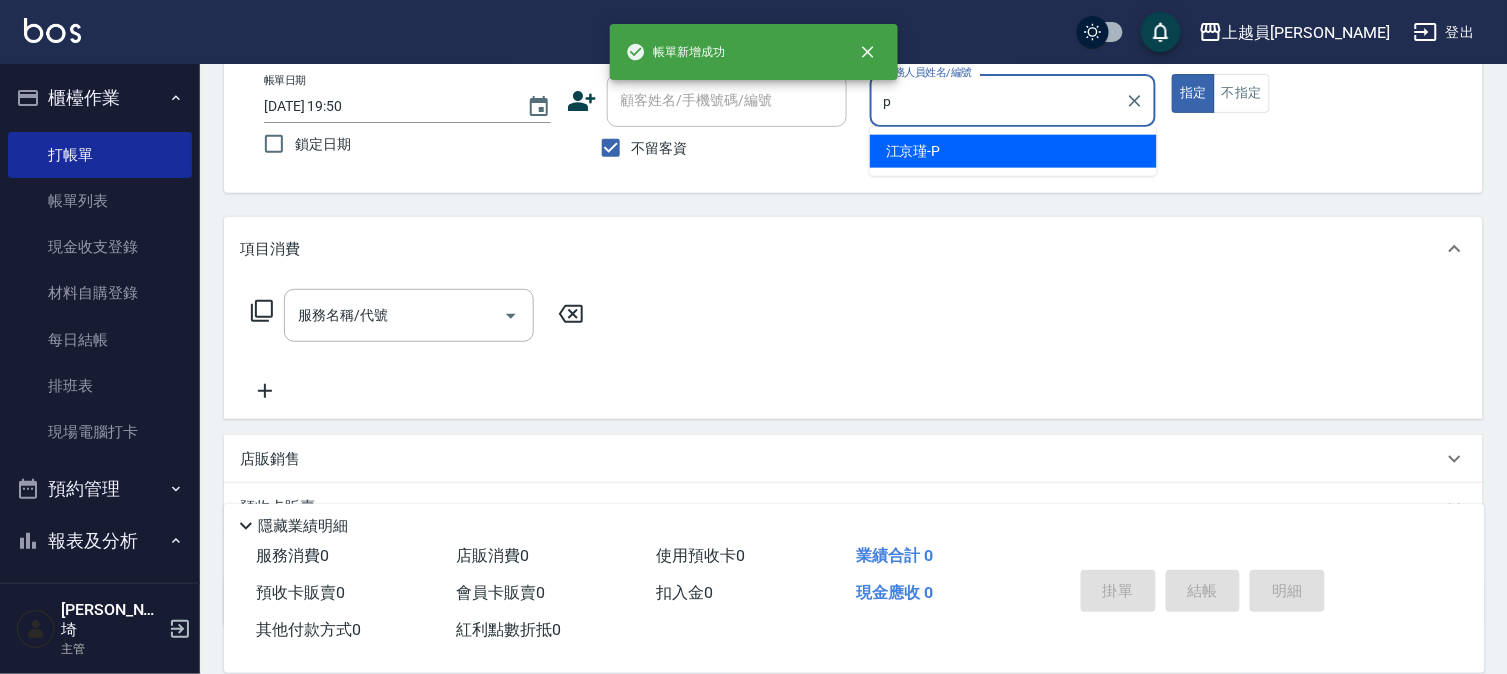 type on "[PERSON_NAME]-P" 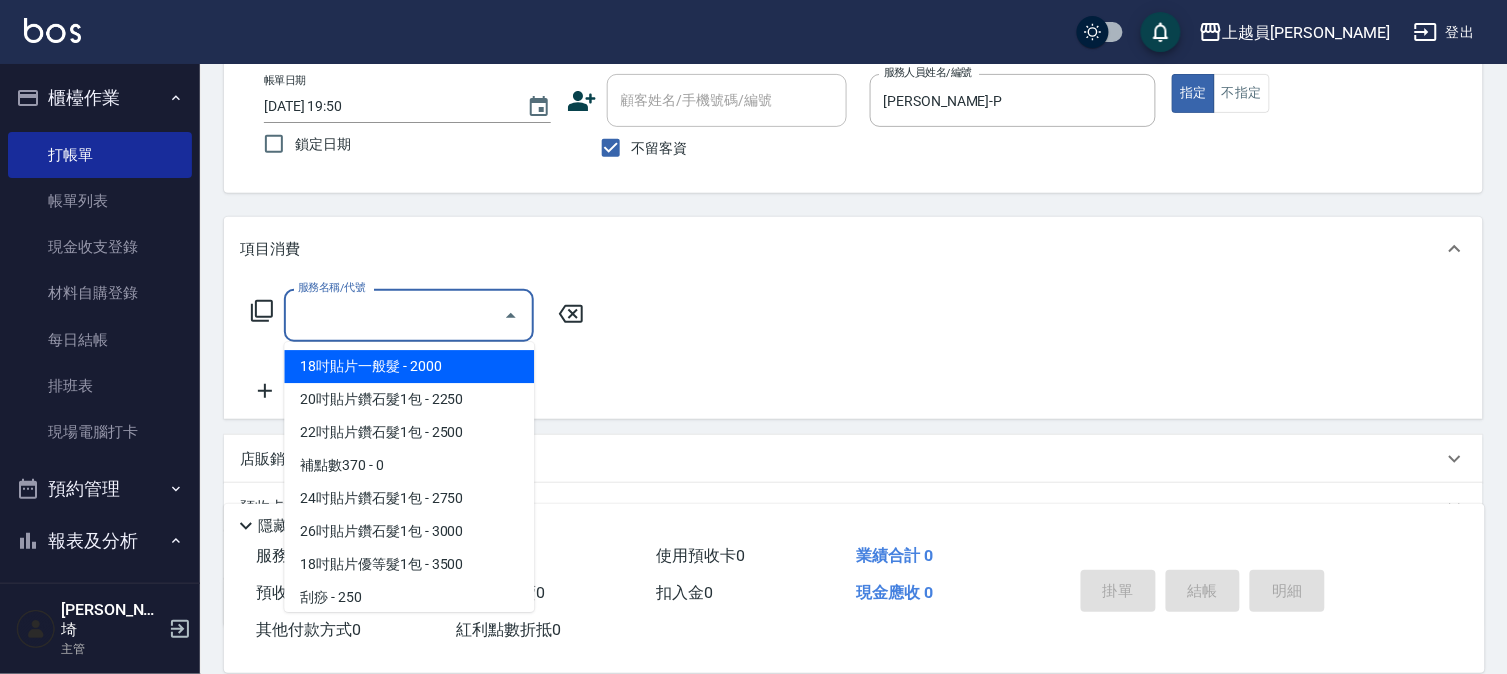 click on "服務名稱/代號" at bounding box center (394, 315) 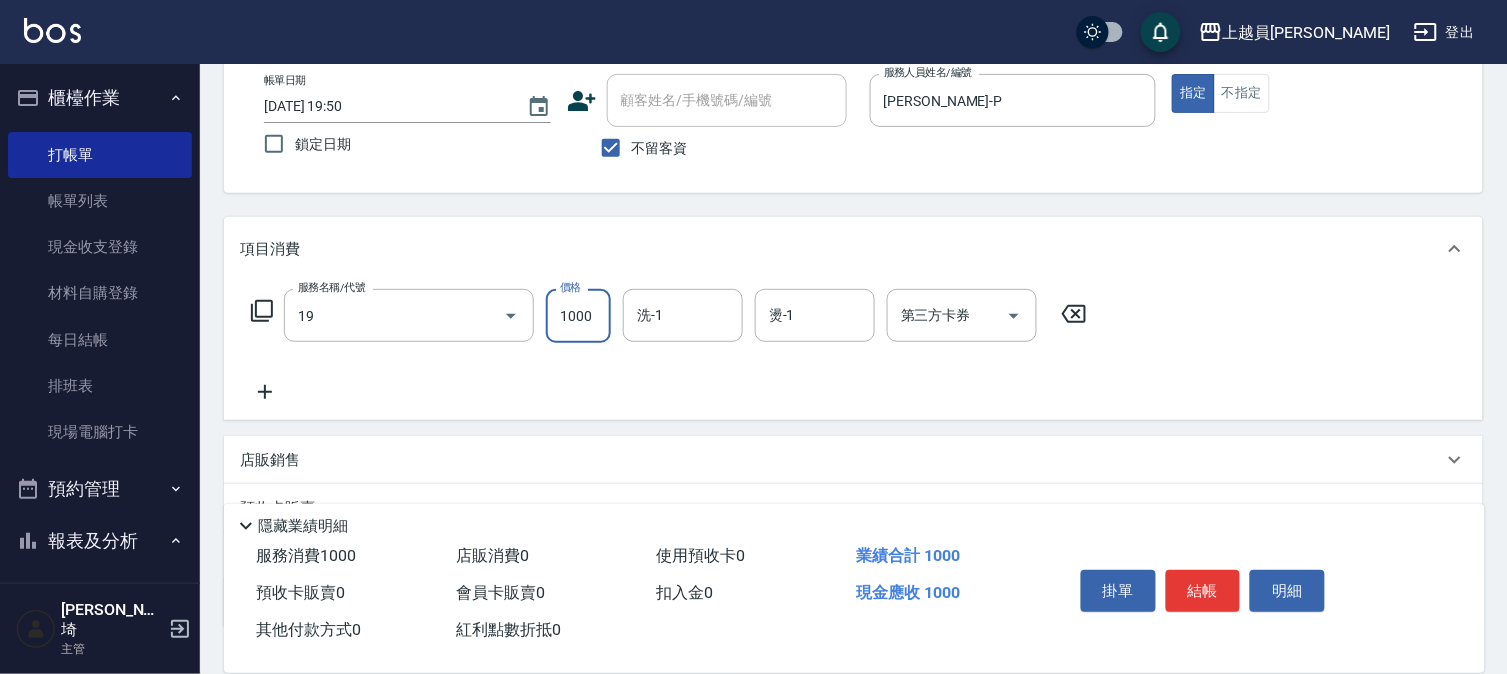 type on "一般燙髮(19)" 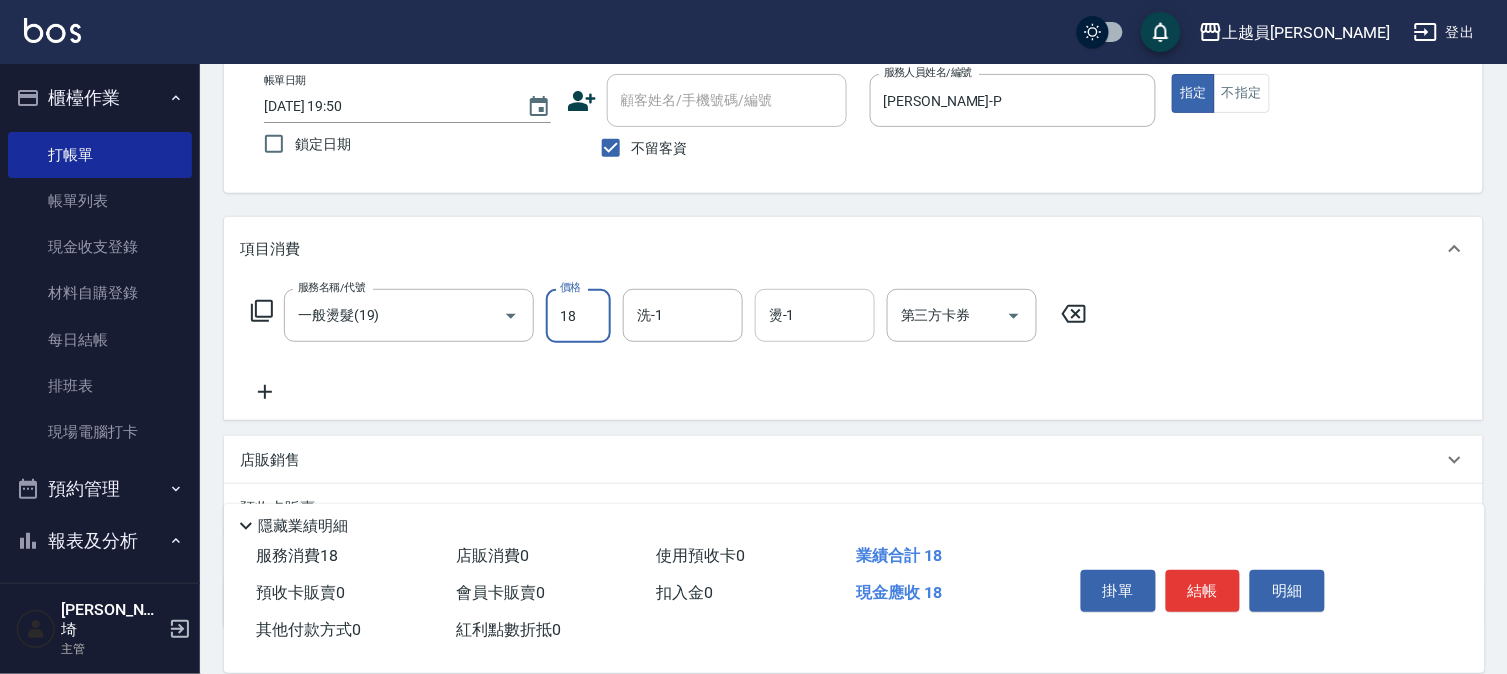 drag, startPoint x: 563, startPoint y: 321, endPoint x: 817, endPoint y: 301, distance: 254.78618 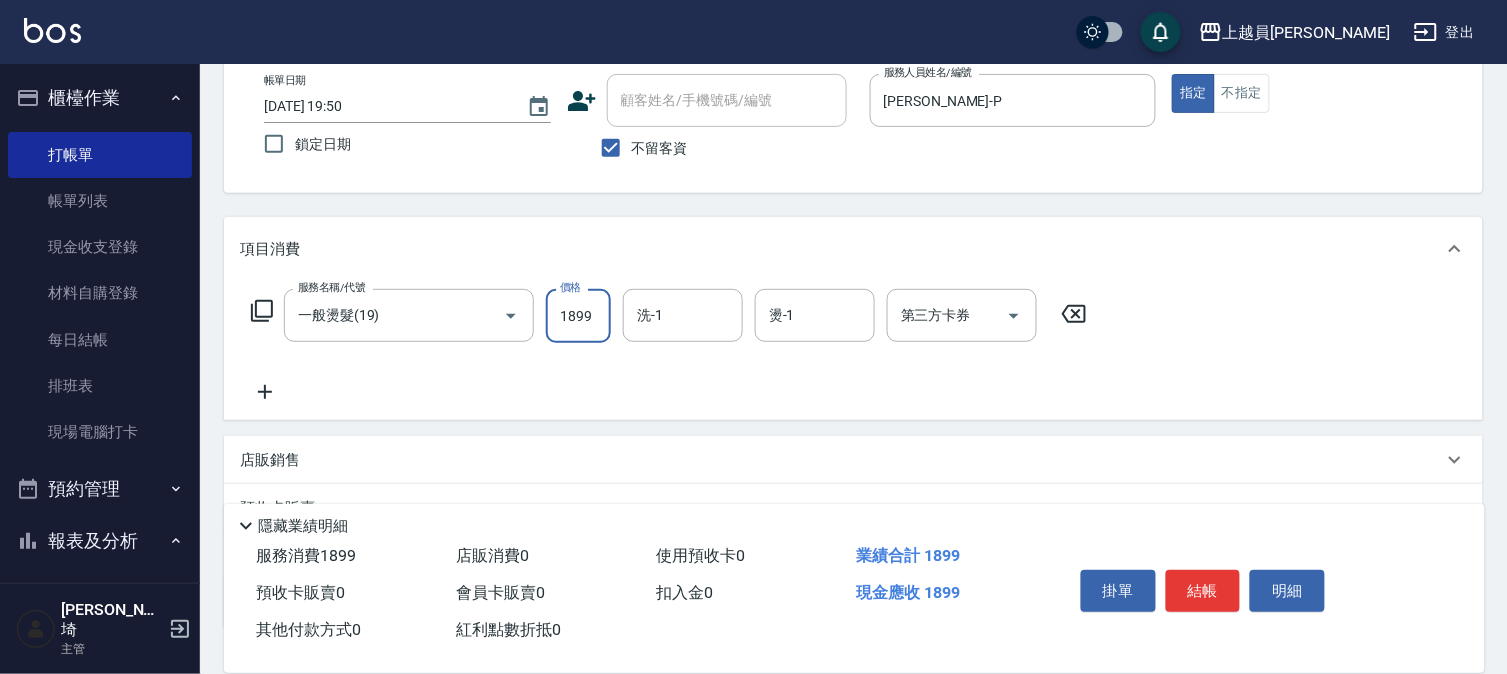type on "1899" 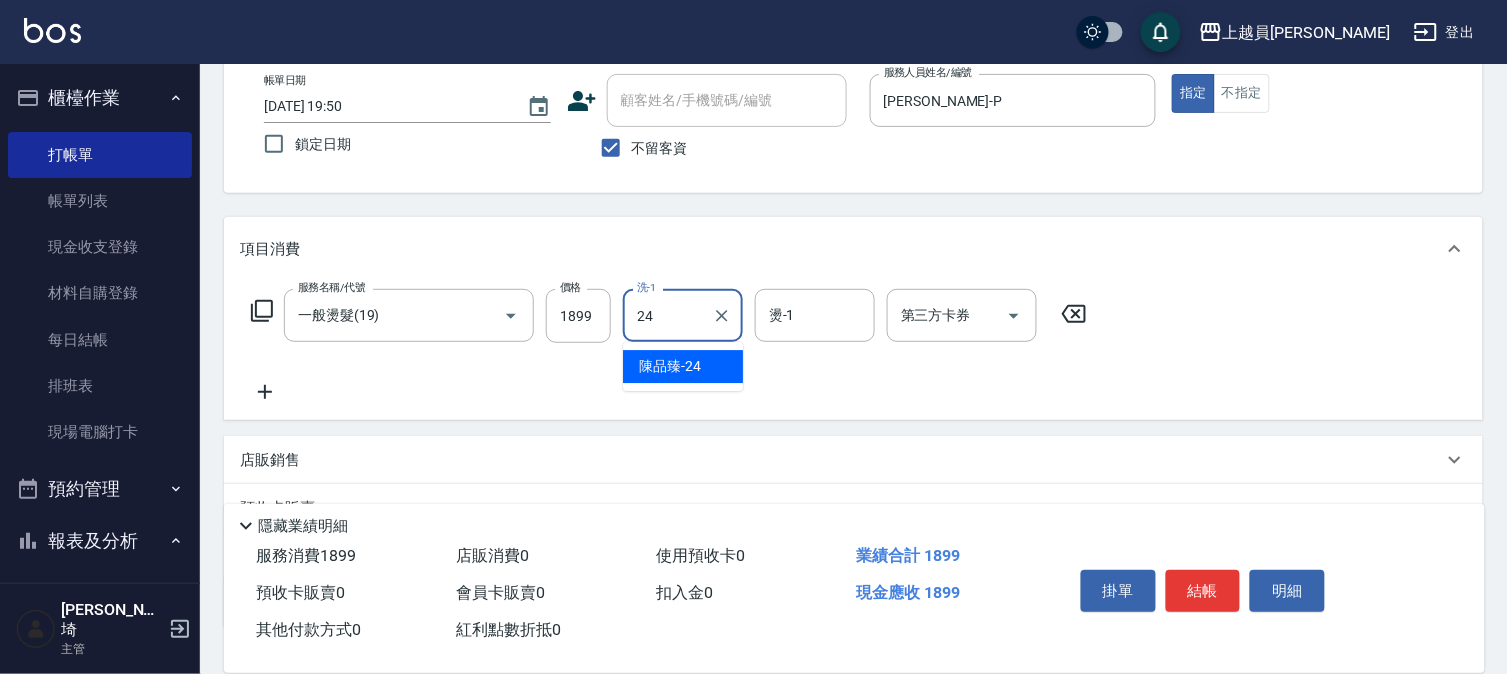 type on "[PERSON_NAME]-24" 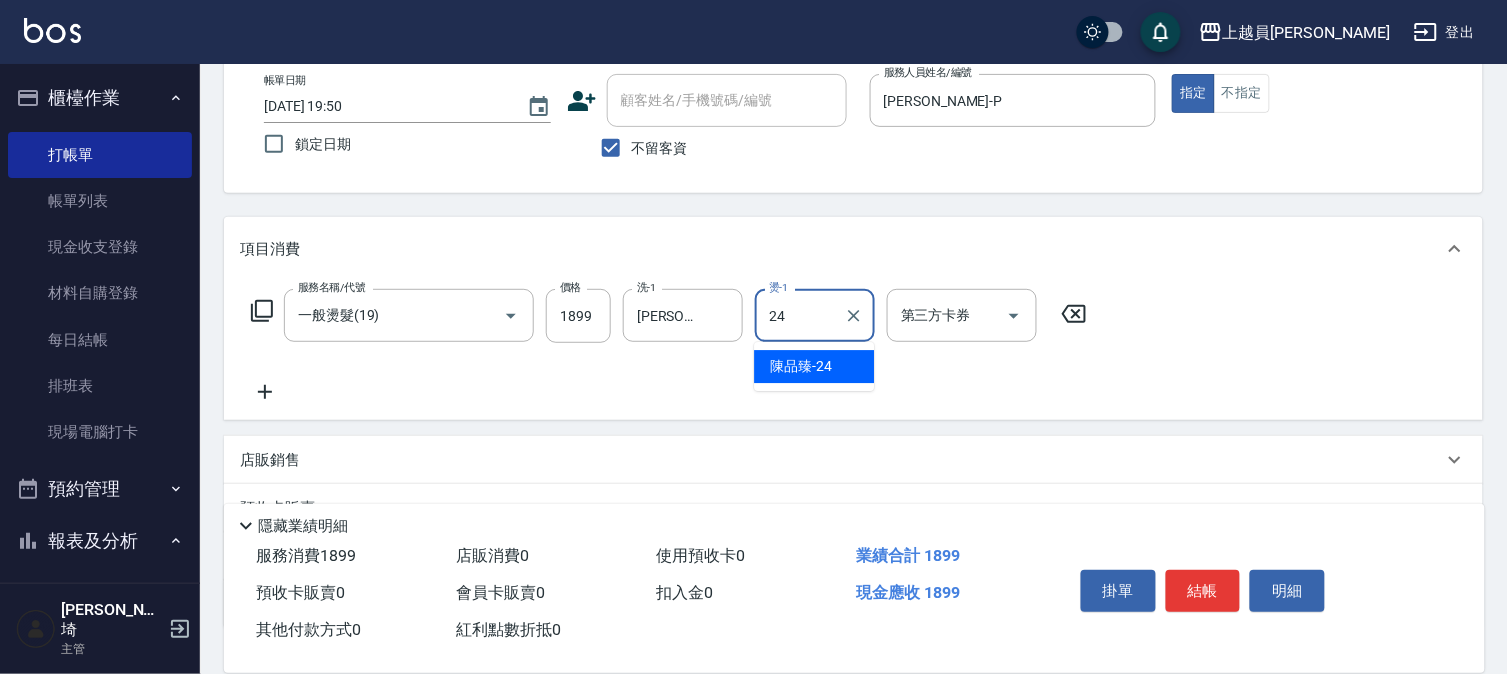 type on "[PERSON_NAME]-24" 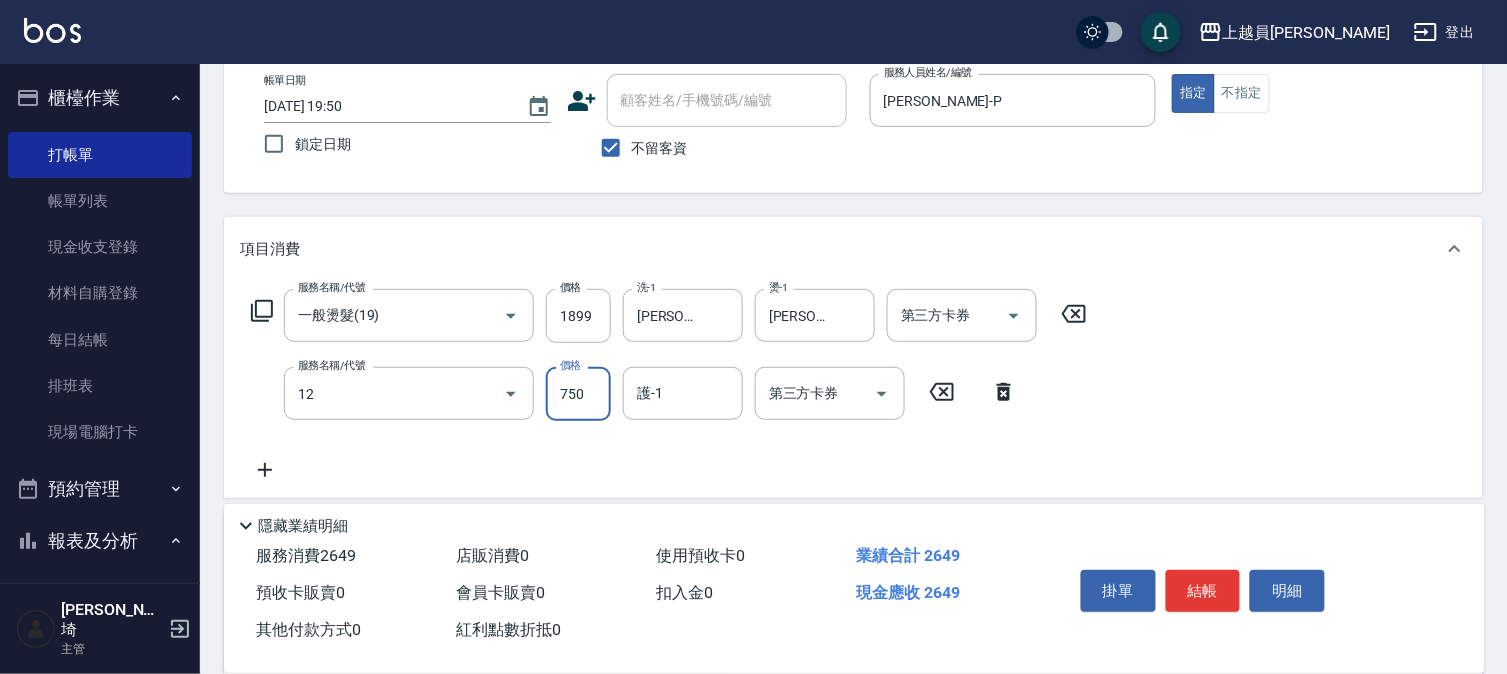 type on "日本精漾護髮(12)" 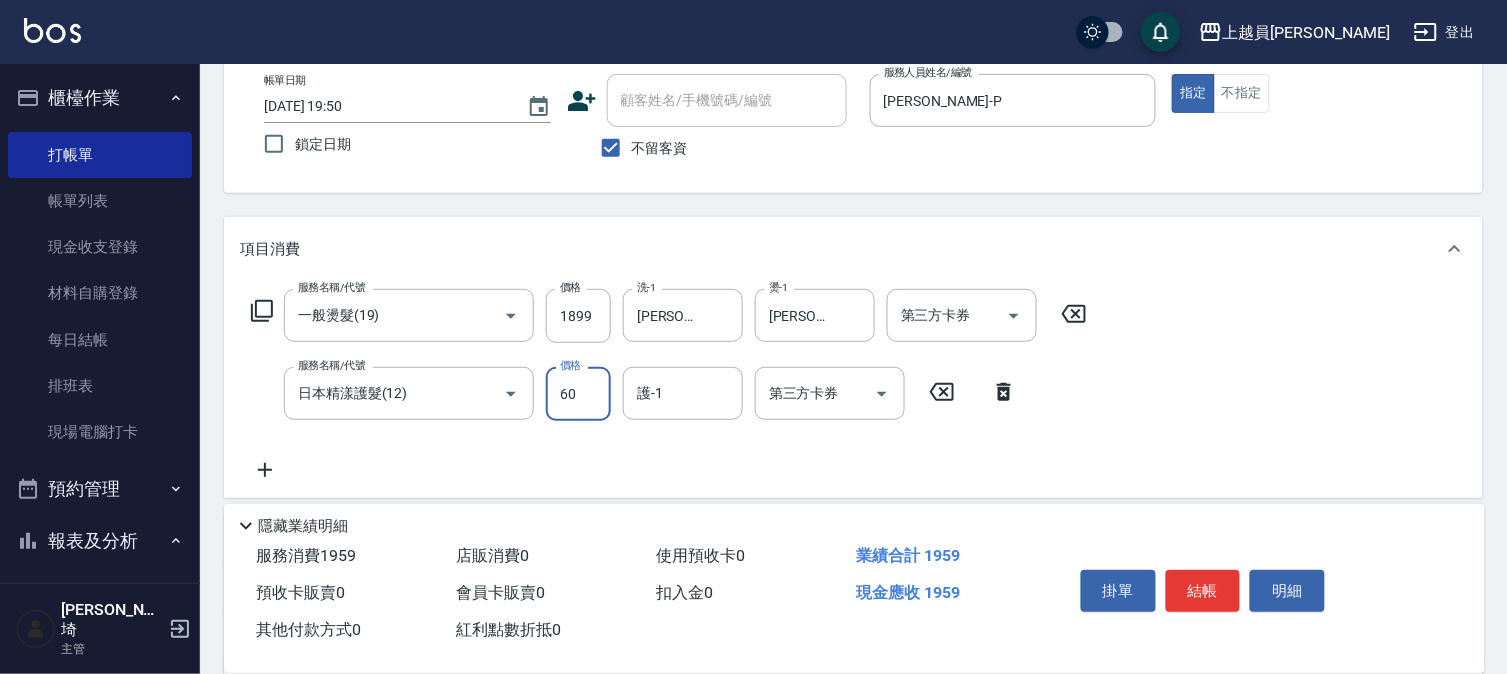 type on "600" 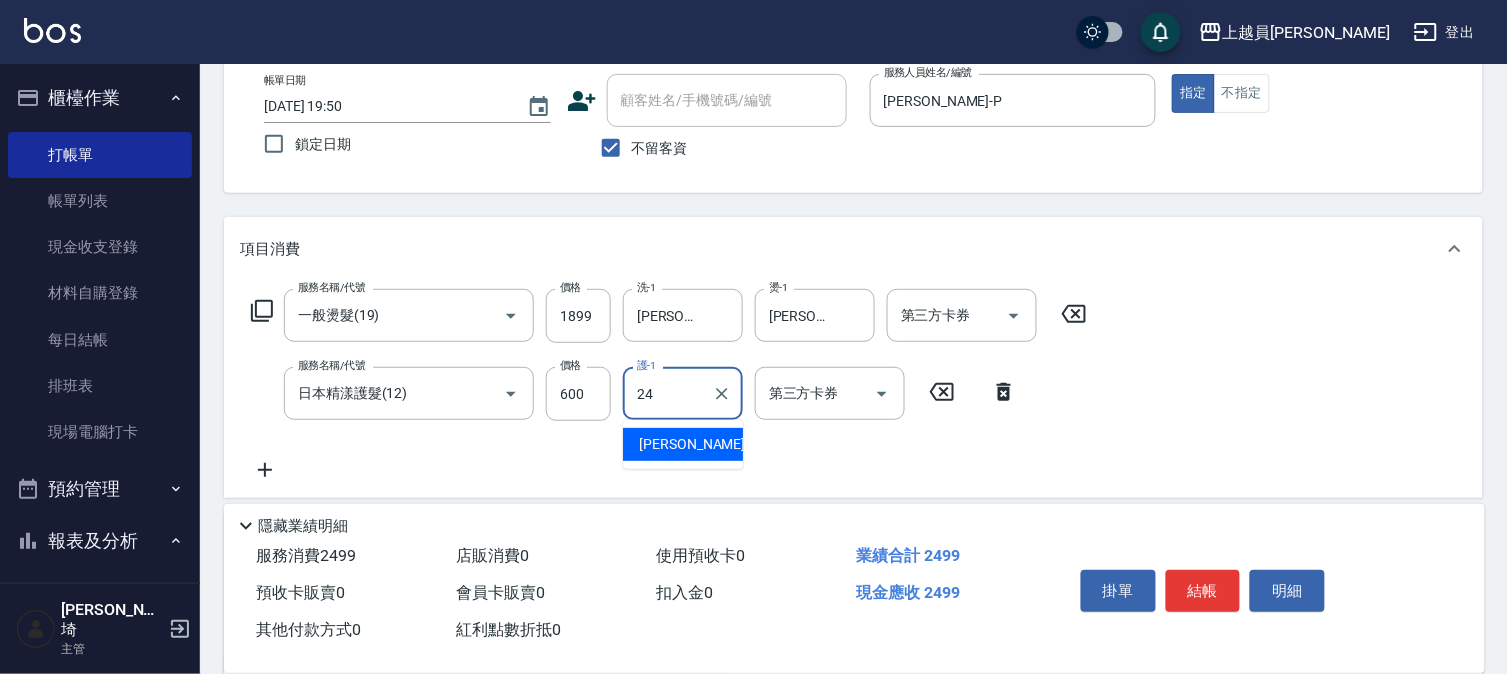 type on "[PERSON_NAME]-24" 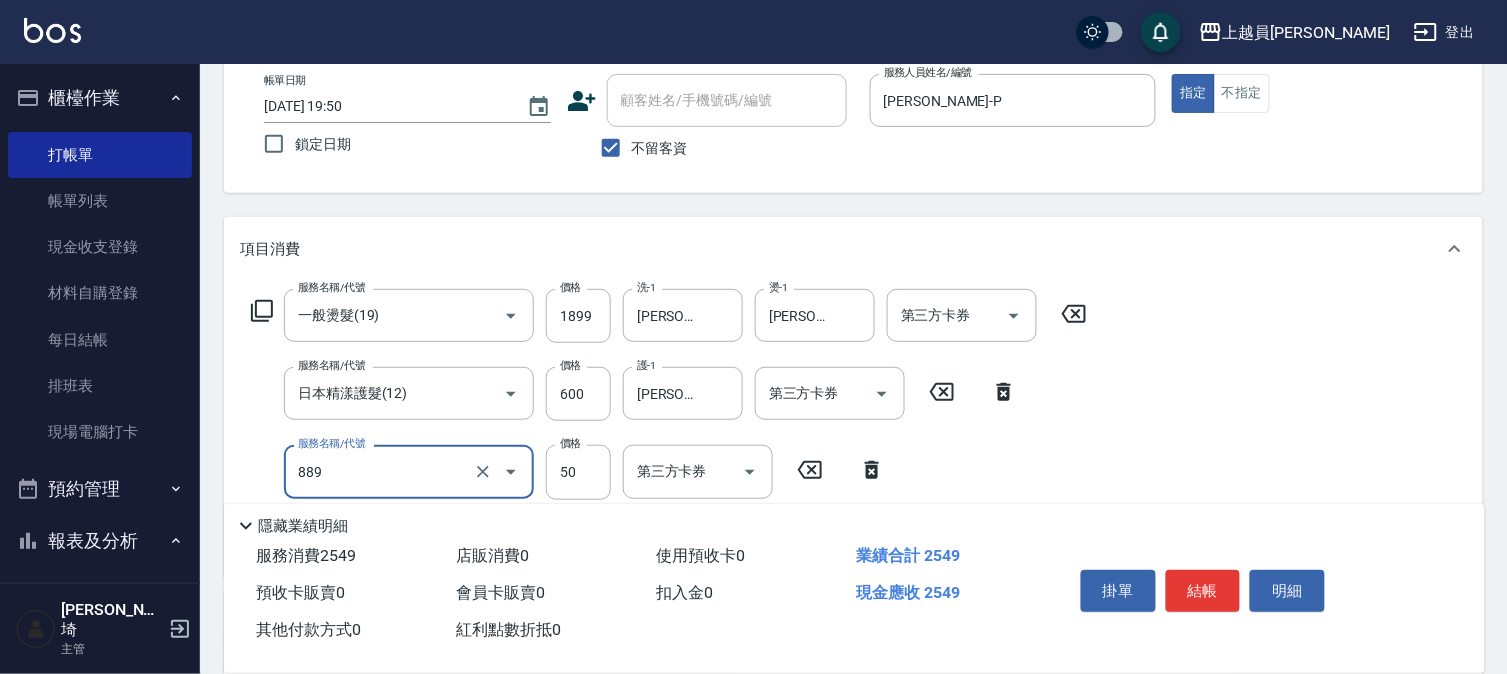 type on "精油(889)" 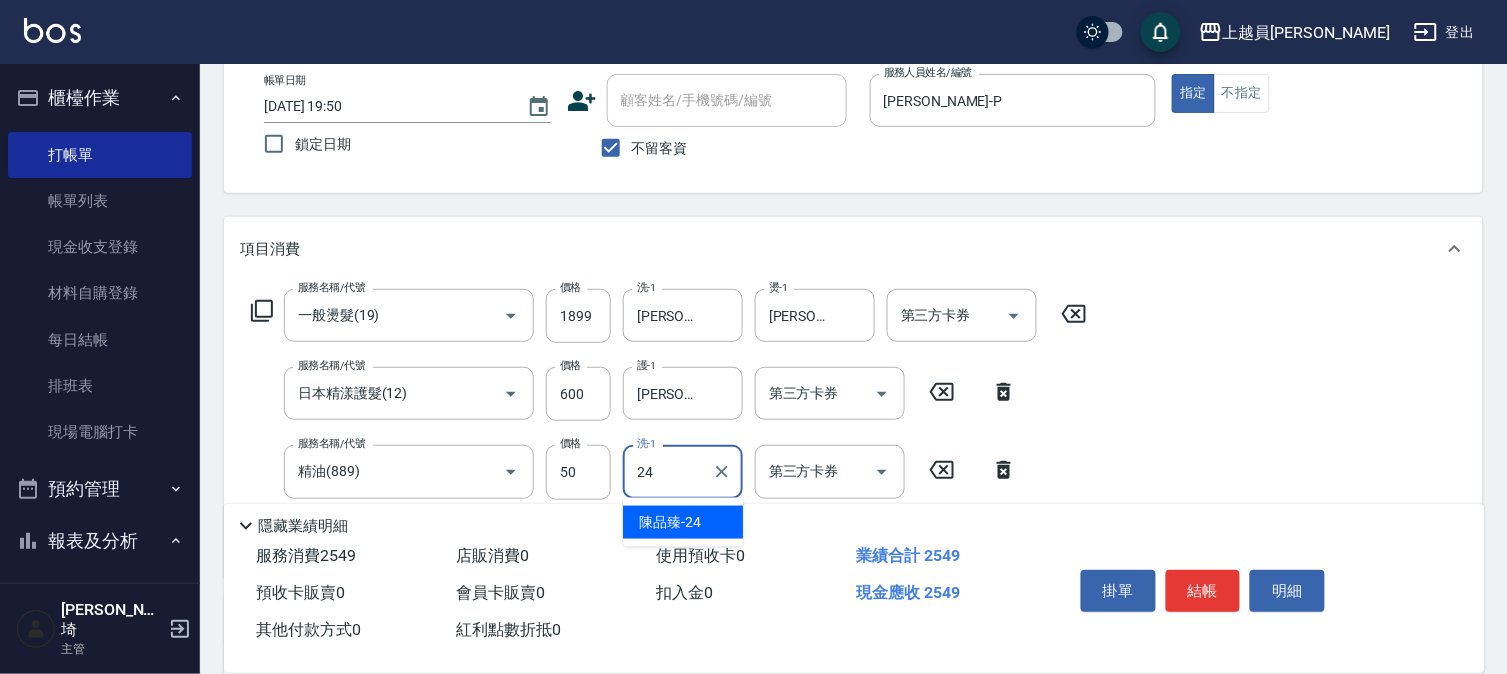 type on "[PERSON_NAME]-24" 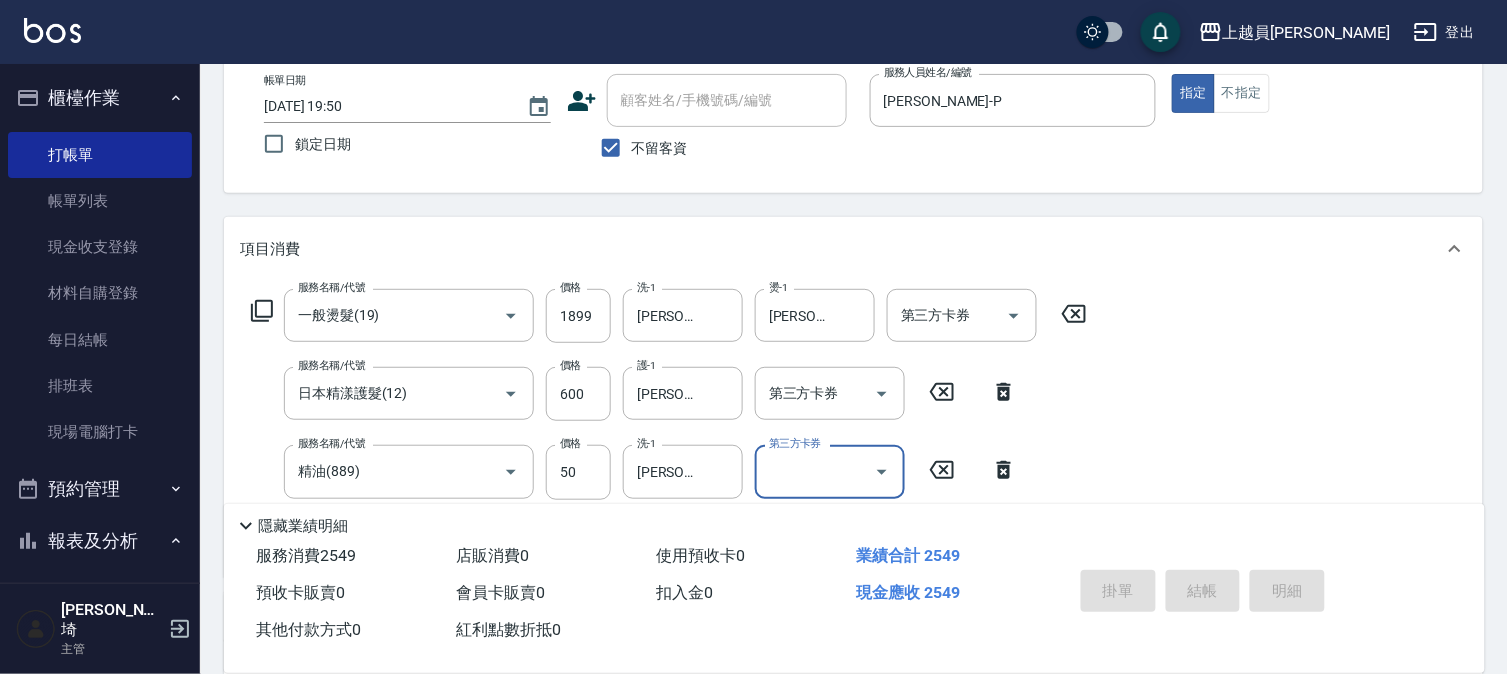 type 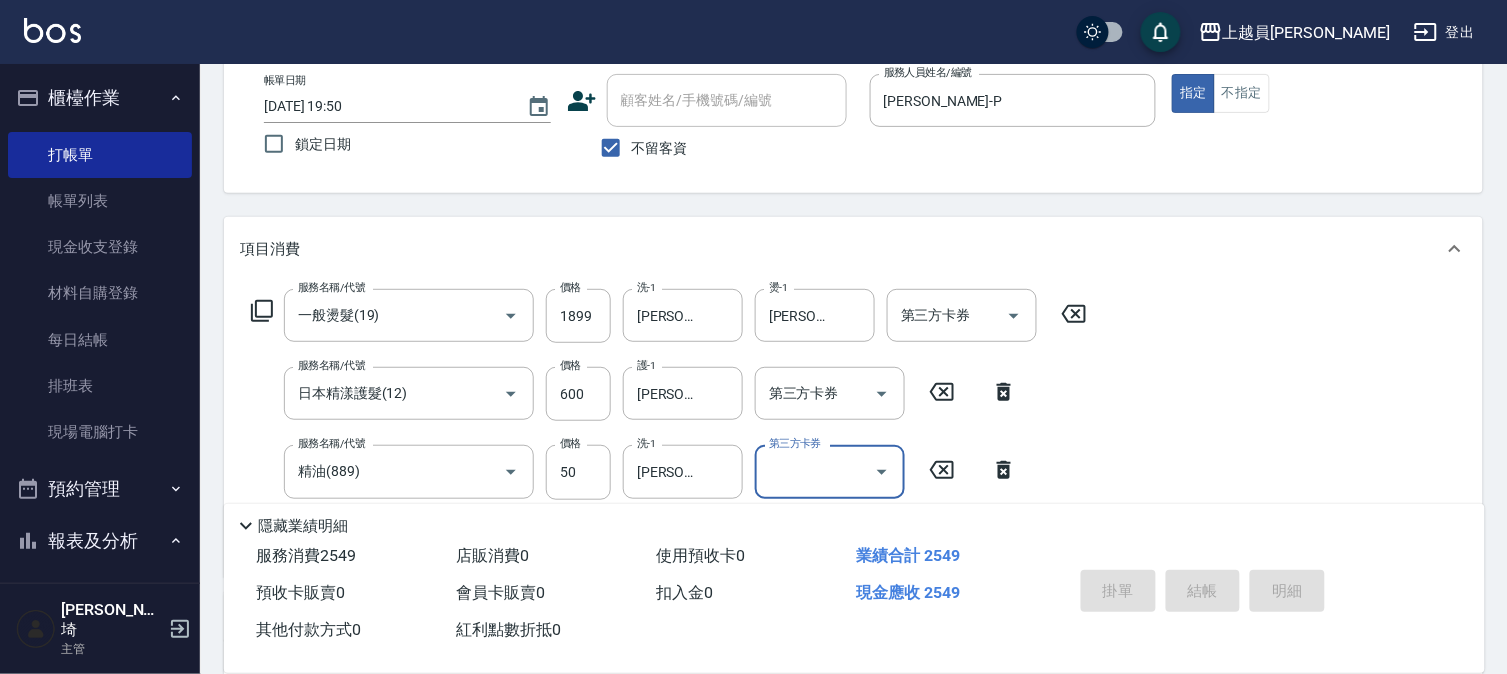 type 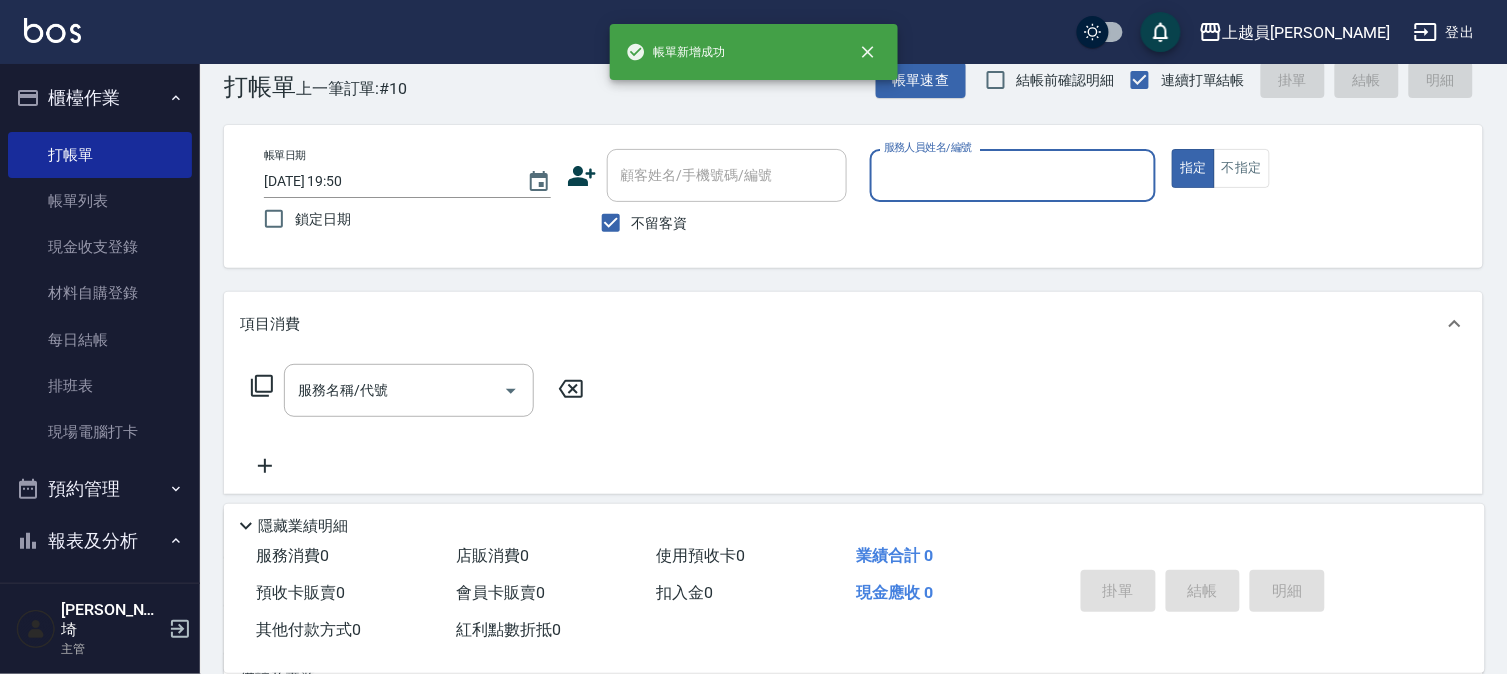 scroll, scrollTop: 0, scrollLeft: 0, axis: both 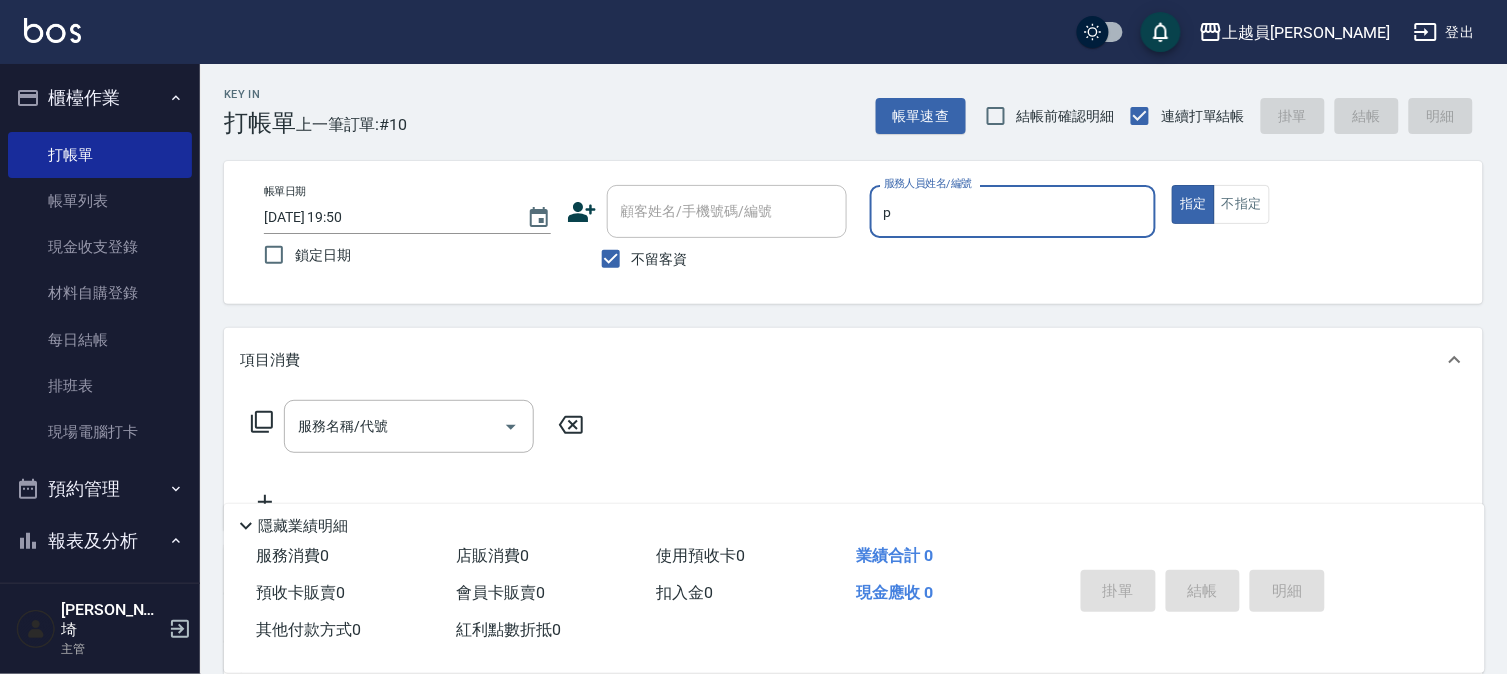 type on "[PERSON_NAME]-P" 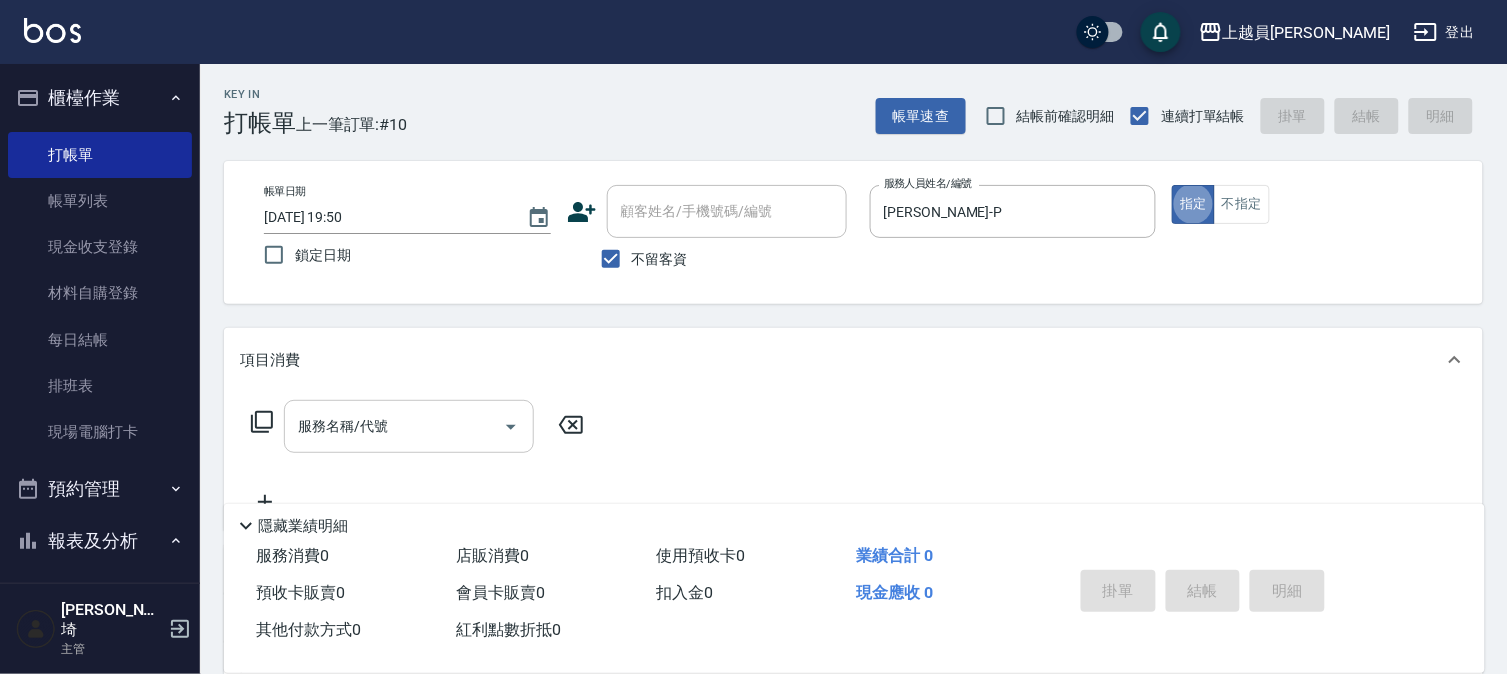 click on "服務名稱/代號" at bounding box center (409, 426) 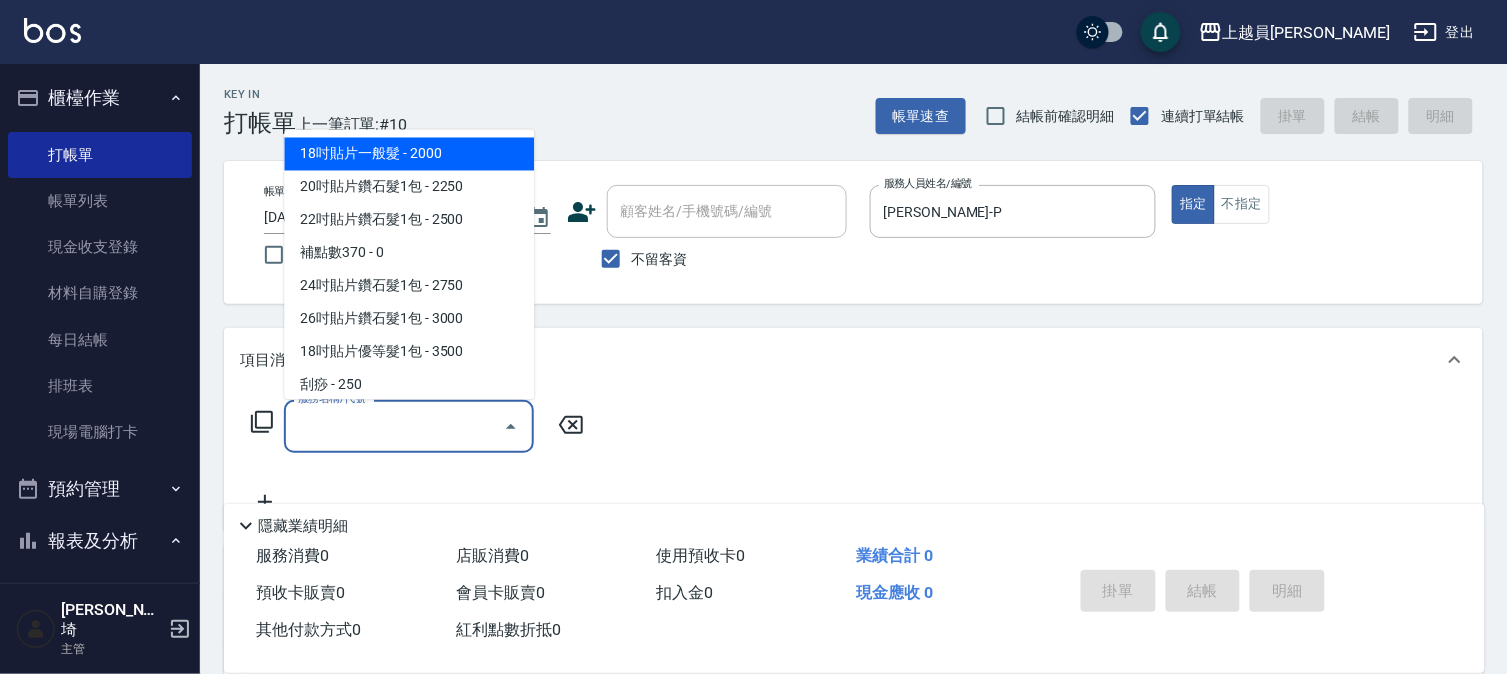 type on "3" 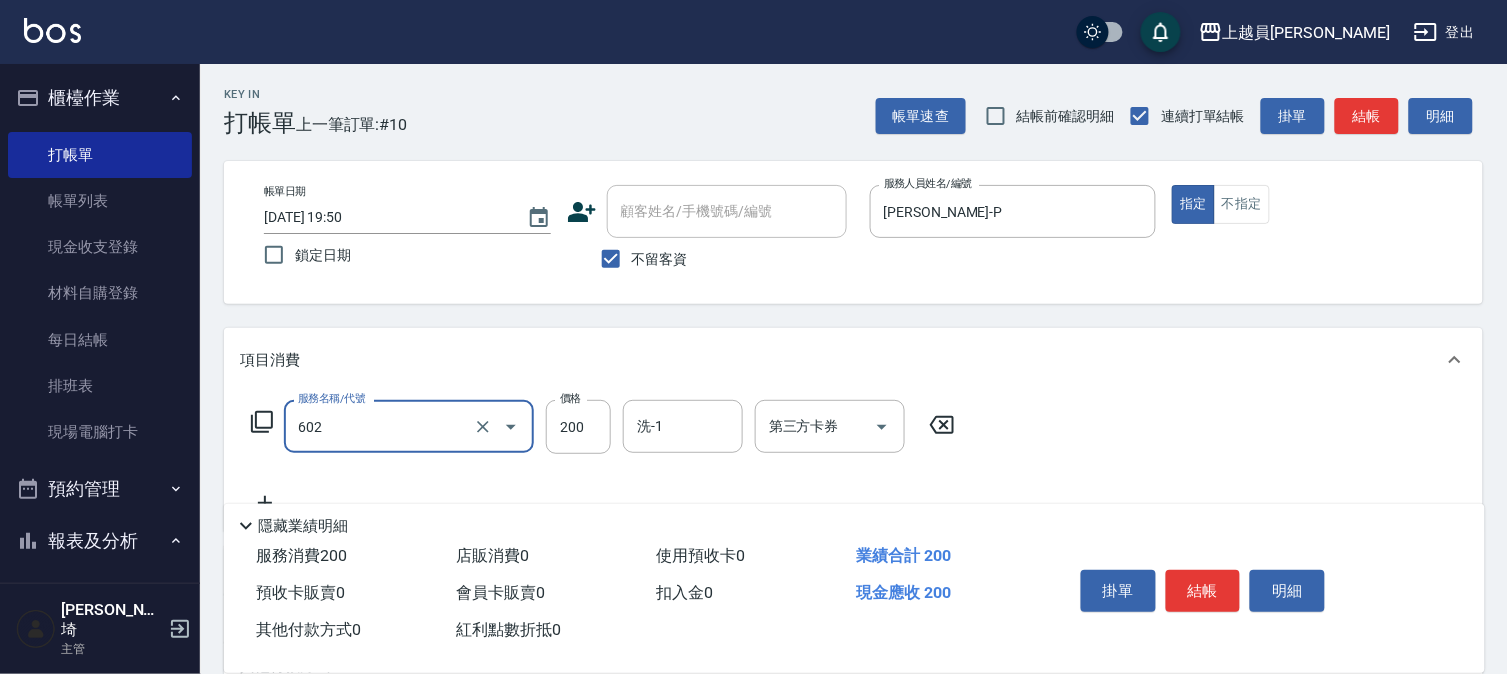 type on "一般洗髮(602)" 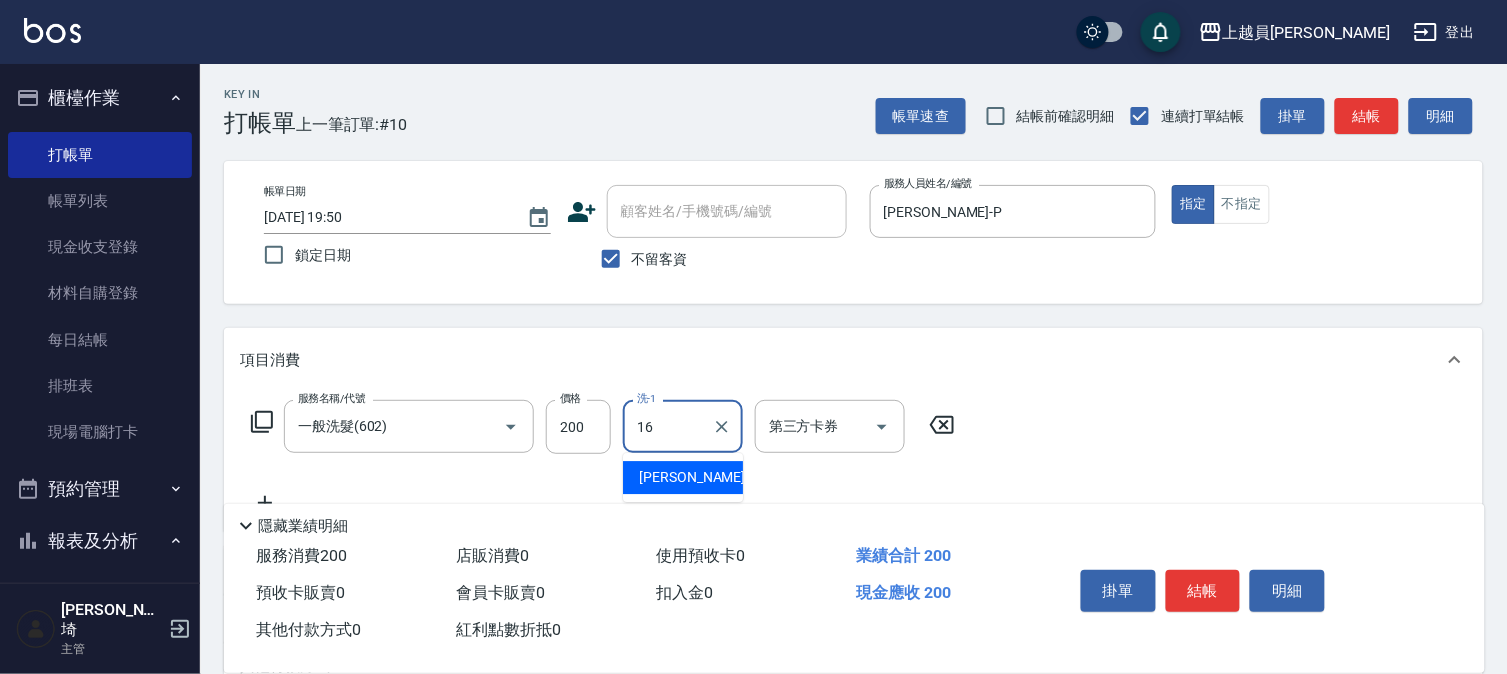 type on "[PERSON_NAME]-16" 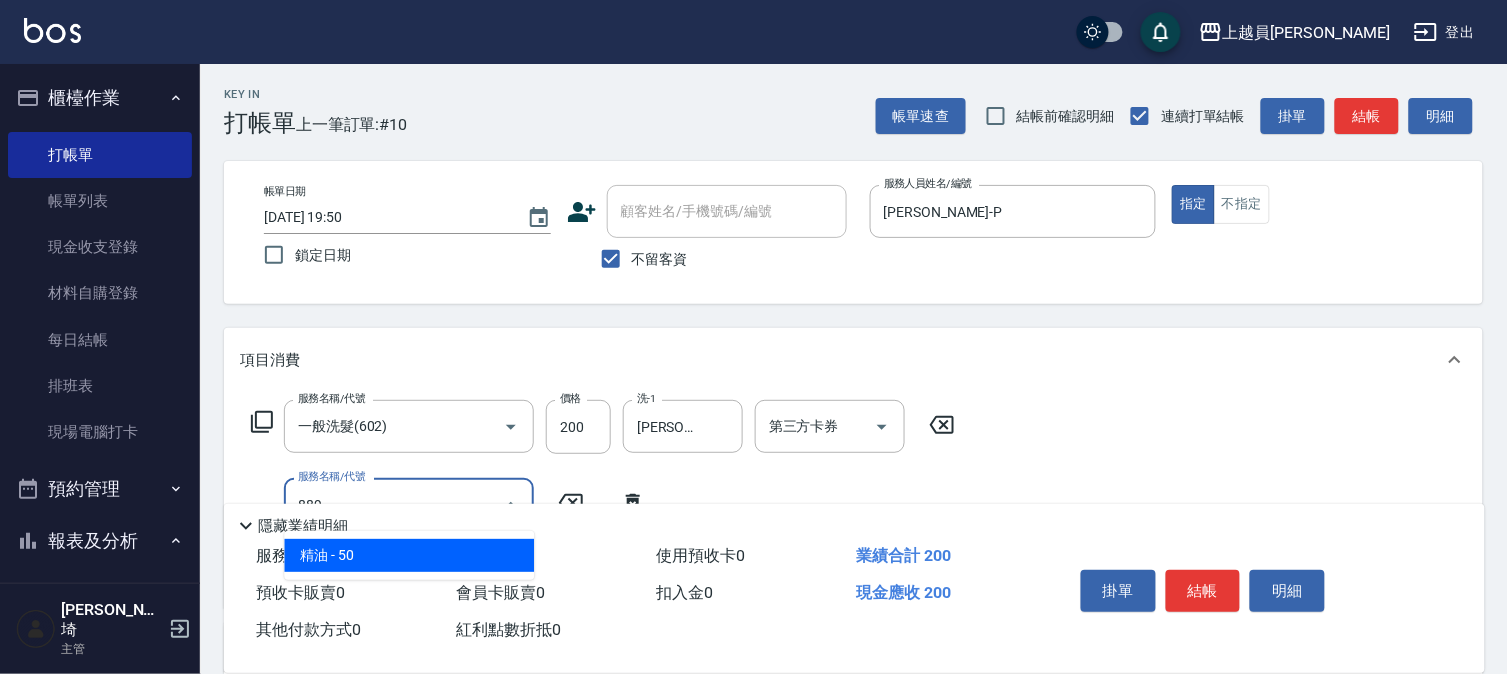 scroll, scrollTop: 111, scrollLeft: 0, axis: vertical 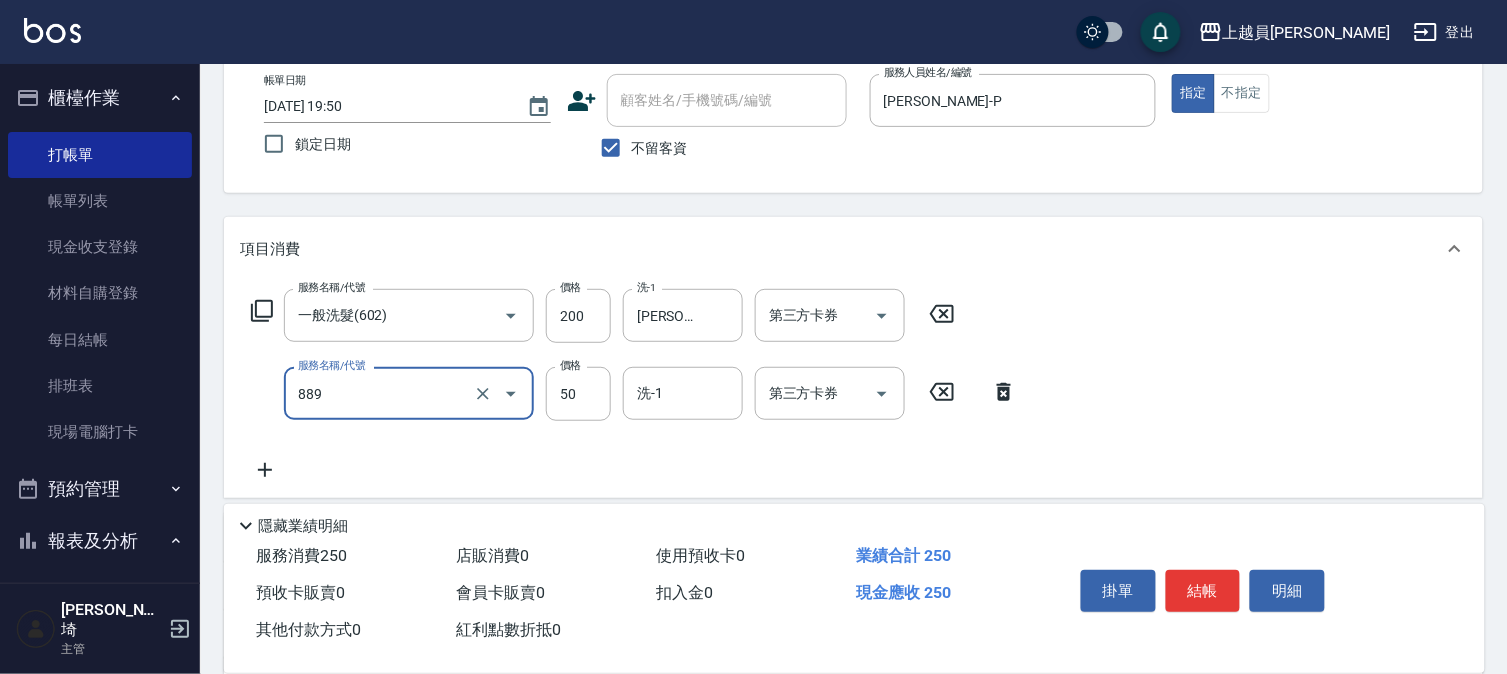 type on "精油(889)" 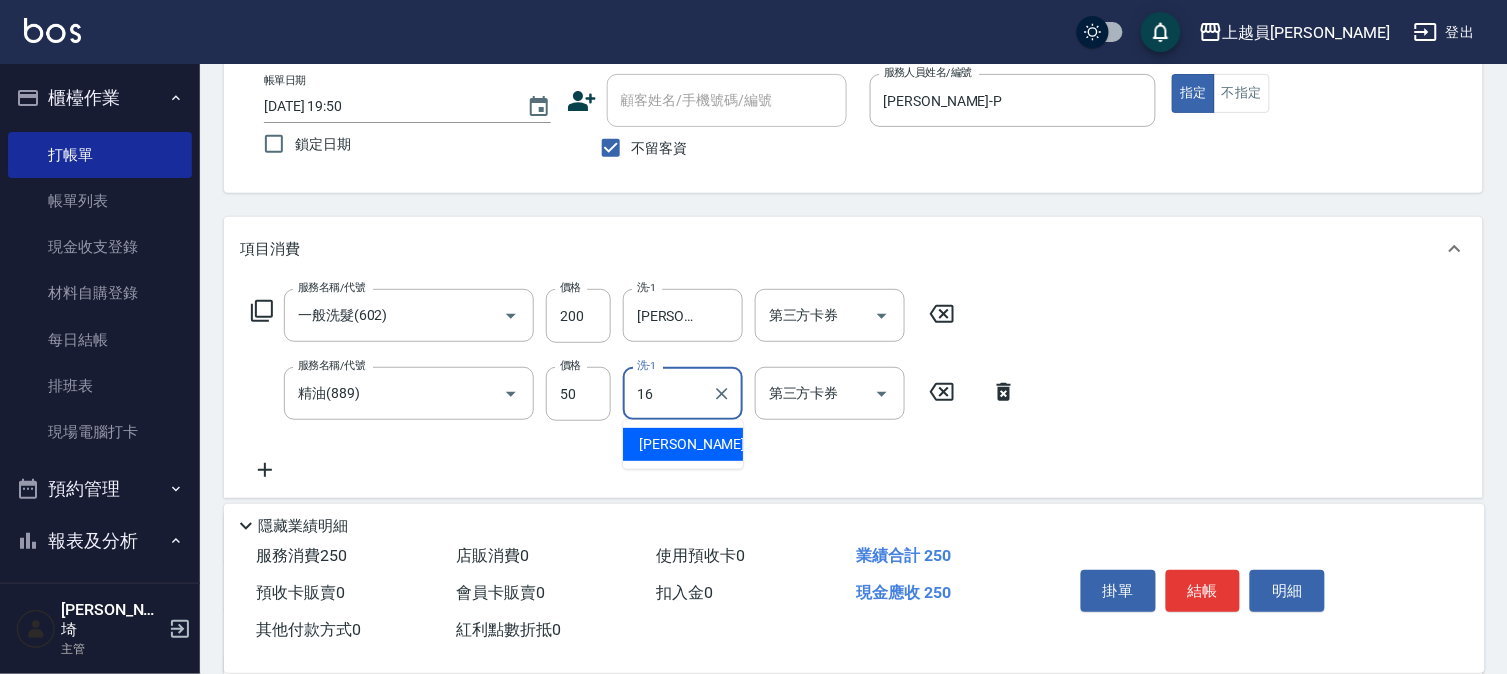 type on "[PERSON_NAME]-16" 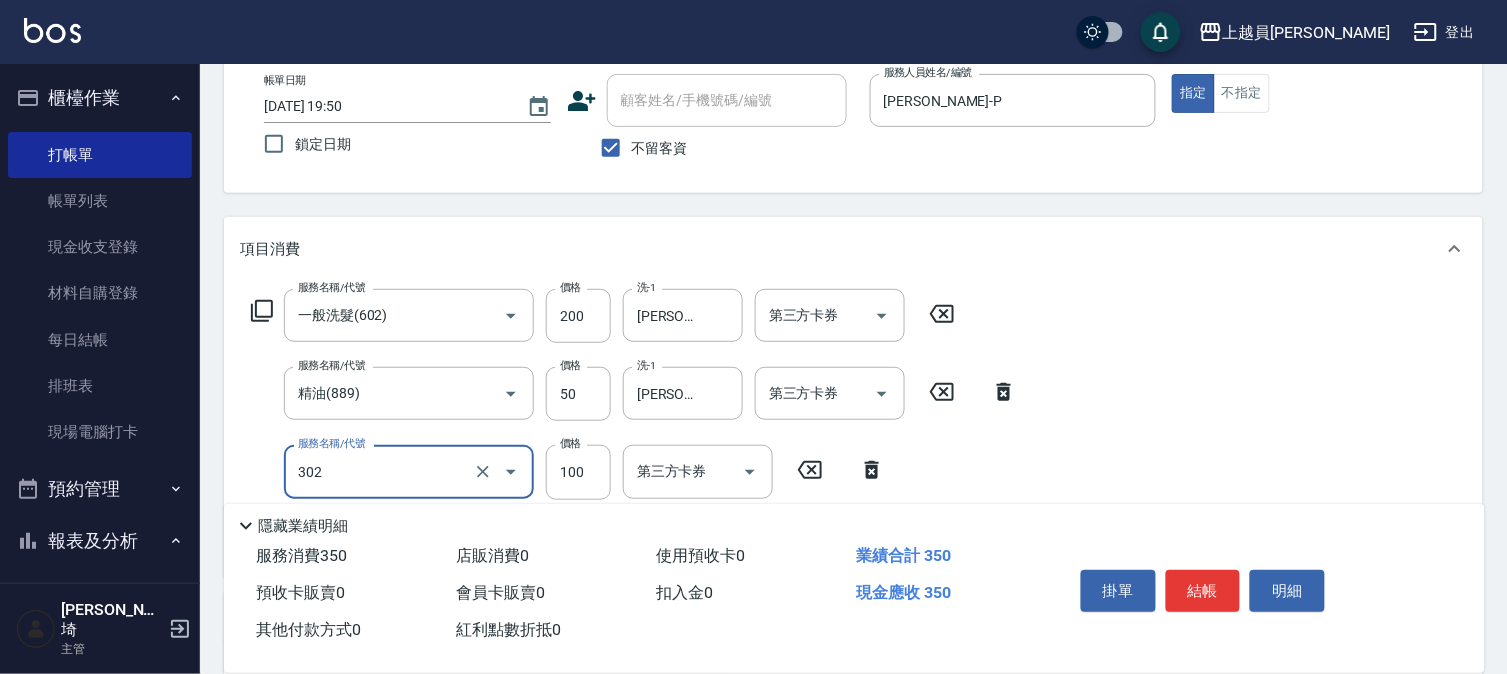 type on "剪髮(302)" 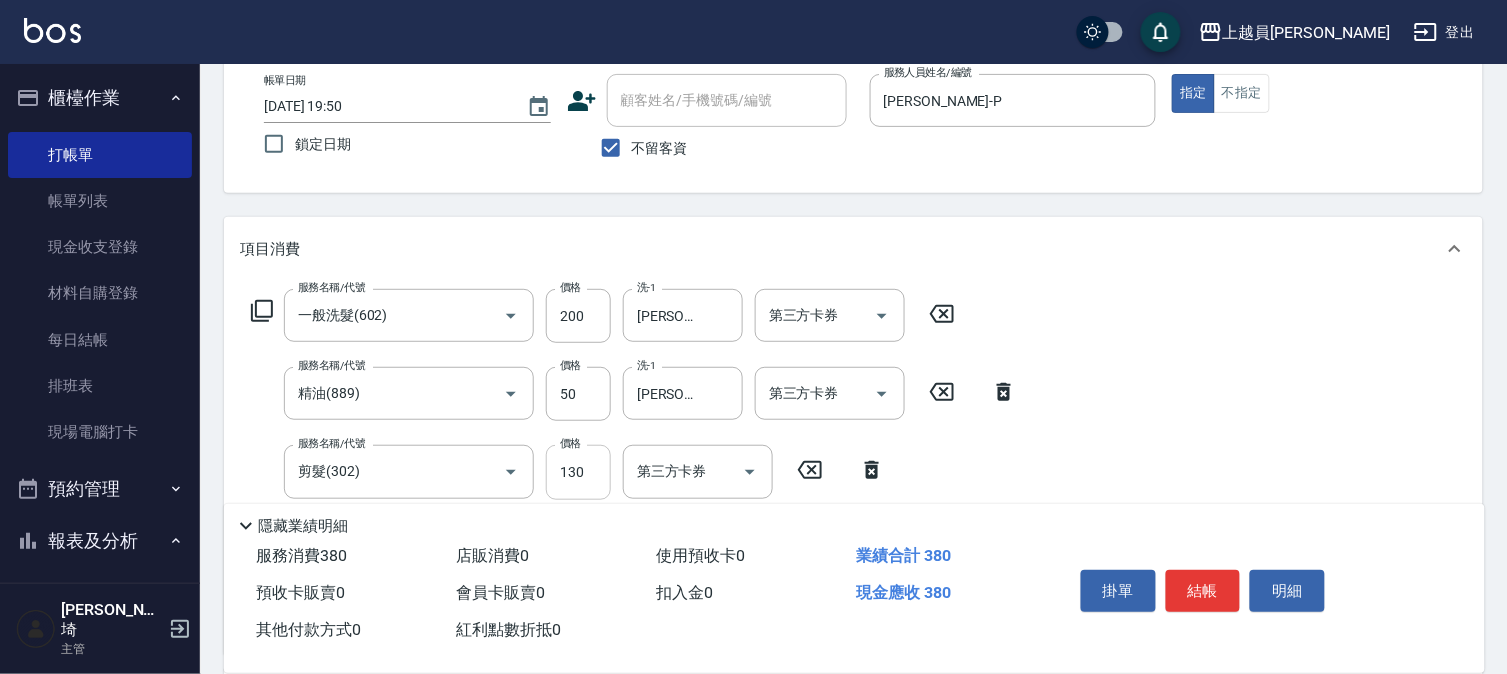click on "130" at bounding box center (578, 472) 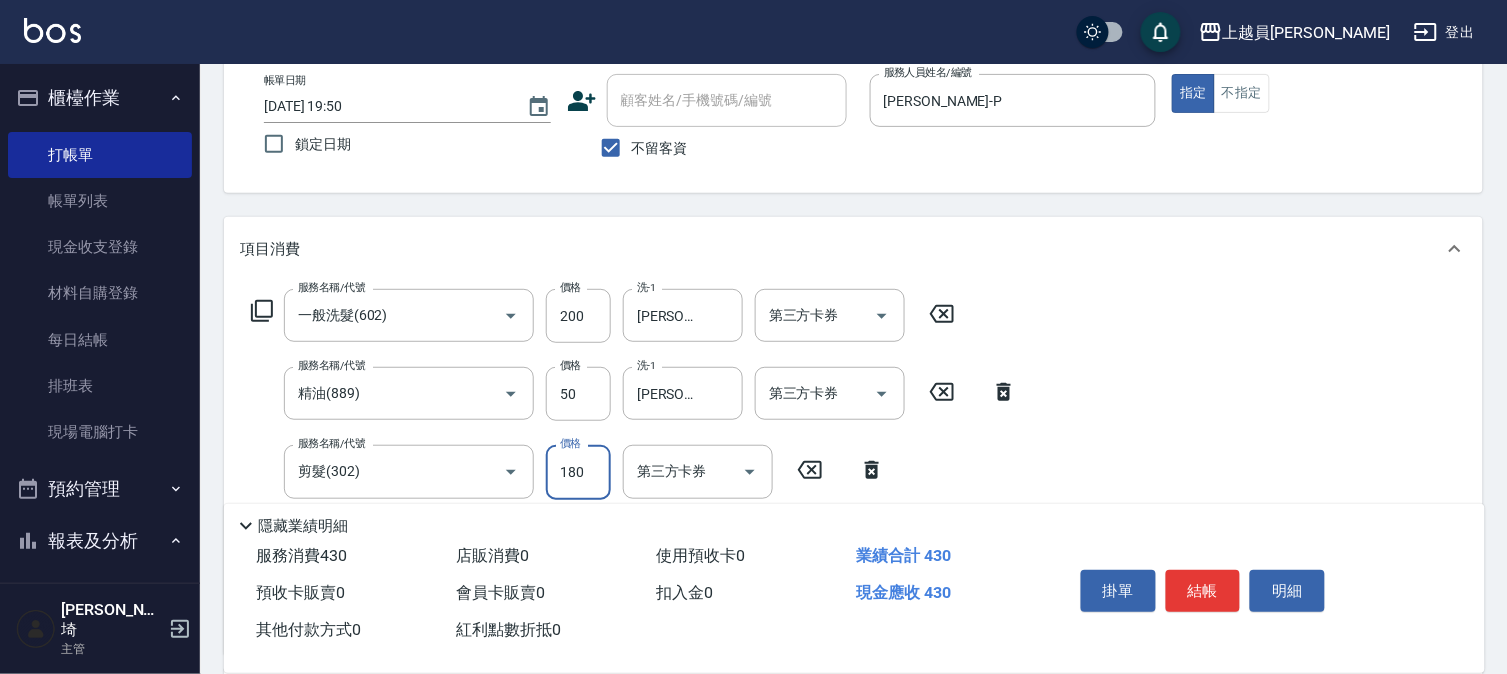 type on "180" 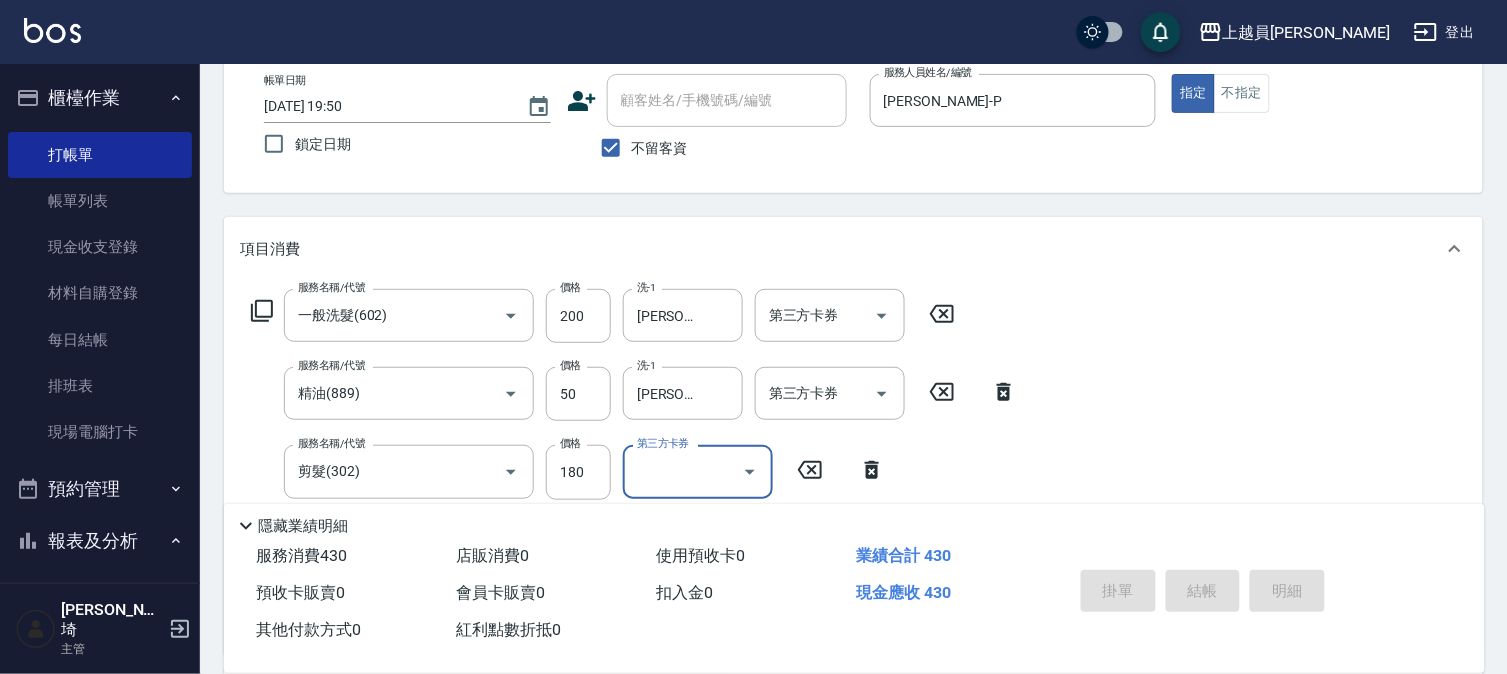 type on "[DATE] 19:51" 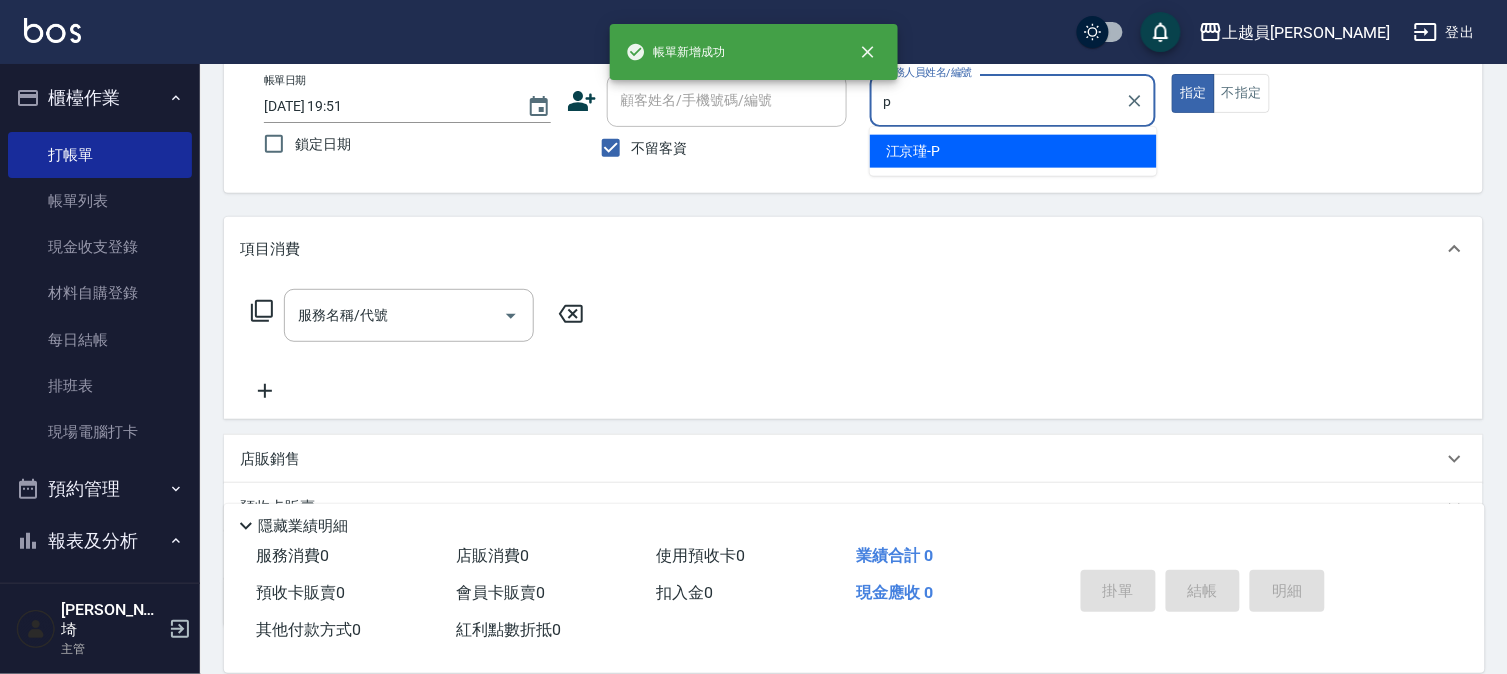 type on "[PERSON_NAME]-P" 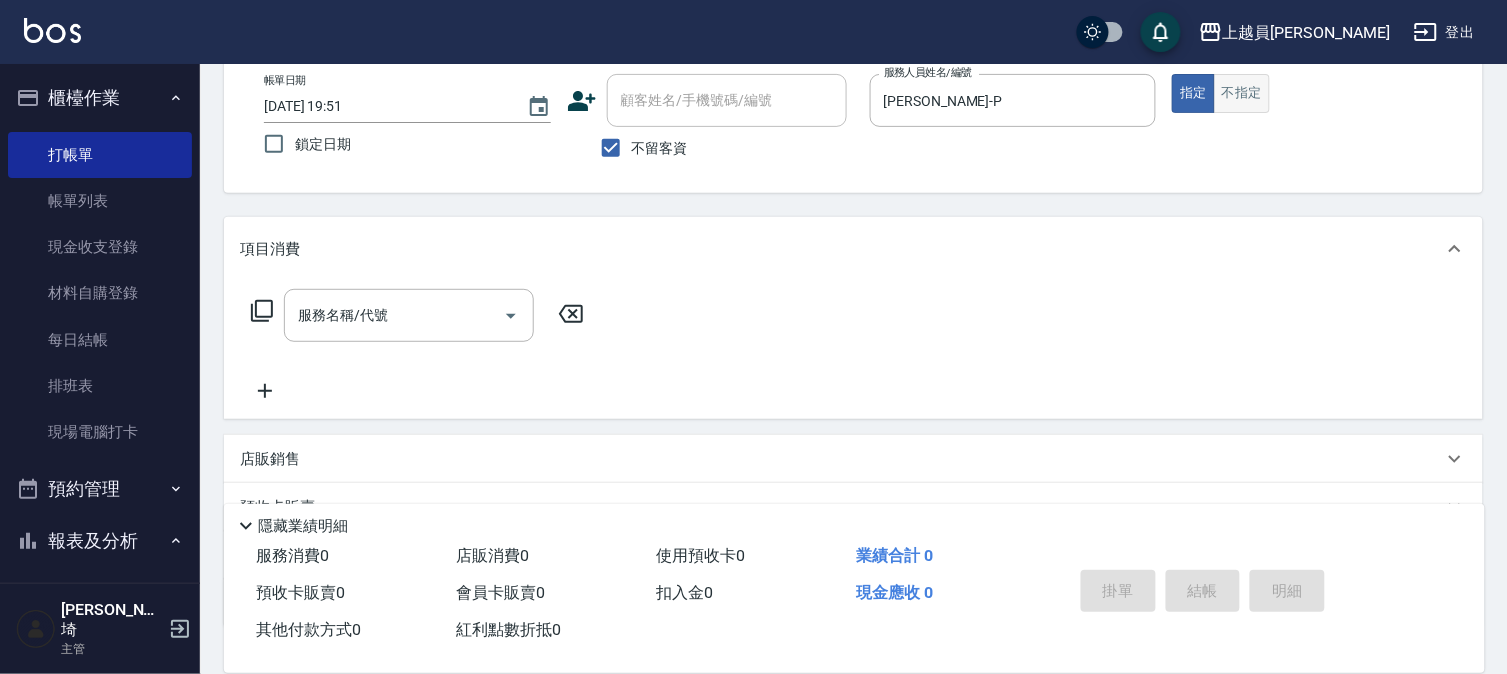 click on "不指定" at bounding box center (1242, 93) 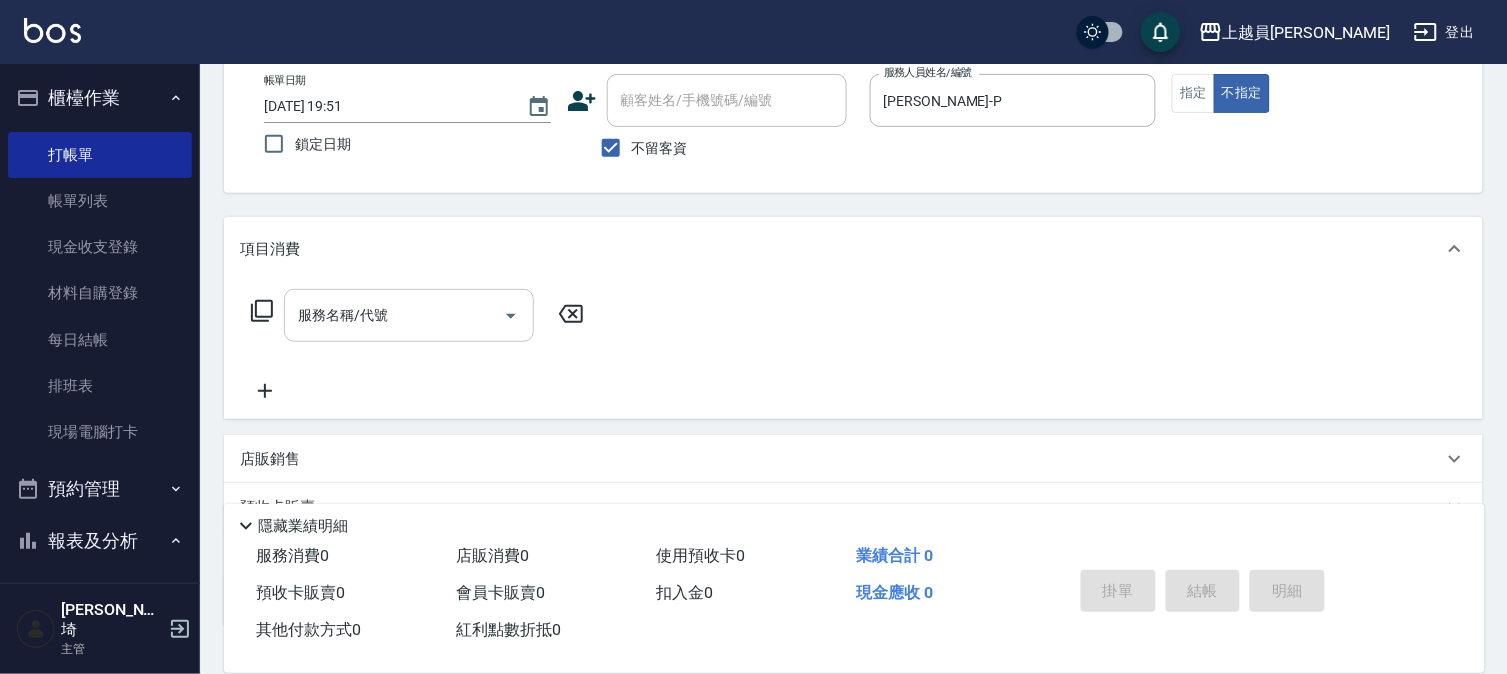 click on "服務名稱/代號" at bounding box center [394, 315] 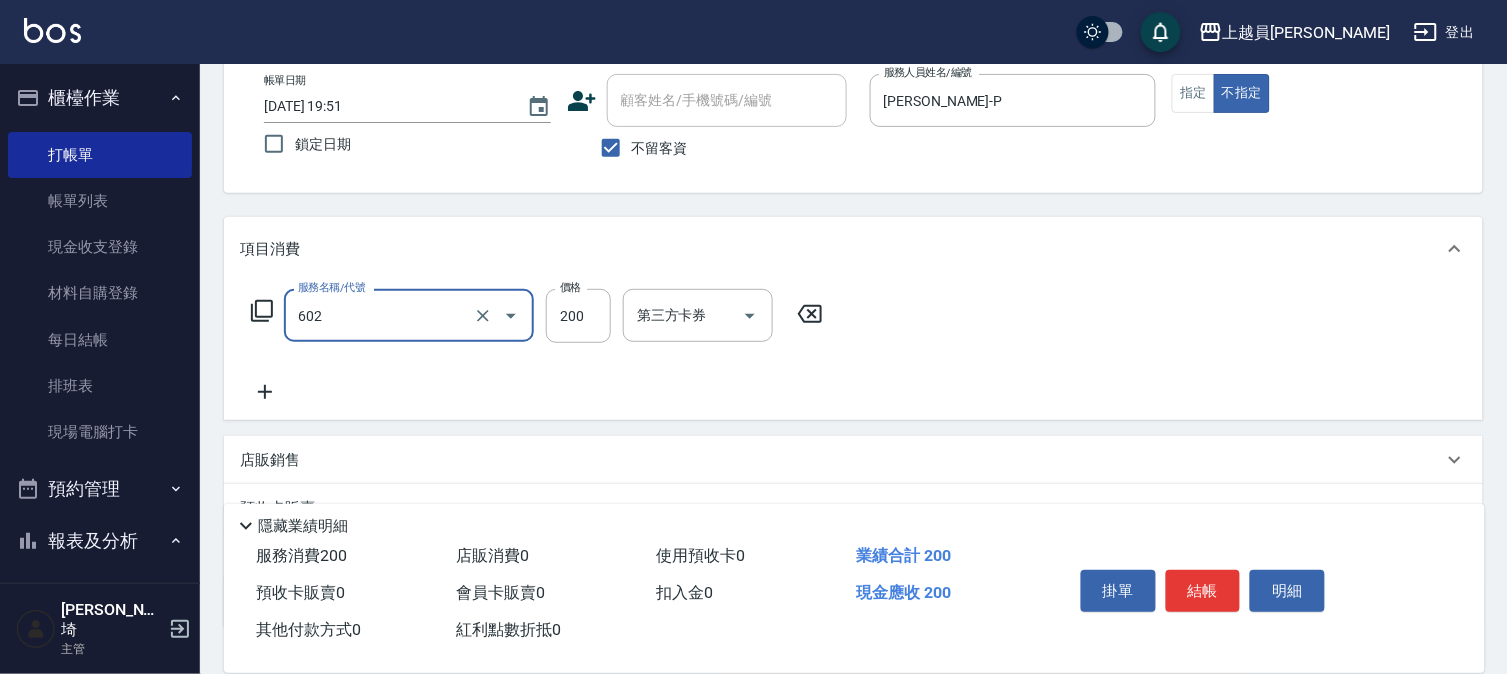 type on "一般洗髮(602)" 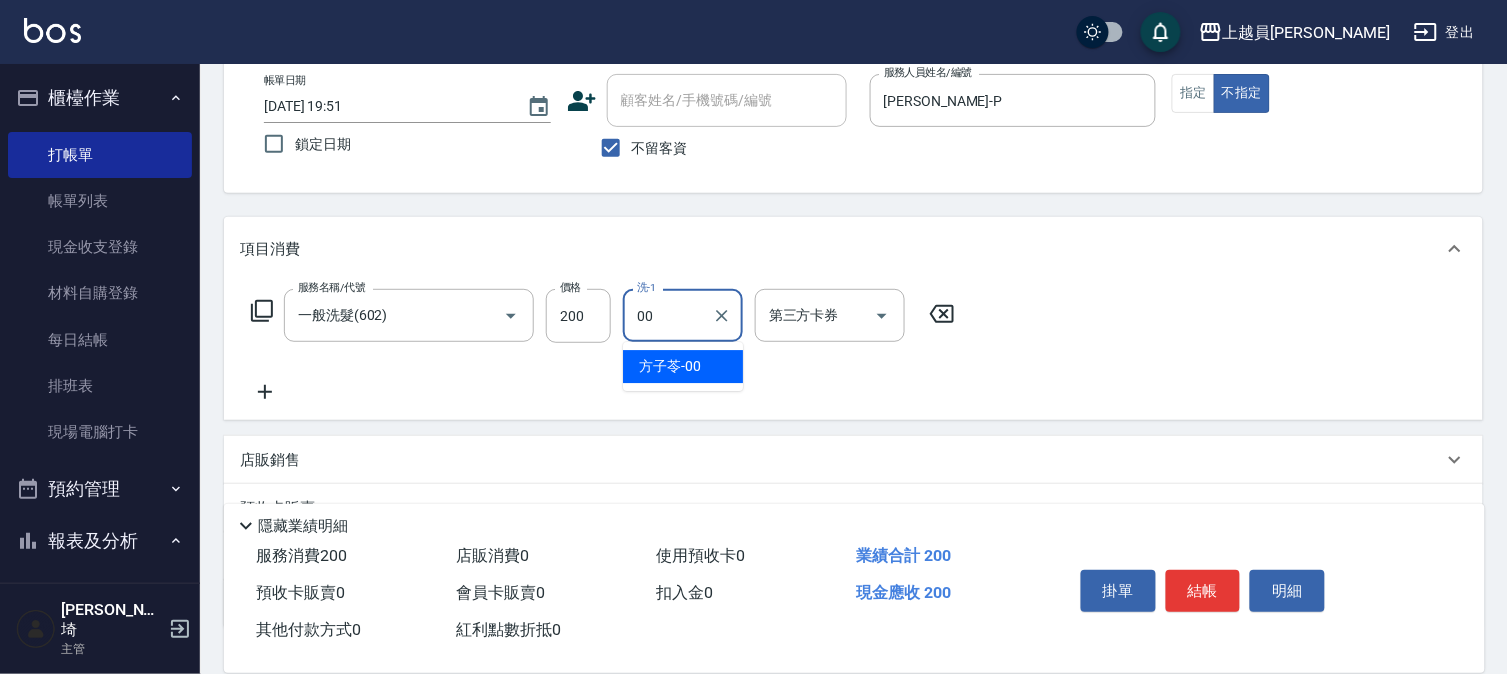 type on "[PERSON_NAME]-00" 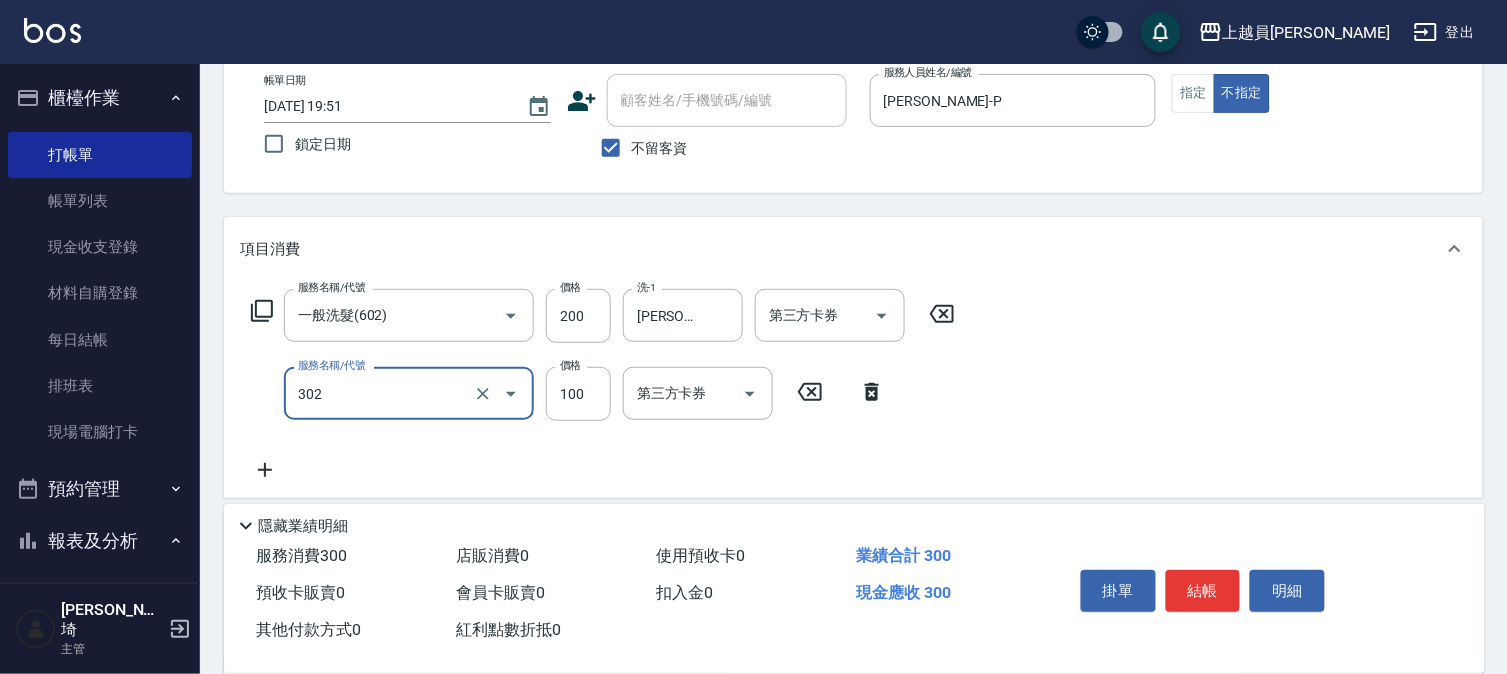 type on "剪髮(302)" 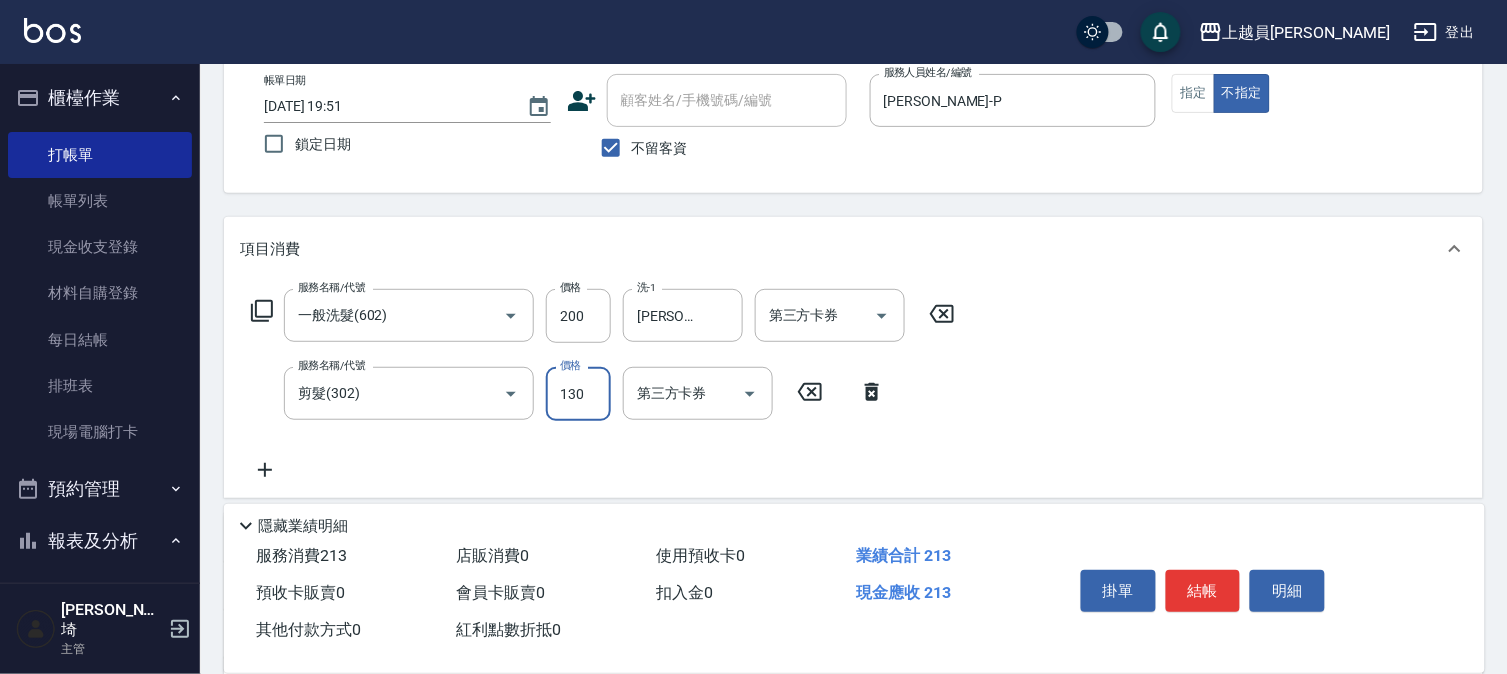 type on "130" 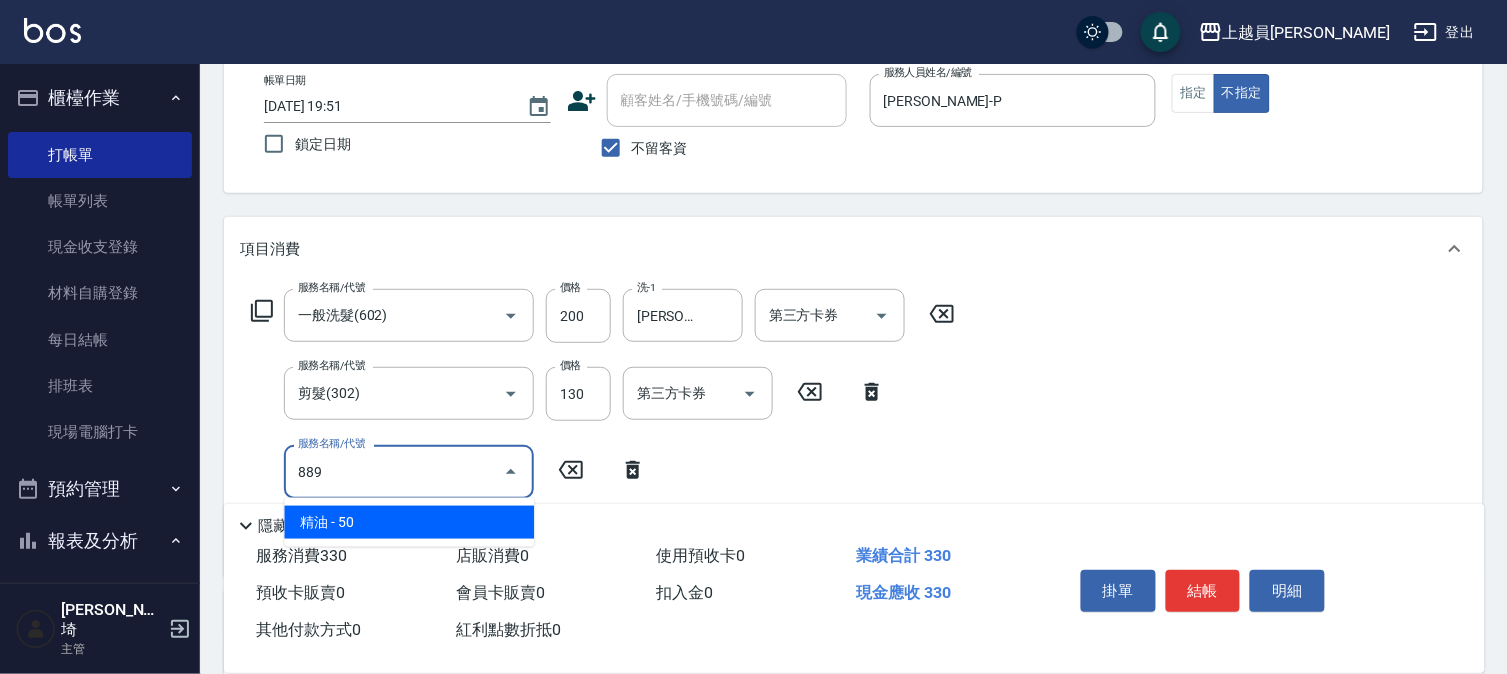 type on "精油(889)" 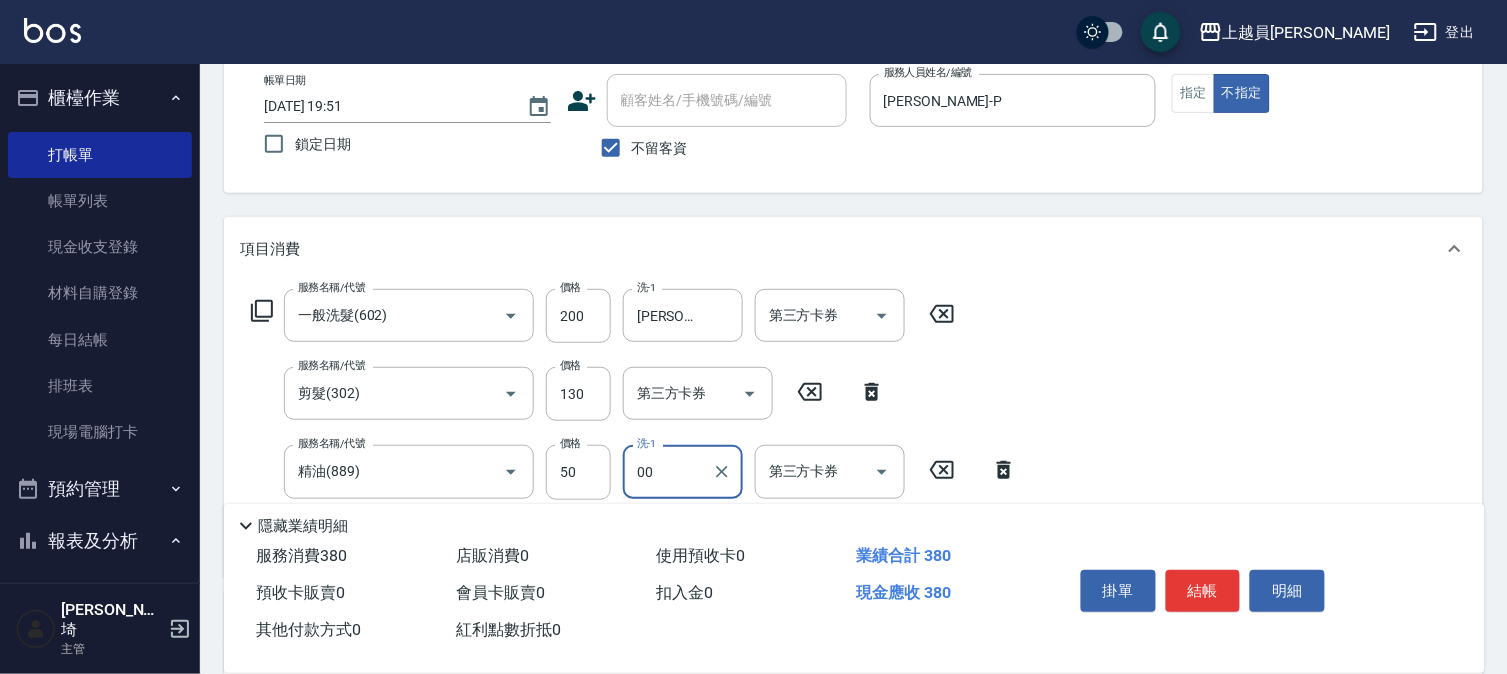 type on "[PERSON_NAME]-00" 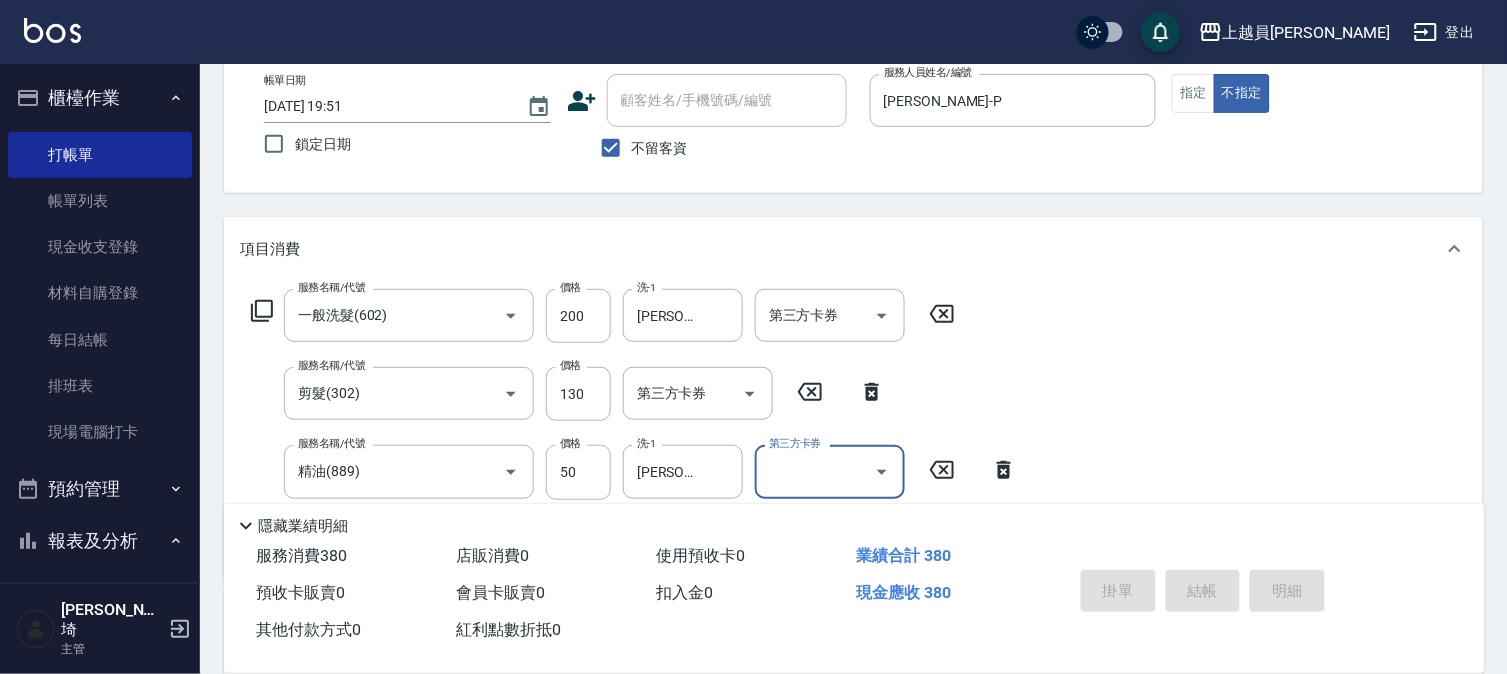 type 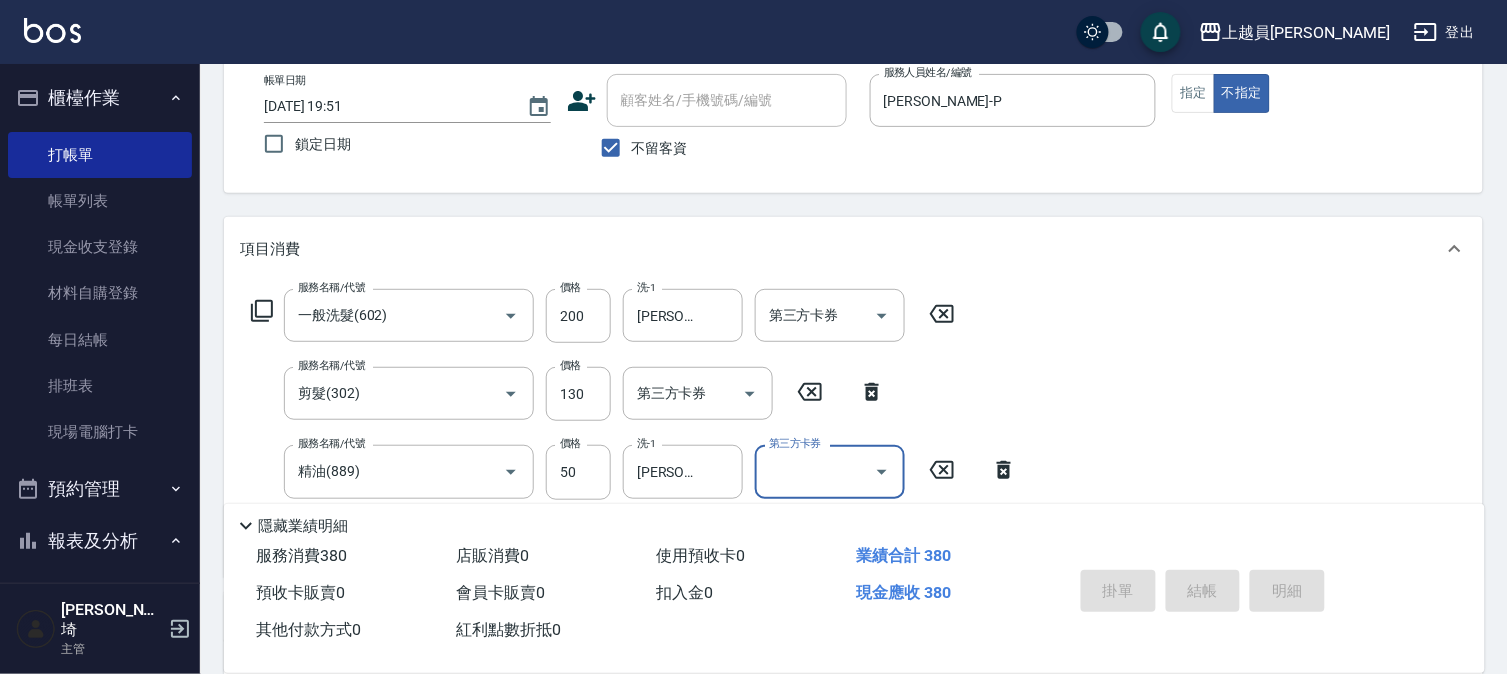 type 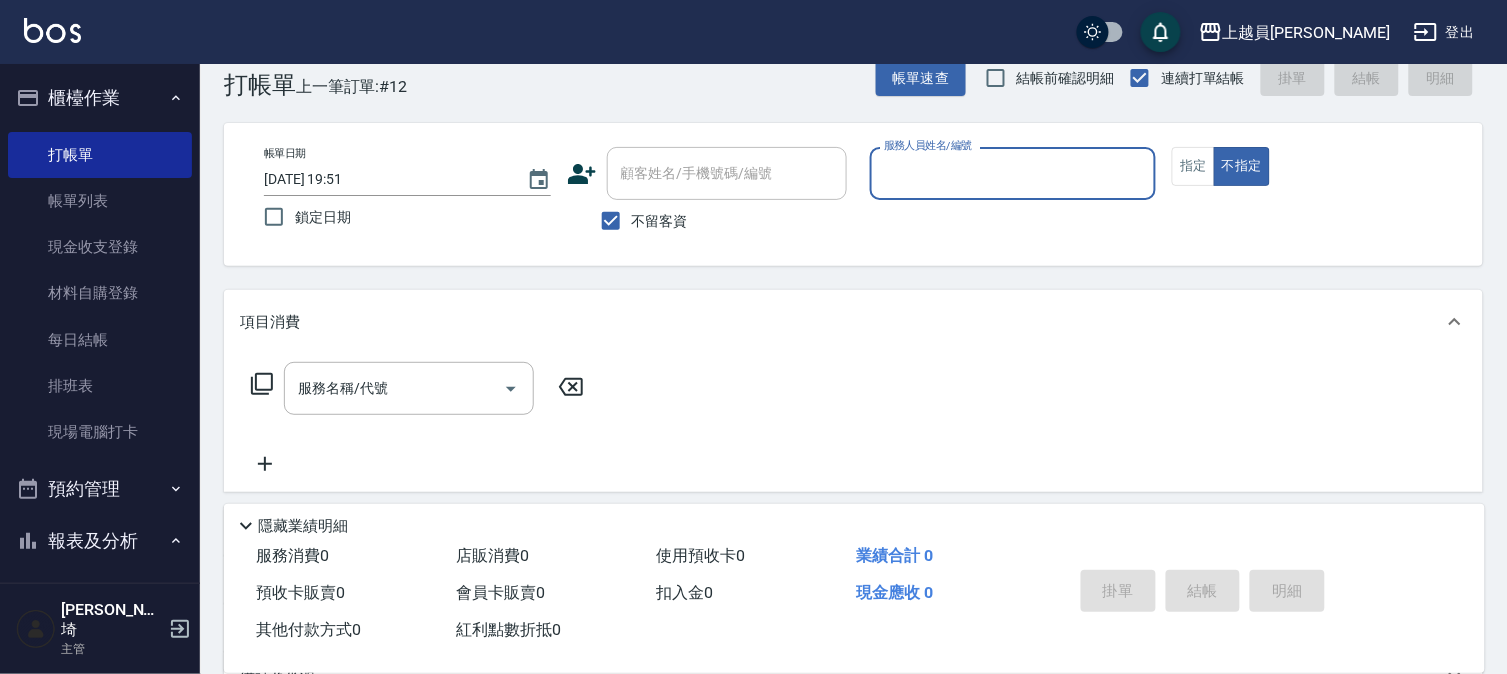 scroll, scrollTop: 0, scrollLeft: 0, axis: both 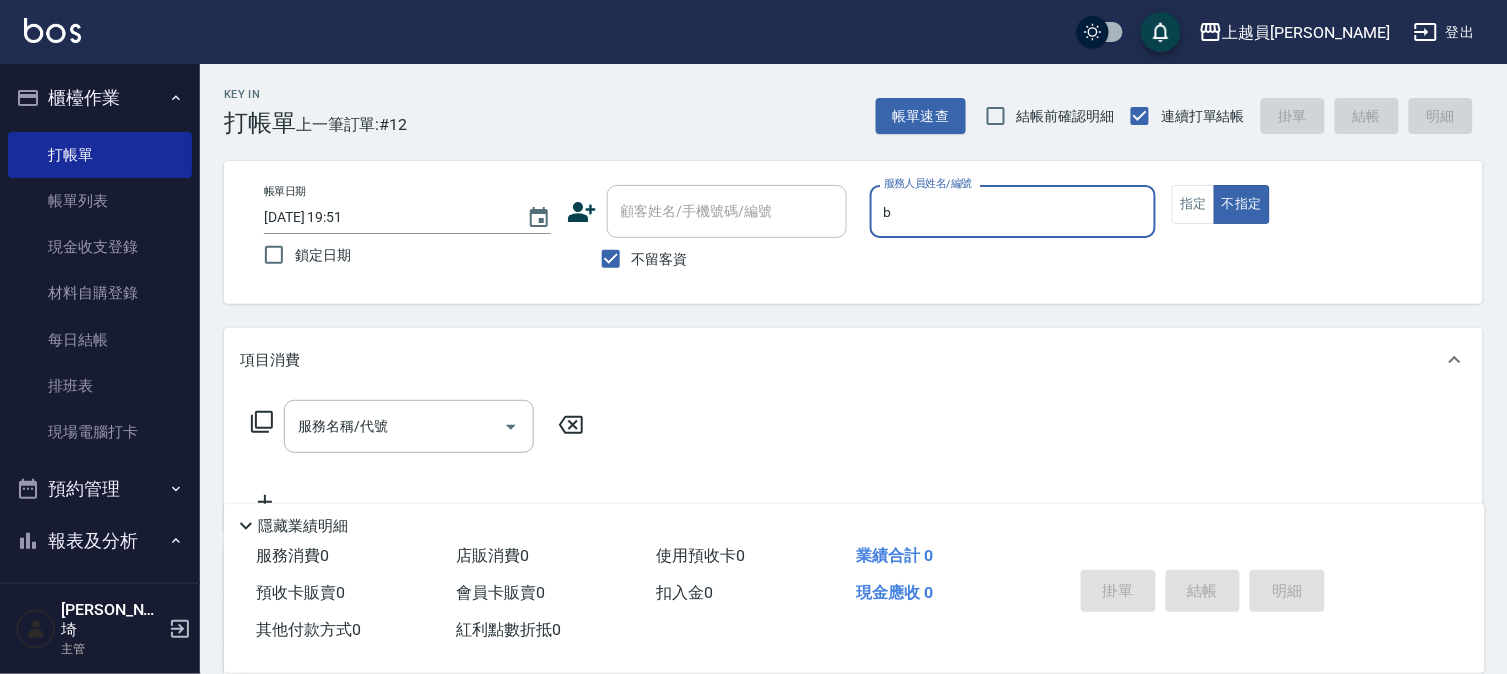 type on "Bonnie-B" 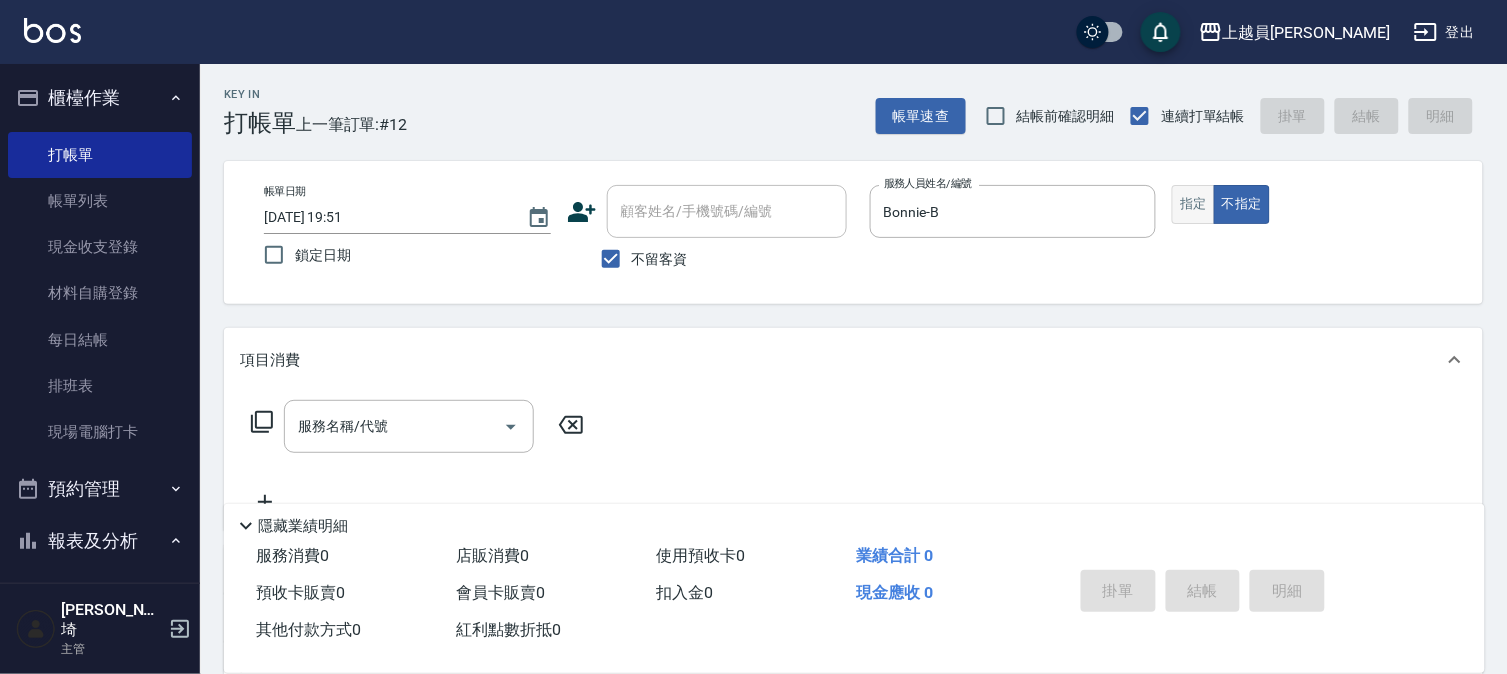 drag, startPoint x: 1197, startPoint y: 235, endPoint x: 1202, endPoint y: 223, distance: 13 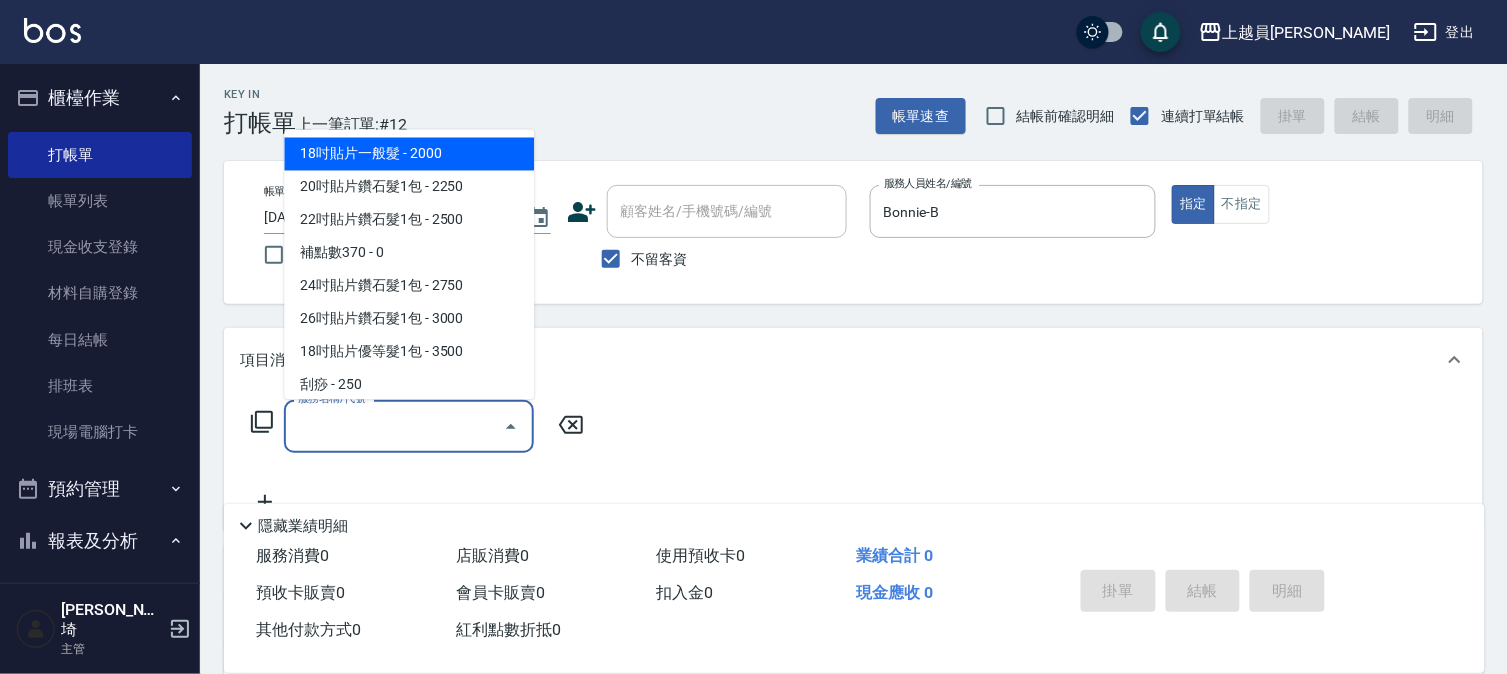 drag, startPoint x: 407, startPoint y: 426, endPoint x: 880, endPoint y: 438, distance: 473.1522 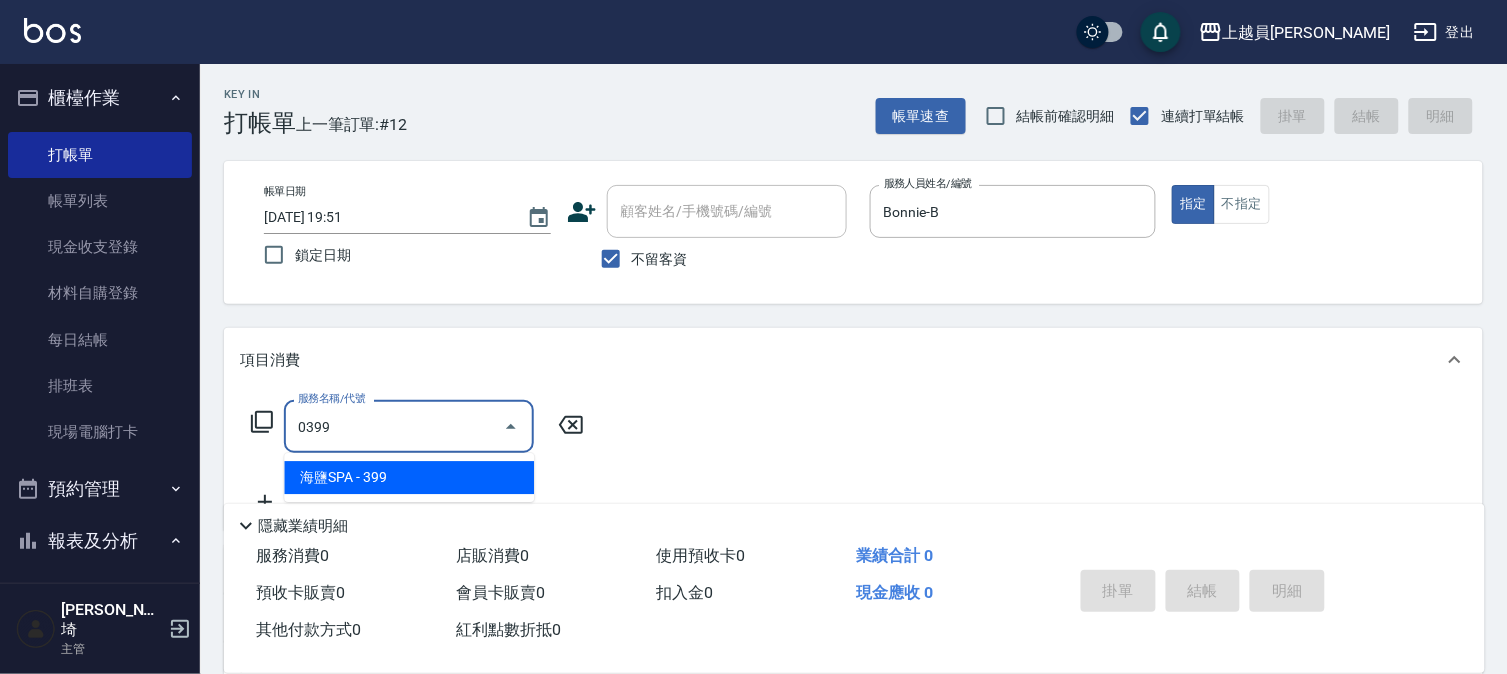 type on "海鹽SPA(0399)" 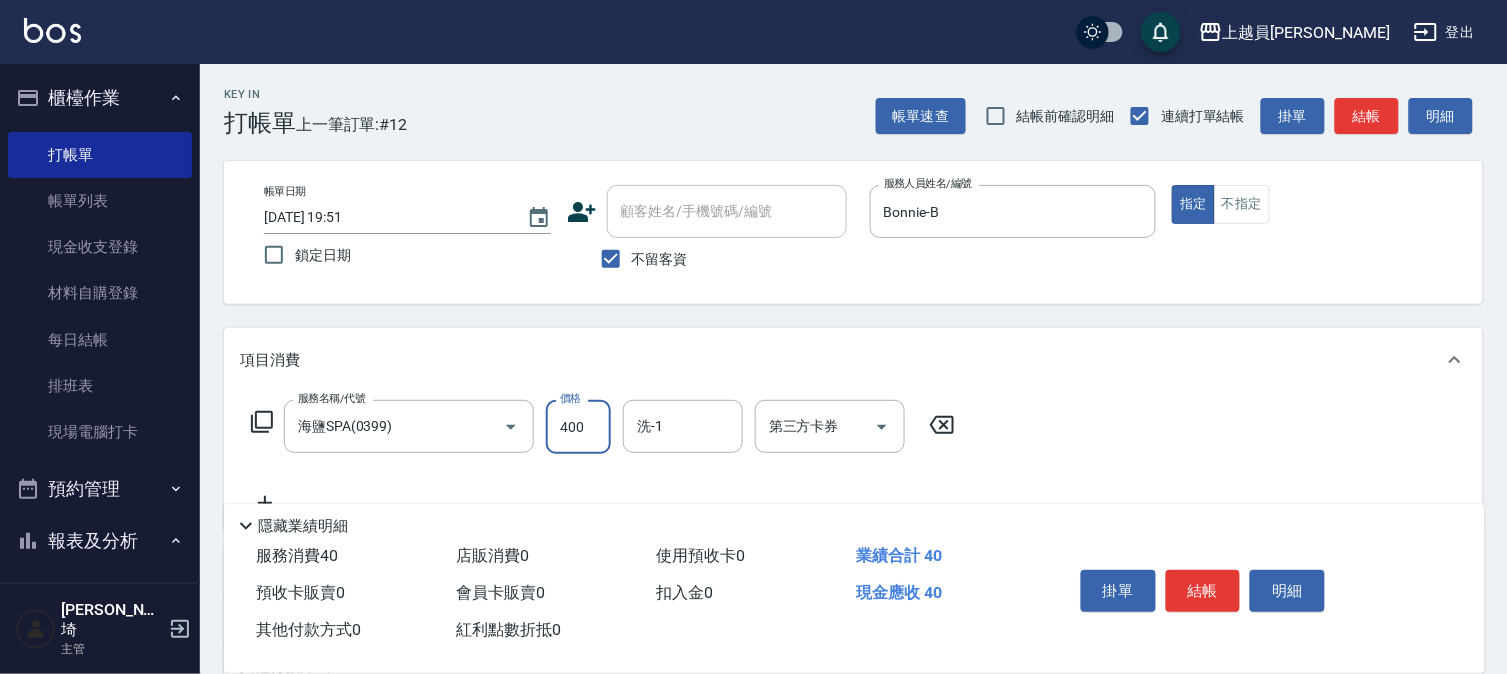type on "400" 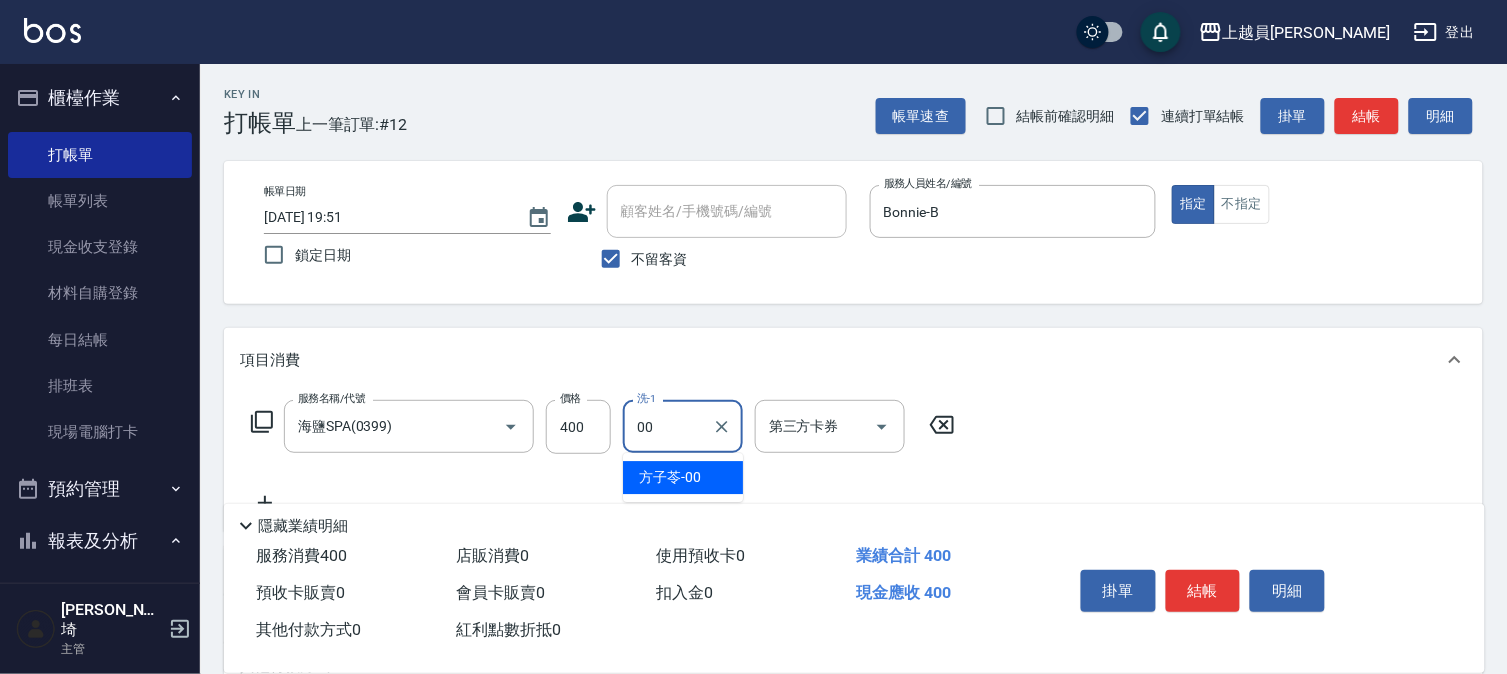 type on "[PERSON_NAME]-00" 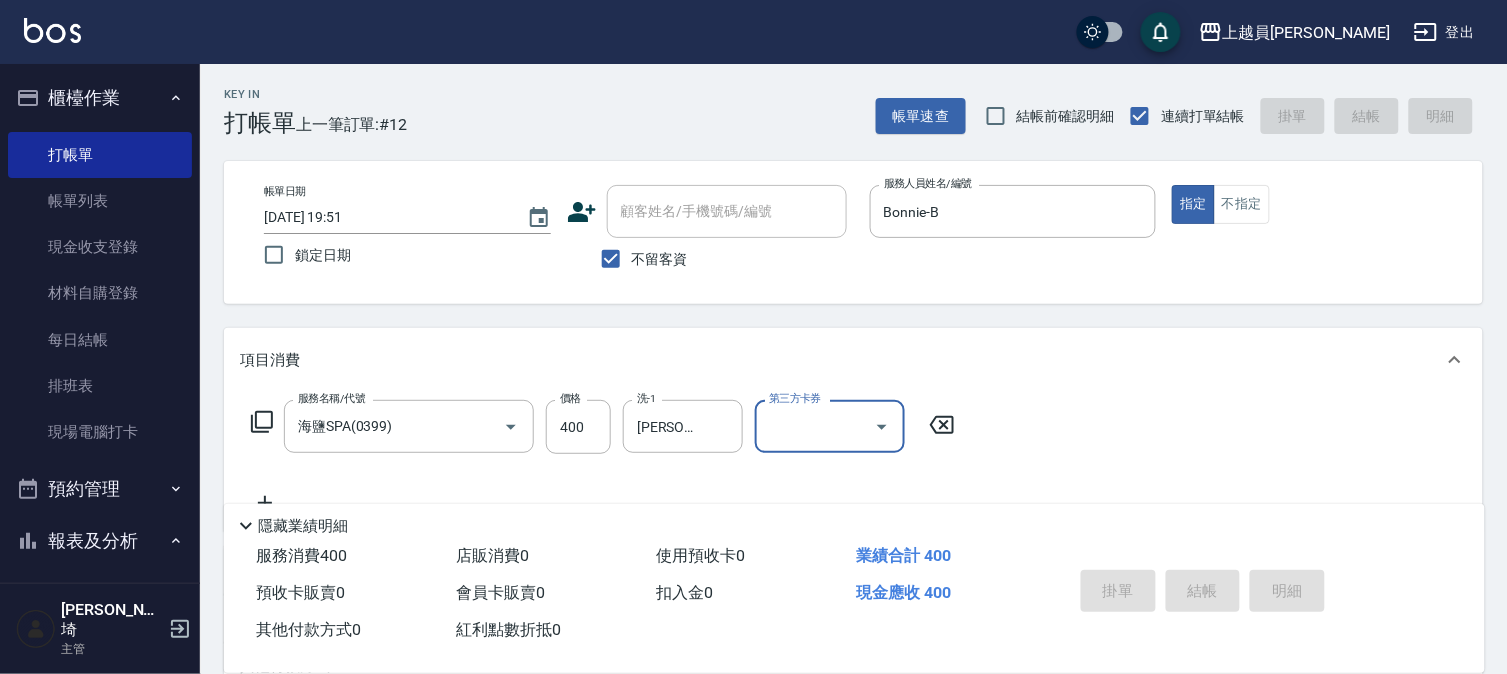 type on "[DATE] 19:52" 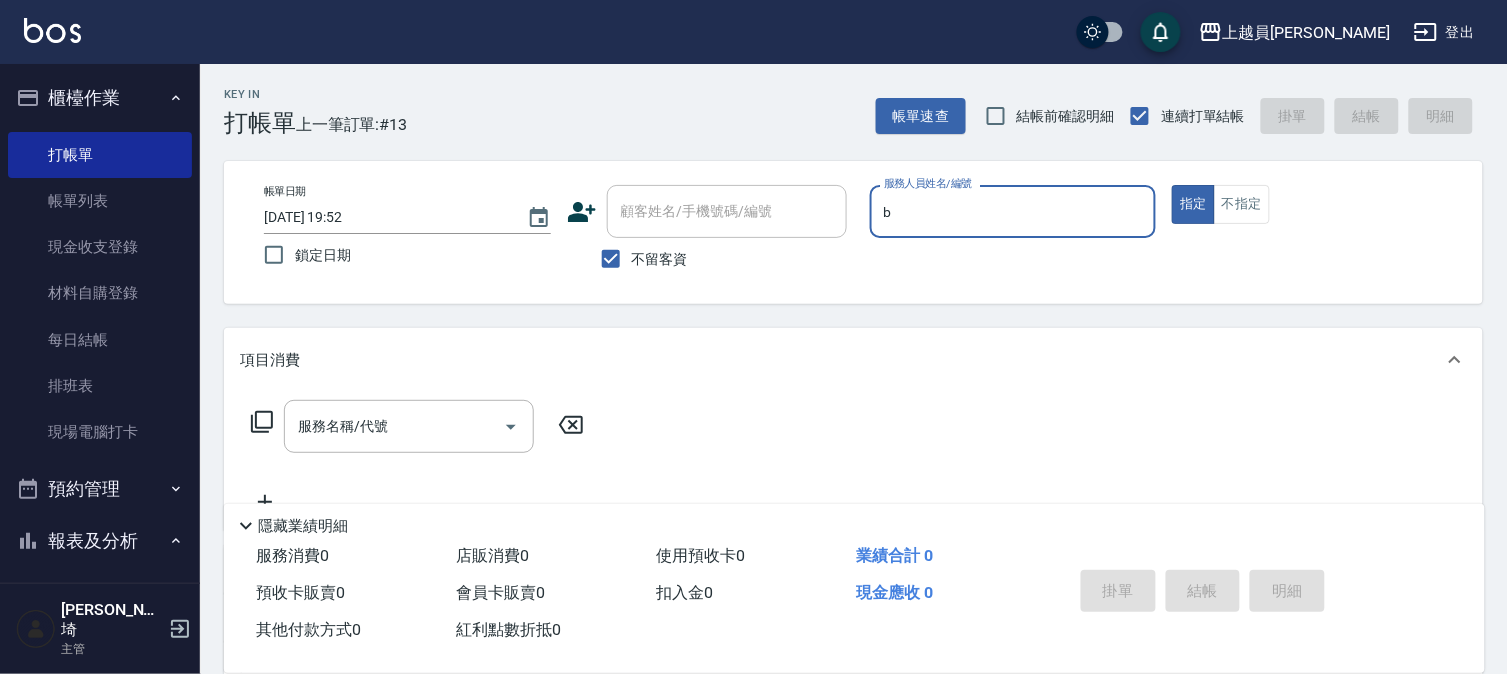 type on "Bonnie-B" 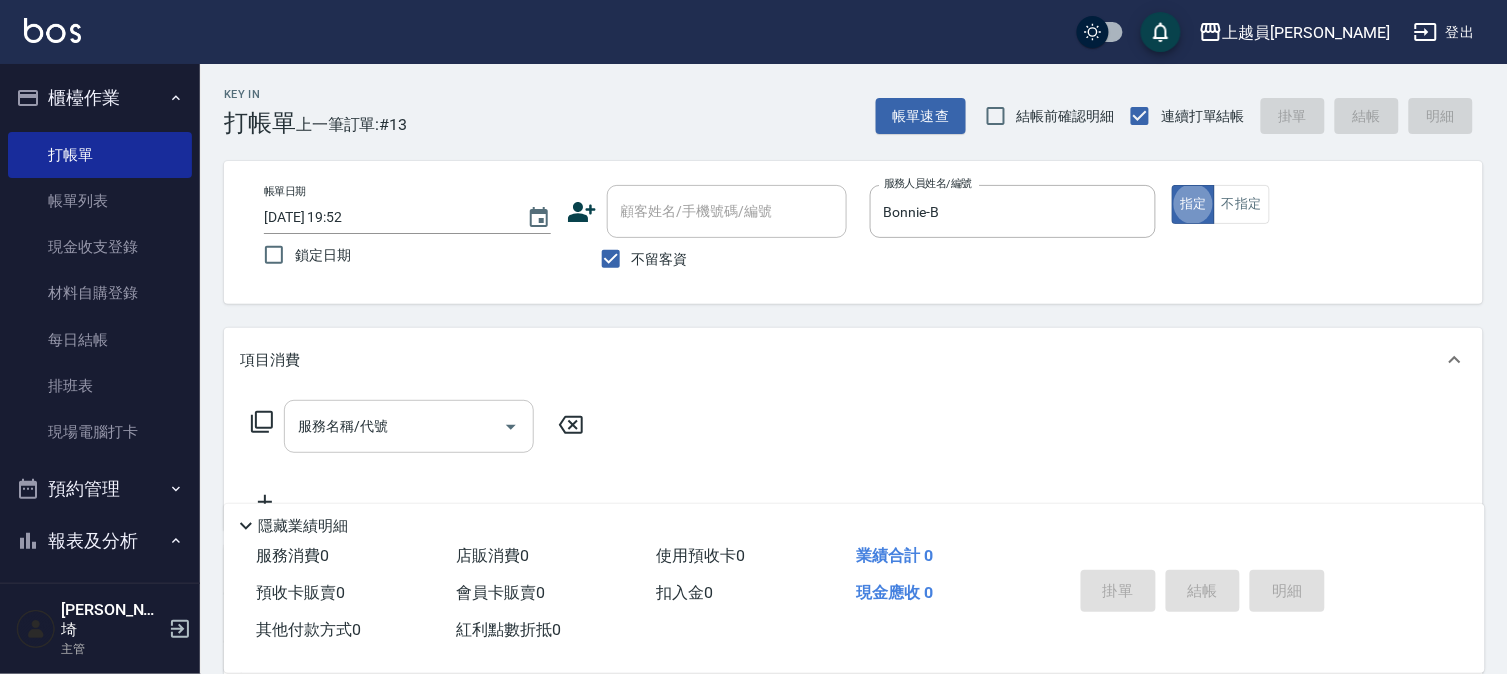 click on "服務名稱/代號" at bounding box center (394, 426) 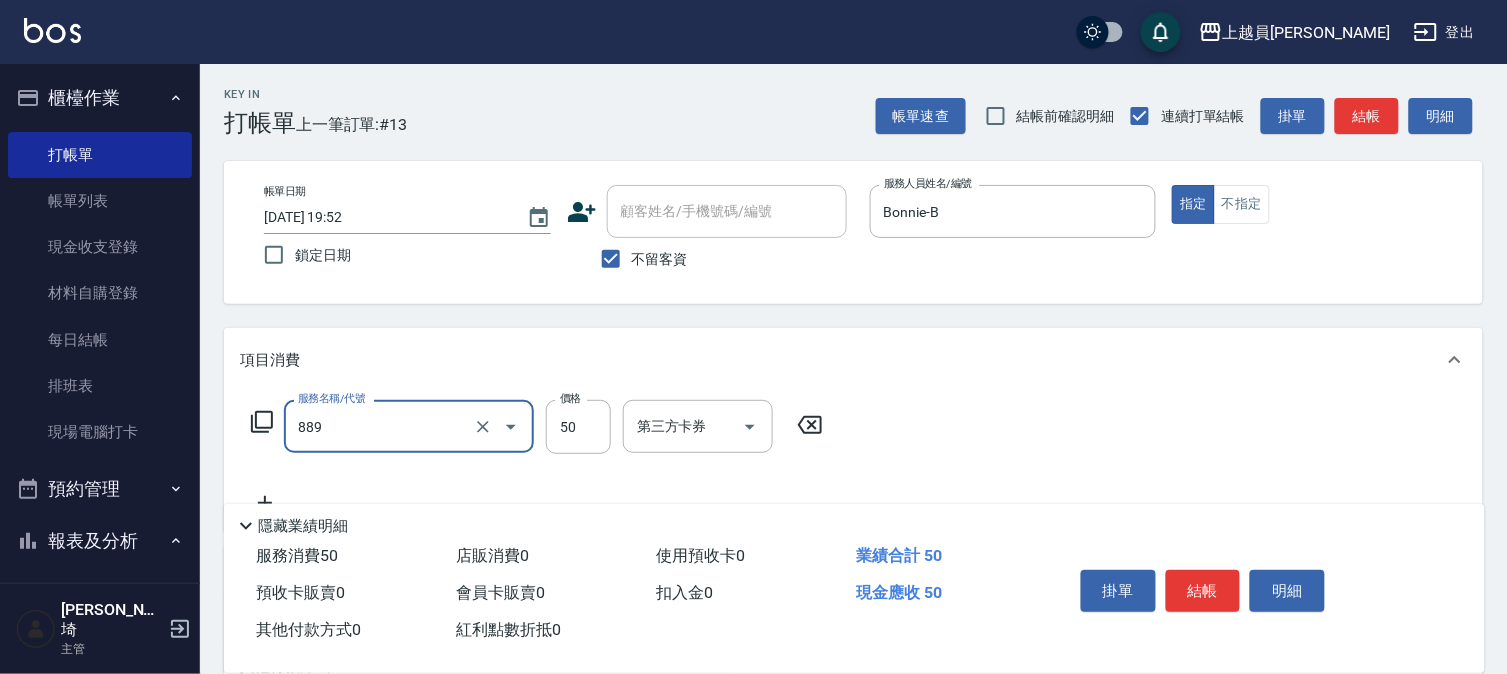 type on "精油(889)" 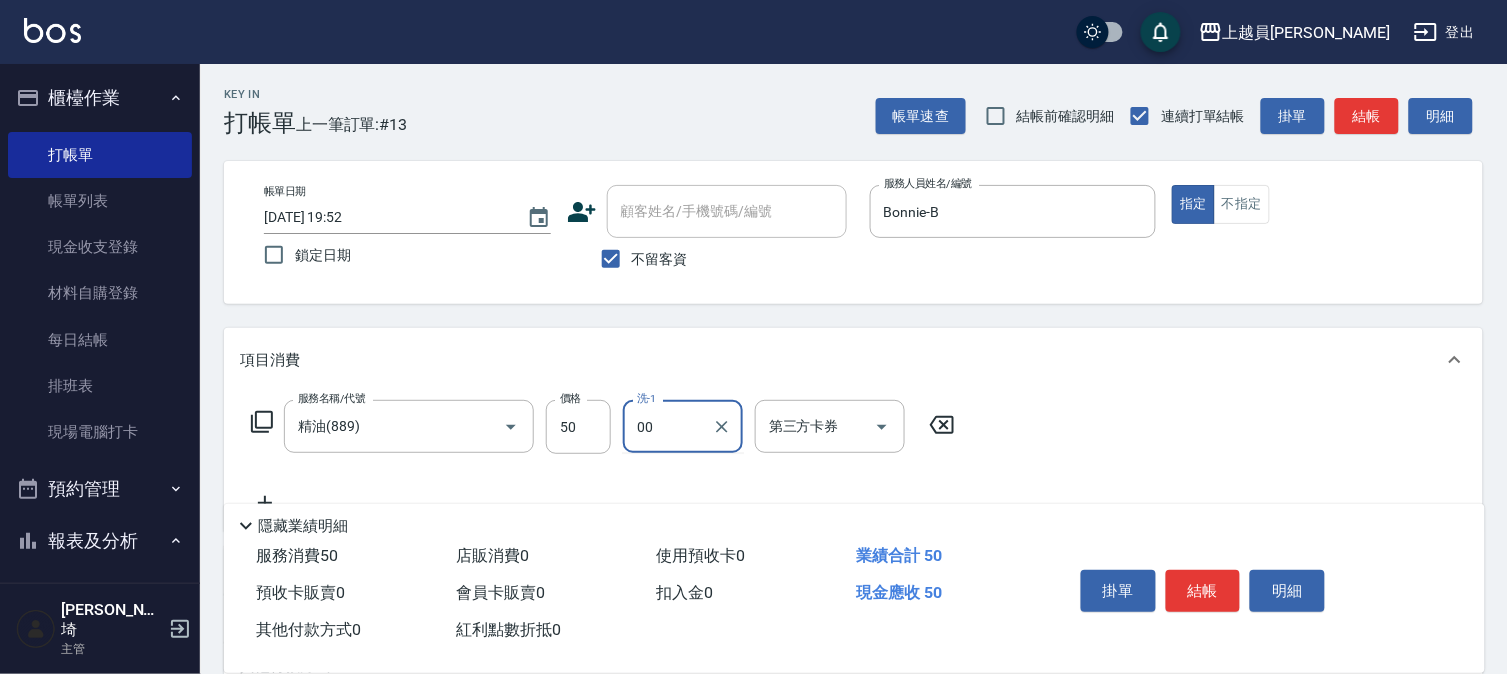 type on "[PERSON_NAME]-00" 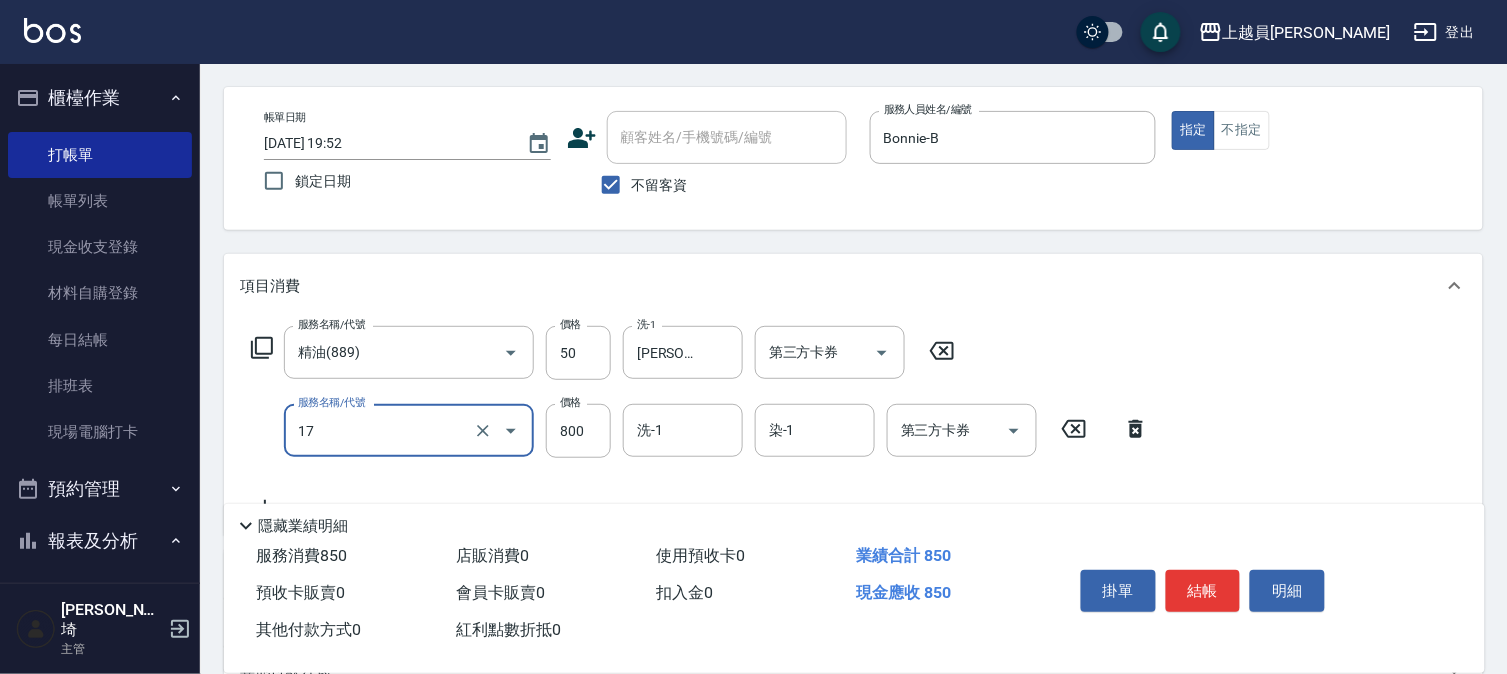 scroll, scrollTop: 111, scrollLeft: 0, axis: vertical 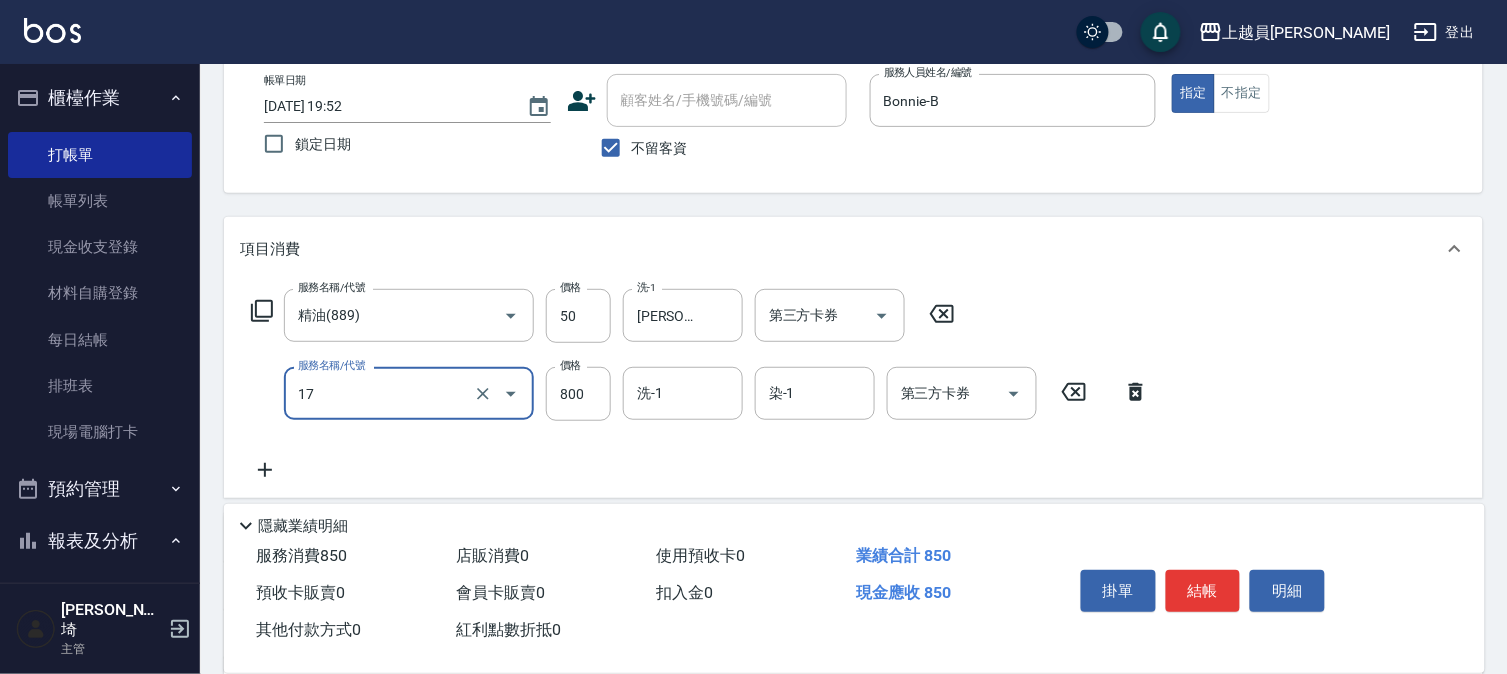 type on "染髮(17)" 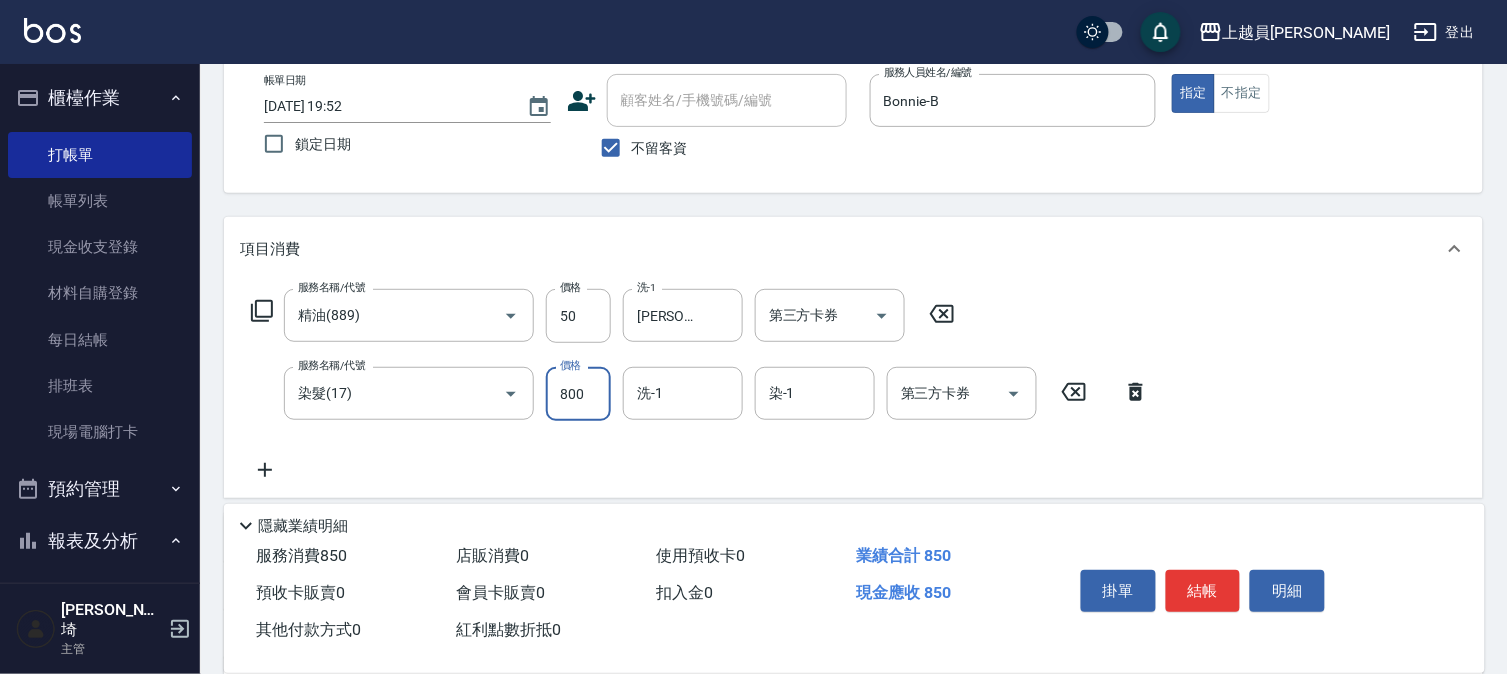 type on "0" 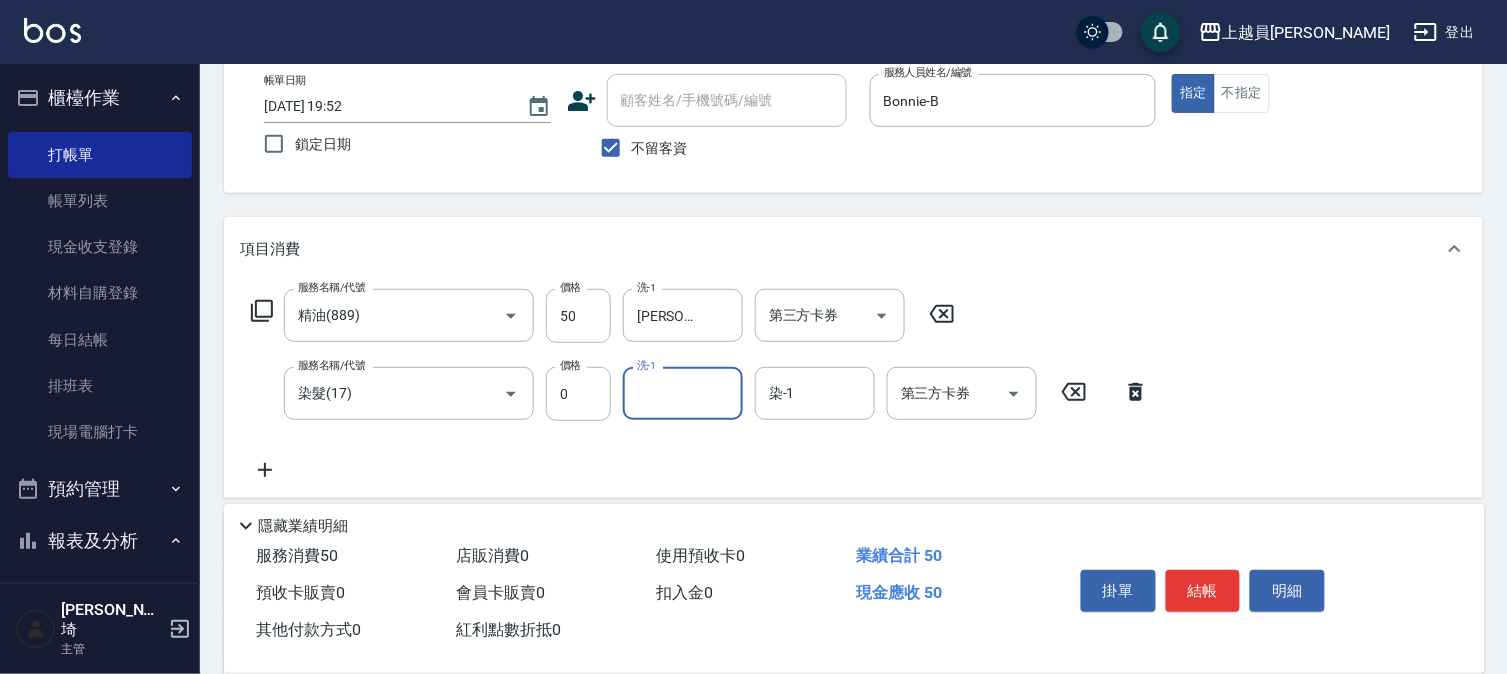 type on "0" 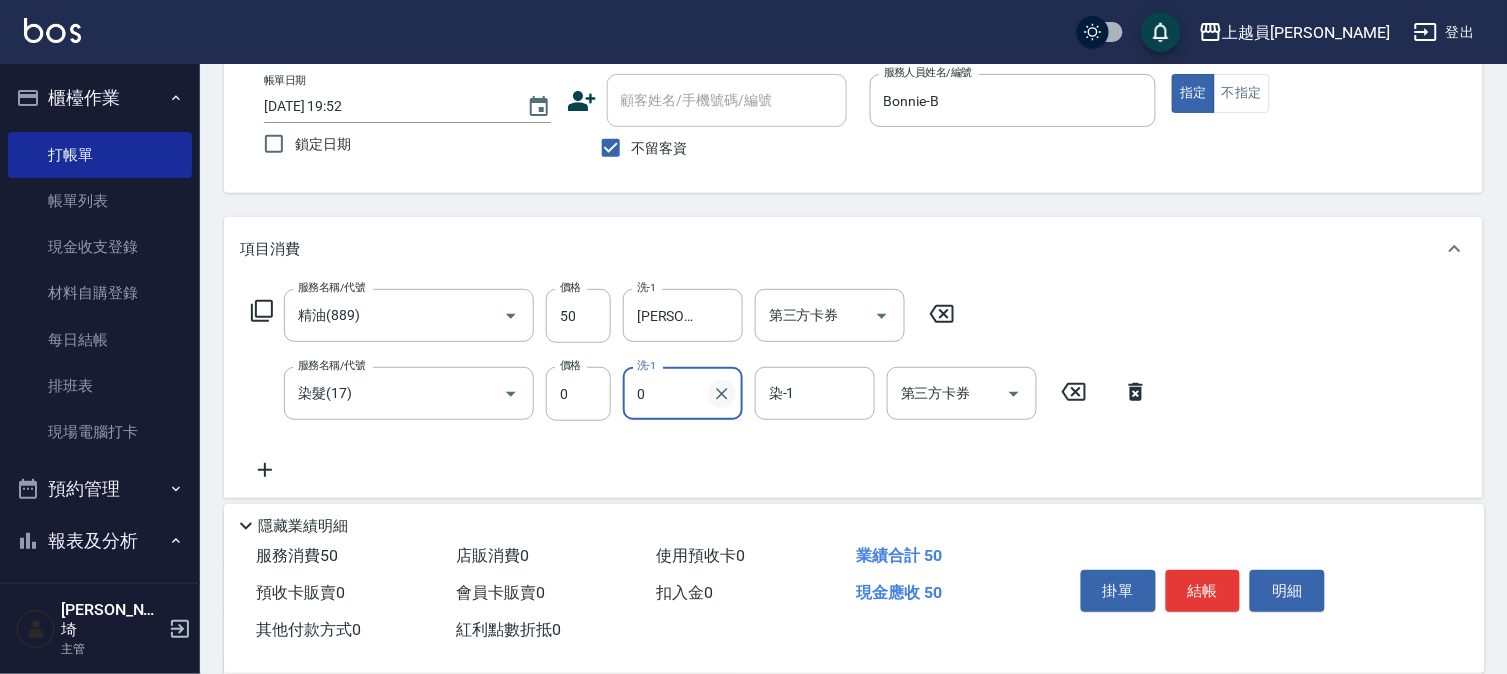 click at bounding box center [722, 394] 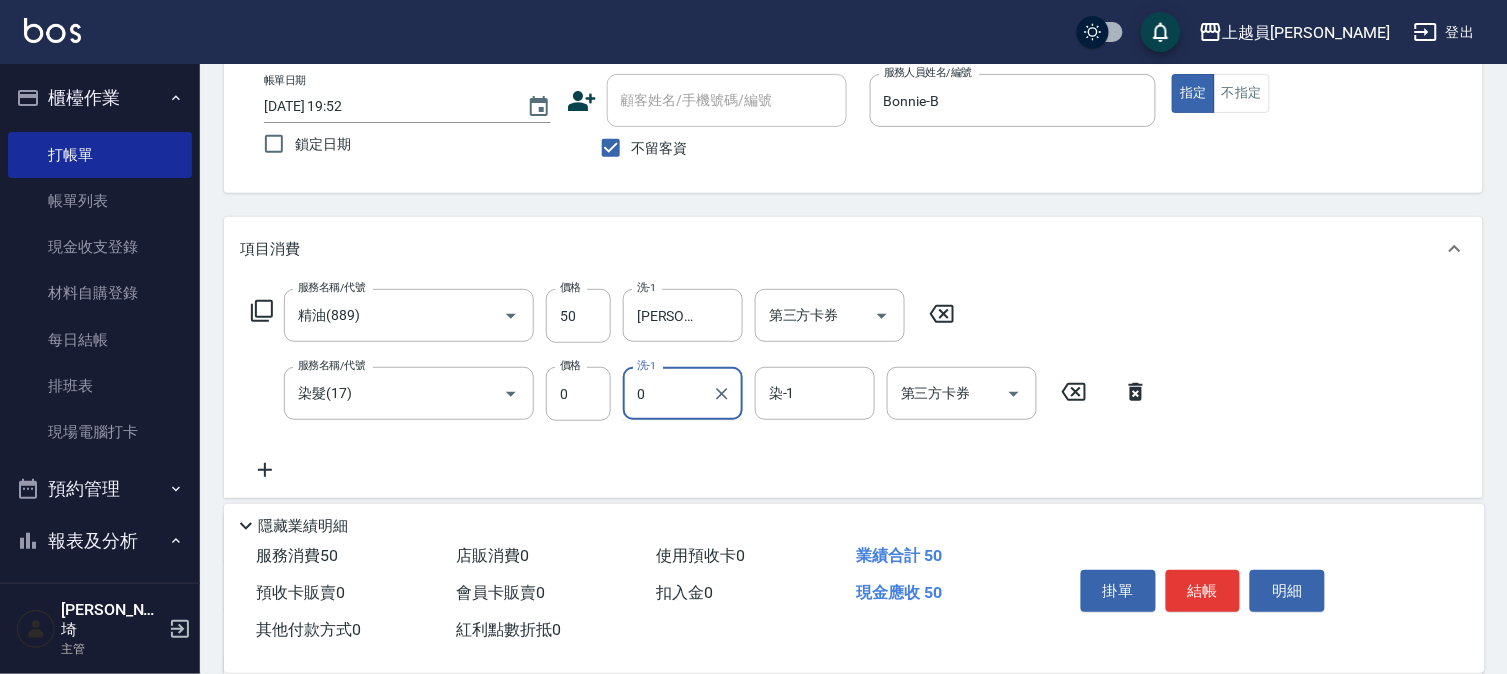 type 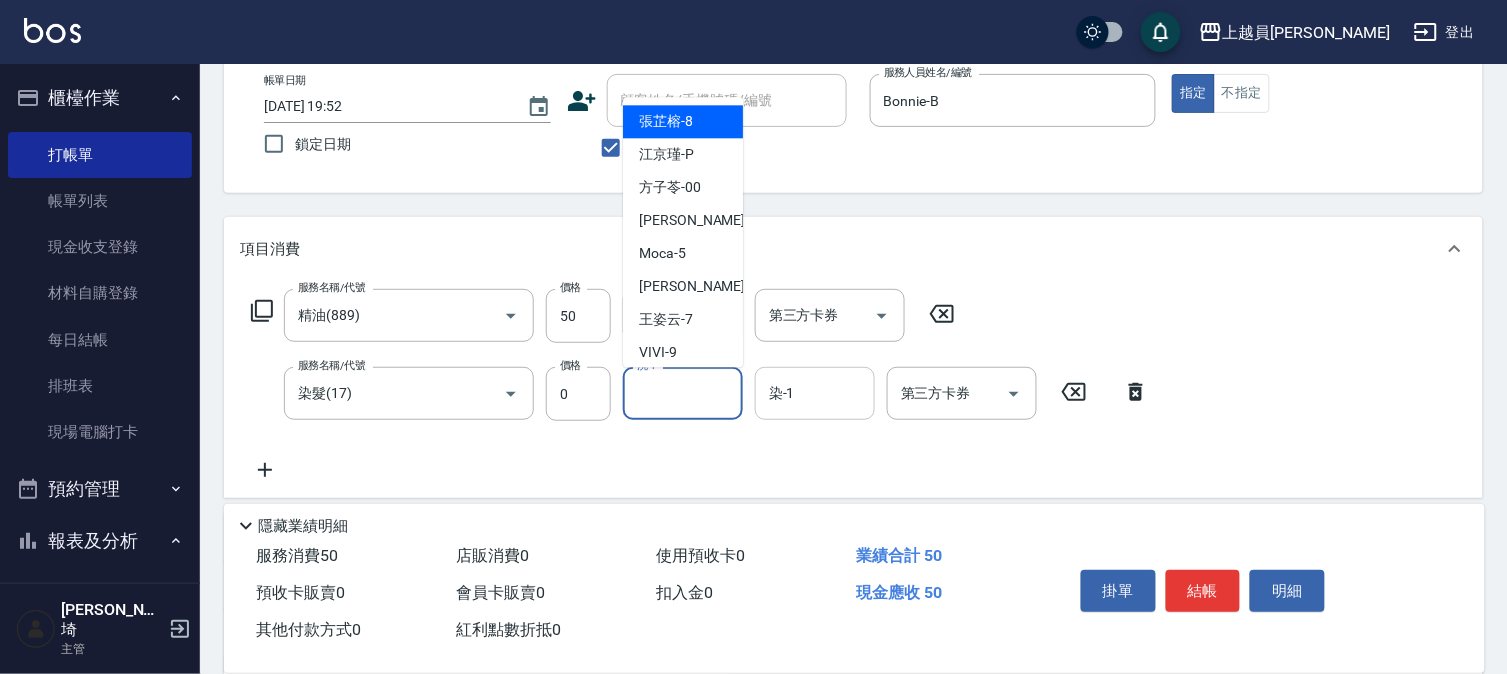 click on "染-1" at bounding box center [815, 393] 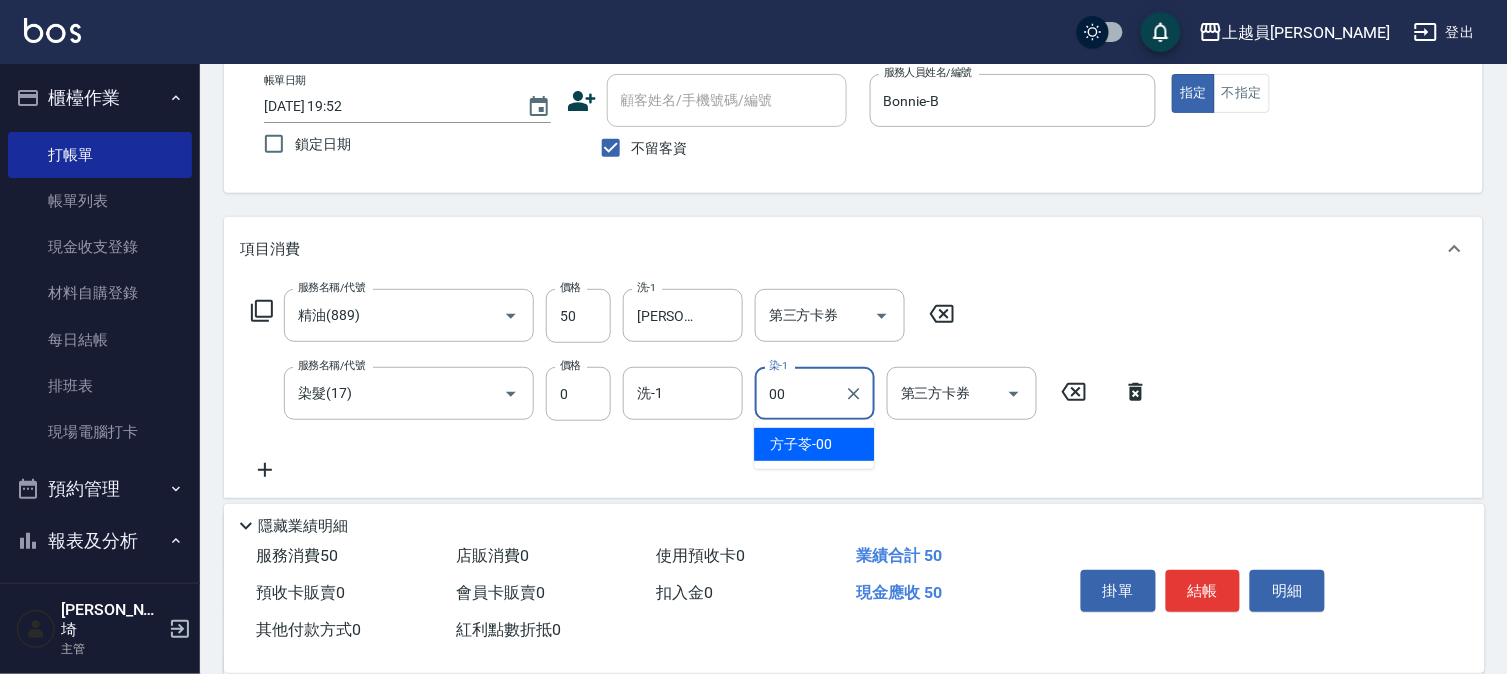 type on "[PERSON_NAME]-00" 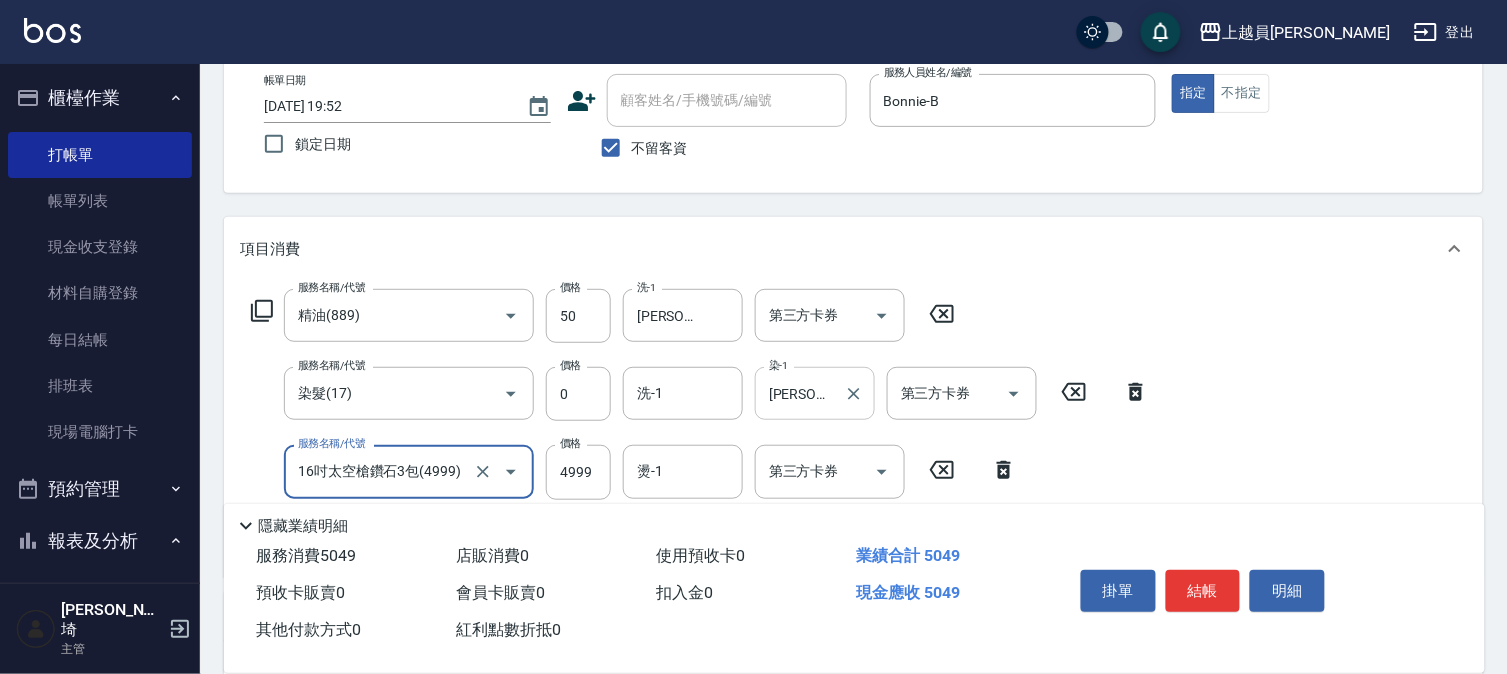 type on "16吋太空槍鑽石3包(4999)" 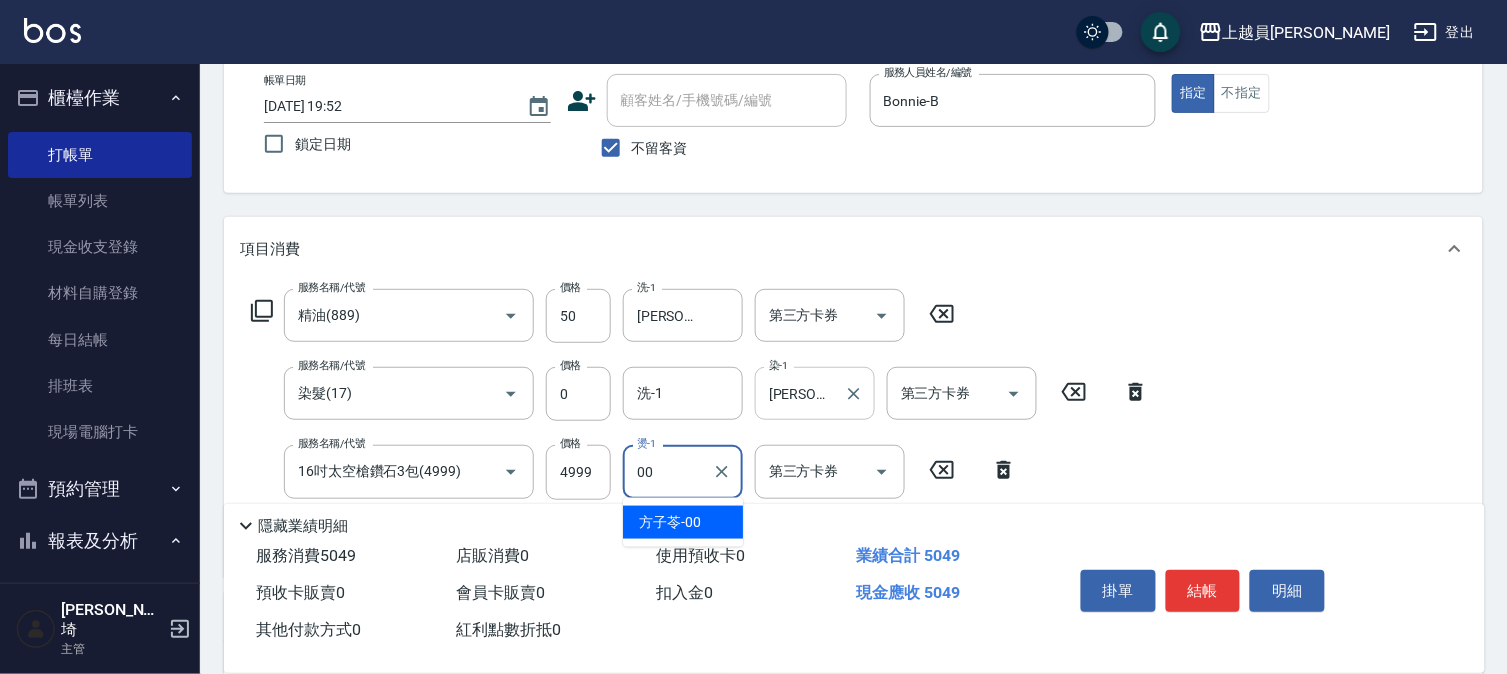 type on "[PERSON_NAME]-00" 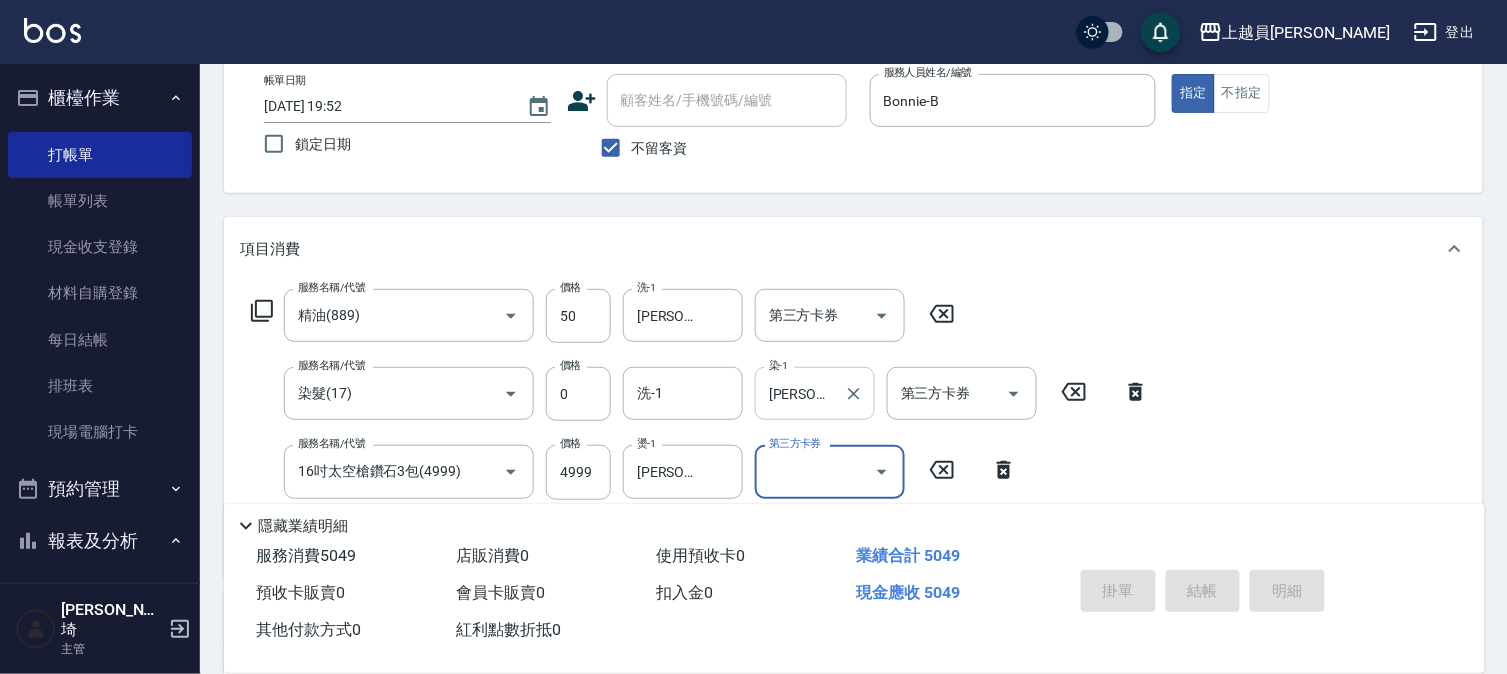 type 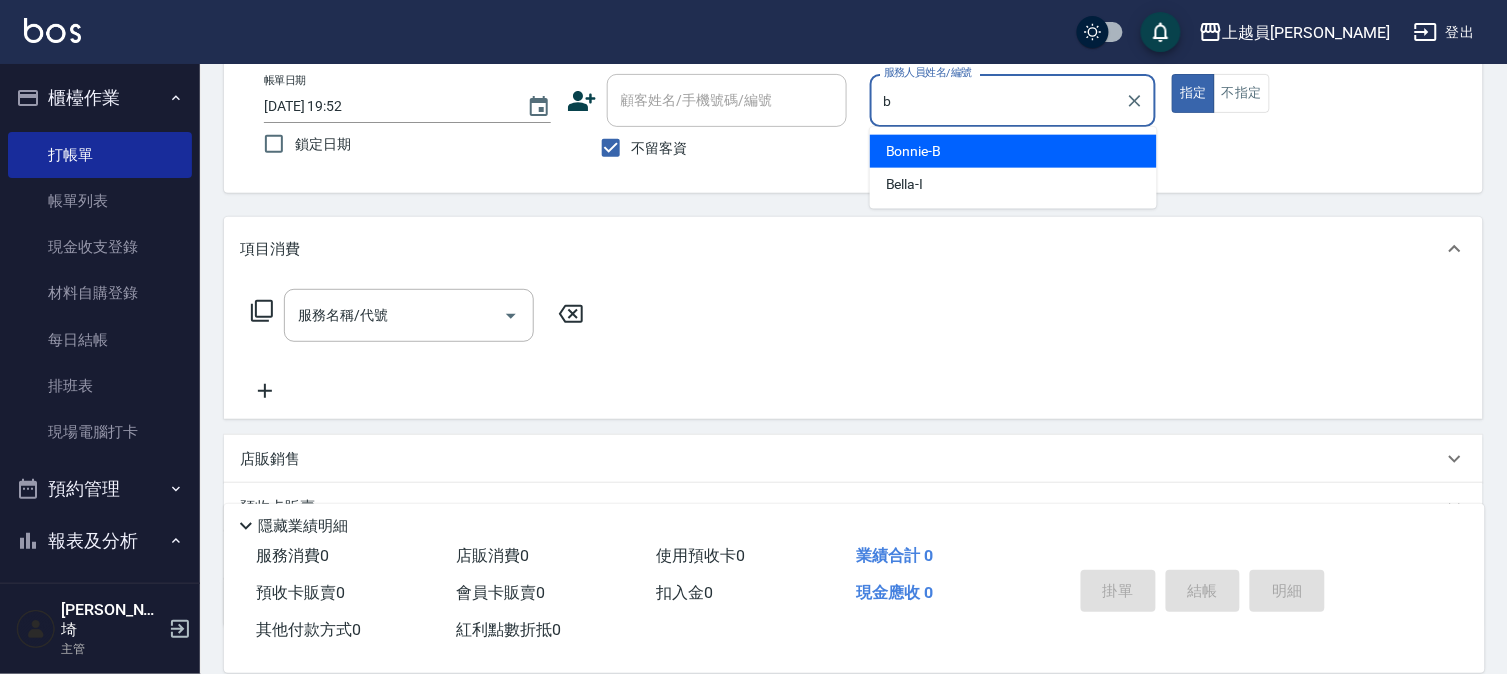 type on "Bonnie-B" 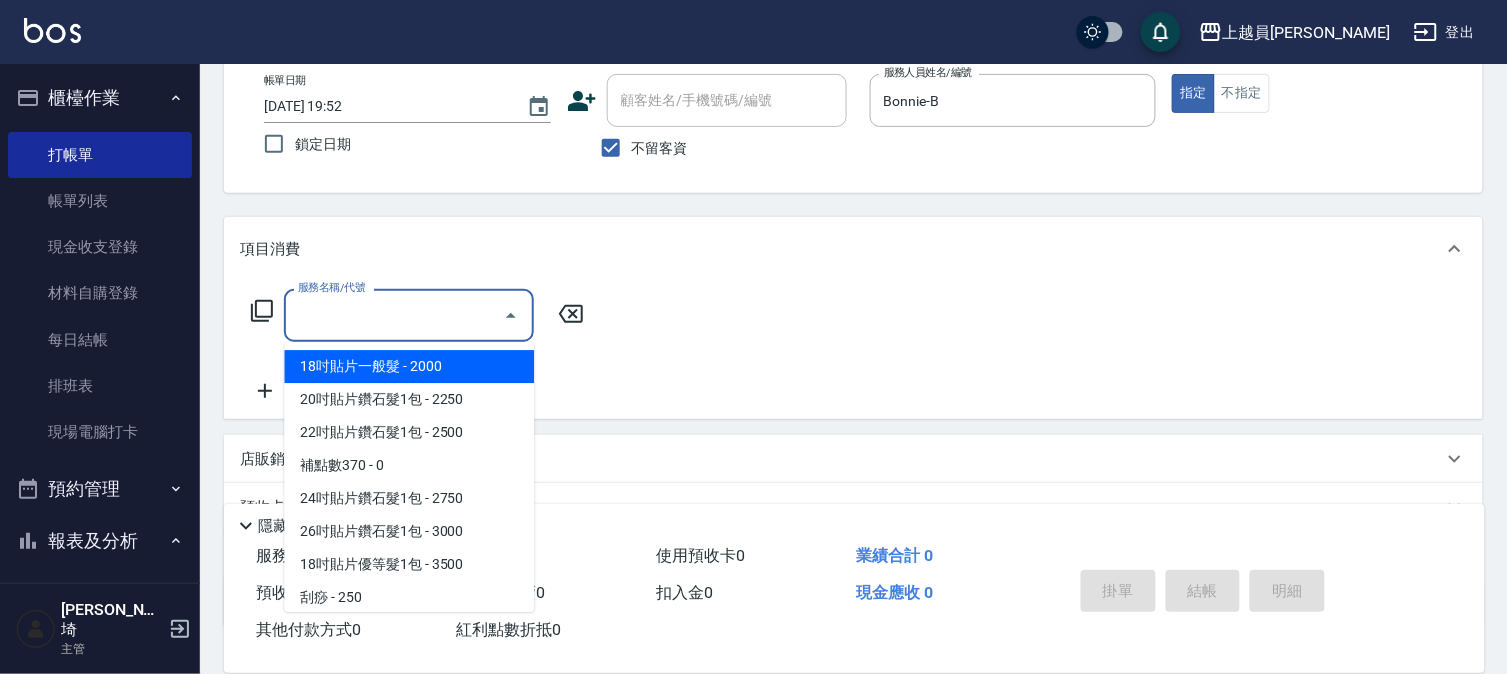 click on "服務名稱/代號" at bounding box center [394, 315] 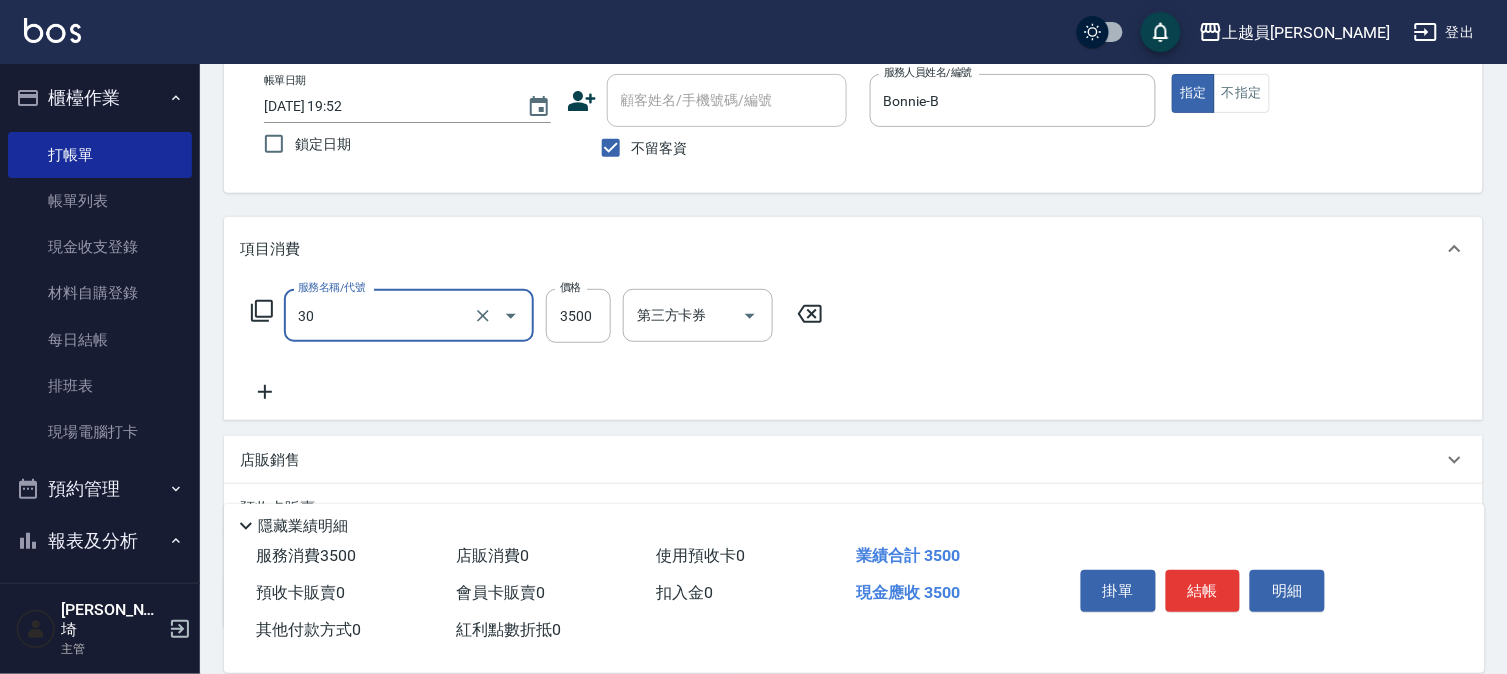 type on "燙髮A餐(30)" 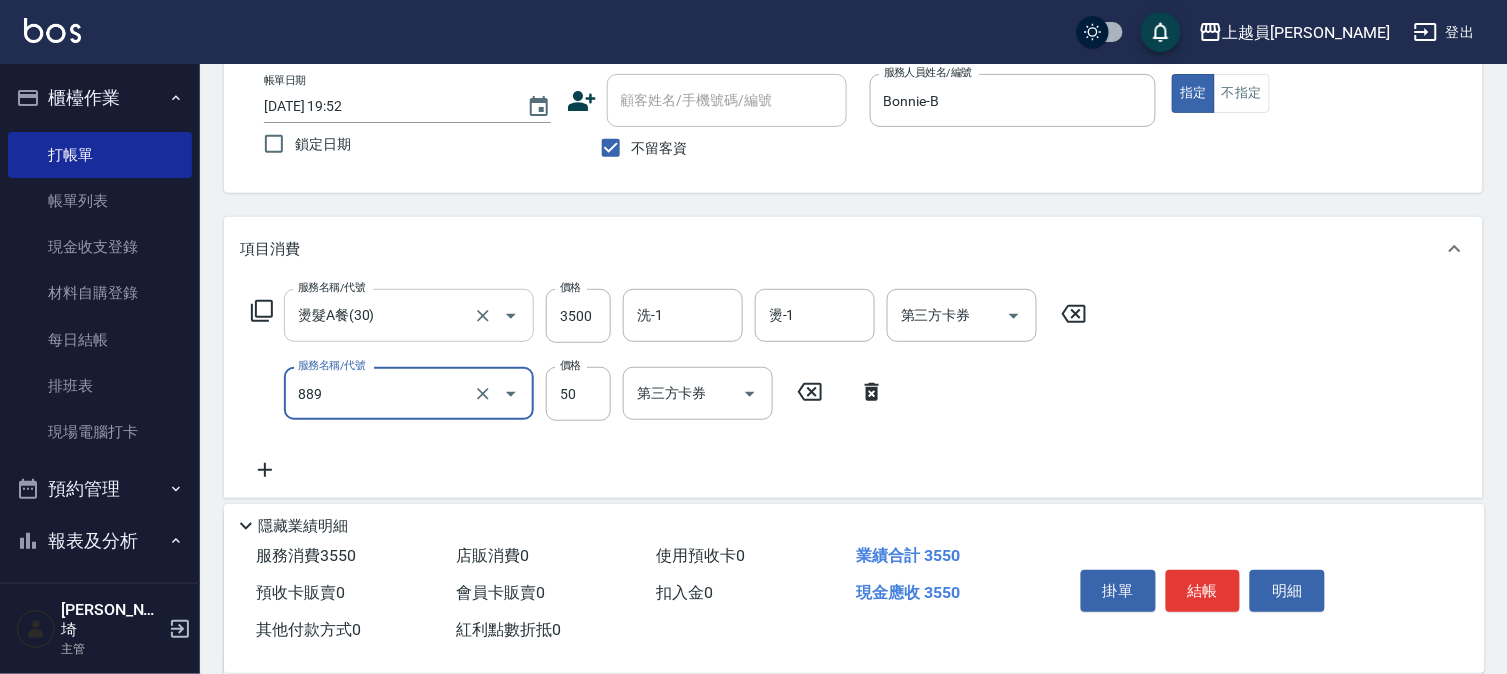 type on "精油(889)" 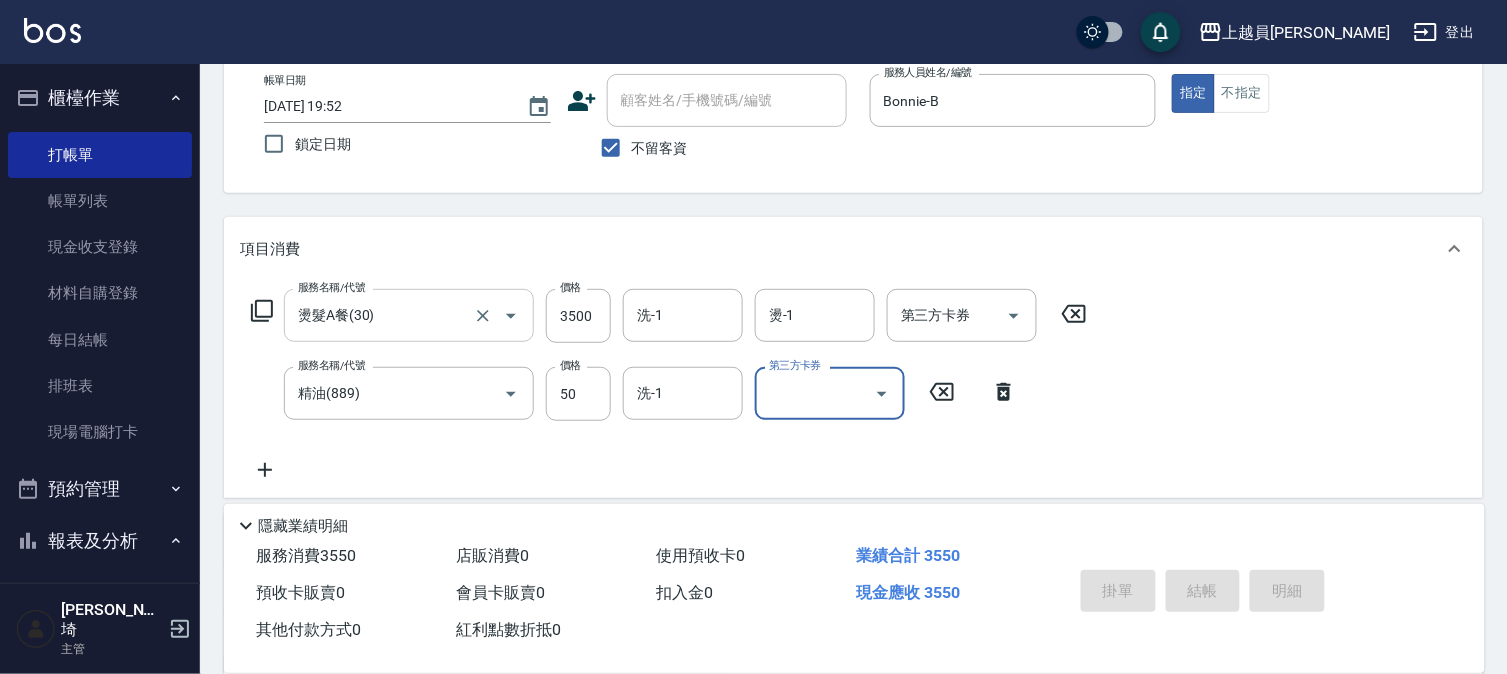 type on "[DATE] 19:53" 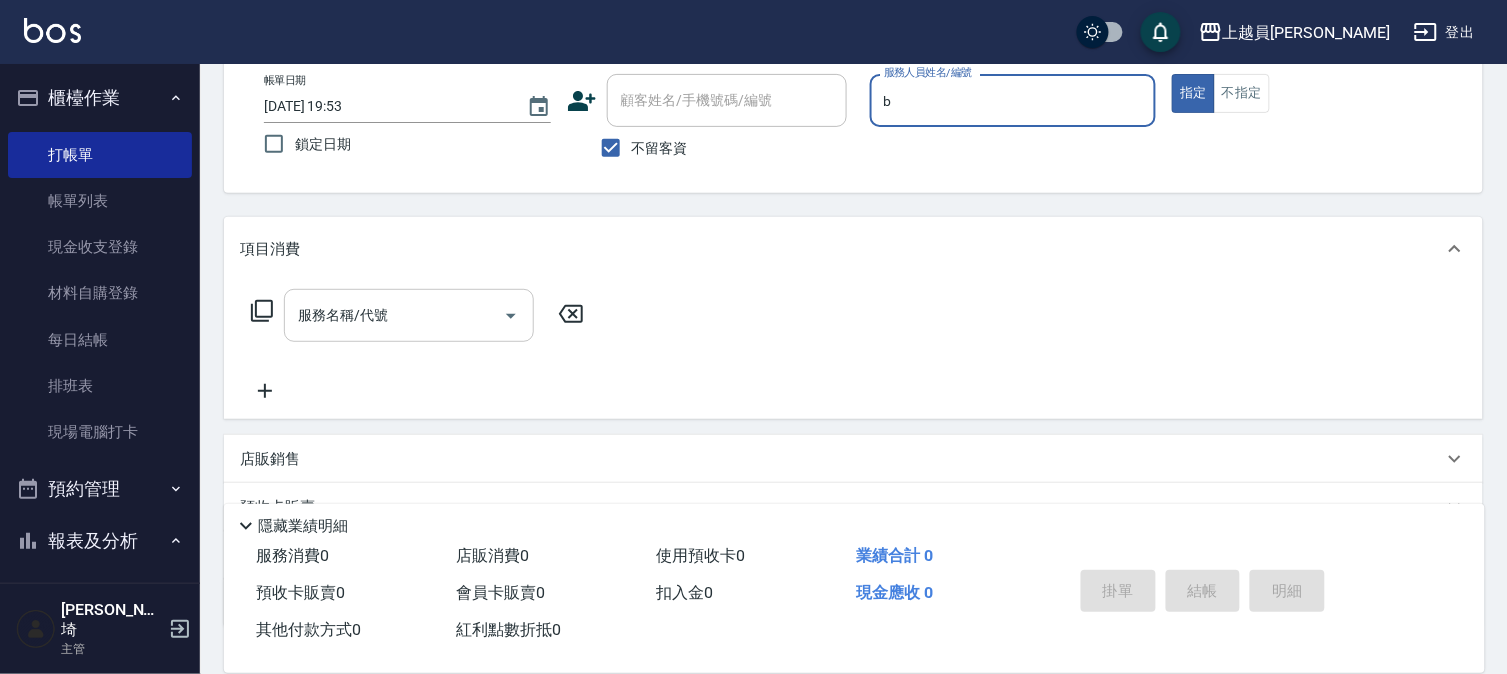 type on "Bonnie-B" 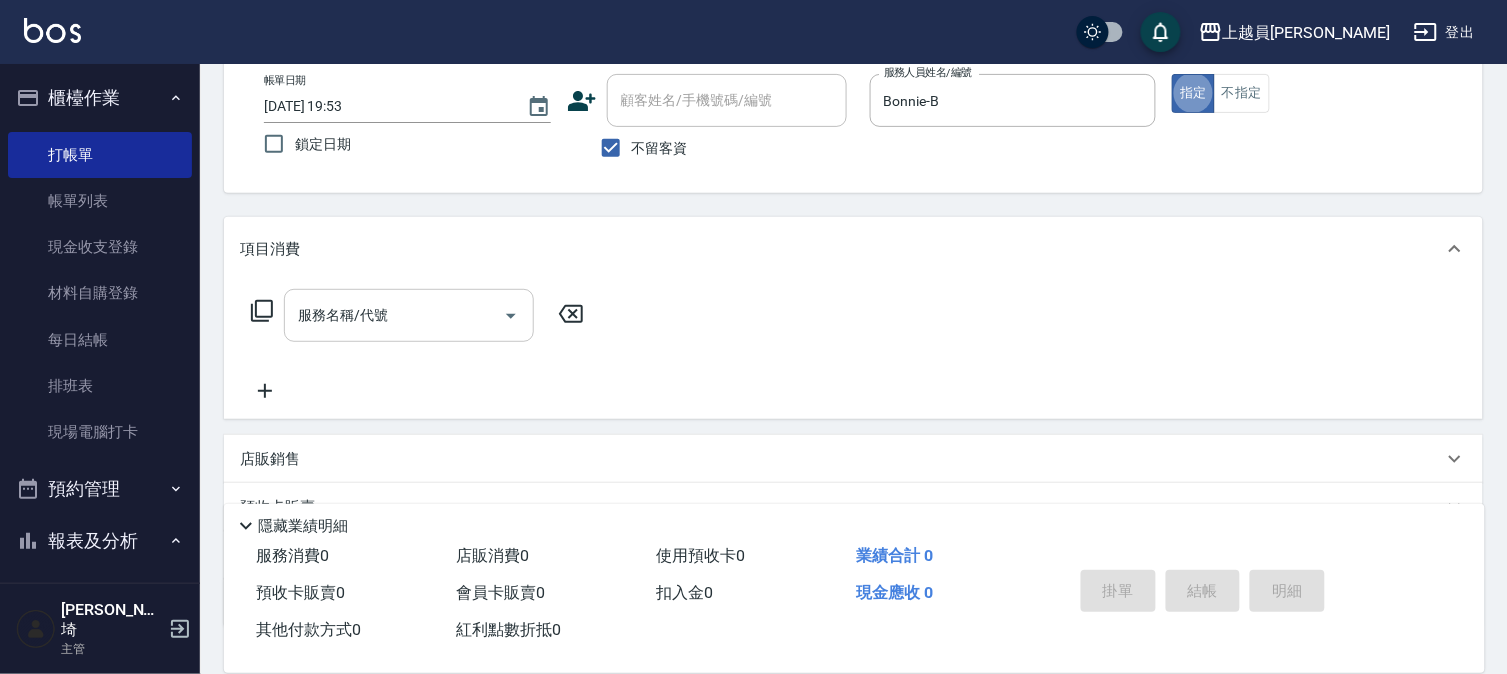 click on "服務名稱/代號" at bounding box center (409, 315) 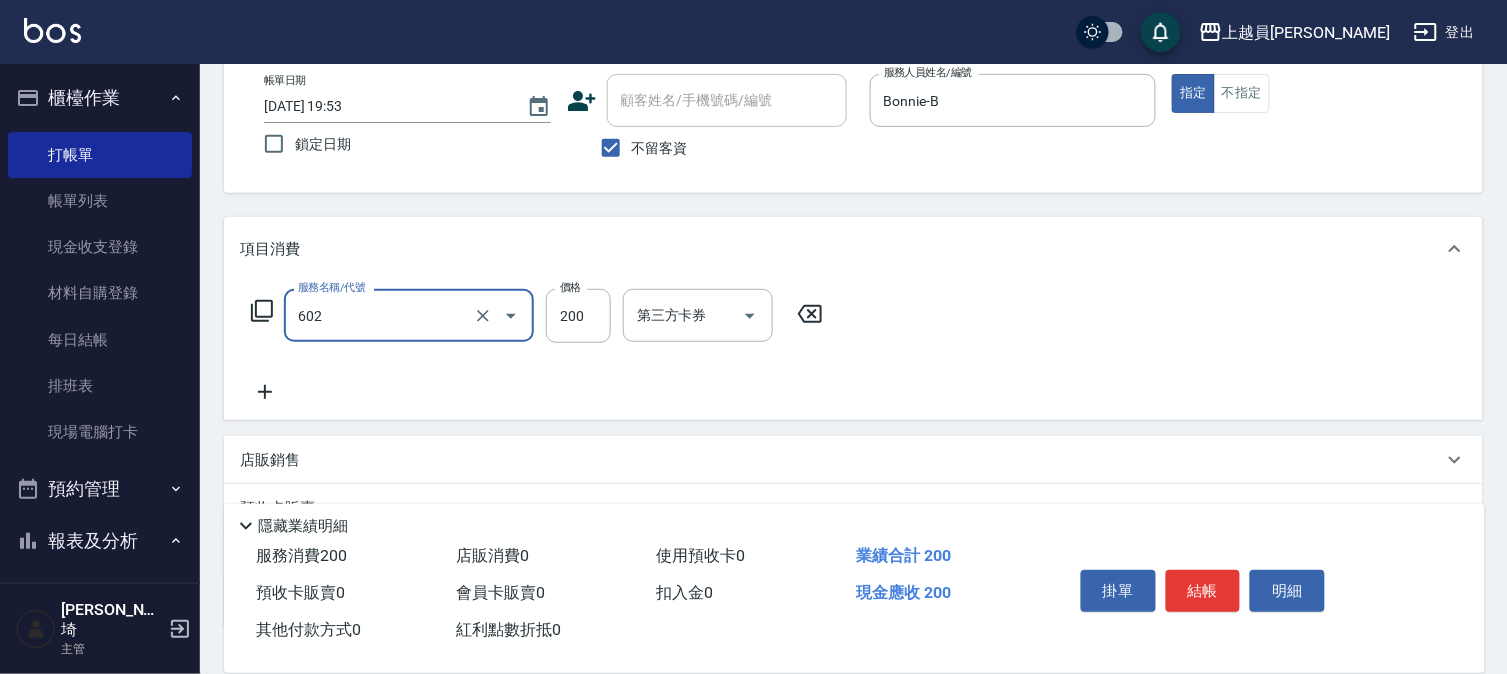type on "一般洗髮(602)" 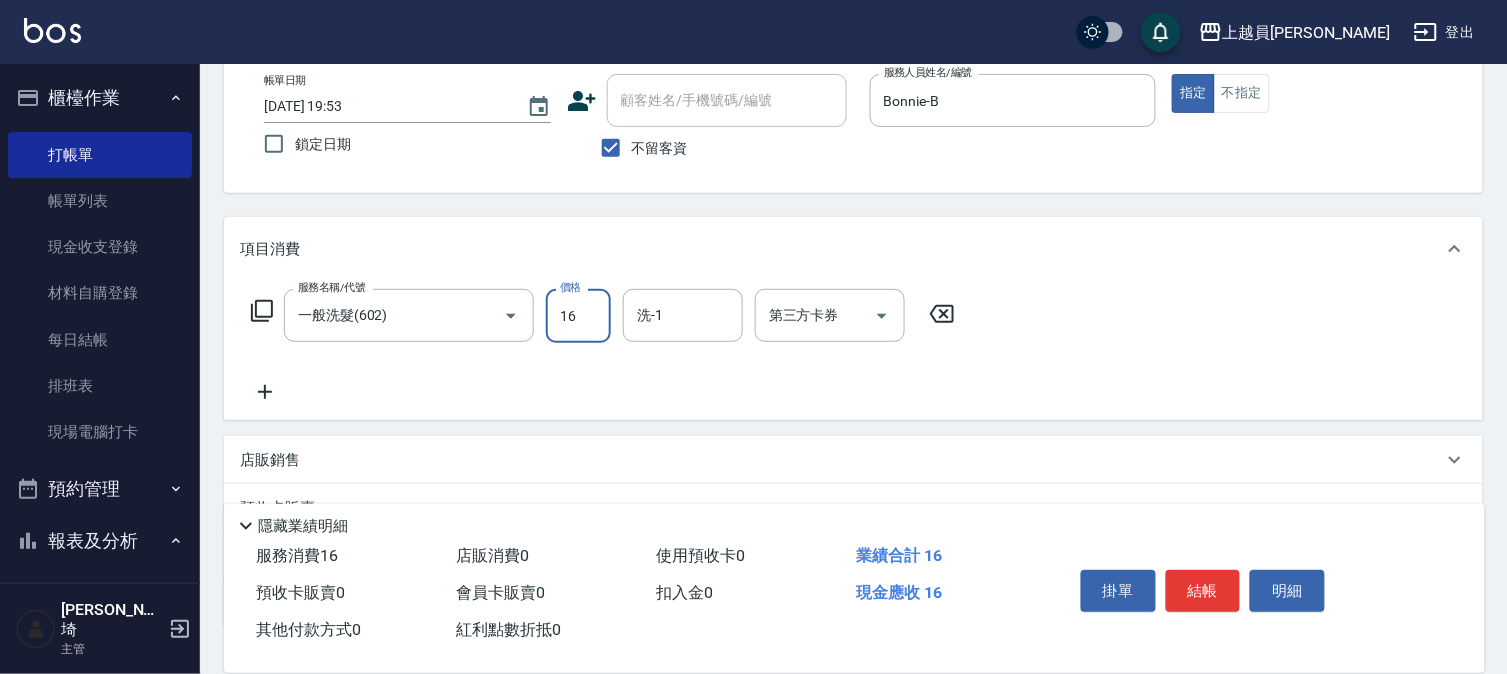 click on "16" at bounding box center (578, 316) 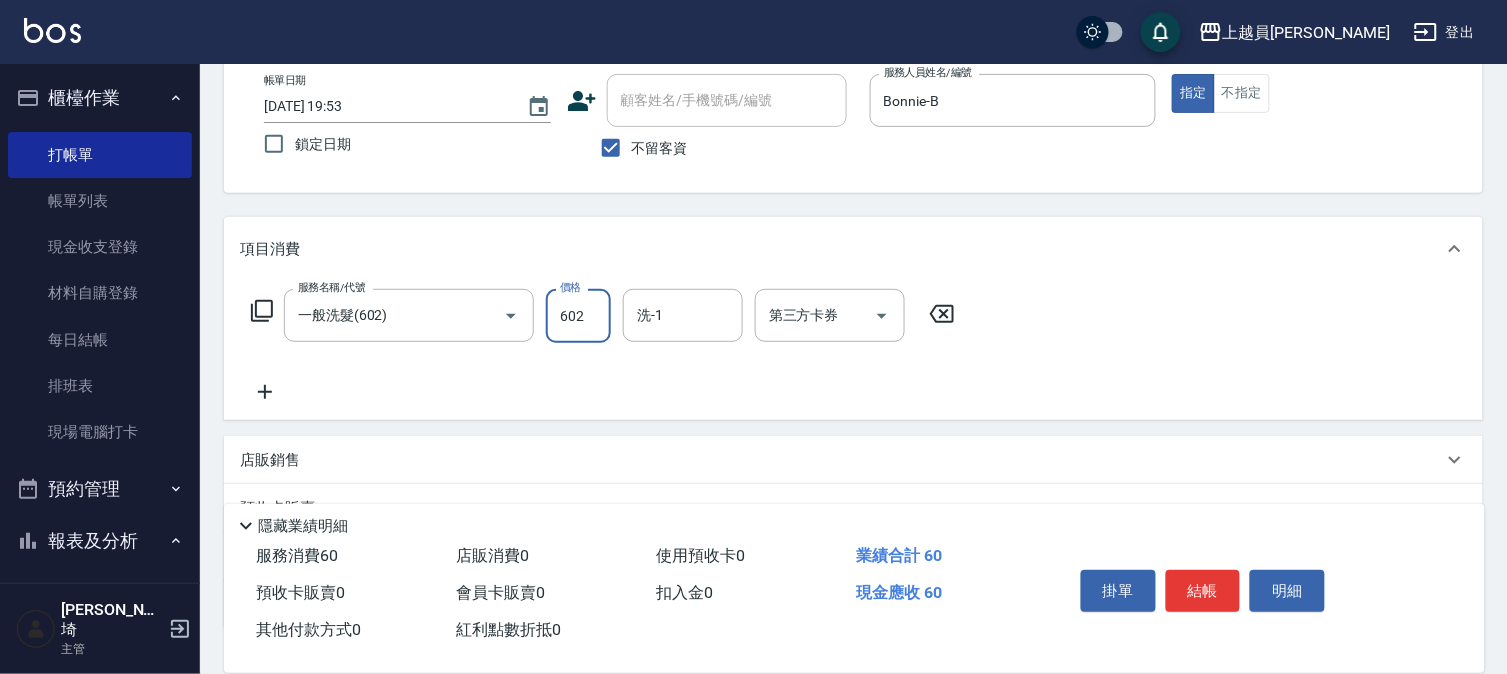 type on "602" 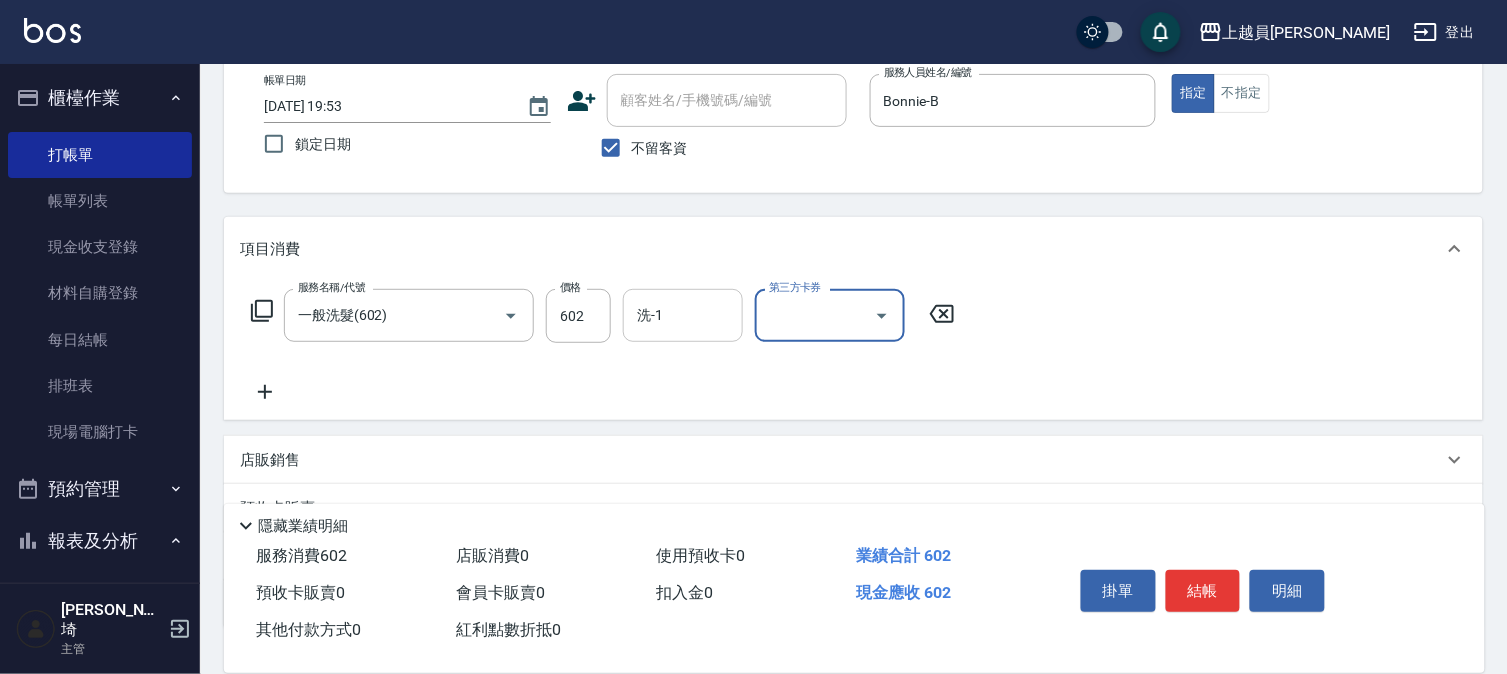 click on "洗-1" at bounding box center (683, 315) 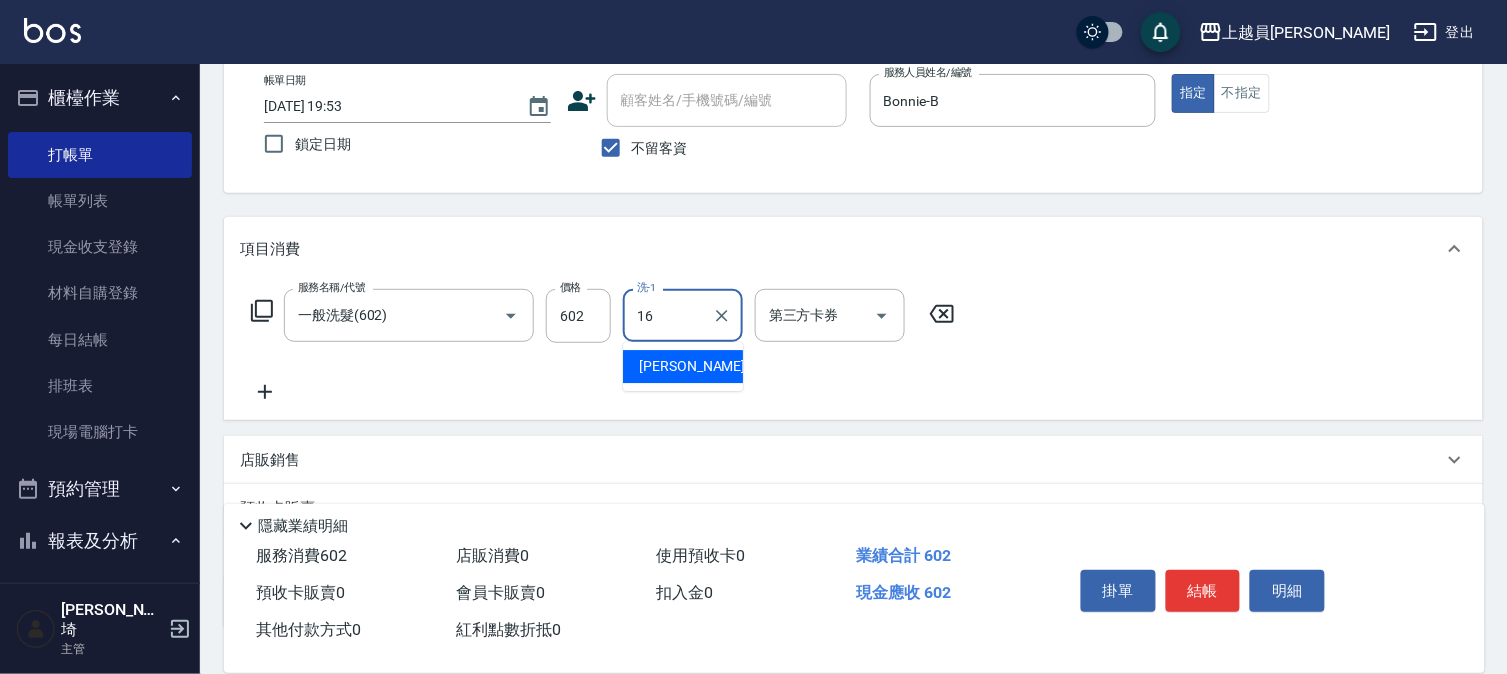 type on "[PERSON_NAME]-16" 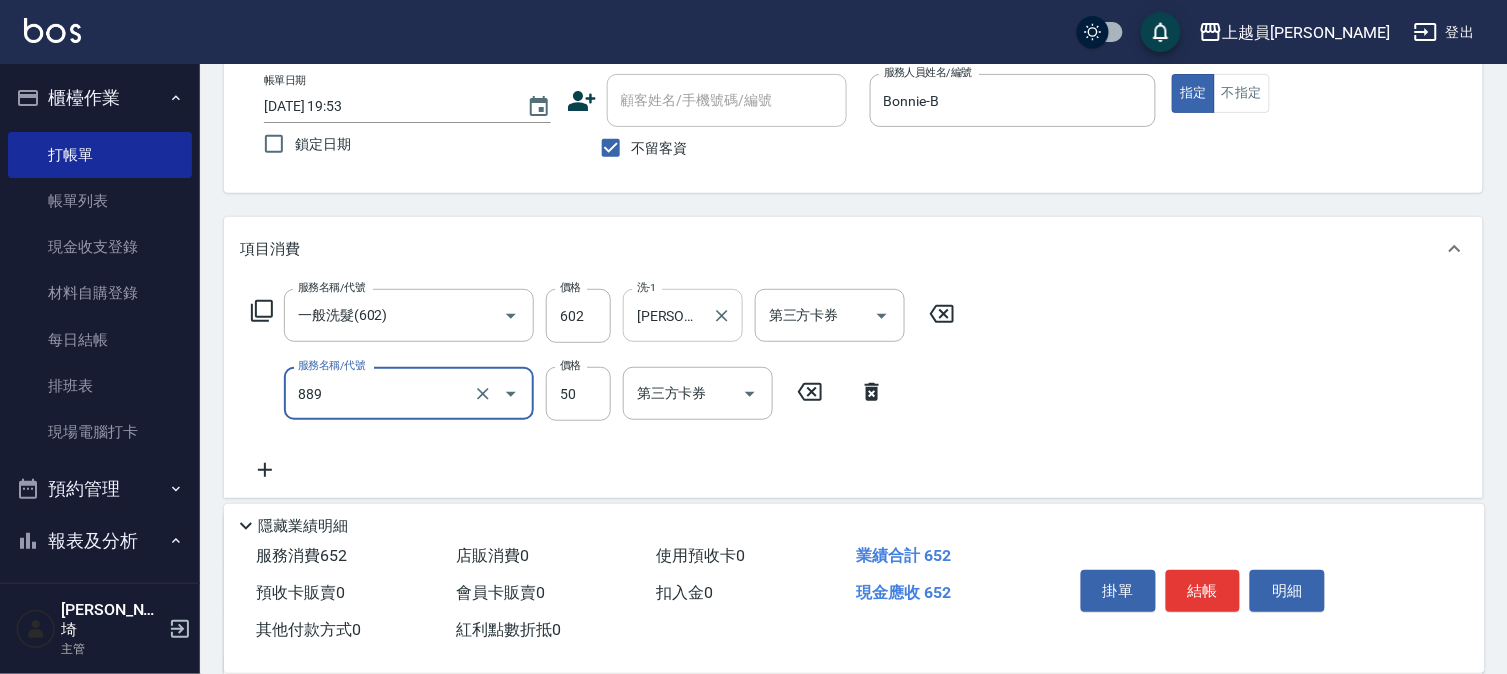 type on "精油(889)" 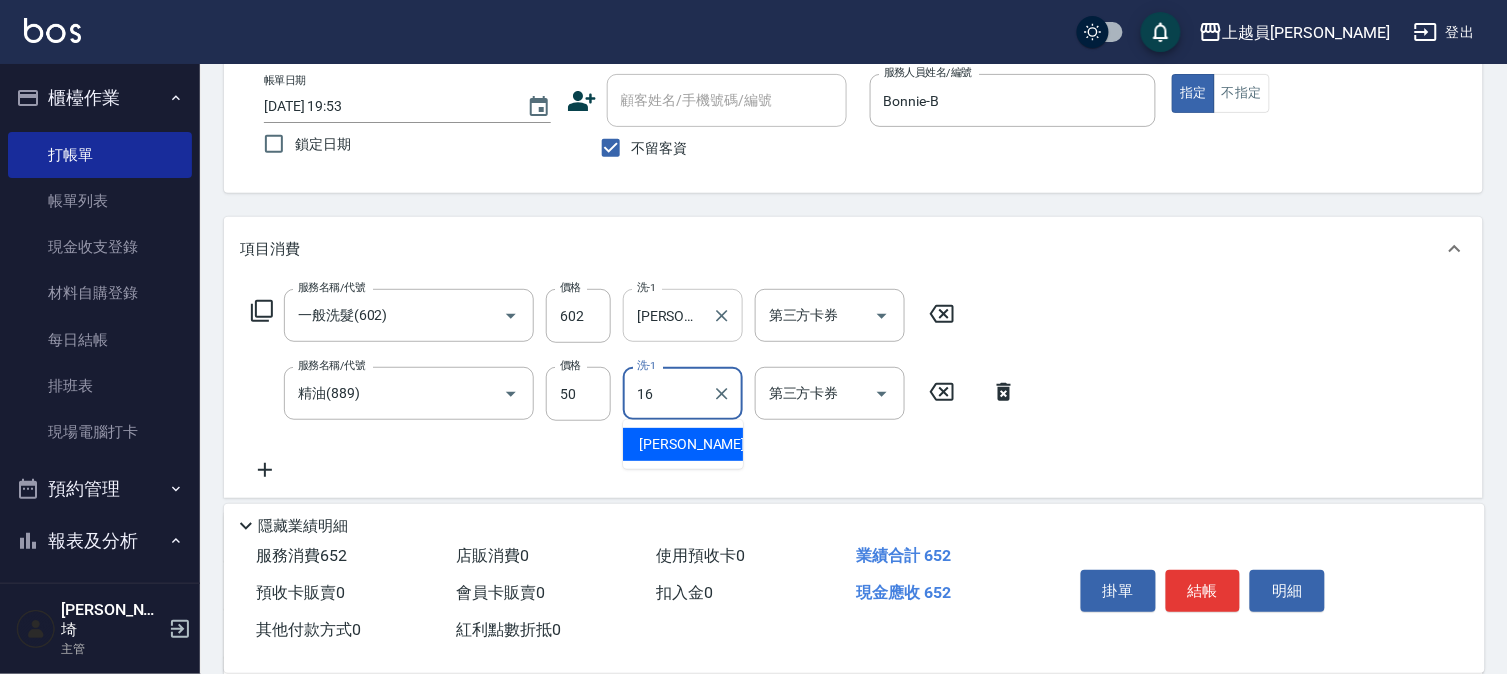 type on "[PERSON_NAME]-16" 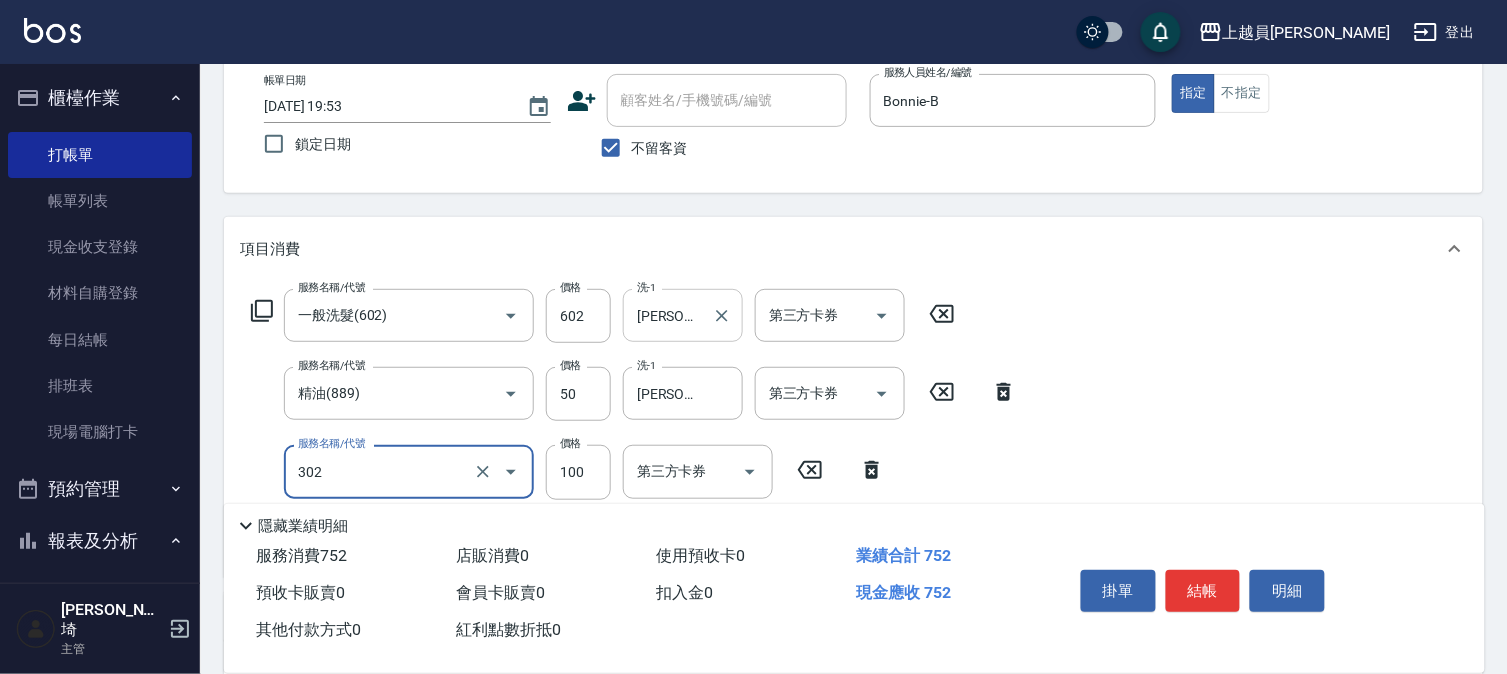 type on "剪髮(302)" 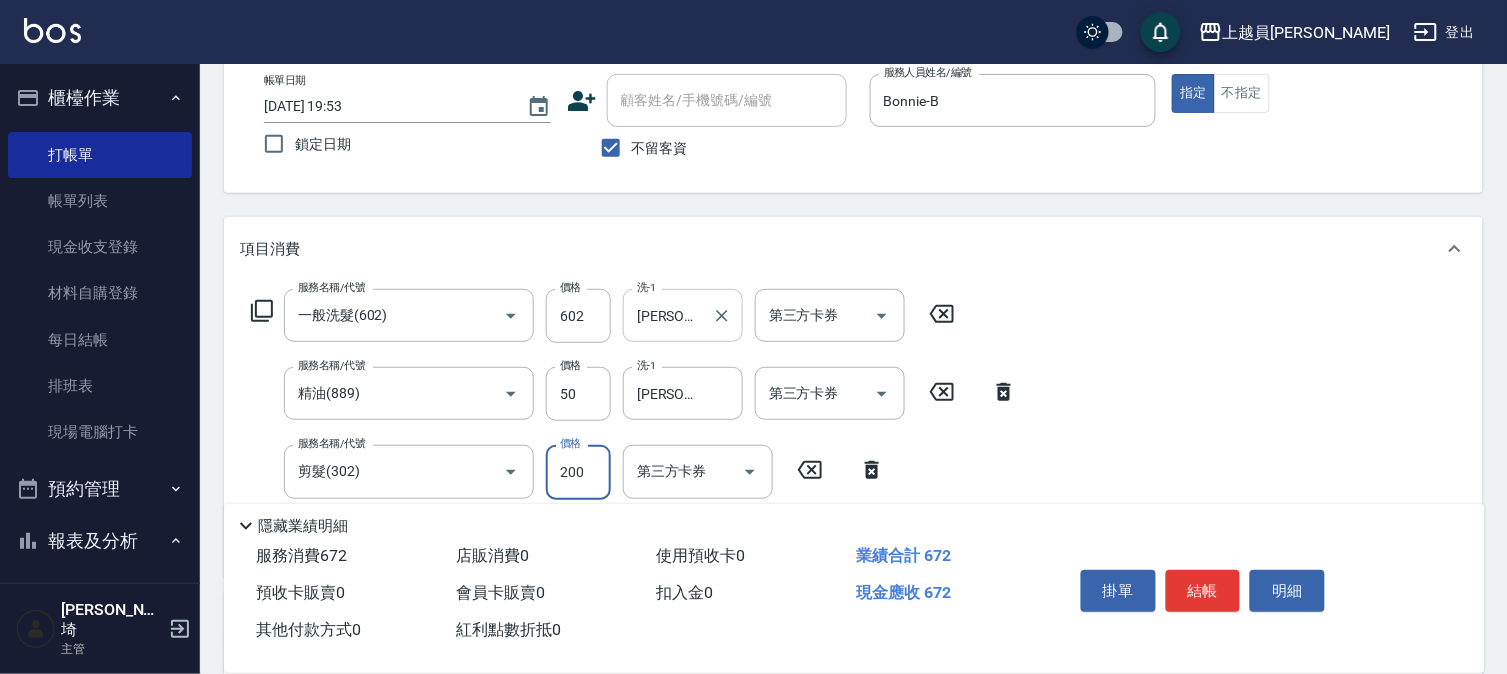 type on "200" 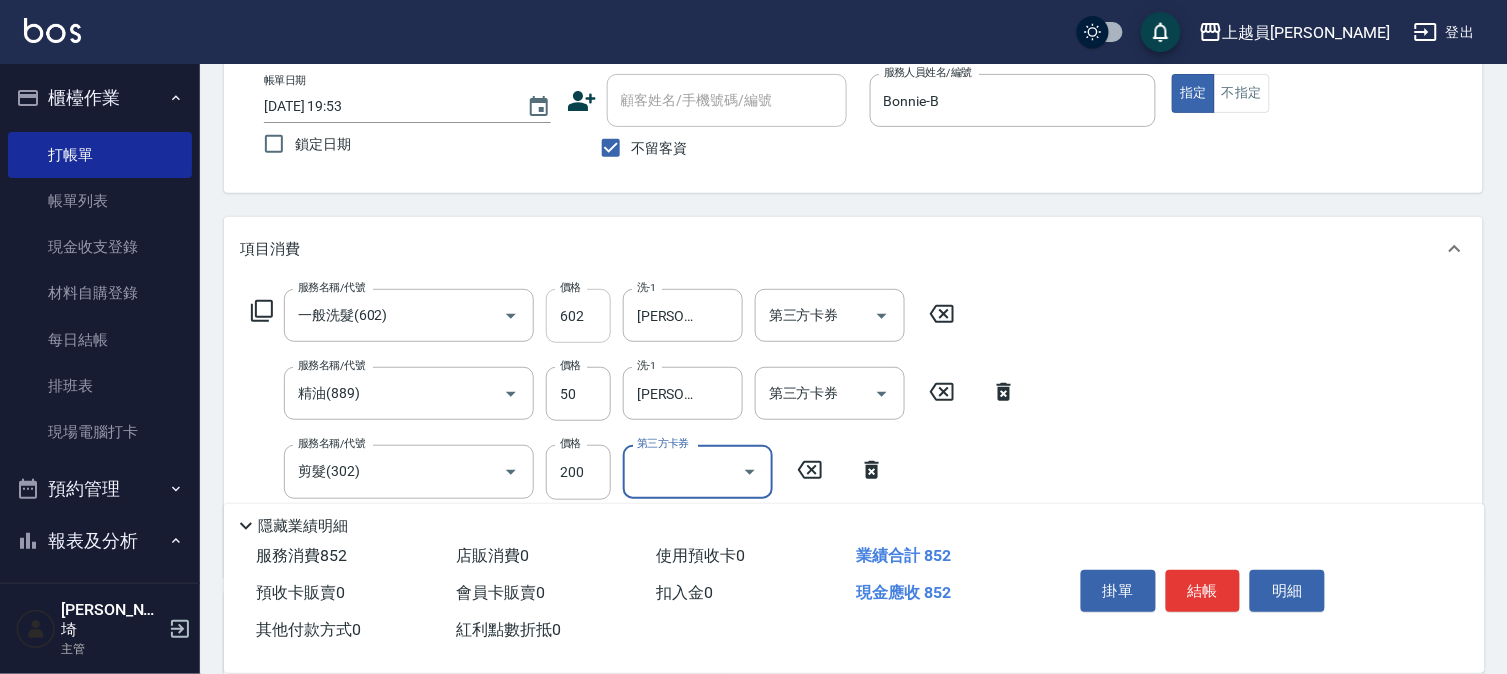 click on "602" at bounding box center [578, 316] 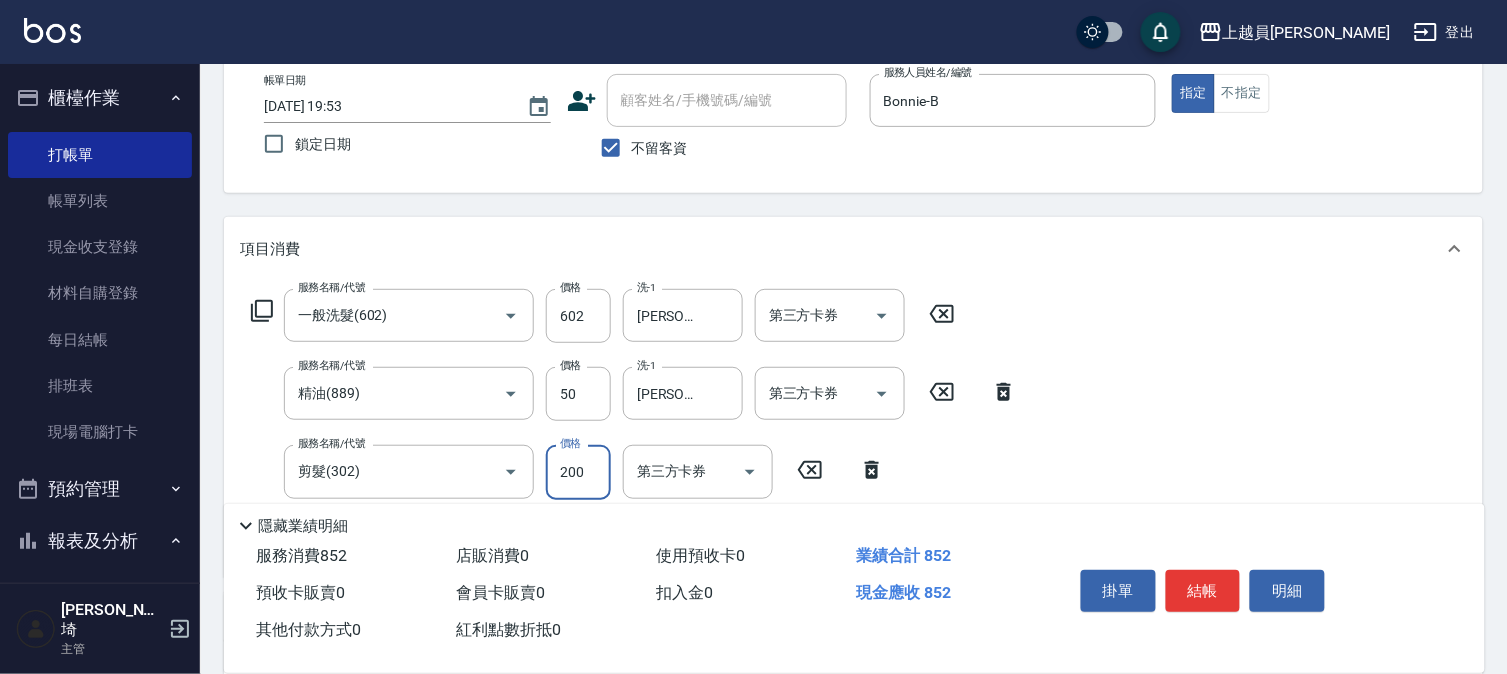 click on "服務名稱/代號 一般洗髮(602) 服務名稱/代號 價格 602 價格 洗-1 [PERSON_NAME]-16 洗-1 第三方卡券 第三方卡券" at bounding box center [603, 316] 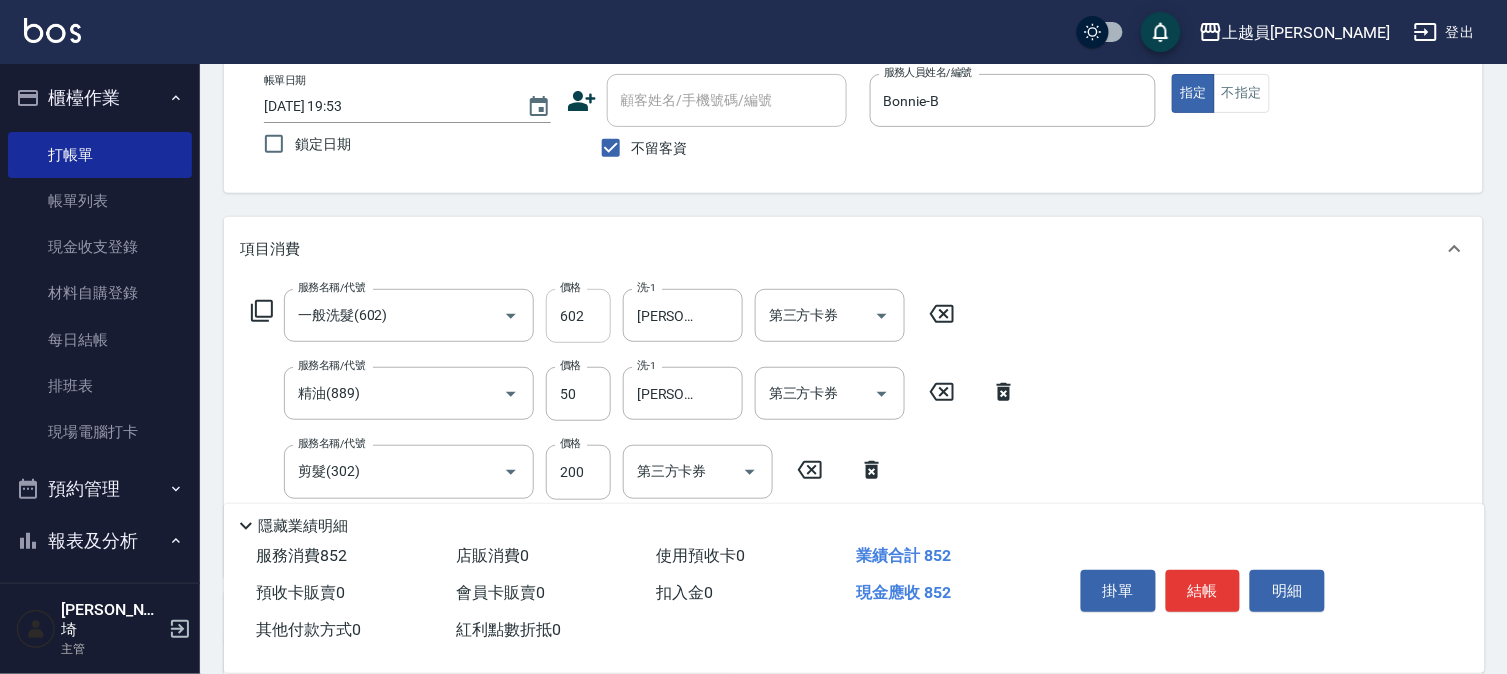 click on "602" at bounding box center [578, 316] 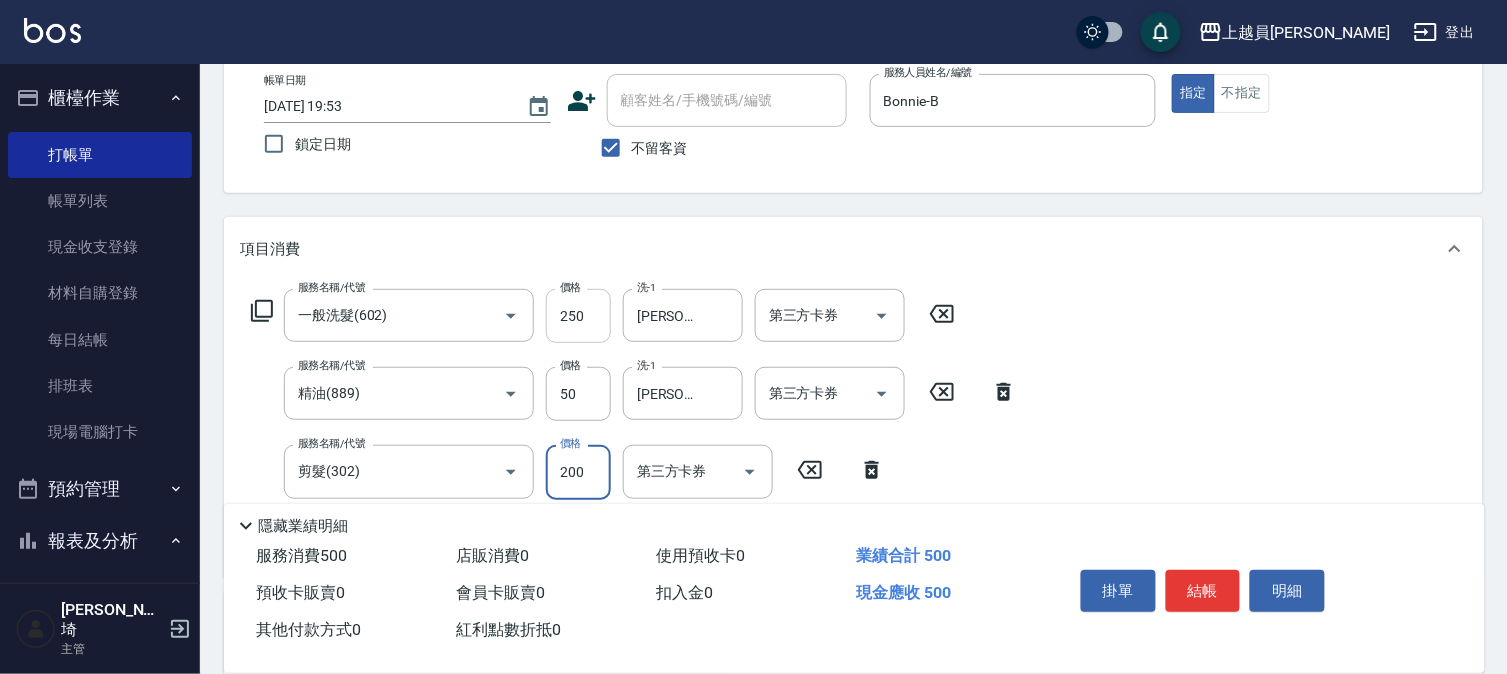 click on "250" at bounding box center [578, 316] 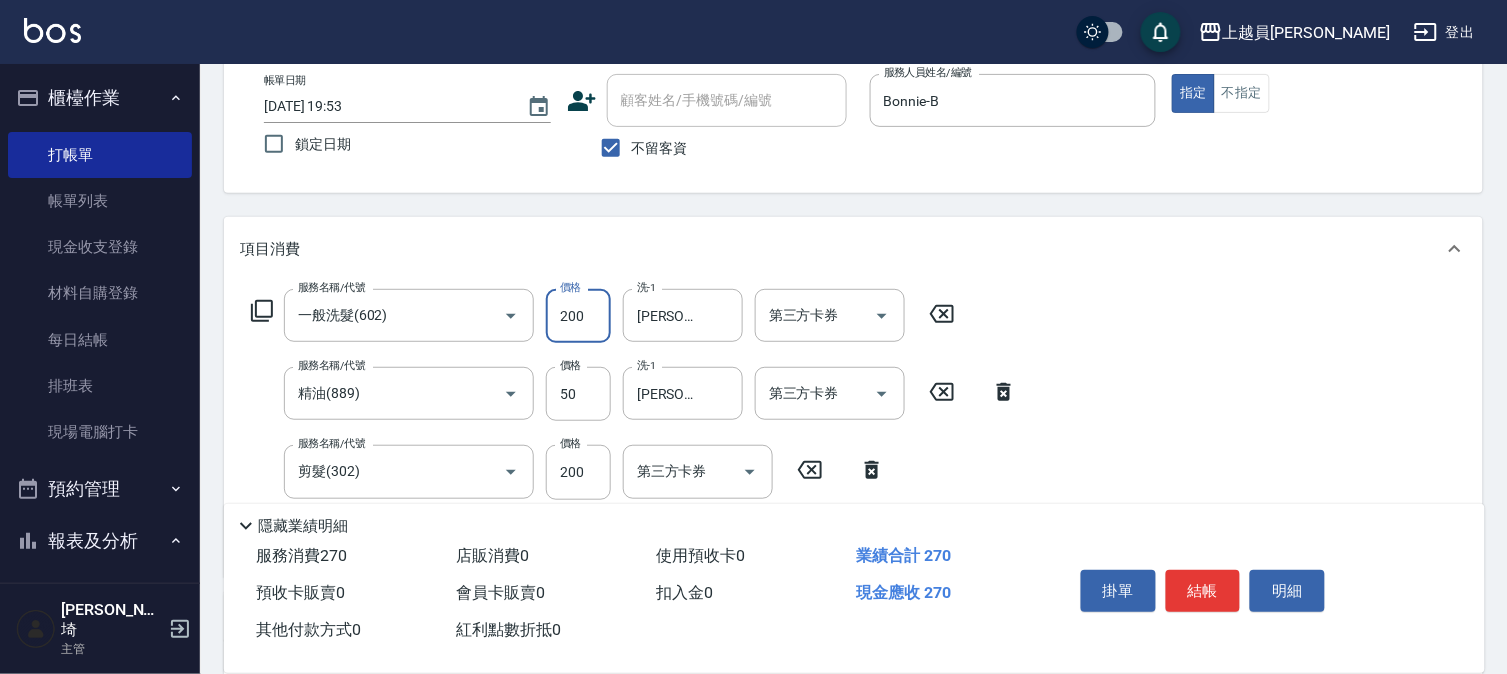 type on "200" 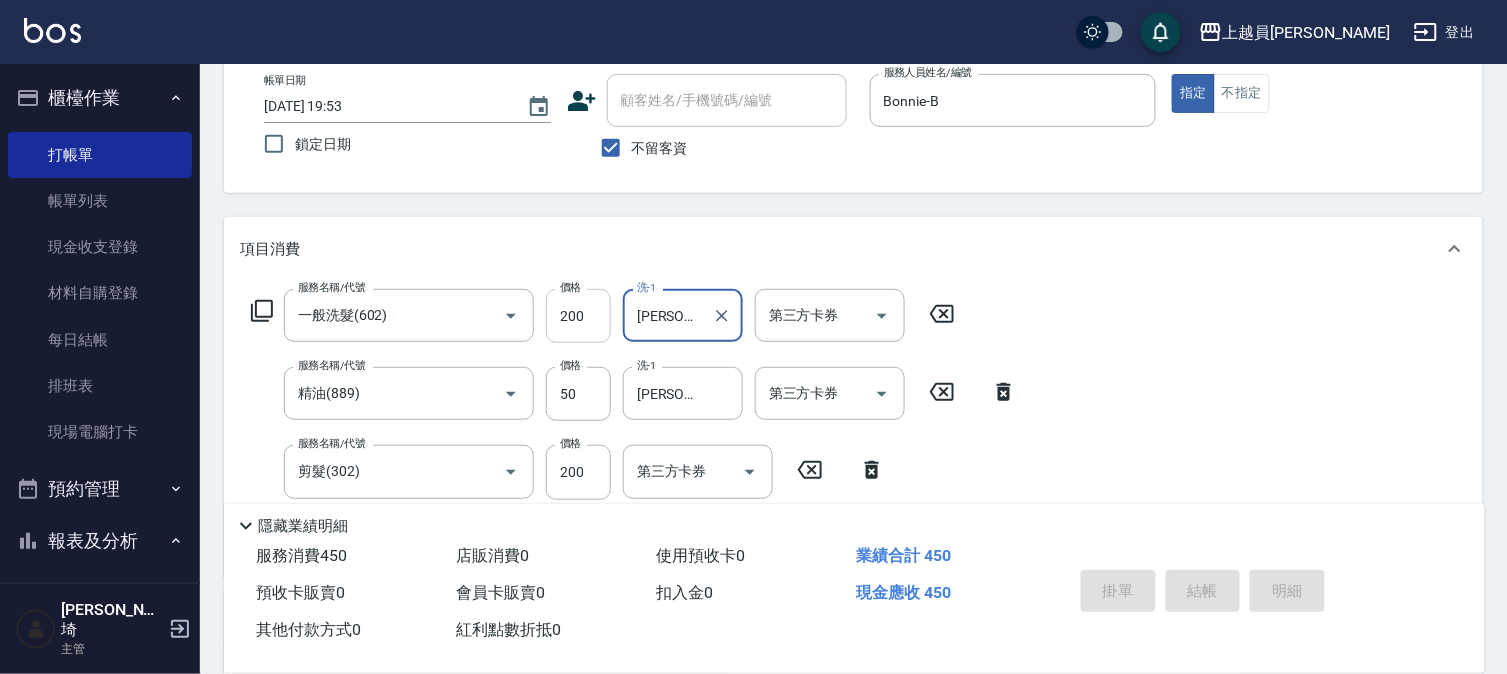 type 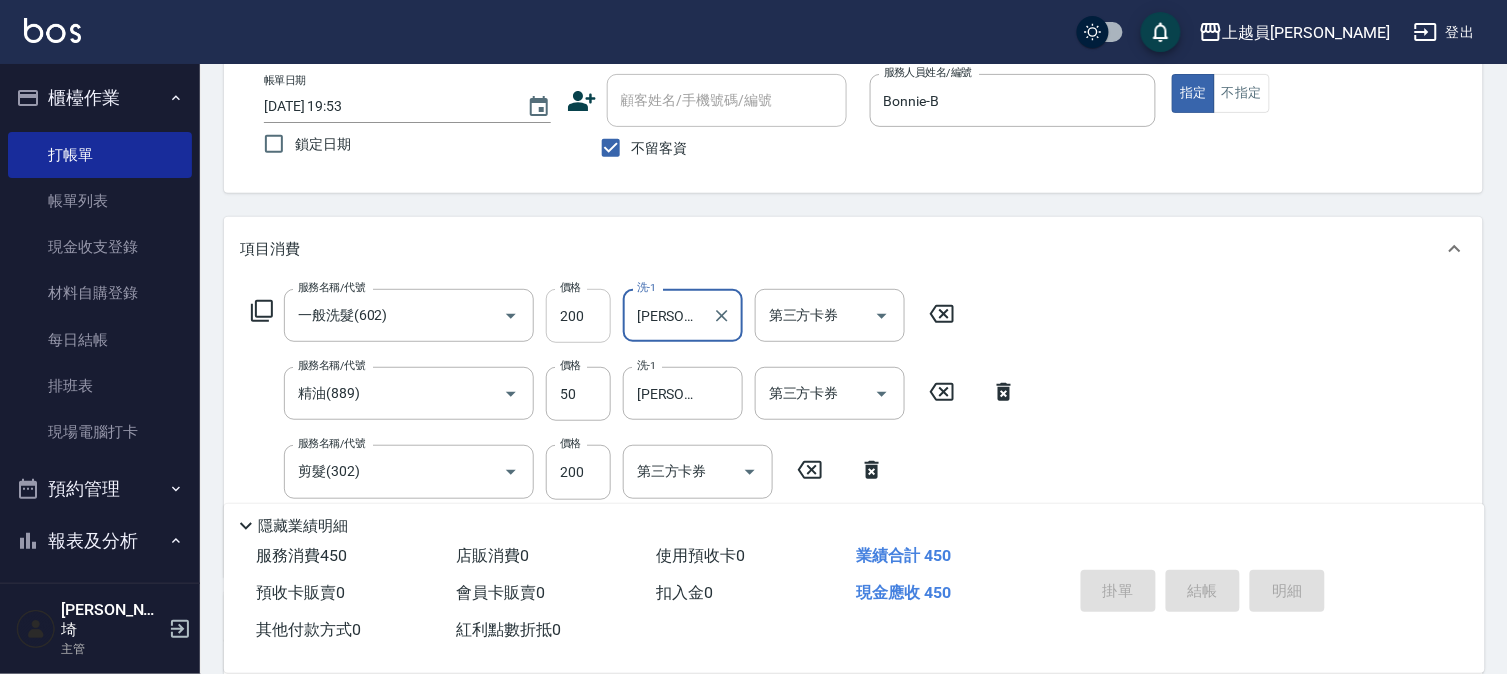 type 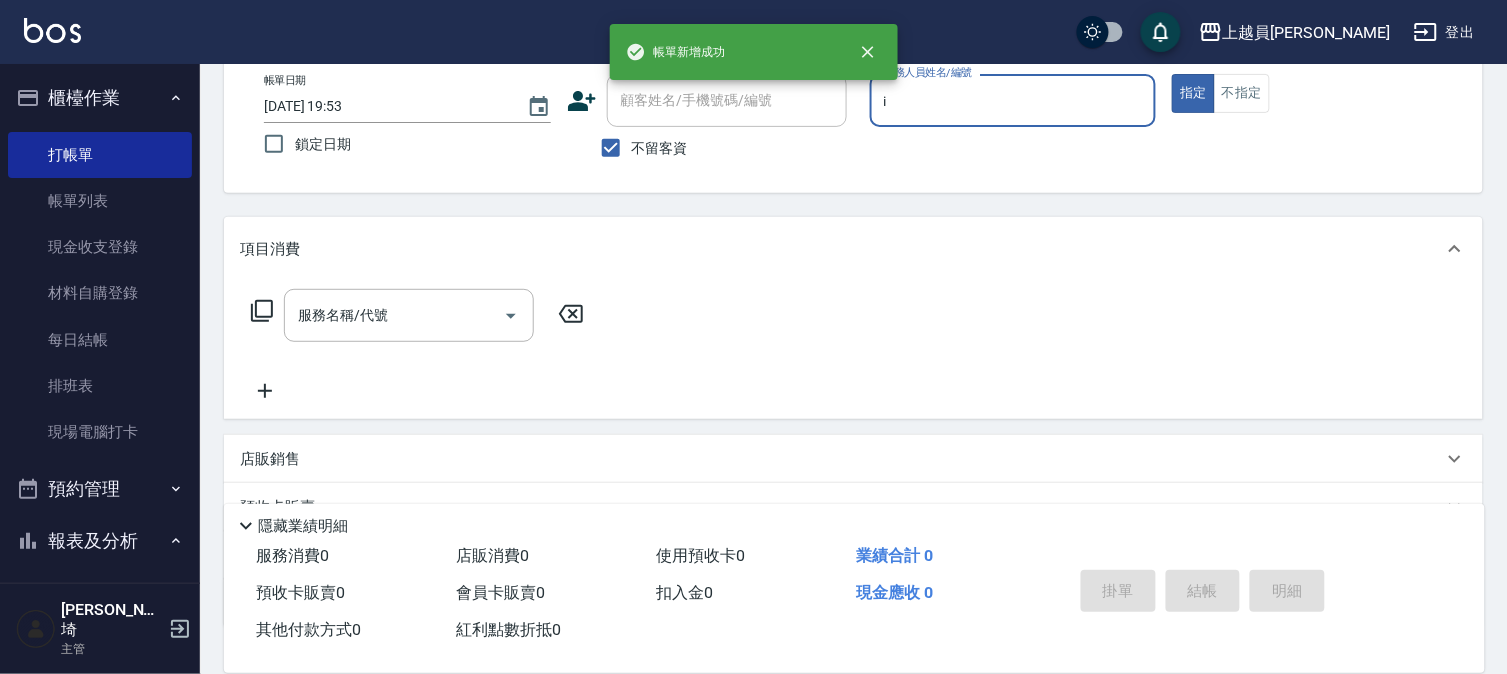 type on "Bella-I" 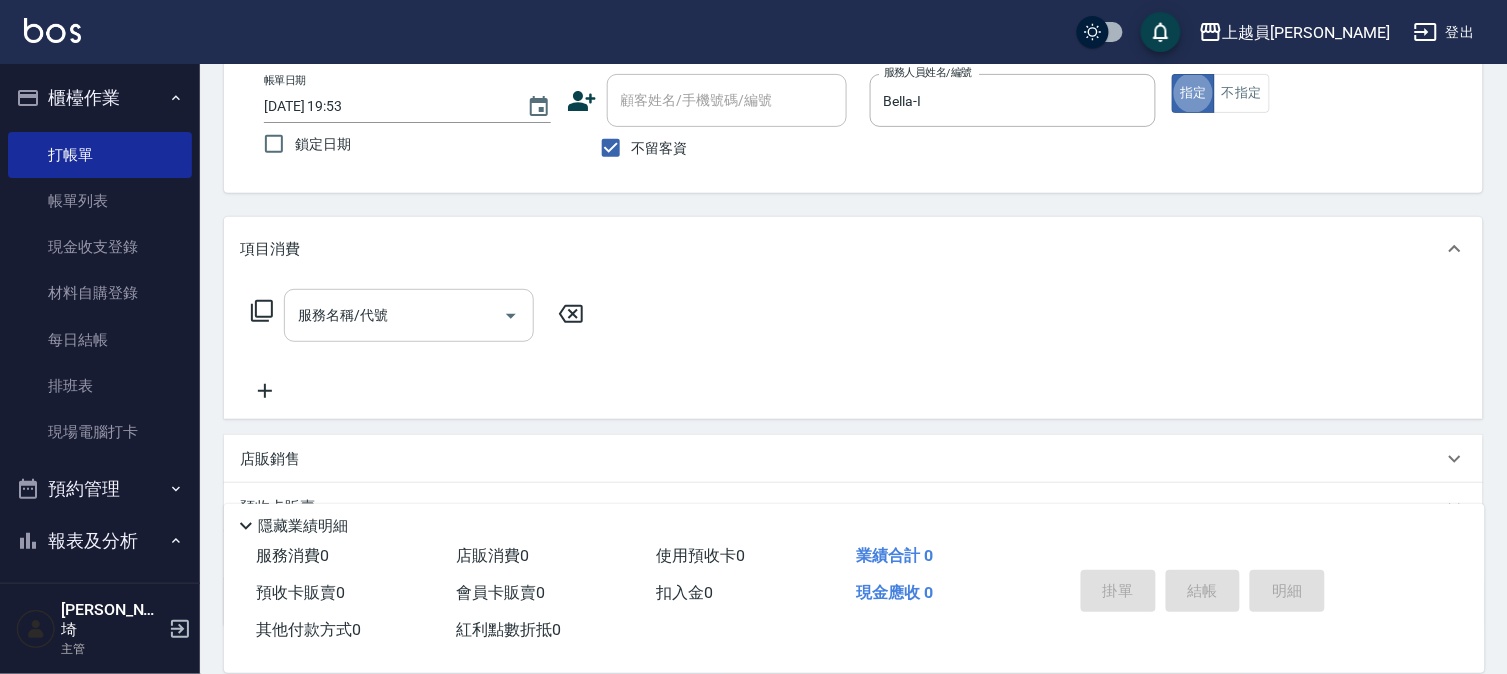 click on "服務名稱/代號" at bounding box center (394, 315) 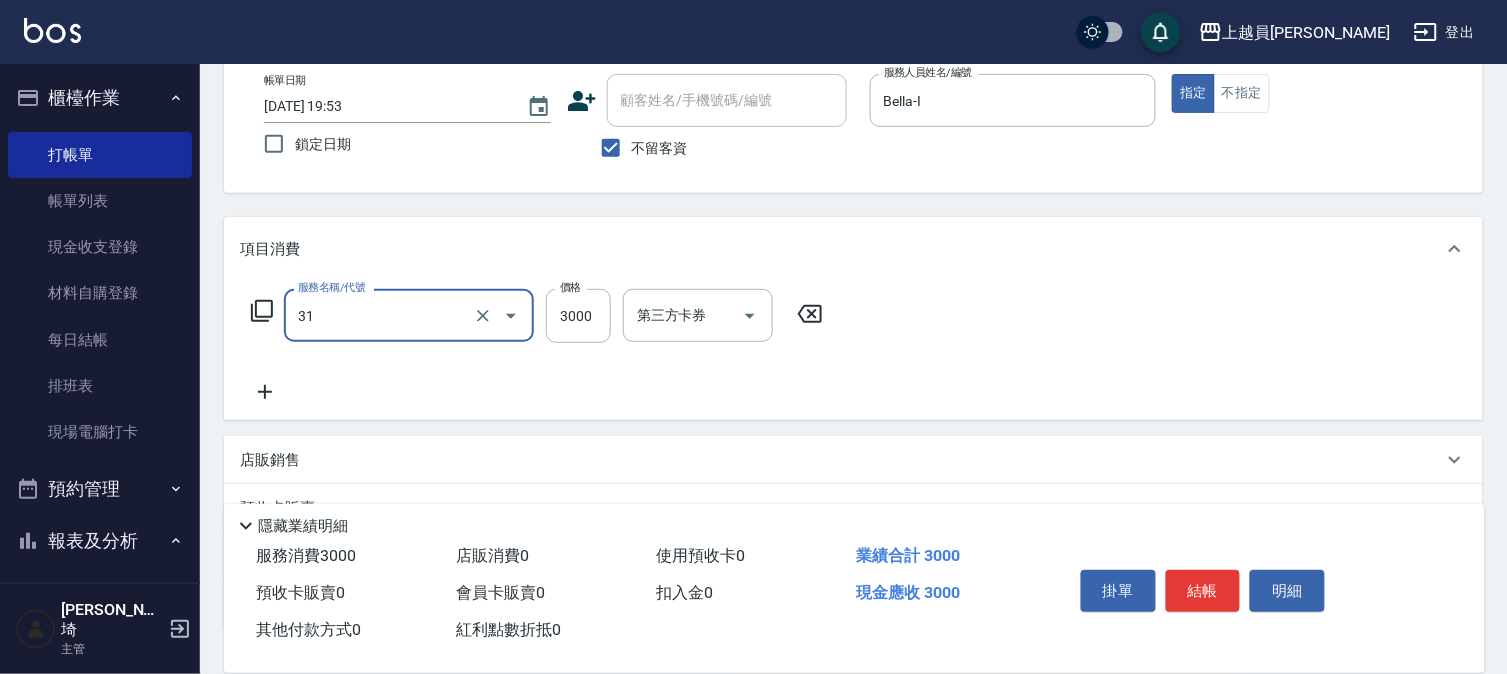 type on "燙髮B餐(31)" 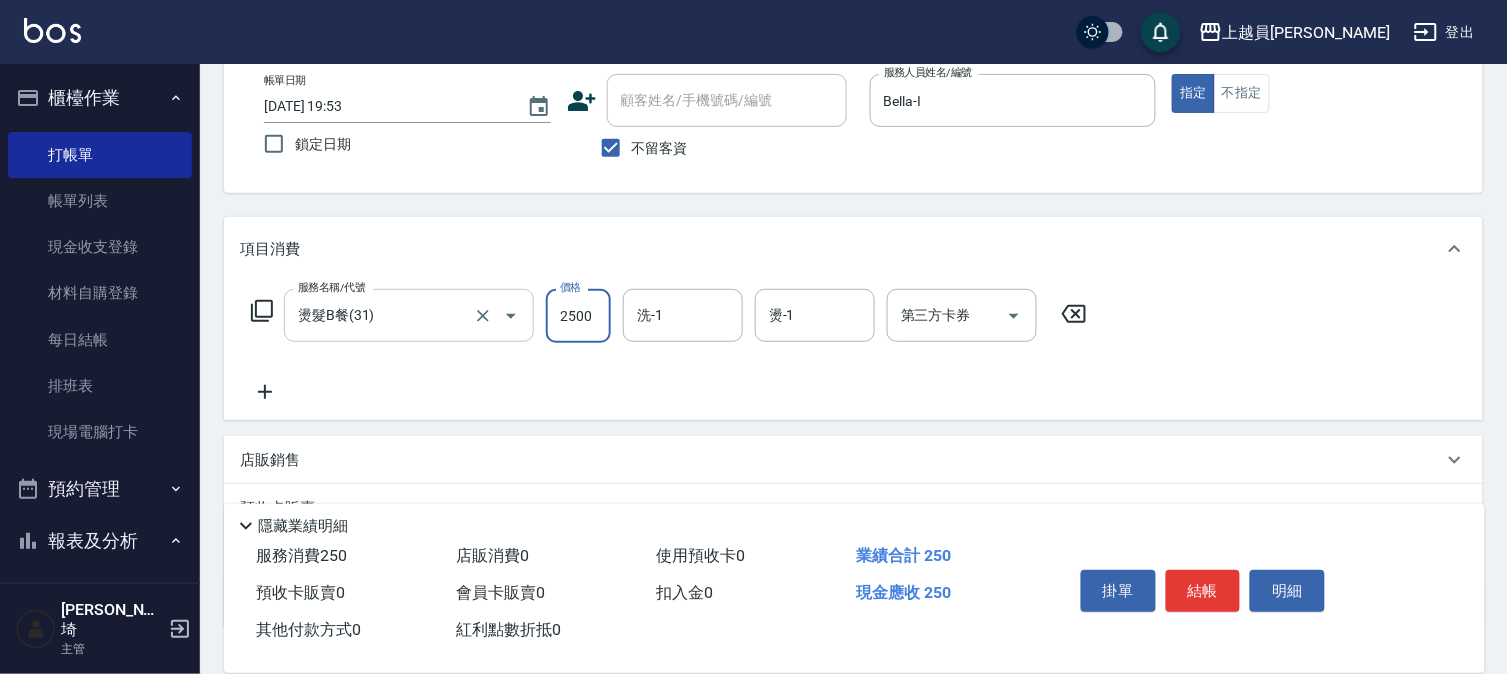 type on "2500" 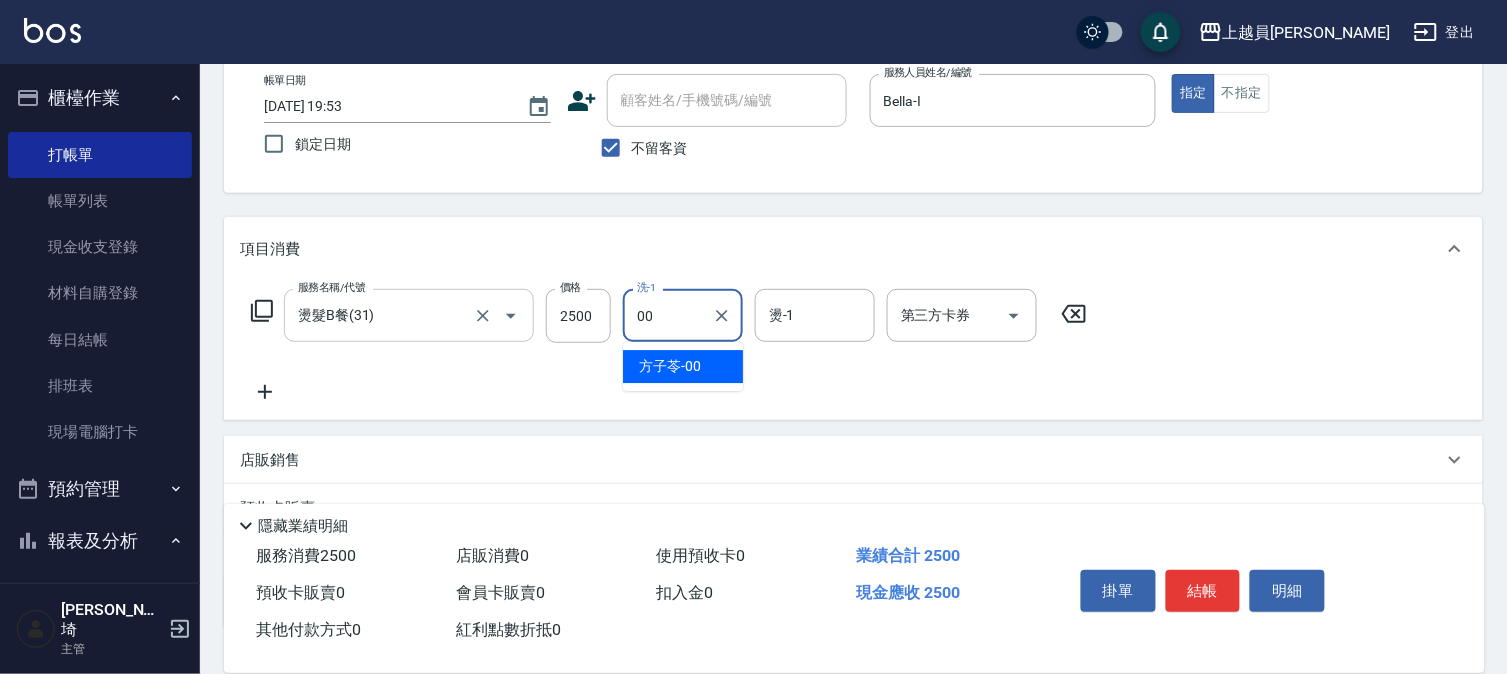 type on "[PERSON_NAME]-00" 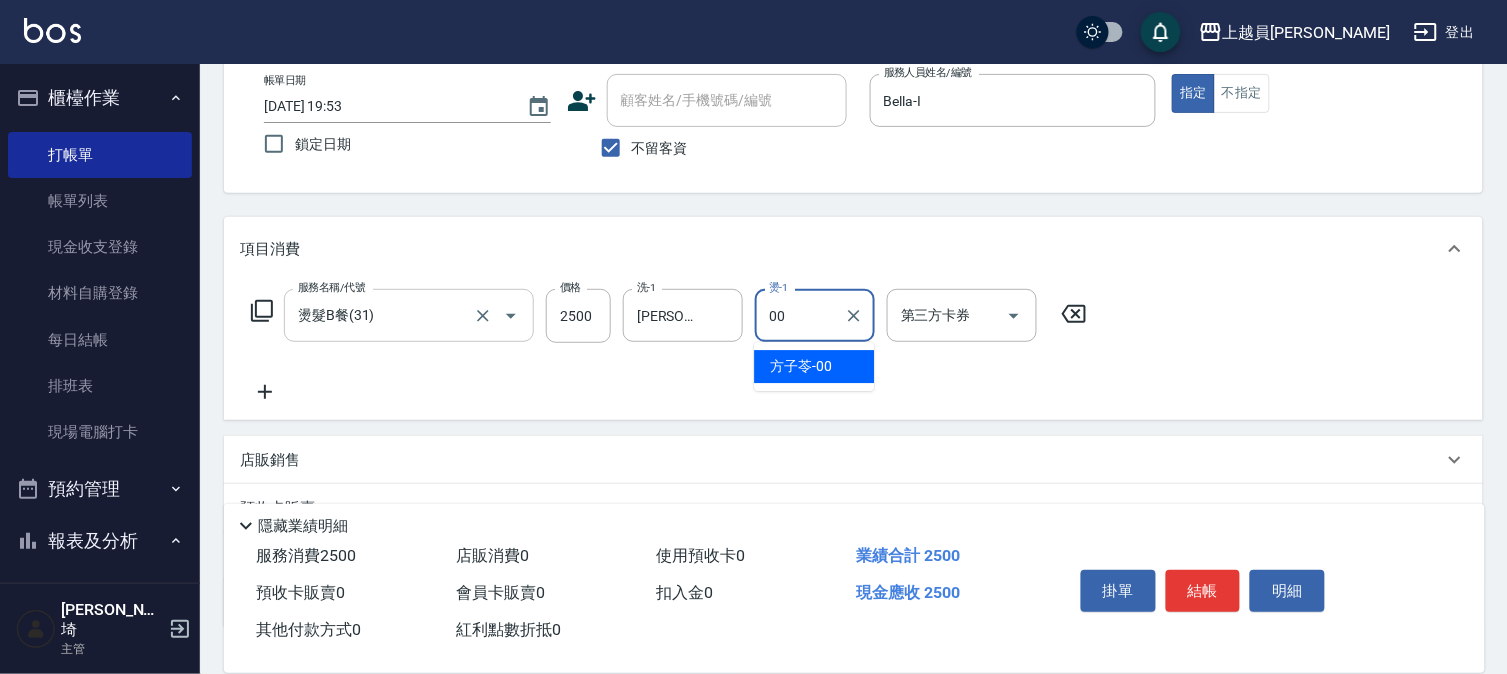 type on "[PERSON_NAME]-00" 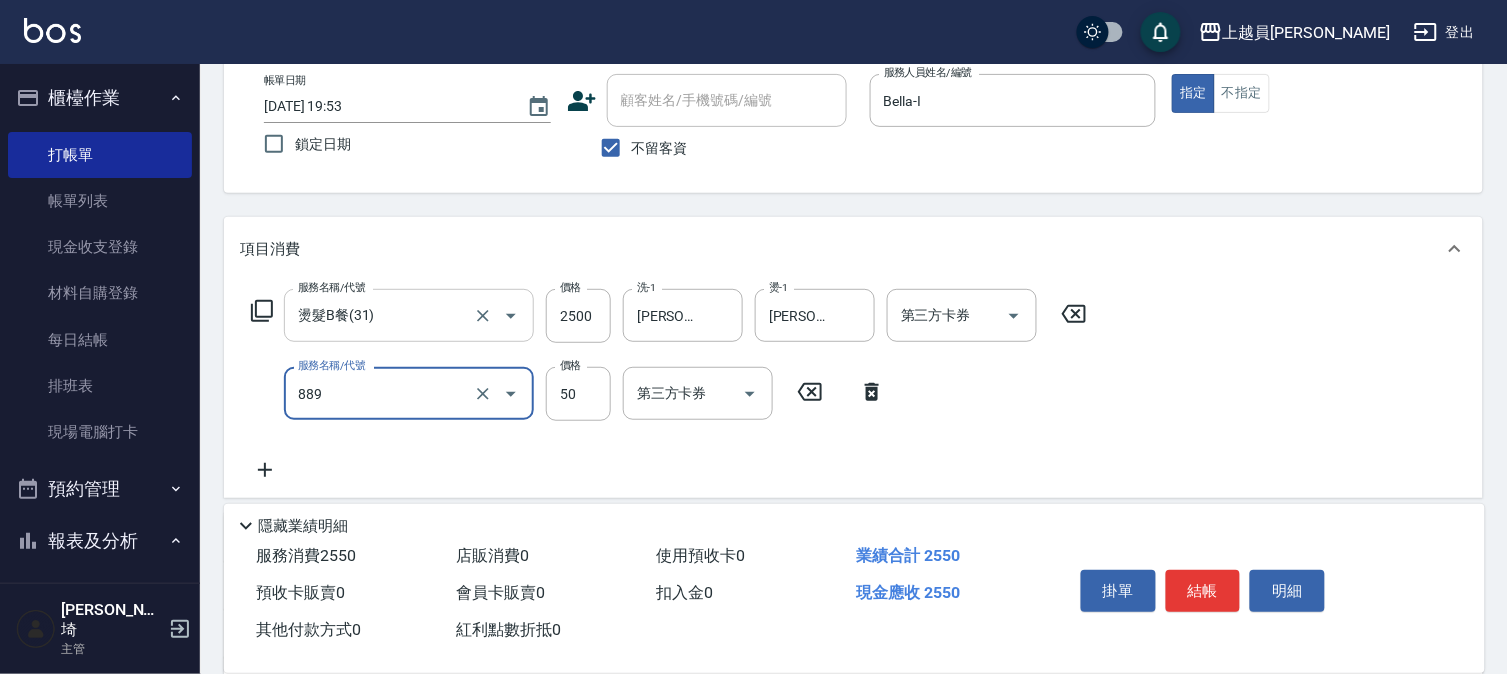 type on "精油(889)" 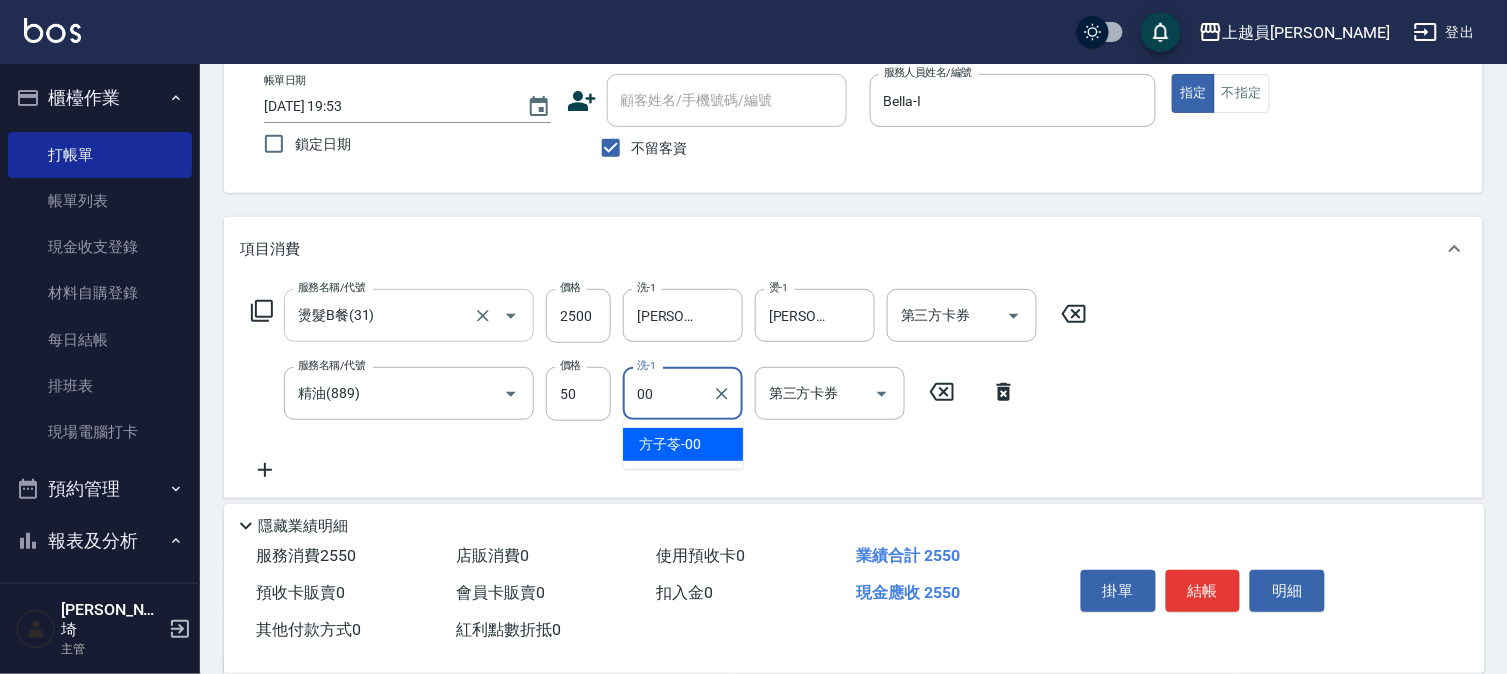 type on "[PERSON_NAME]-00" 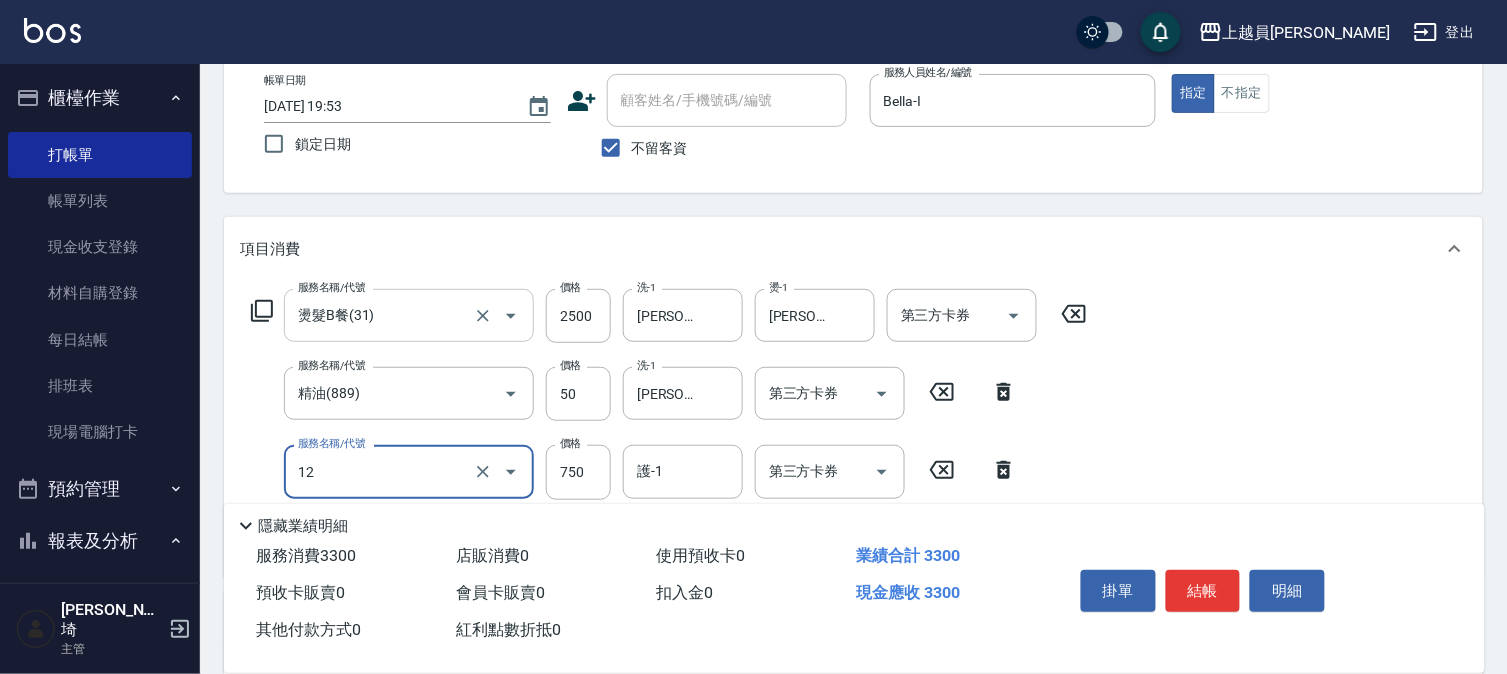 type on "日本精漾護髮(12)" 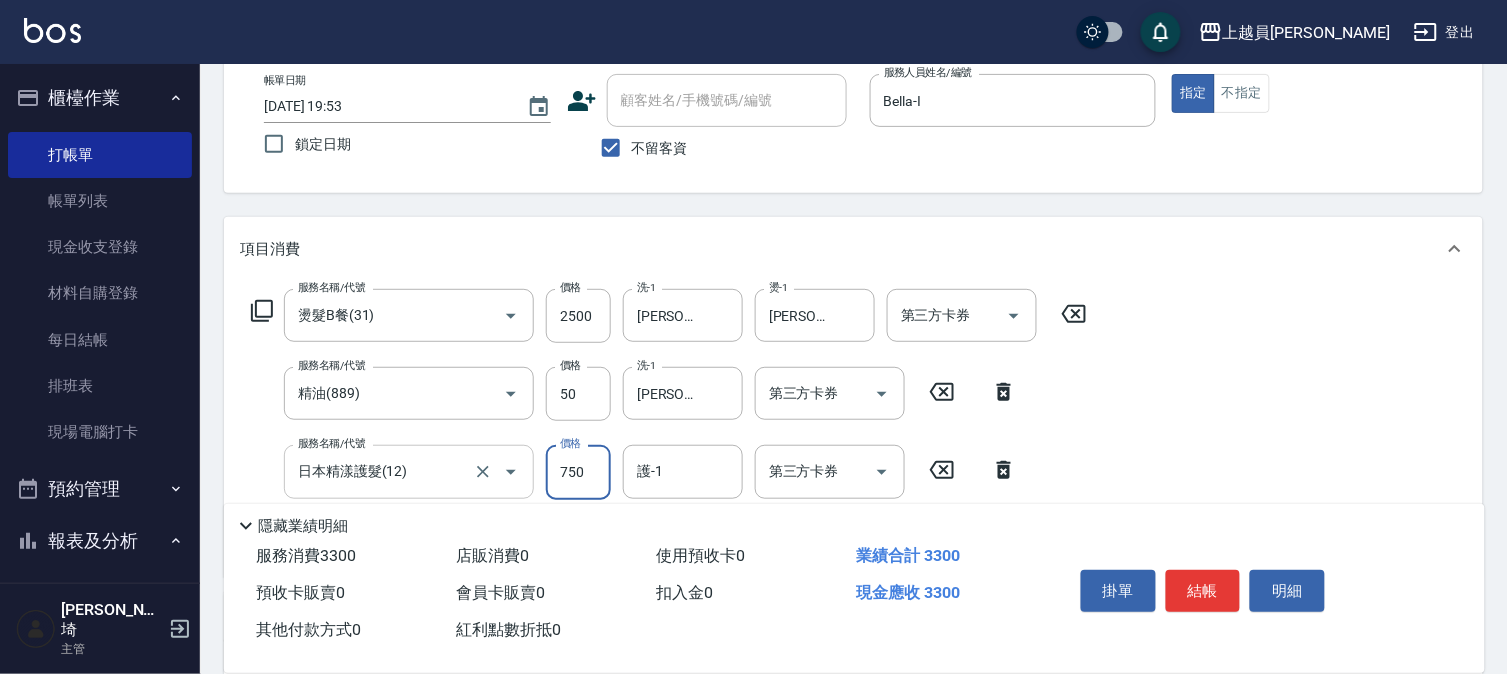 click 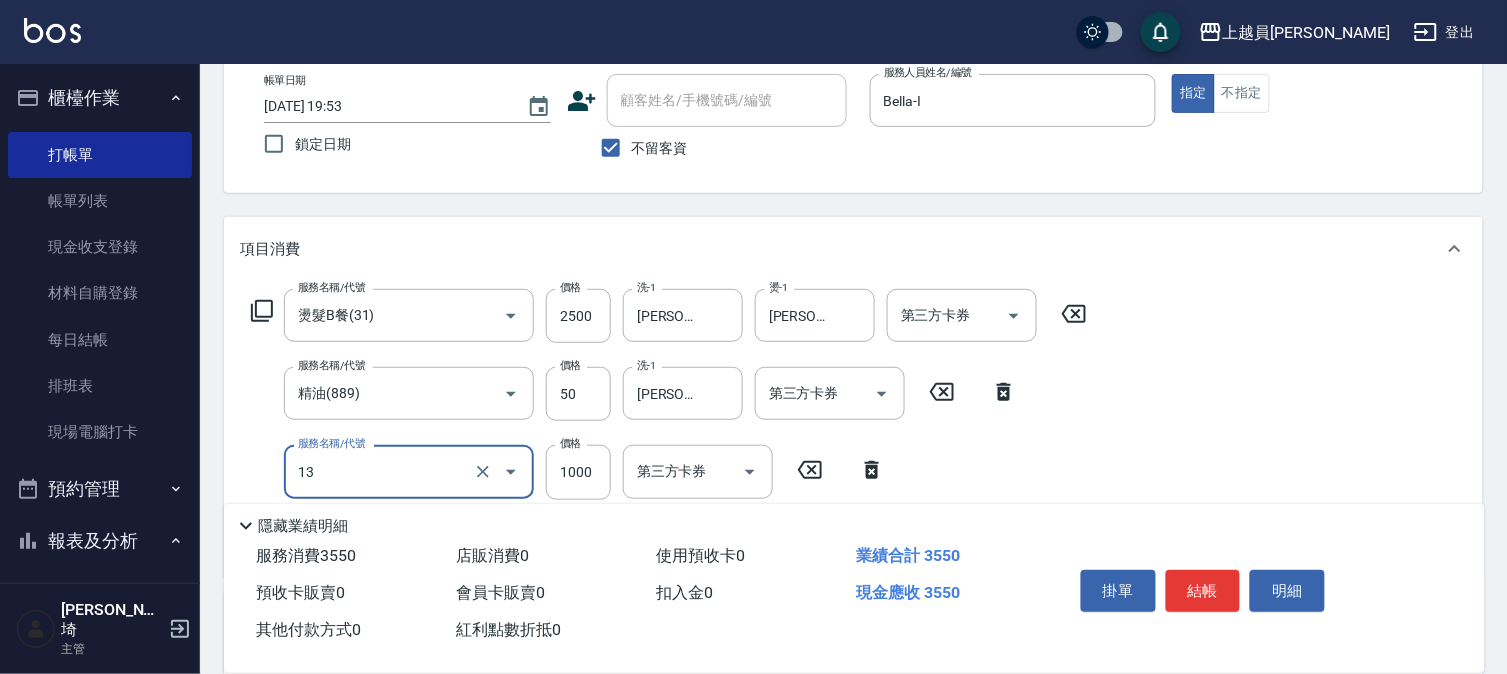 type on "酵素護髮(13)" 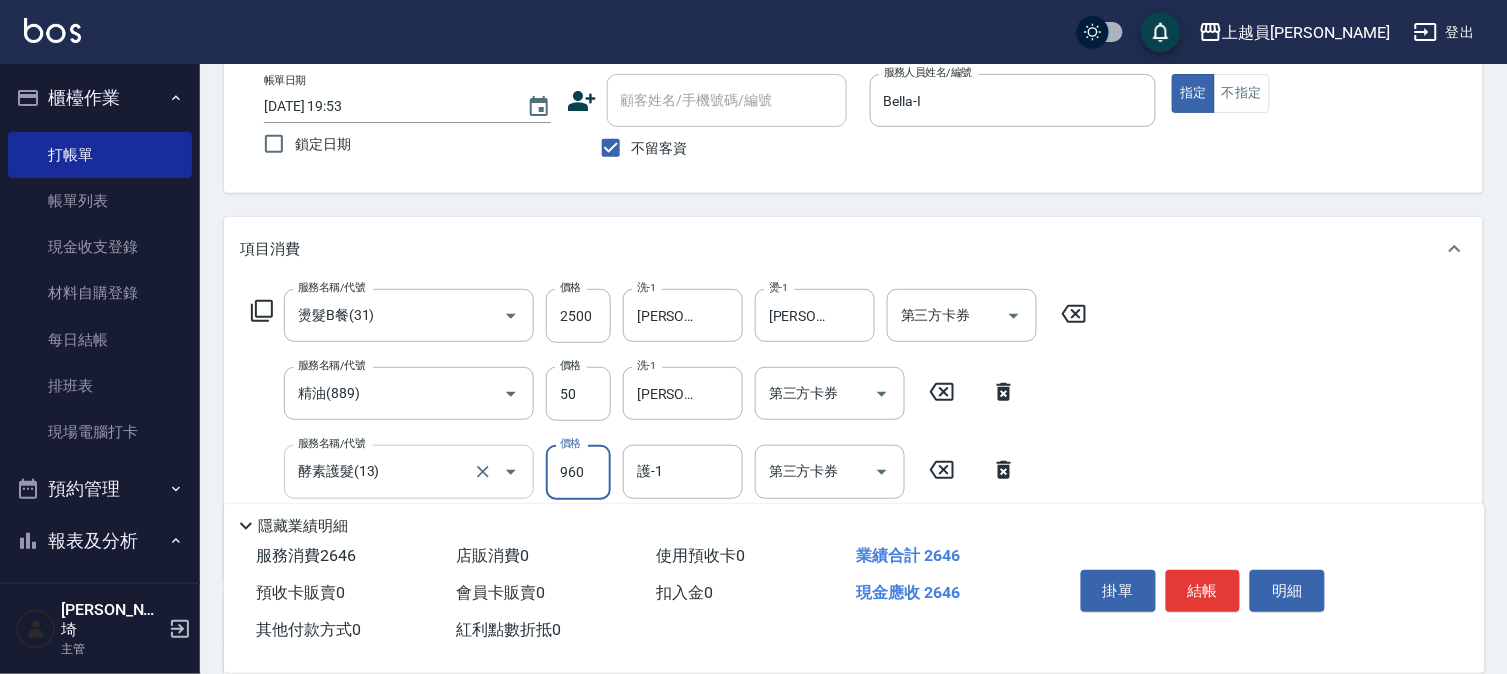type on "960" 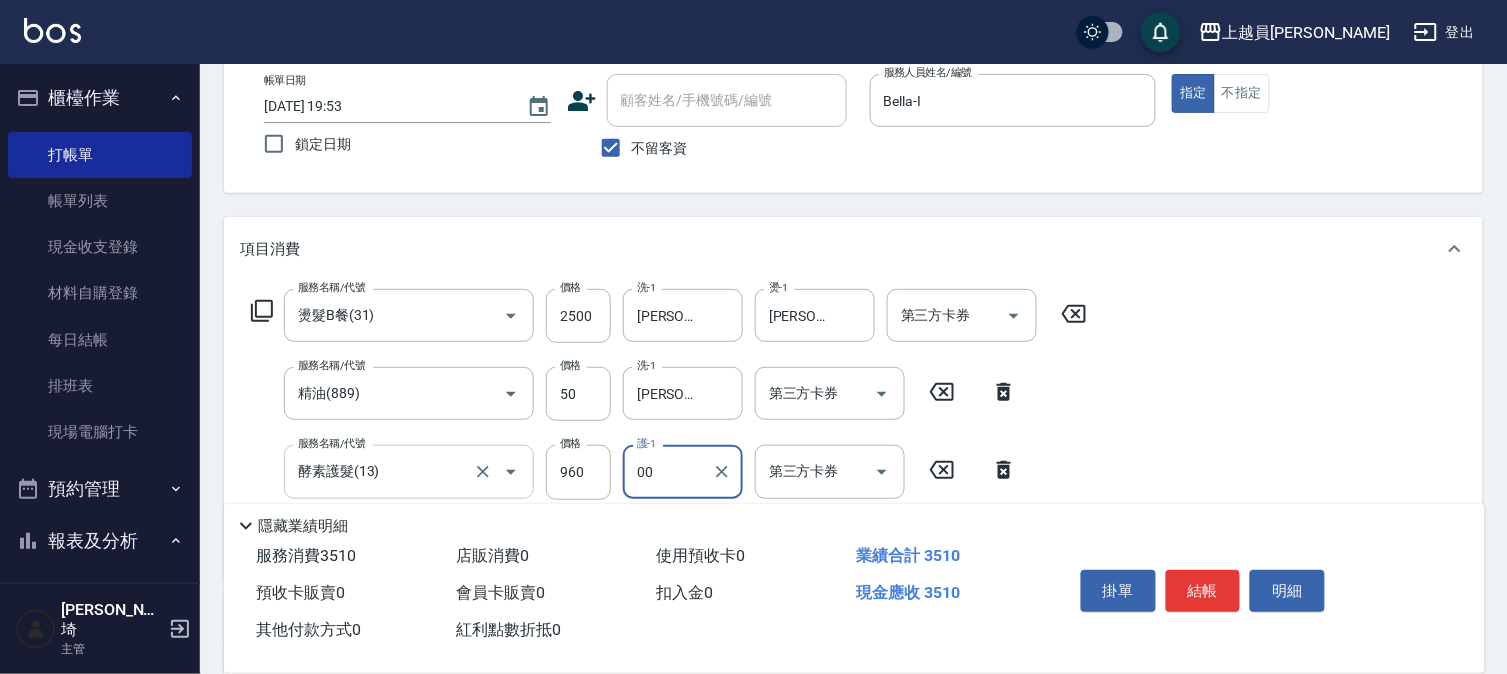 type on "[PERSON_NAME]-00" 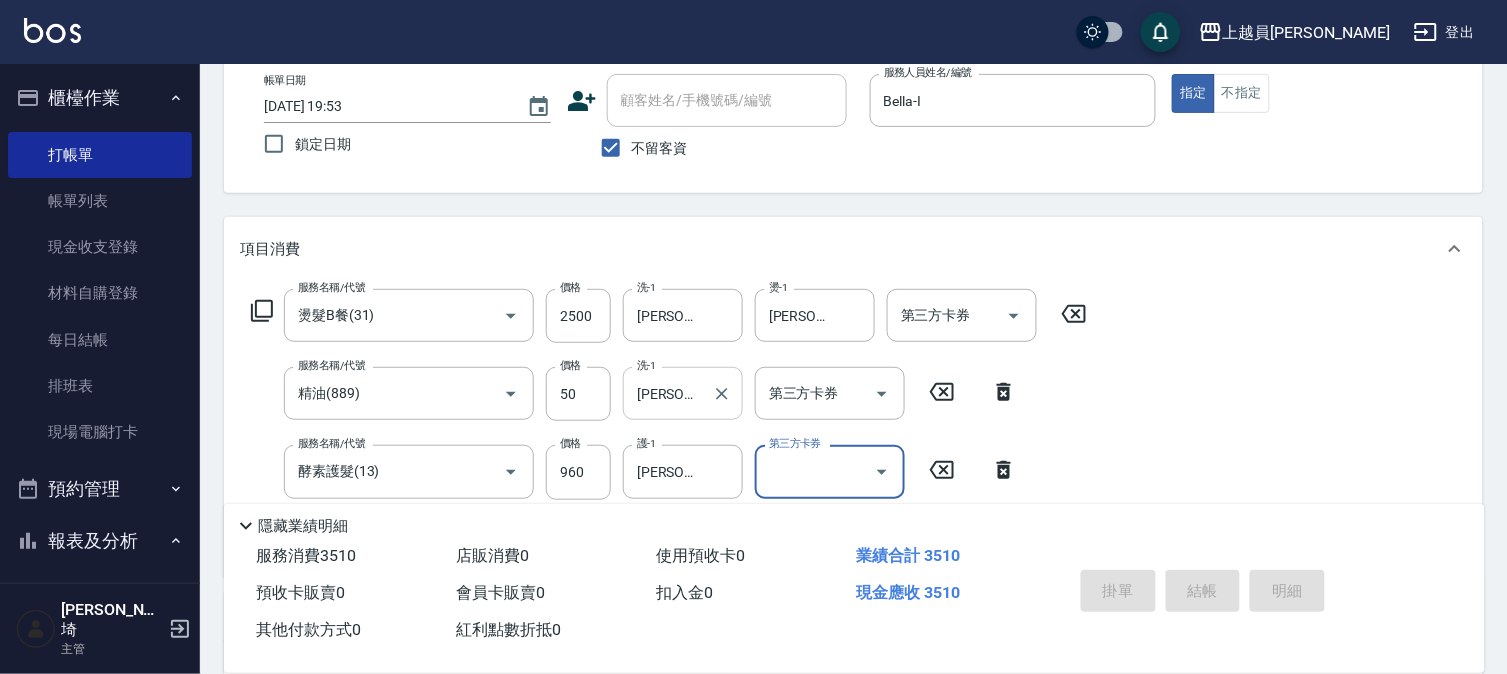 type on "[DATE] 19:55" 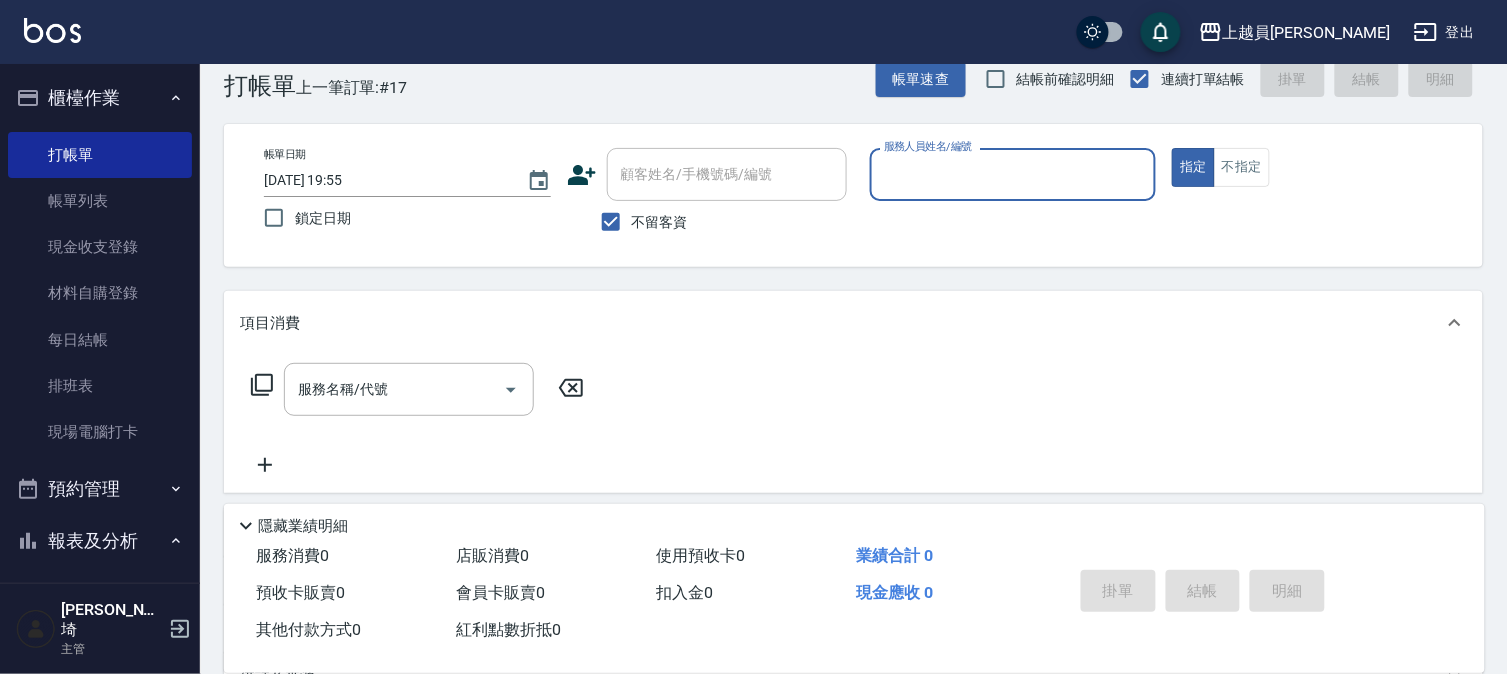 scroll, scrollTop: 0, scrollLeft: 0, axis: both 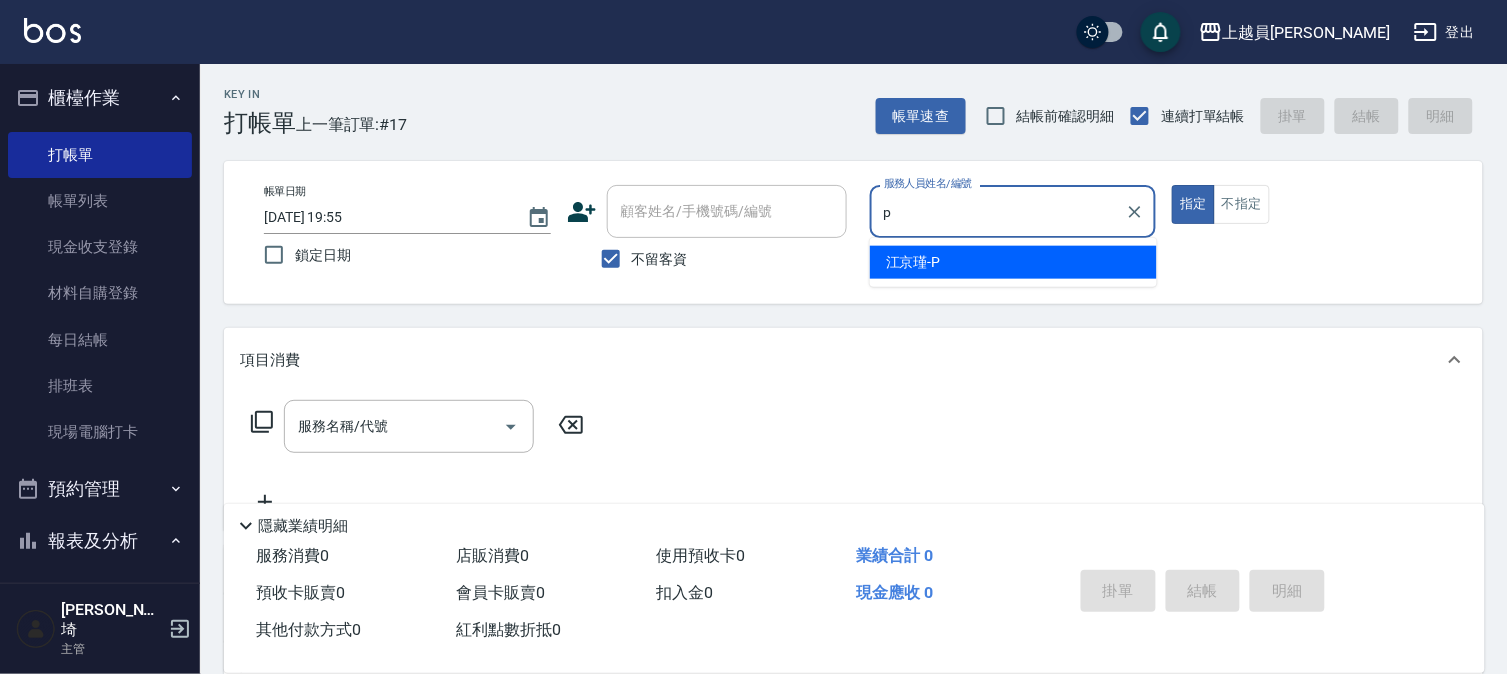 type on "[PERSON_NAME]-P" 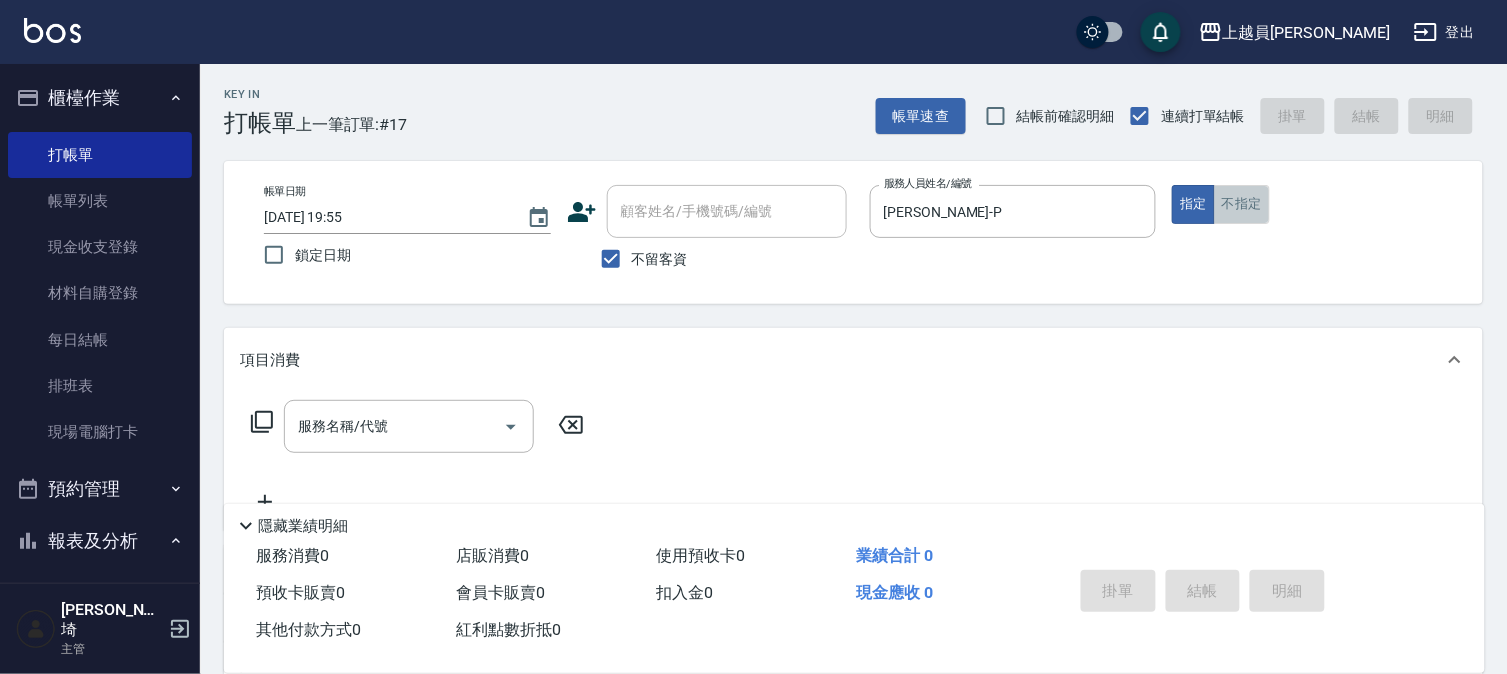 click on "不指定" at bounding box center [1242, 204] 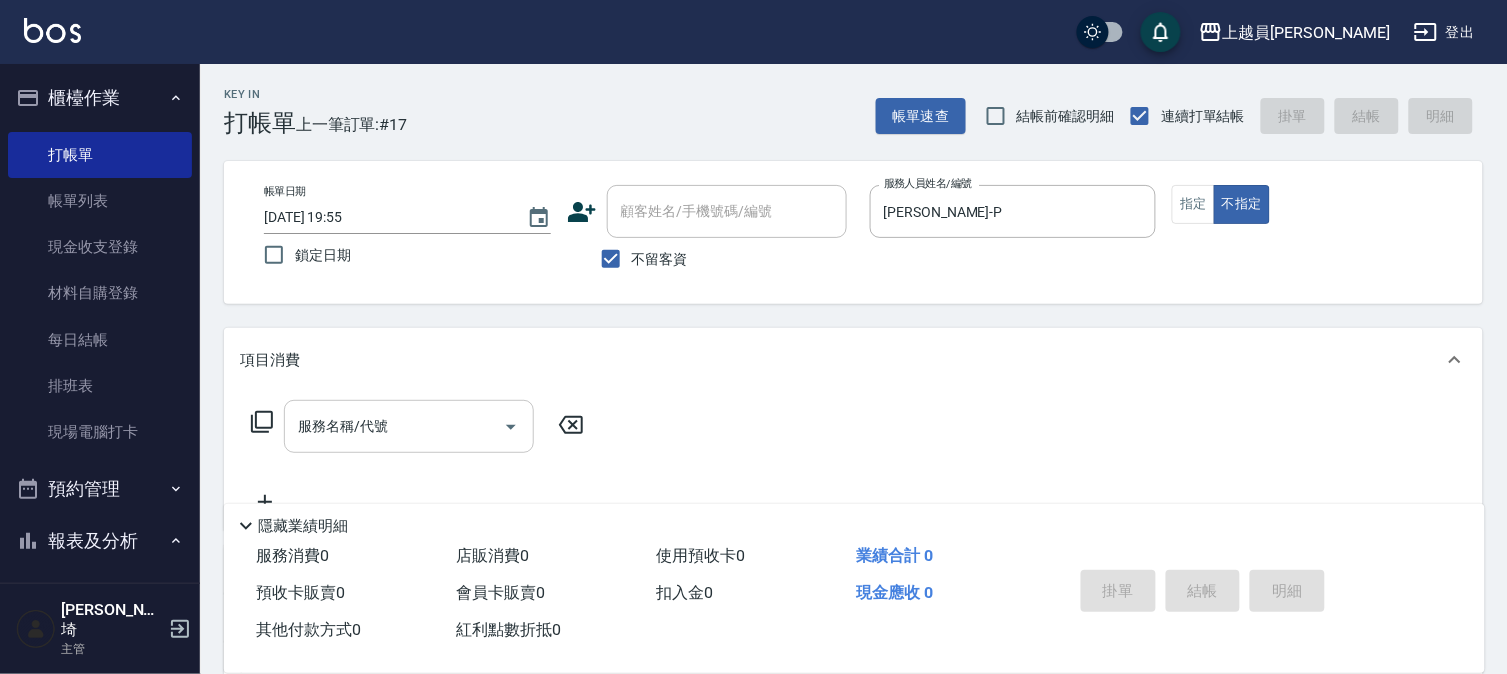 click on "服務名稱/代號" at bounding box center [394, 426] 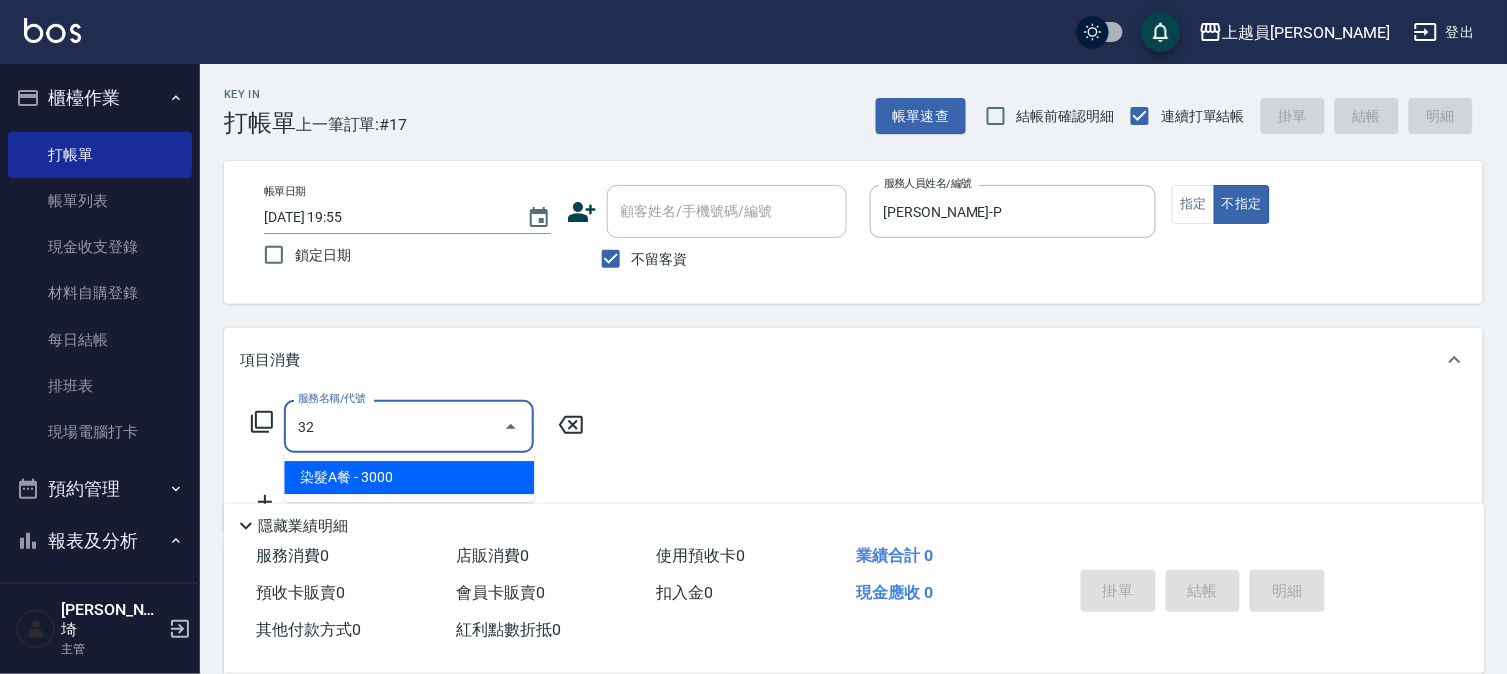 type on "染髮A餐(32)" 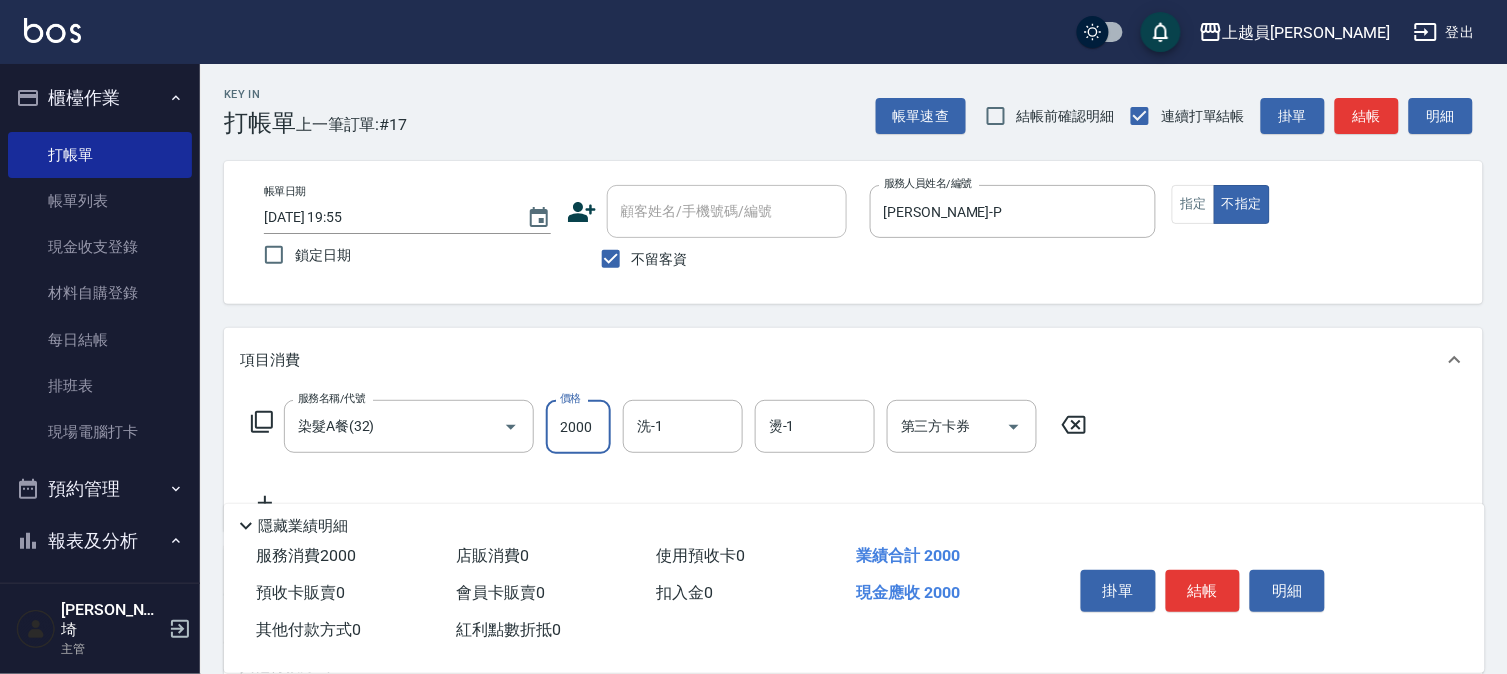type on "2000" 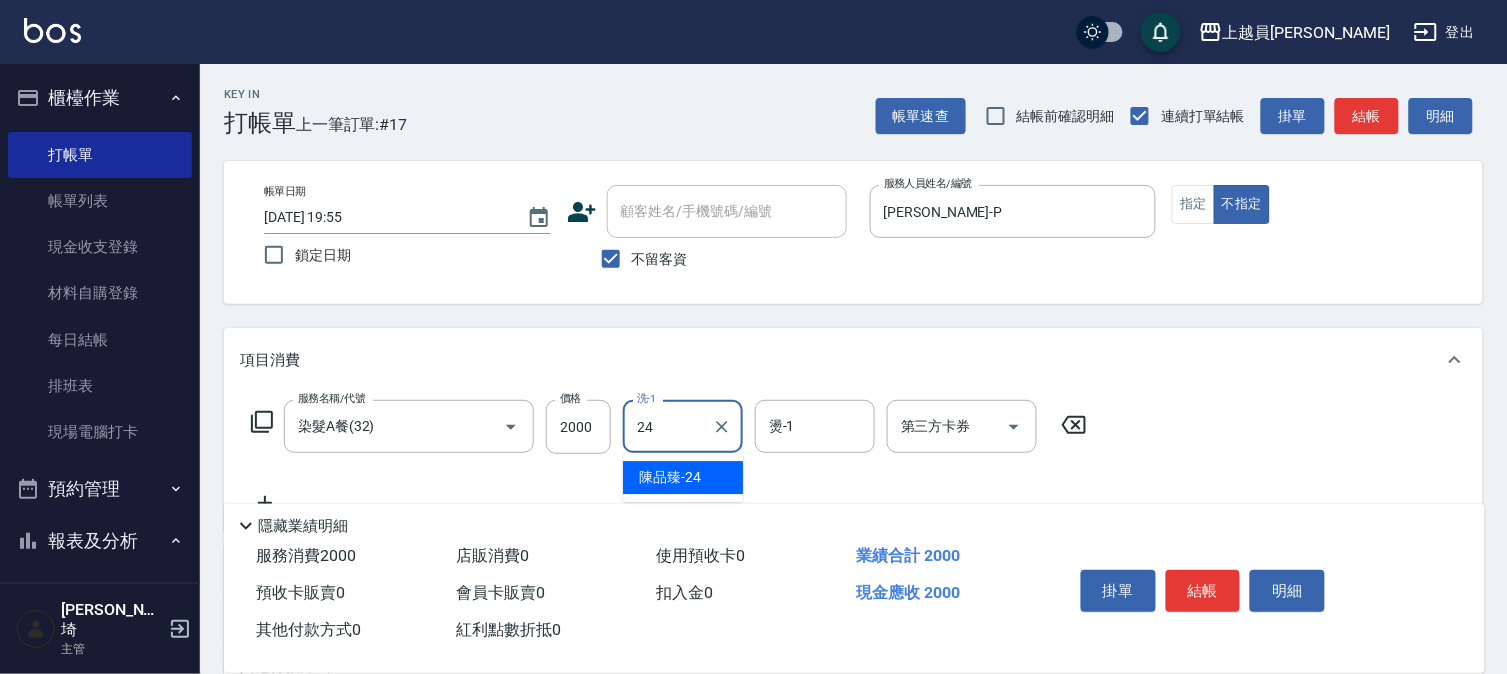 type on "[PERSON_NAME]-24" 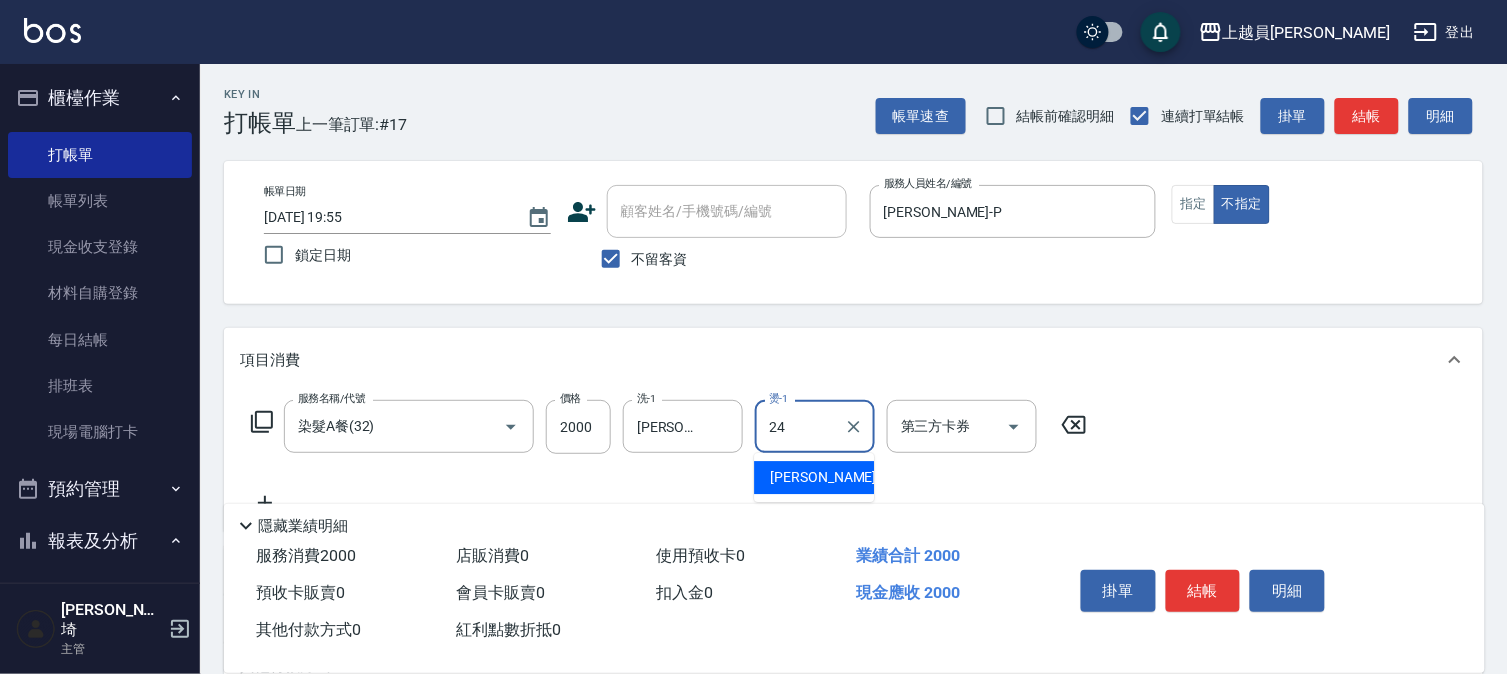 type on "[PERSON_NAME]-24" 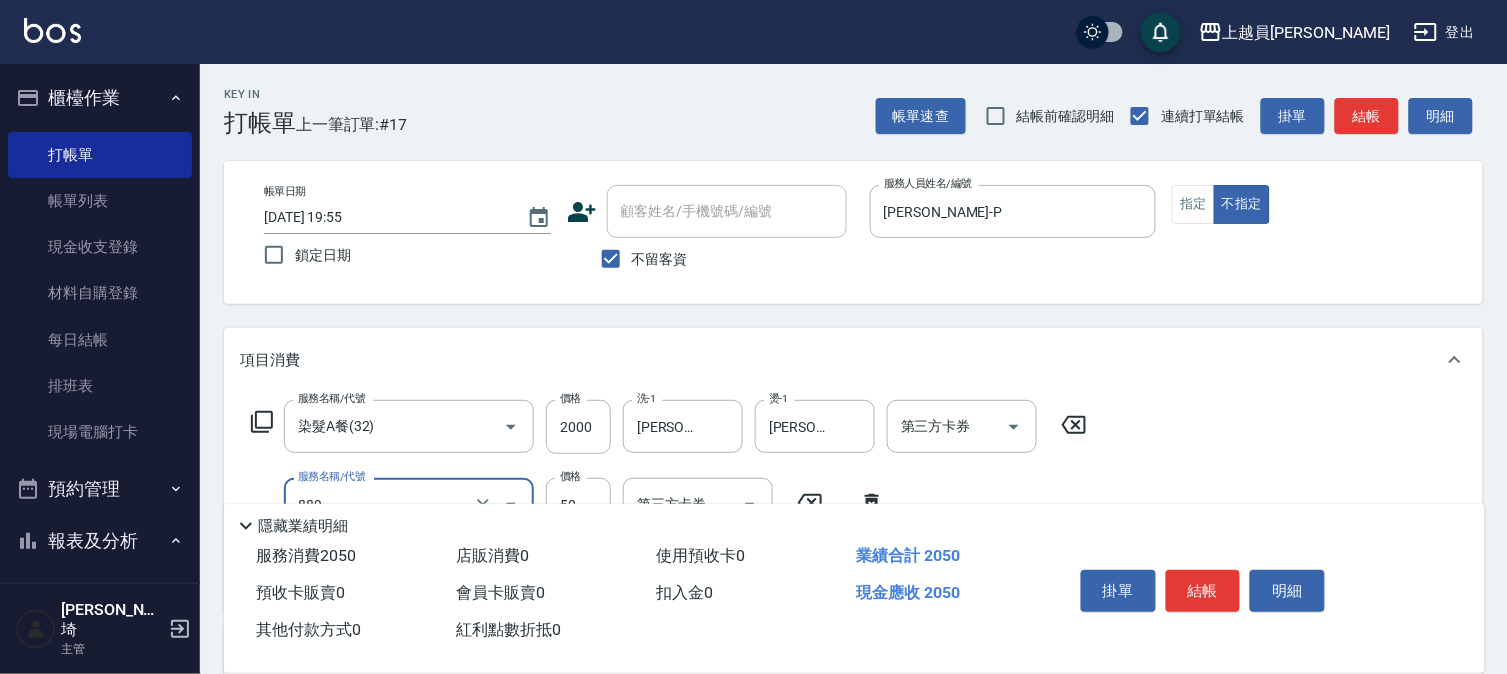 type on "精油(889)" 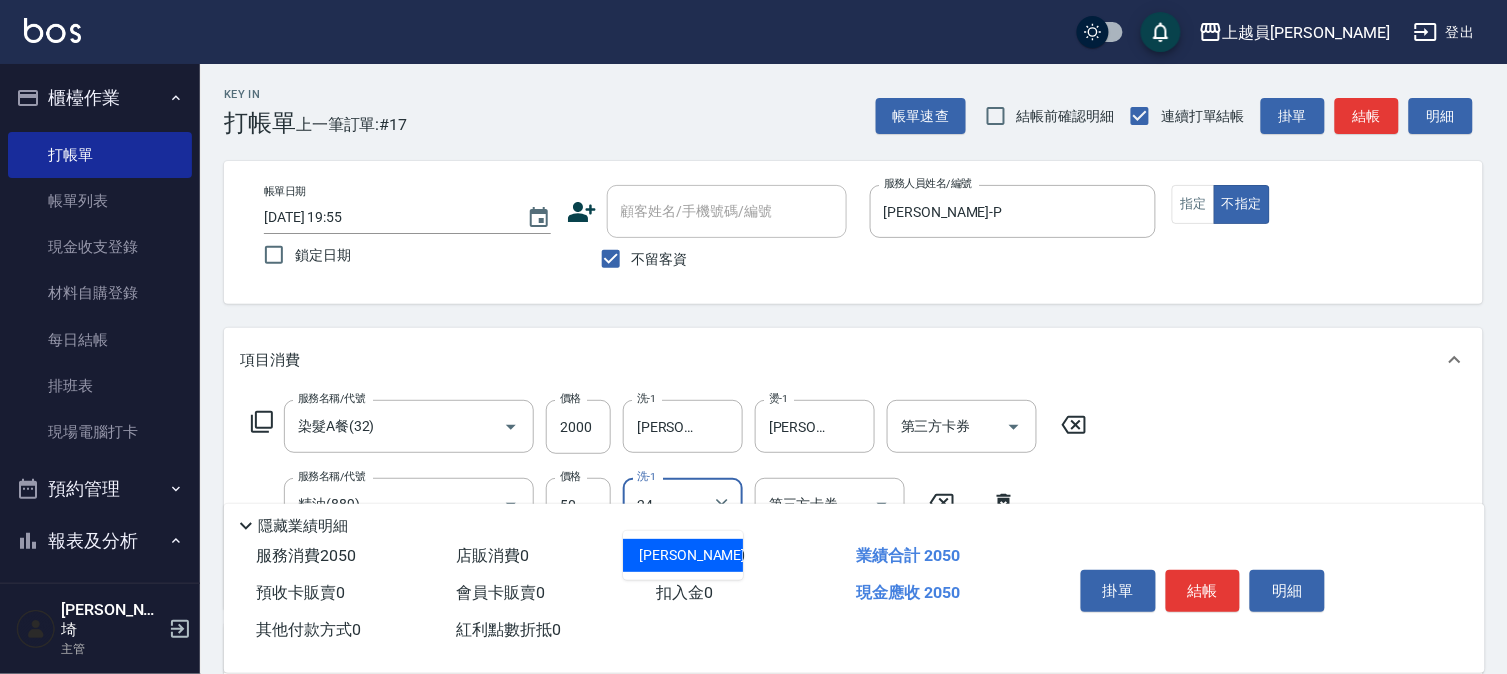 type on "[PERSON_NAME]-24" 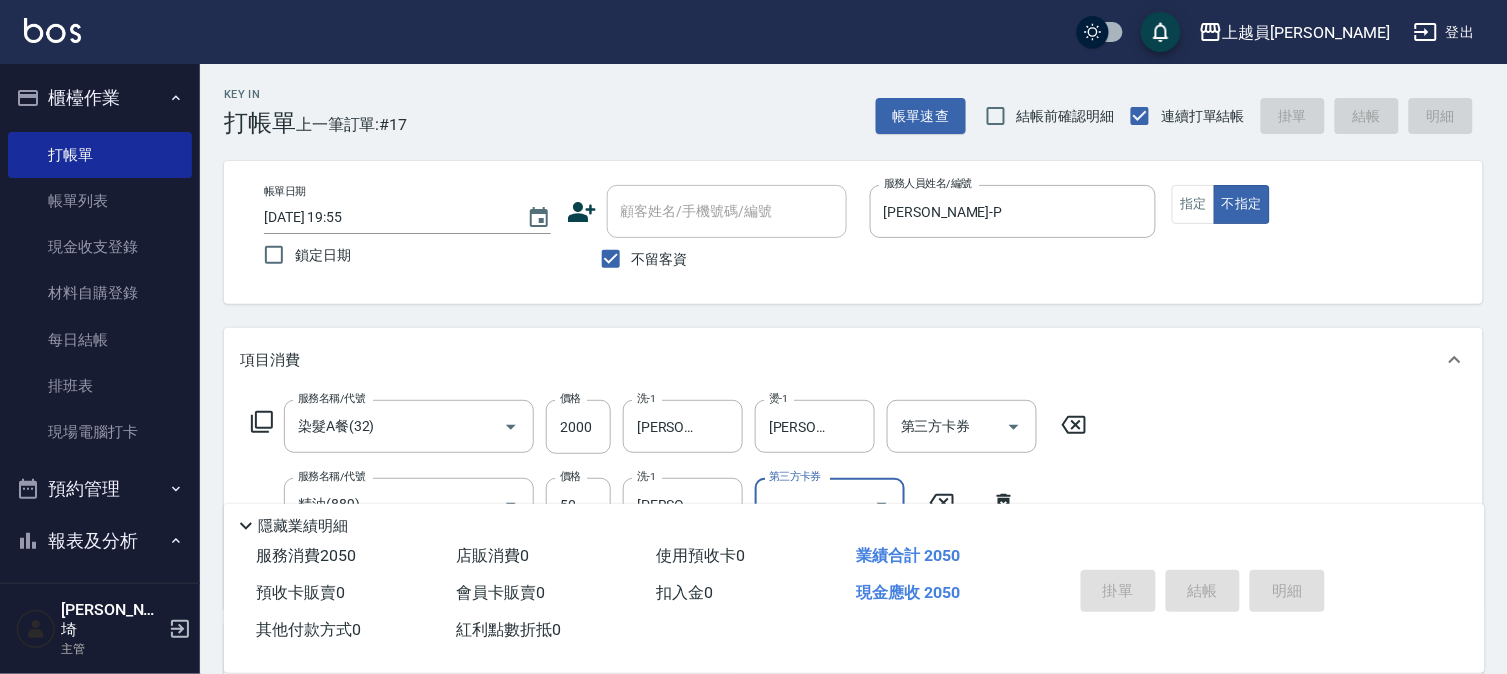 type on "[DATE] 19:56" 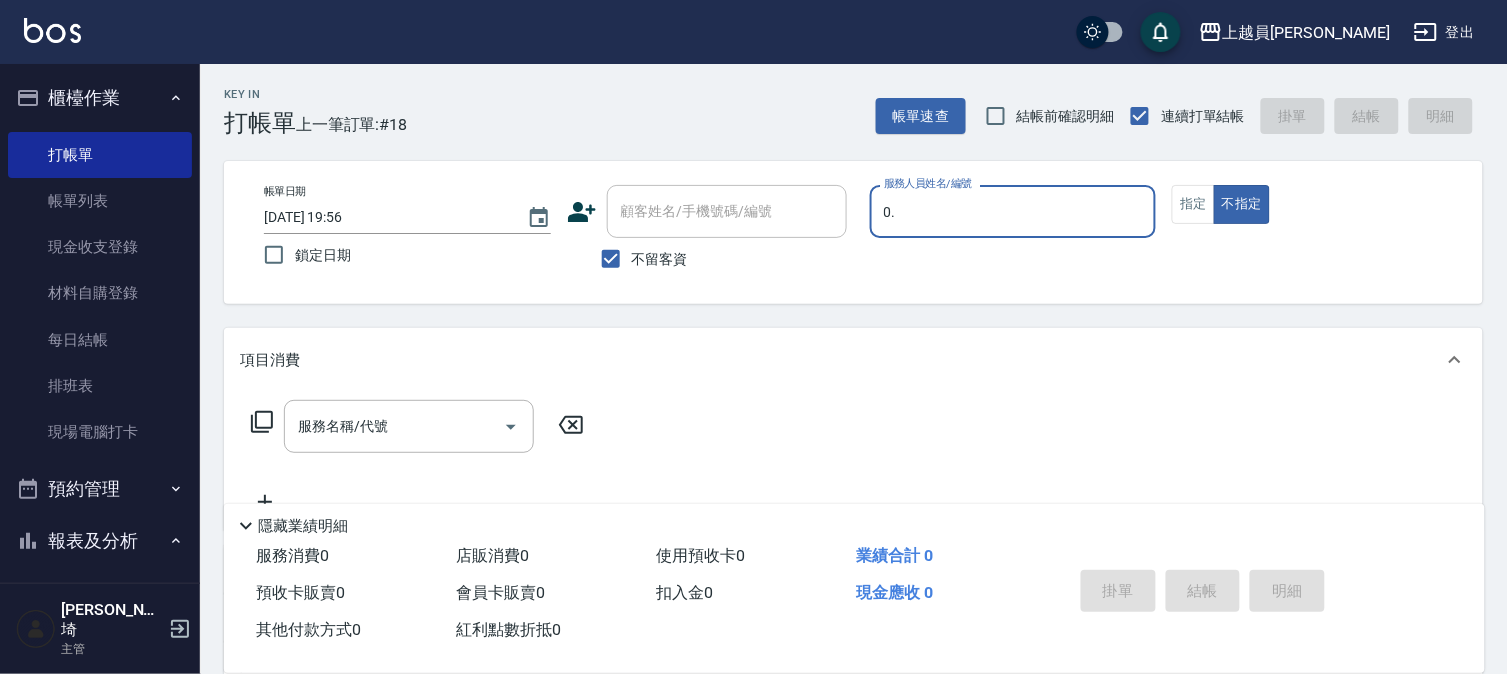 type on "0." 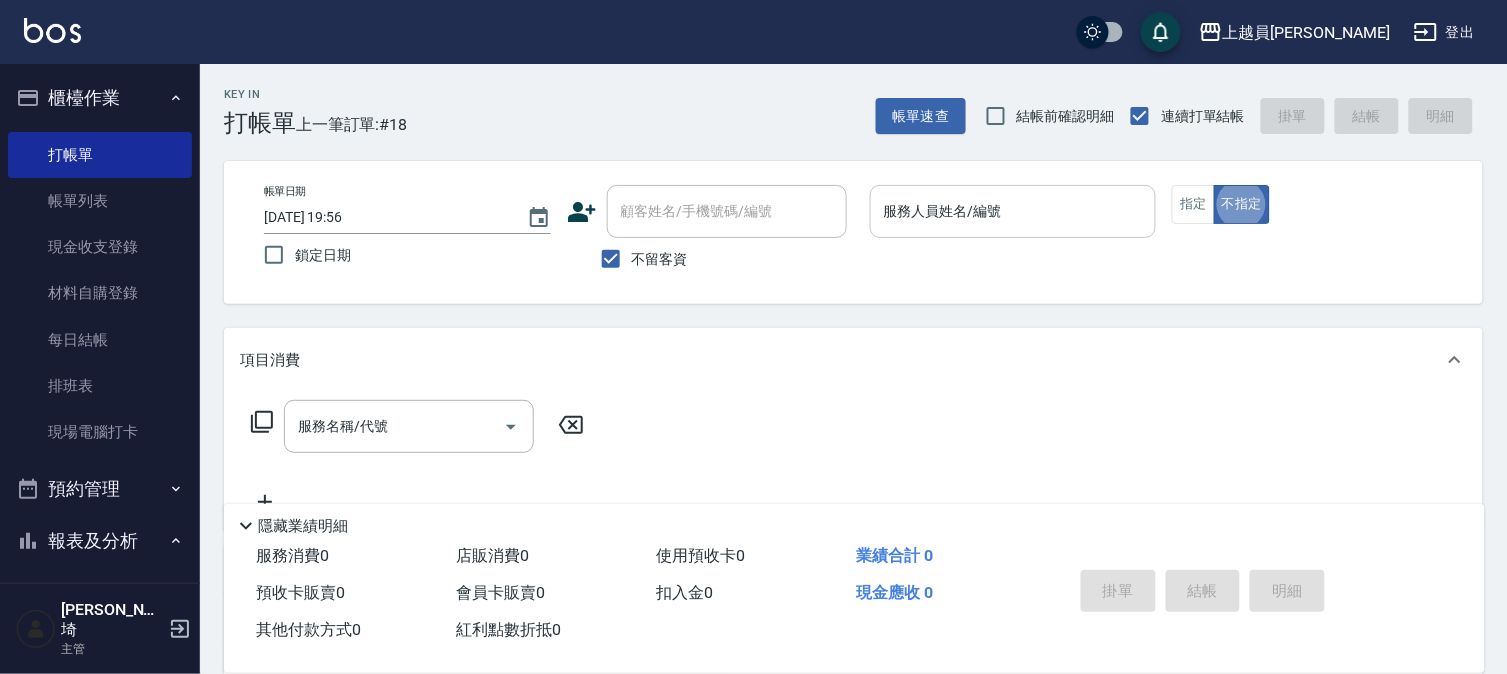 click on "服務人員姓名/編號 服務人員姓名/編號" at bounding box center (1013, 211) 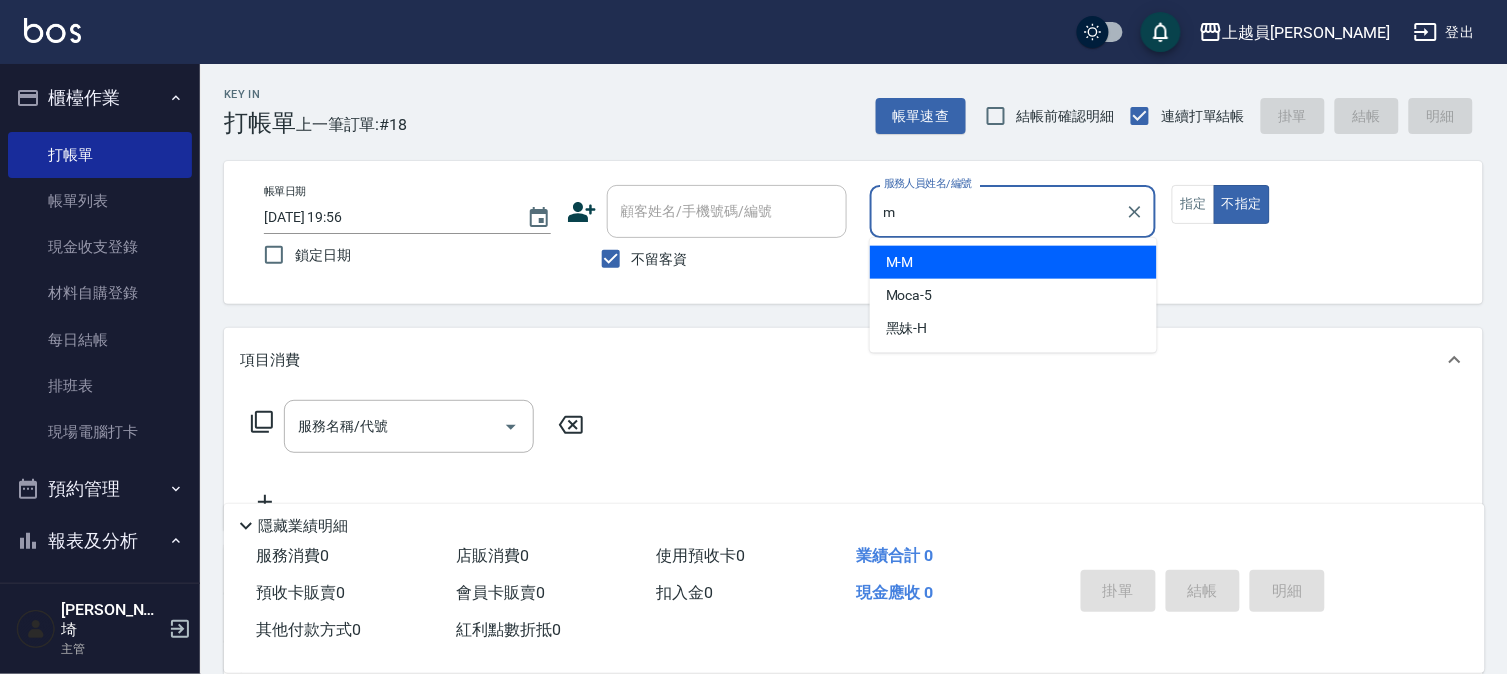 type on "M-M" 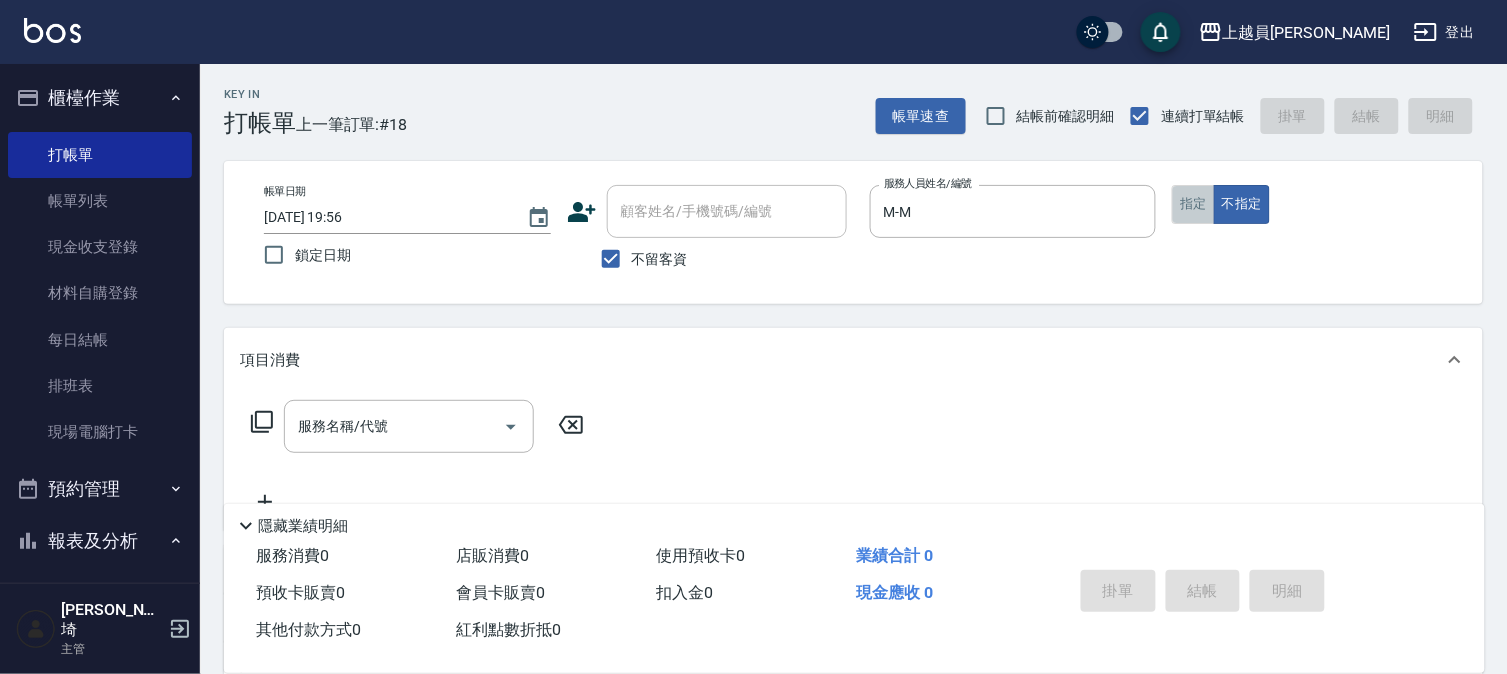 click on "指定" at bounding box center [1193, 204] 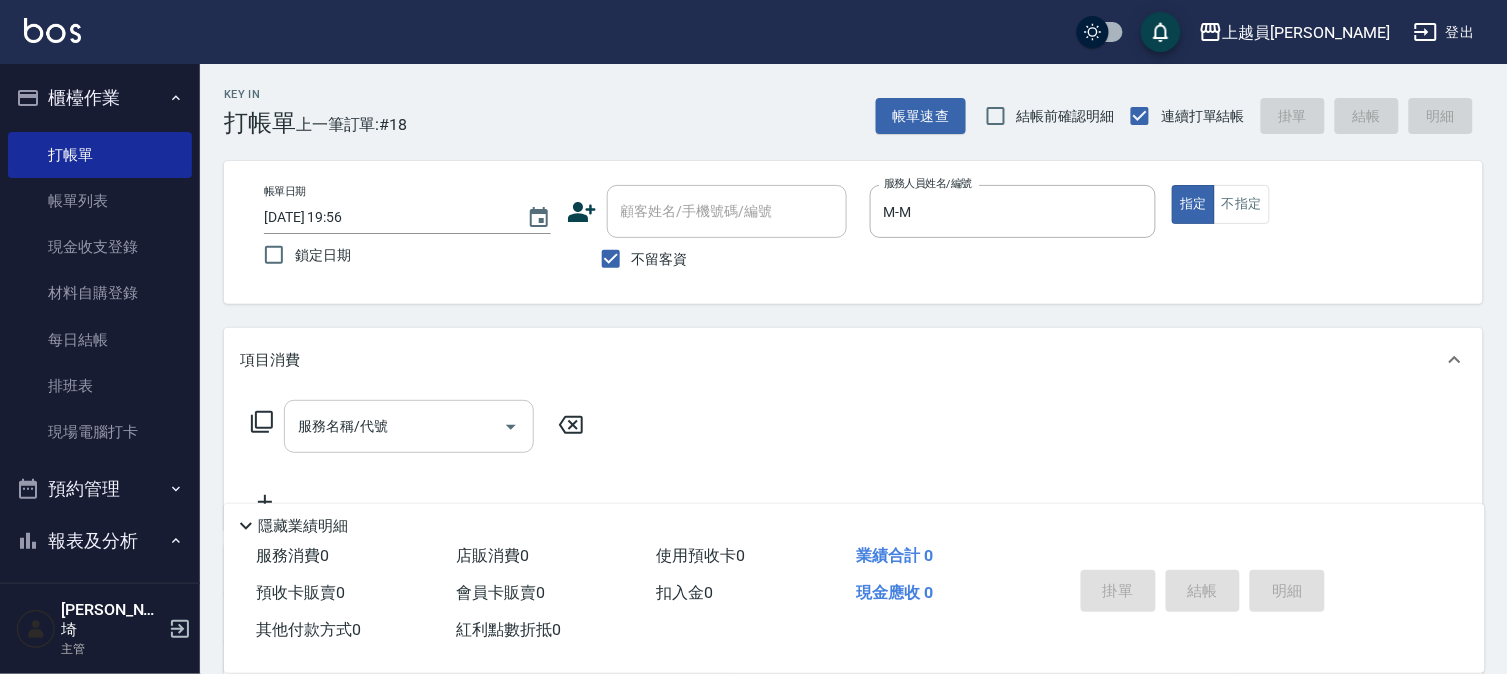 click on "服務名稱/代號" at bounding box center (394, 426) 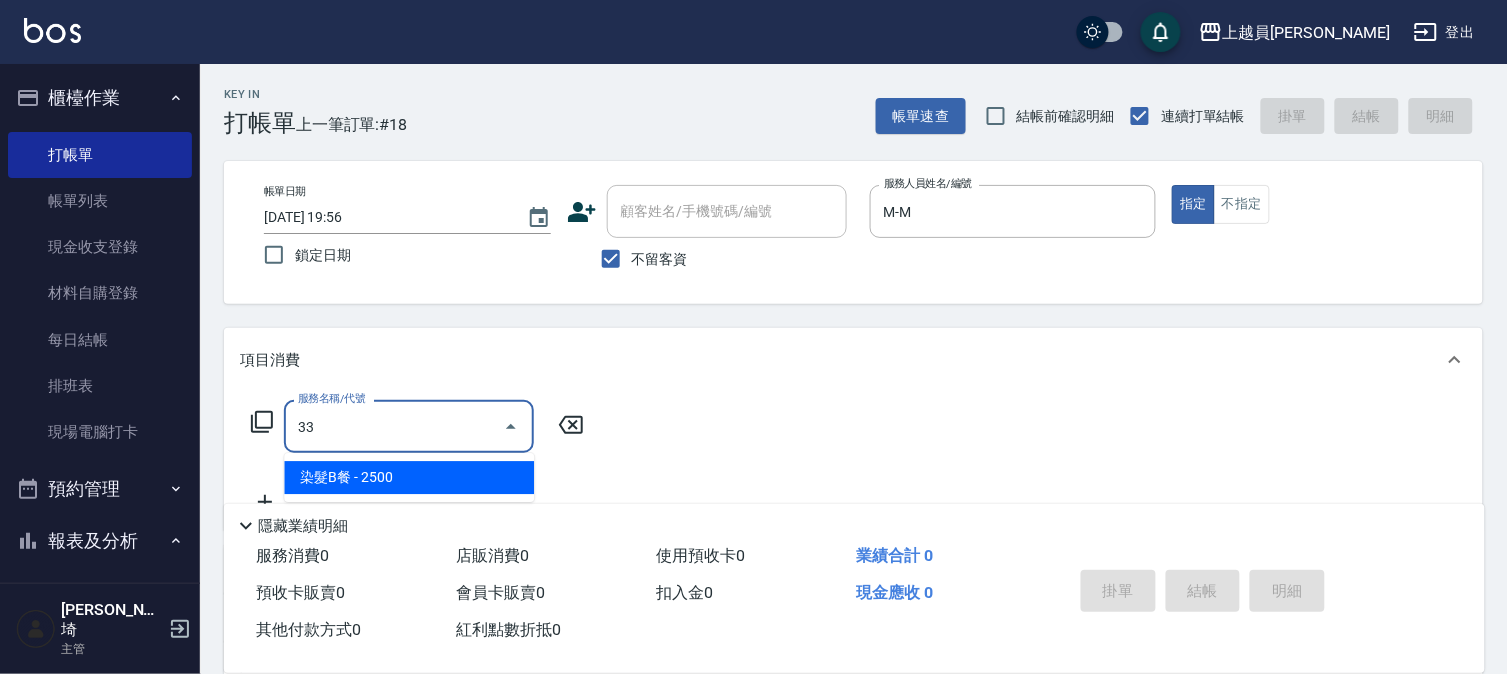 type on "染髮B餐(33)" 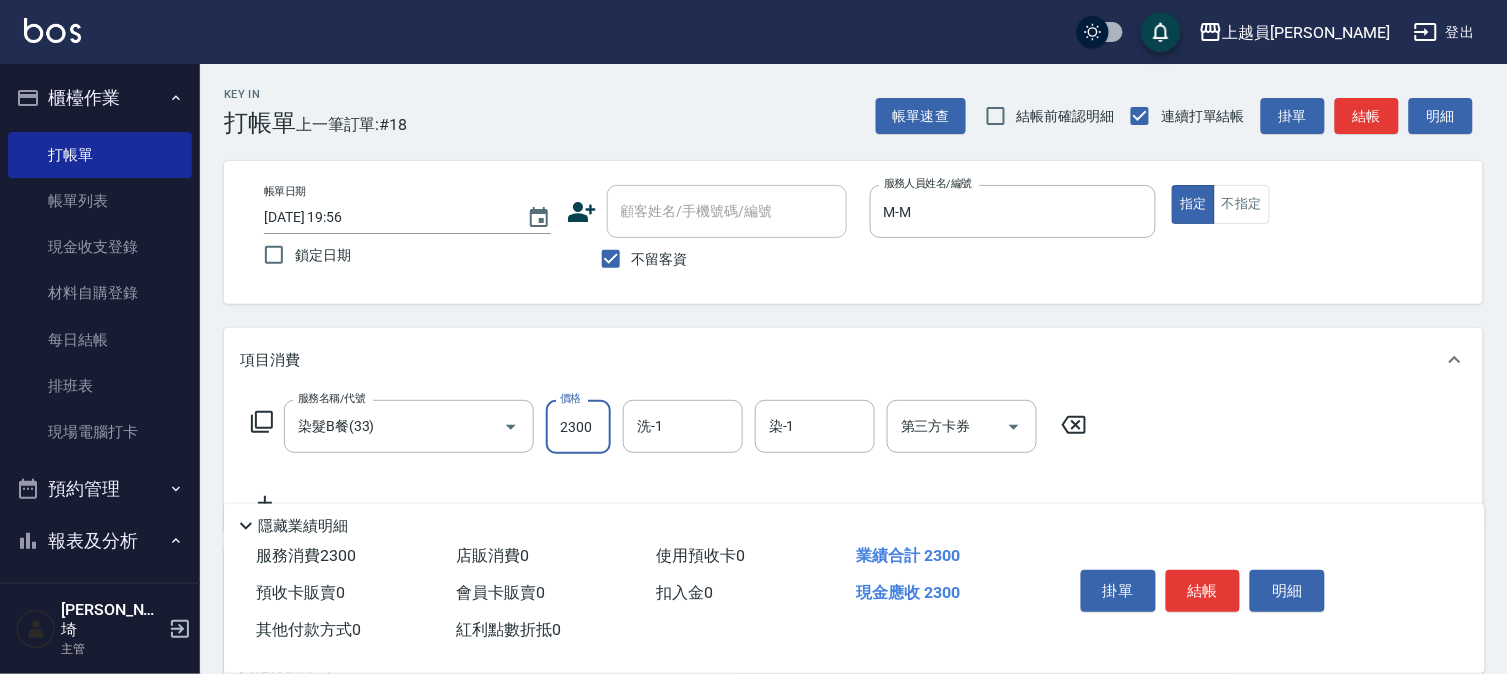 type on "2300" 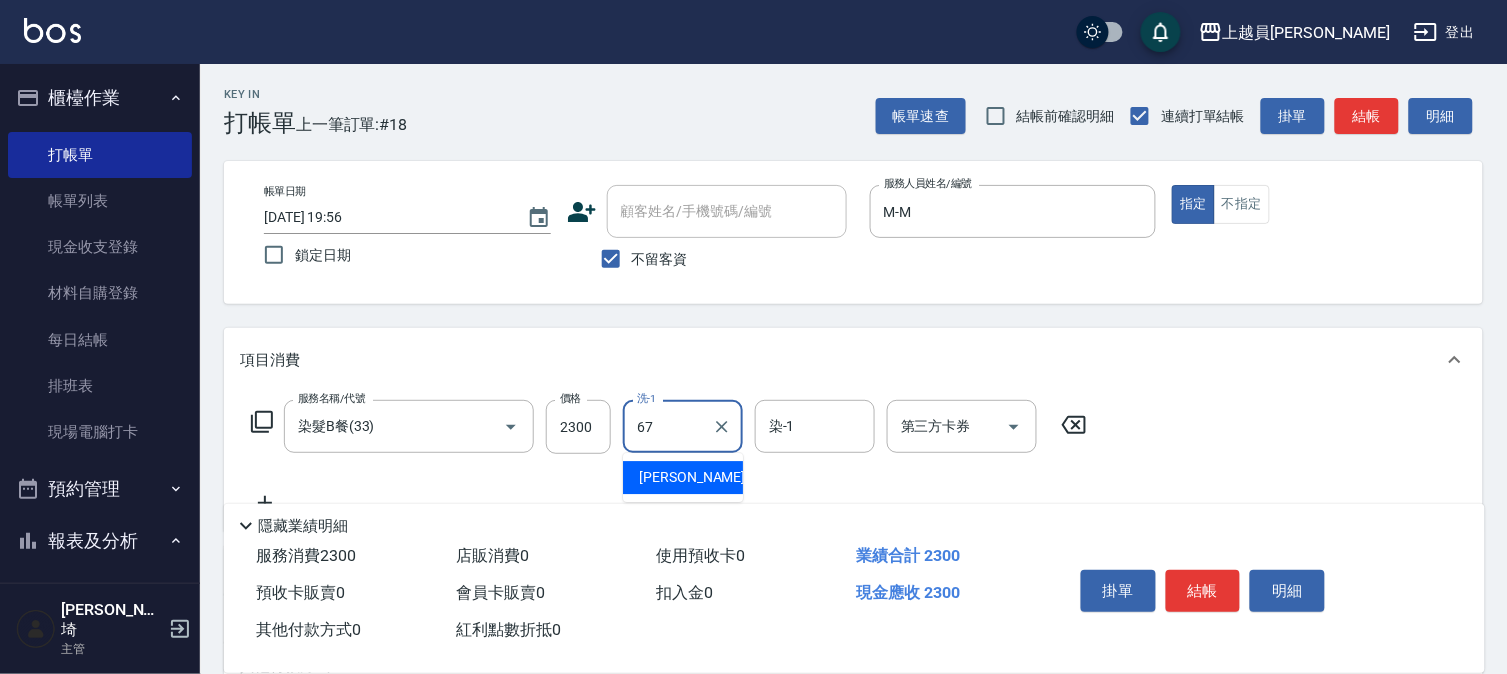 type on "[PERSON_NAME]-67" 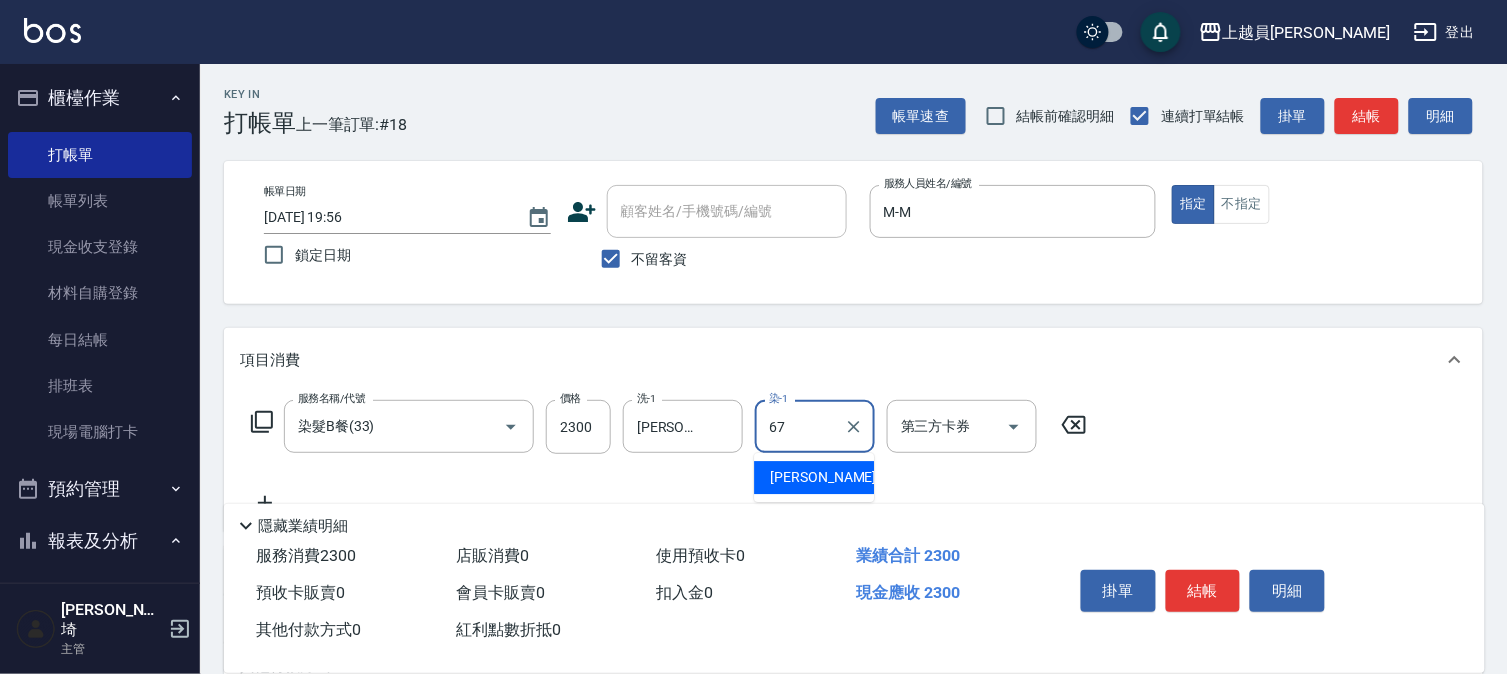 type on "[PERSON_NAME]-67" 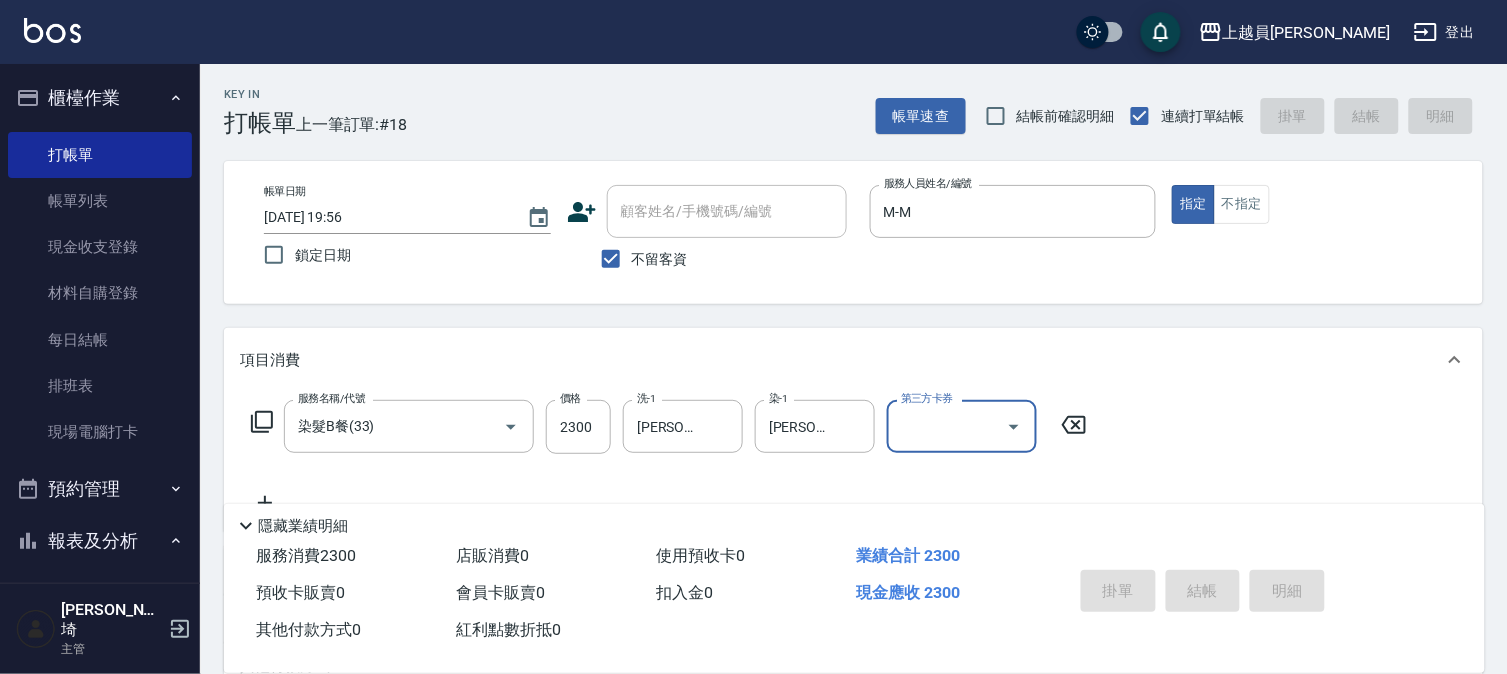 type on "[DATE] 20:07" 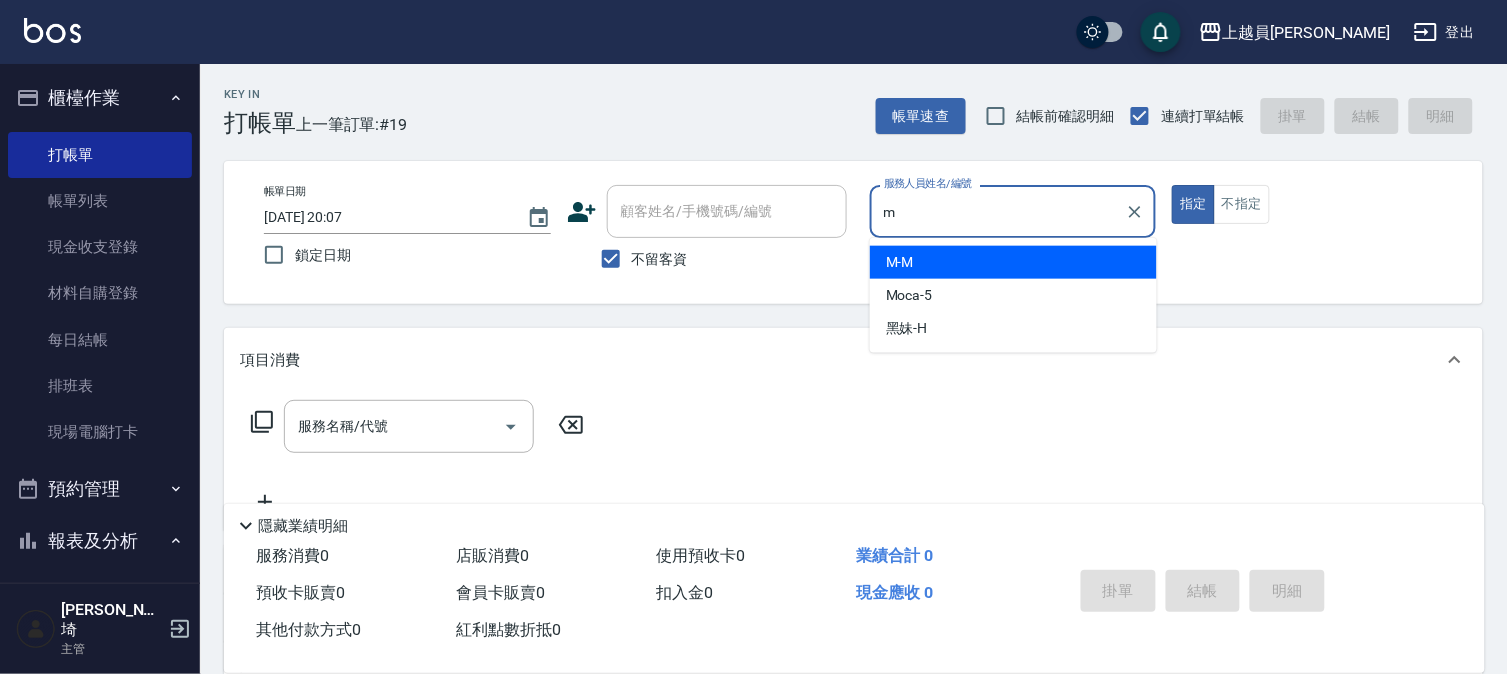 type on "M-M" 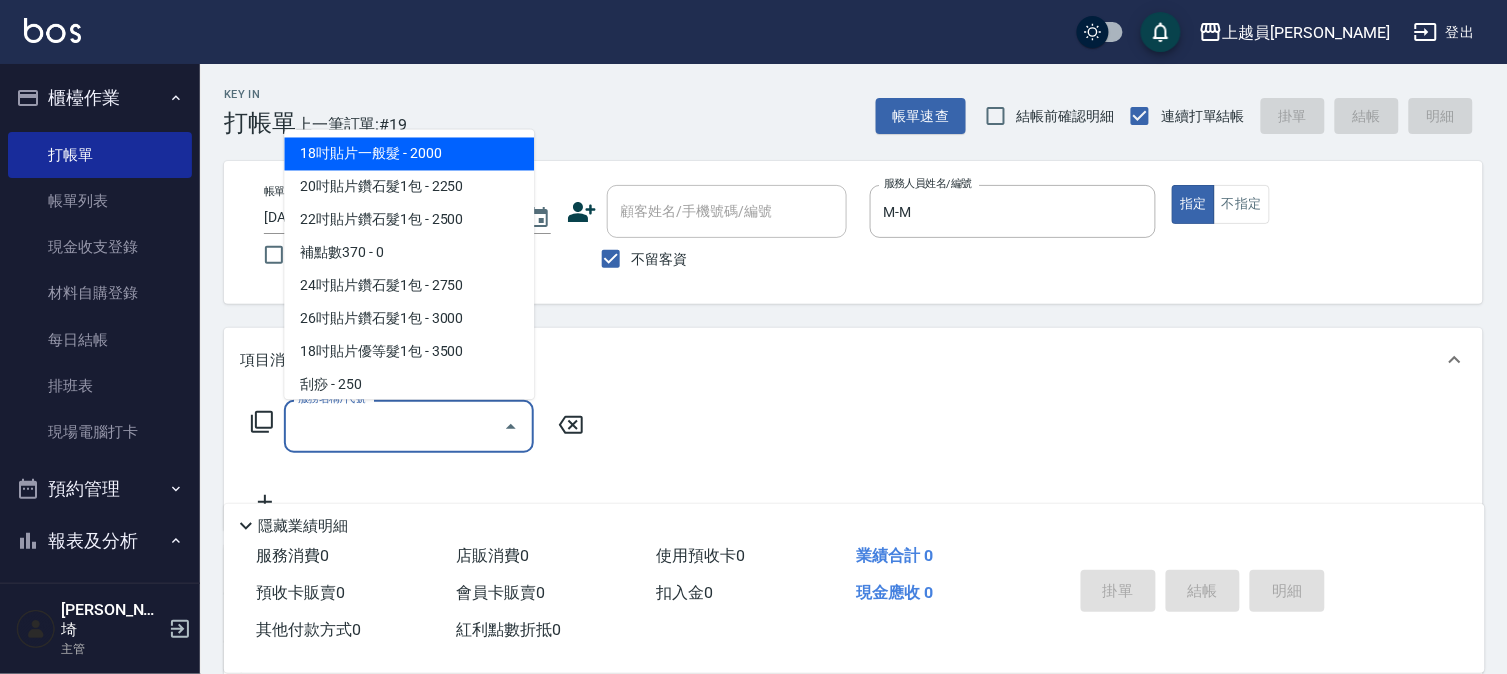 click on "服務名稱/代號" at bounding box center (394, 426) 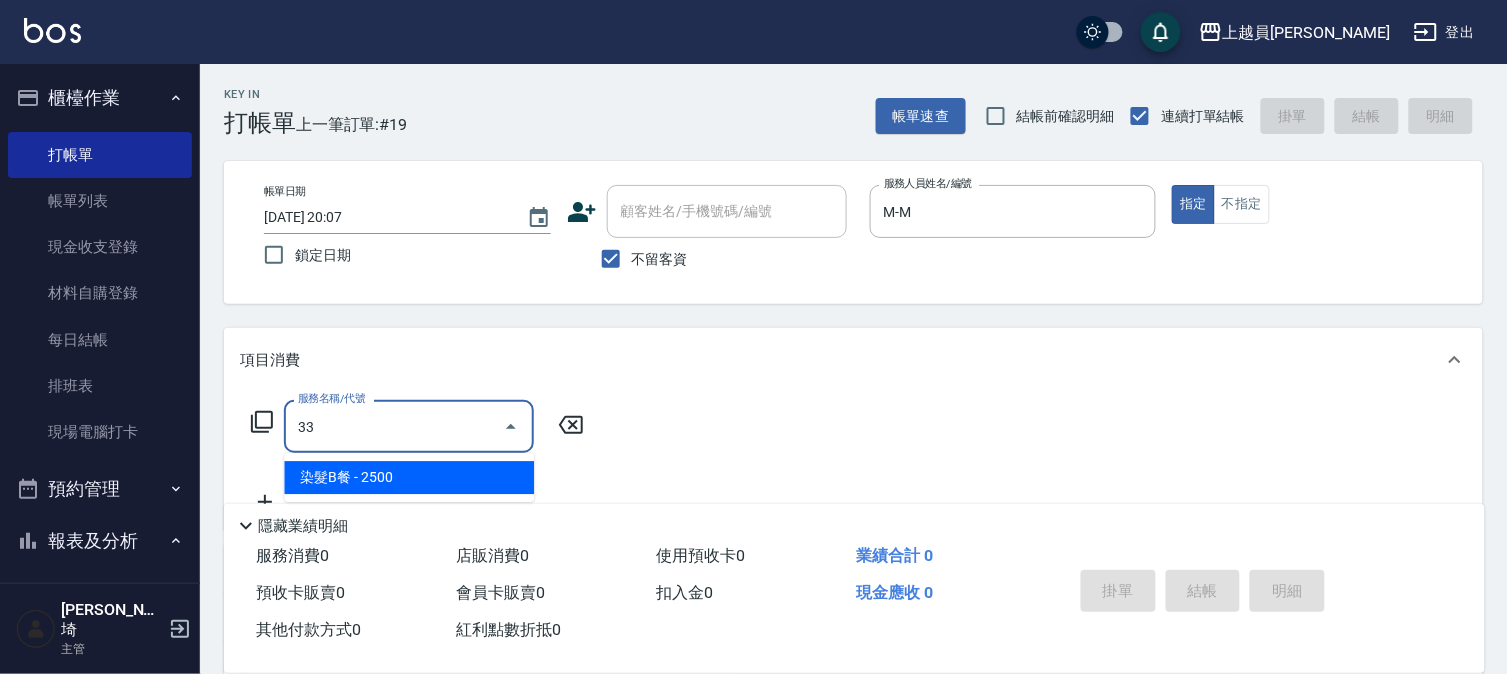 type on "染髮B餐(33)" 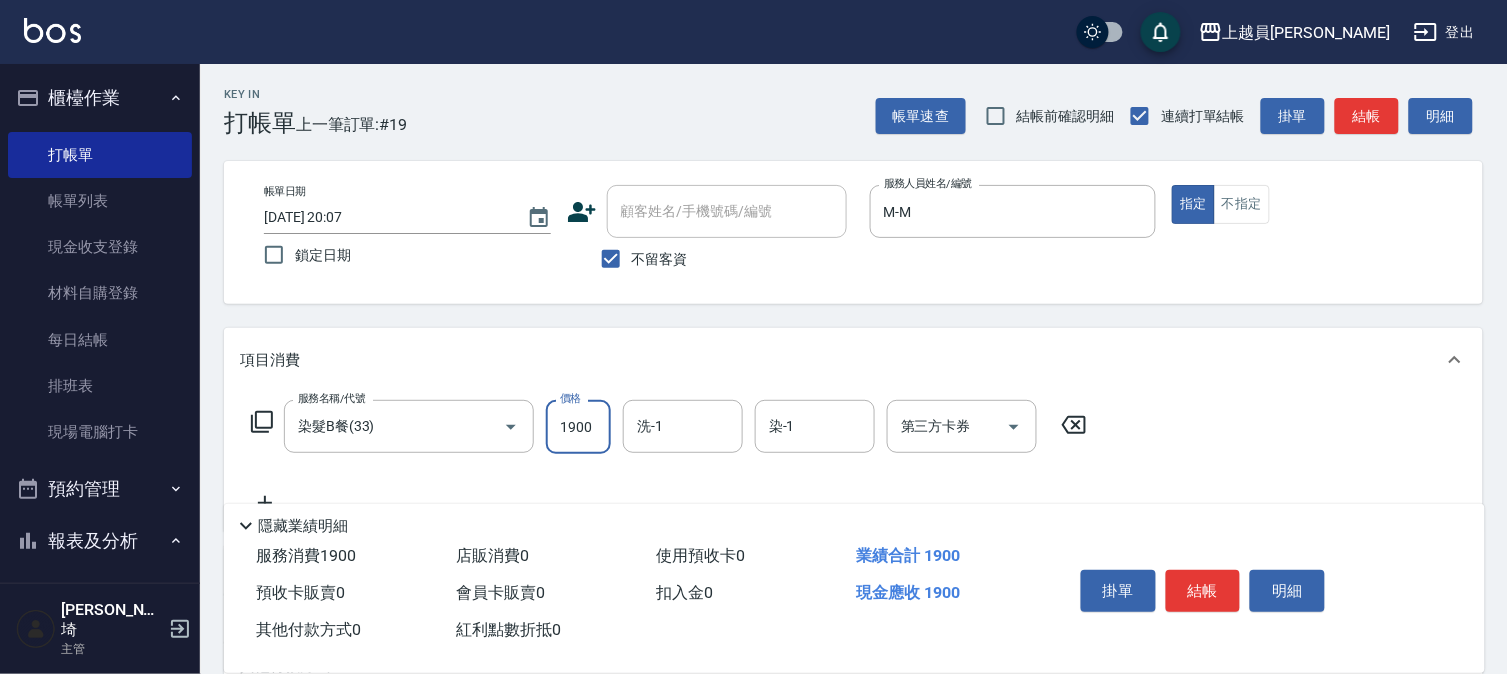 type on "1900" 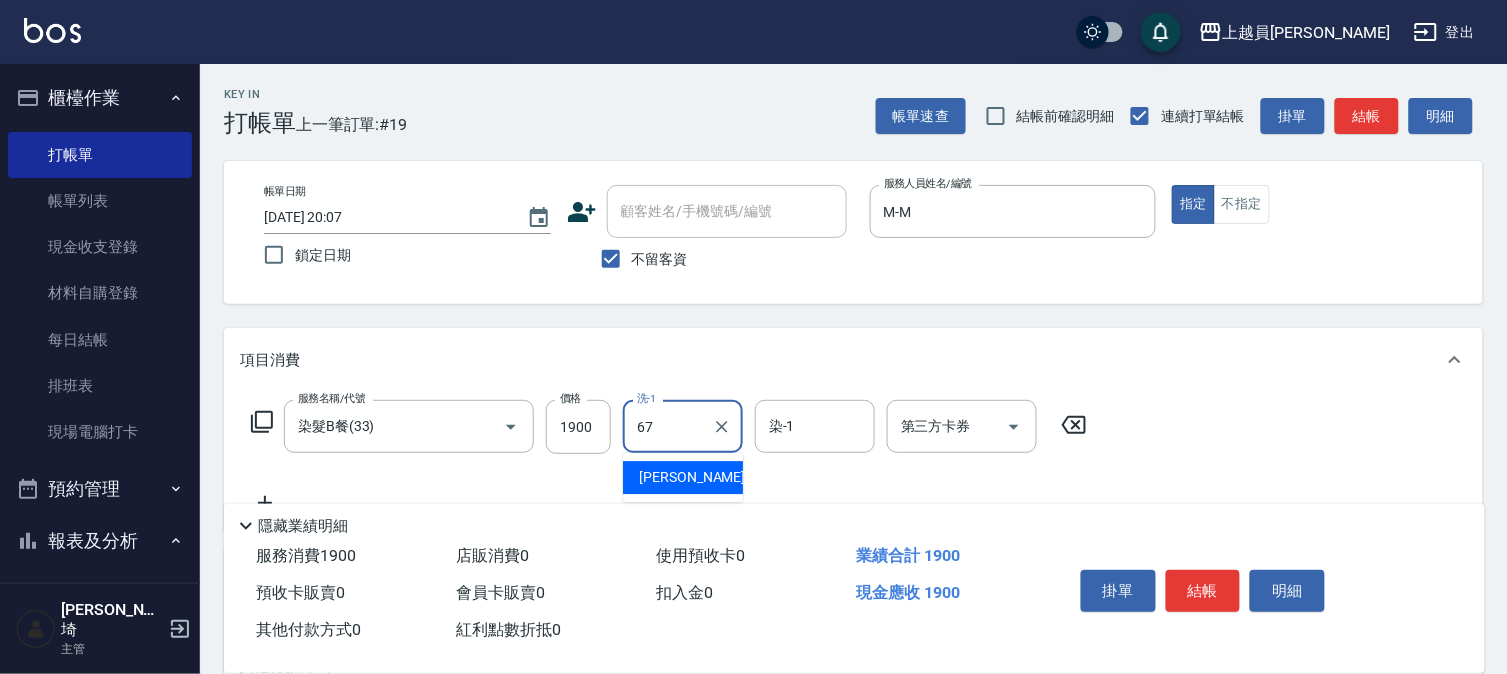 type on "[PERSON_NAME]-67" 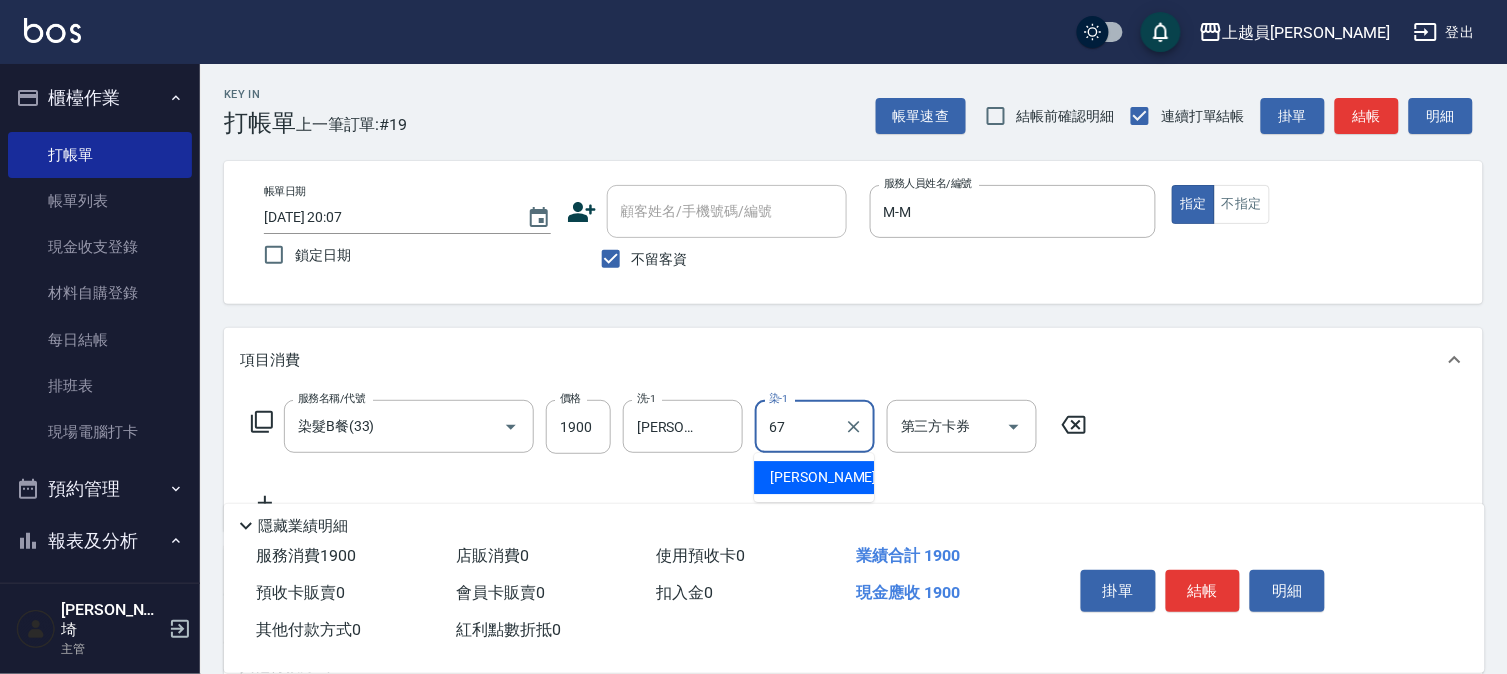 type on "[PERSON_NAME]-67" 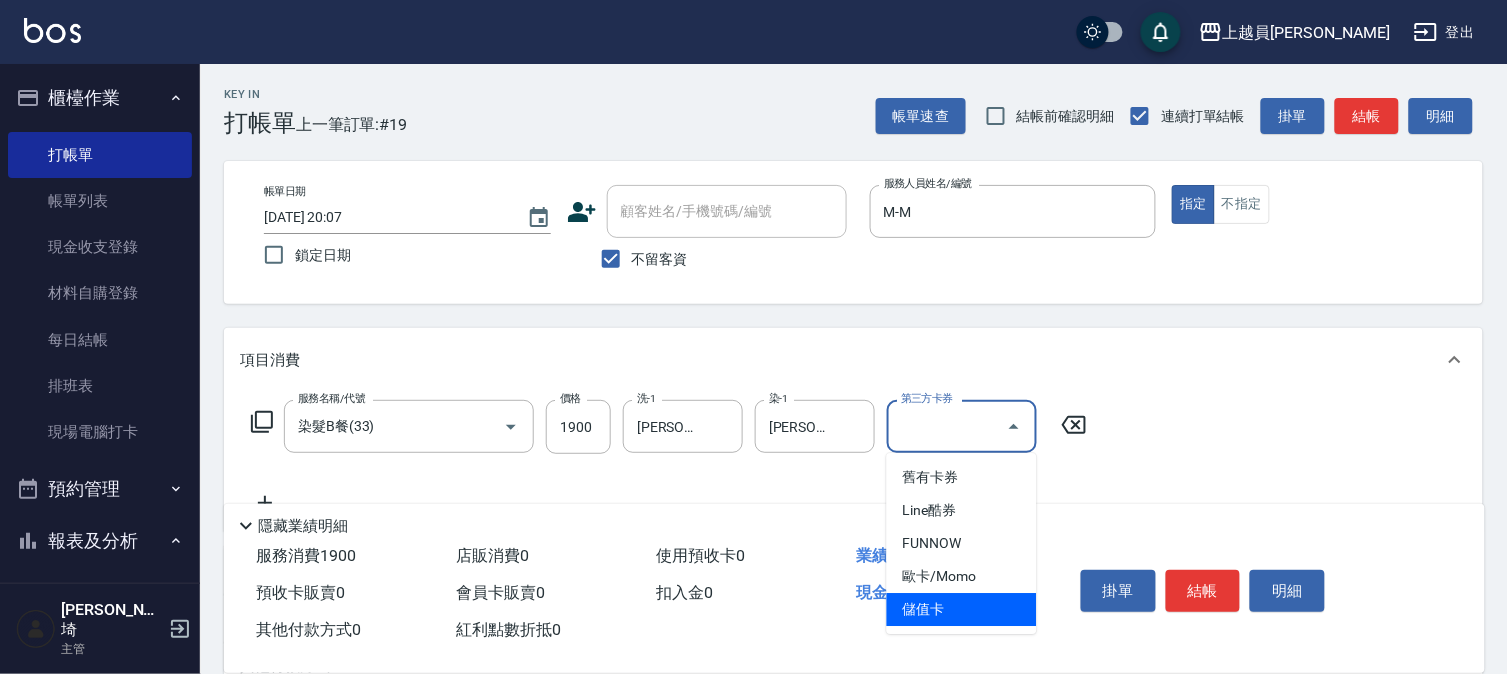 type on "儲值卡" 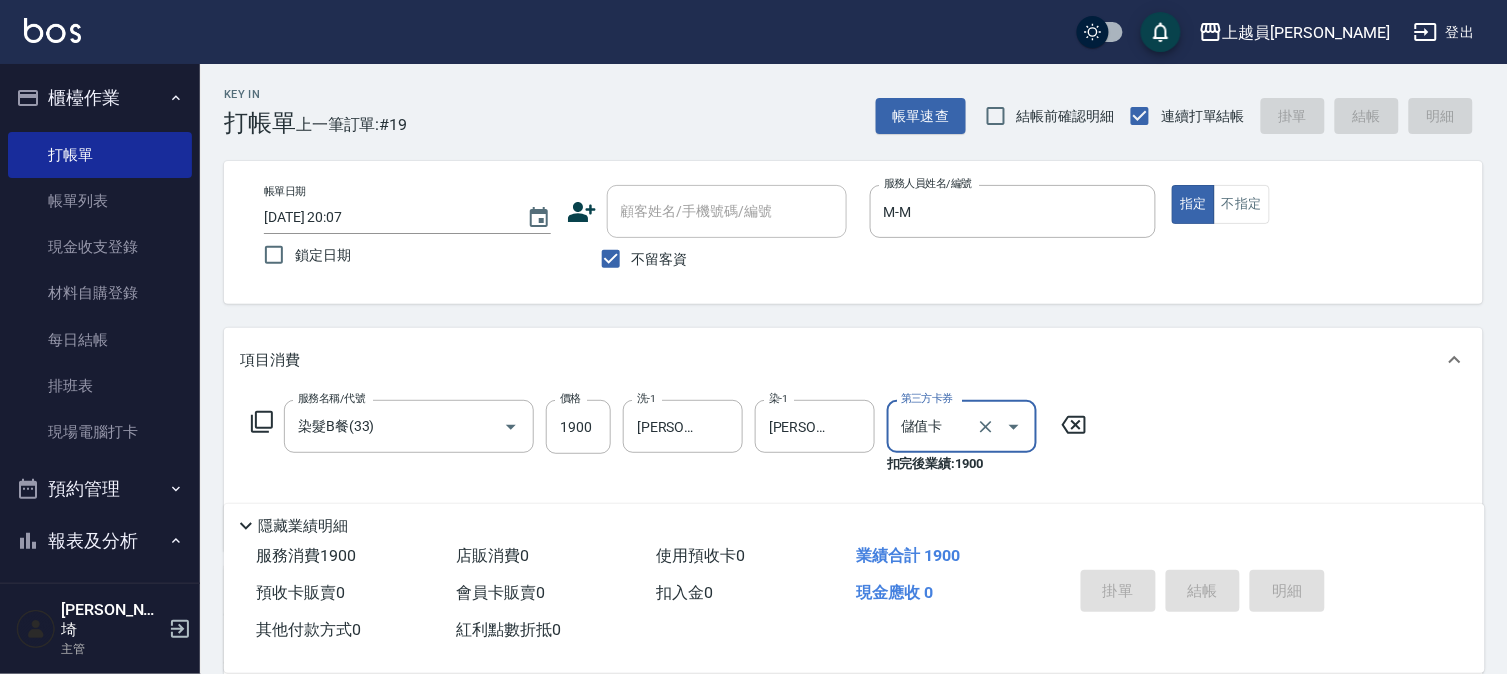 type 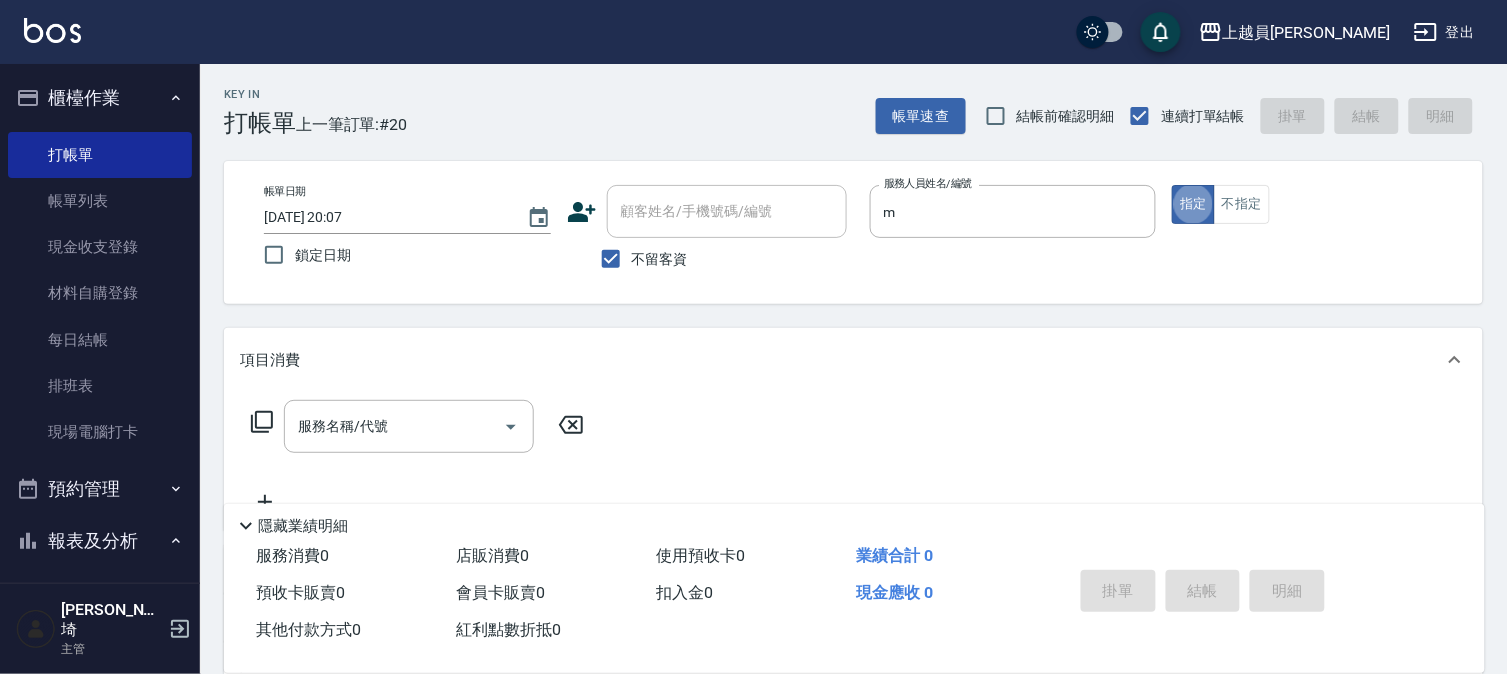 type on "M-M" 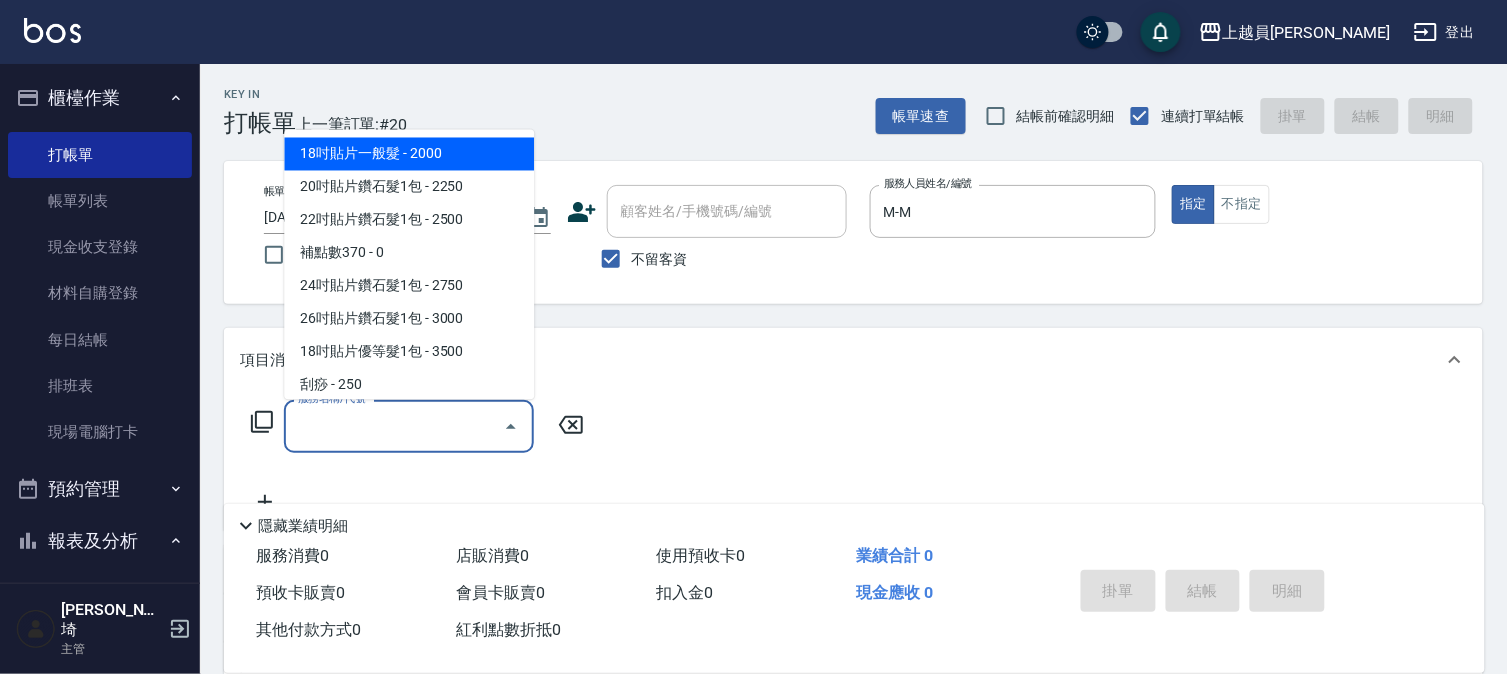 click on "服務名稱/代號" at bounding box center [394, 426] 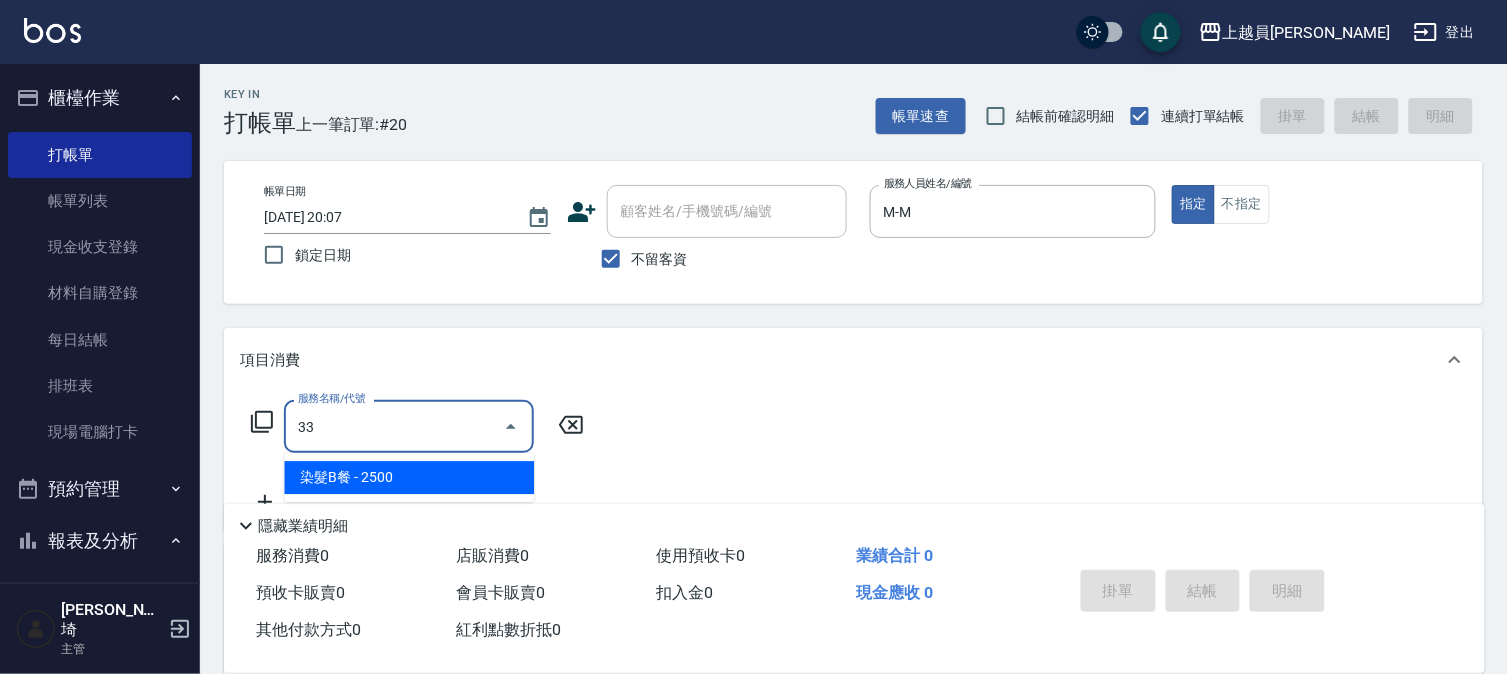 type on "3" 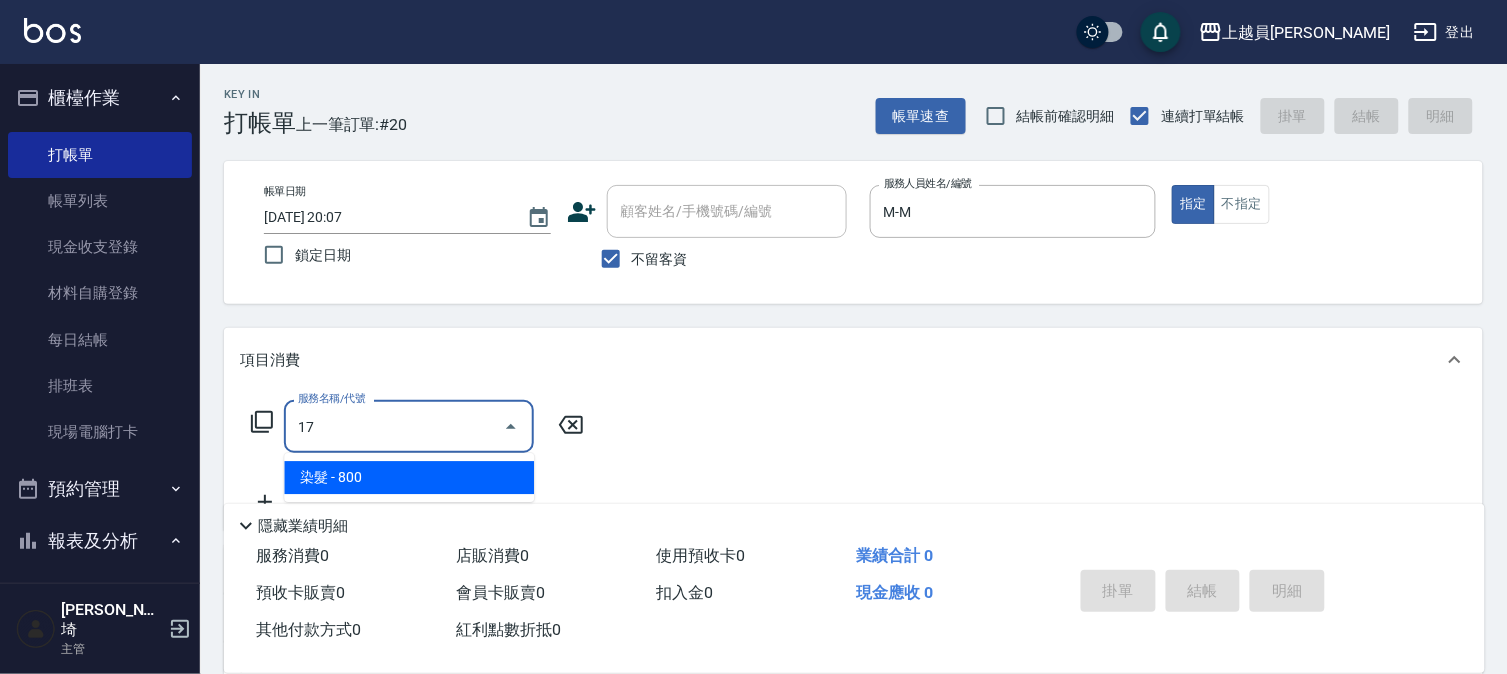 type on "染髮(17)" 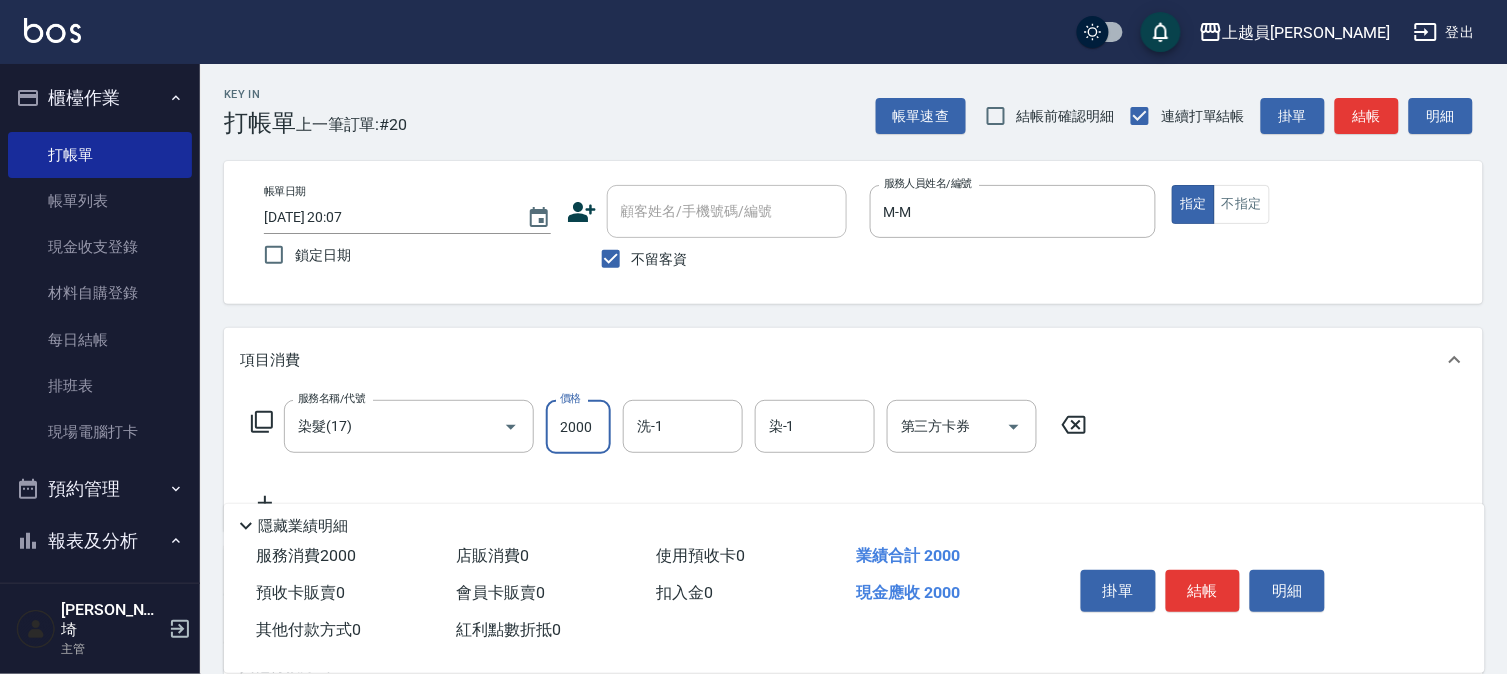 type on "2000" 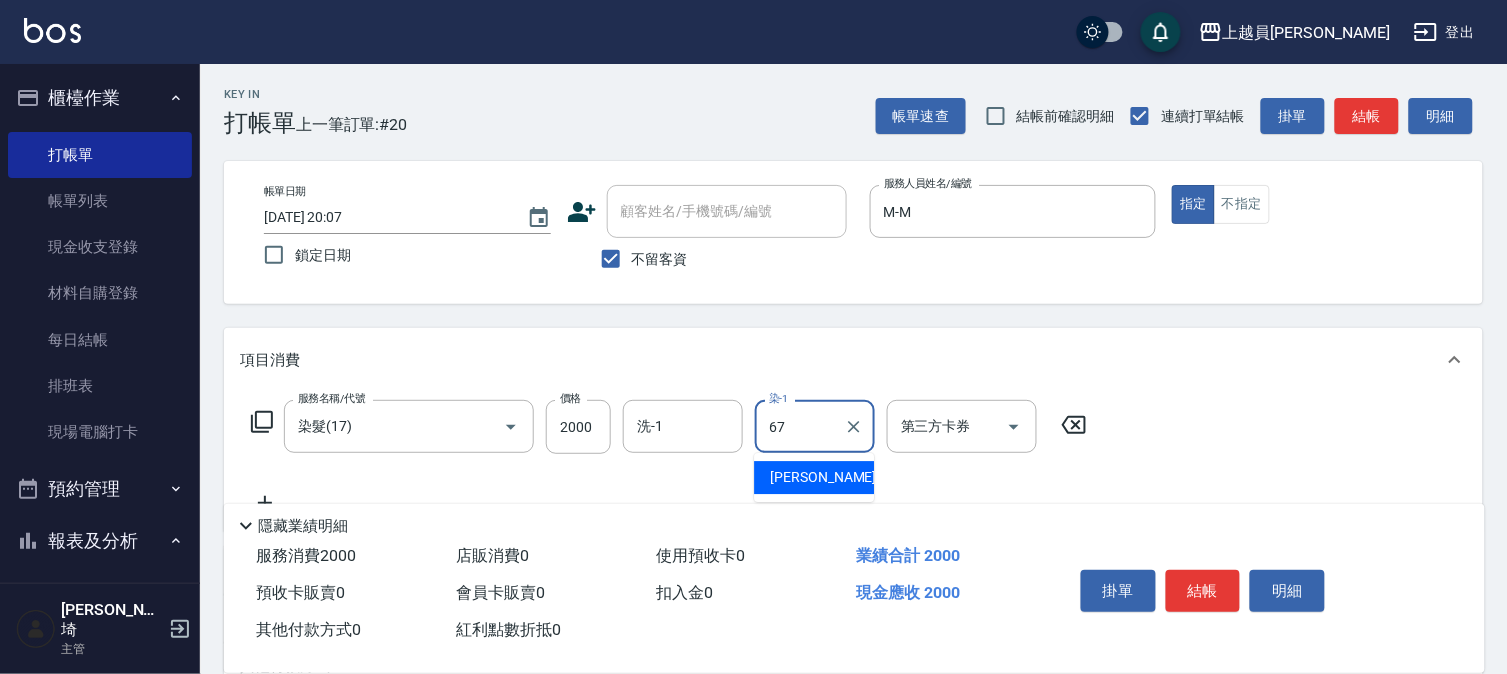 type on "[PERSON_NAME]-67" 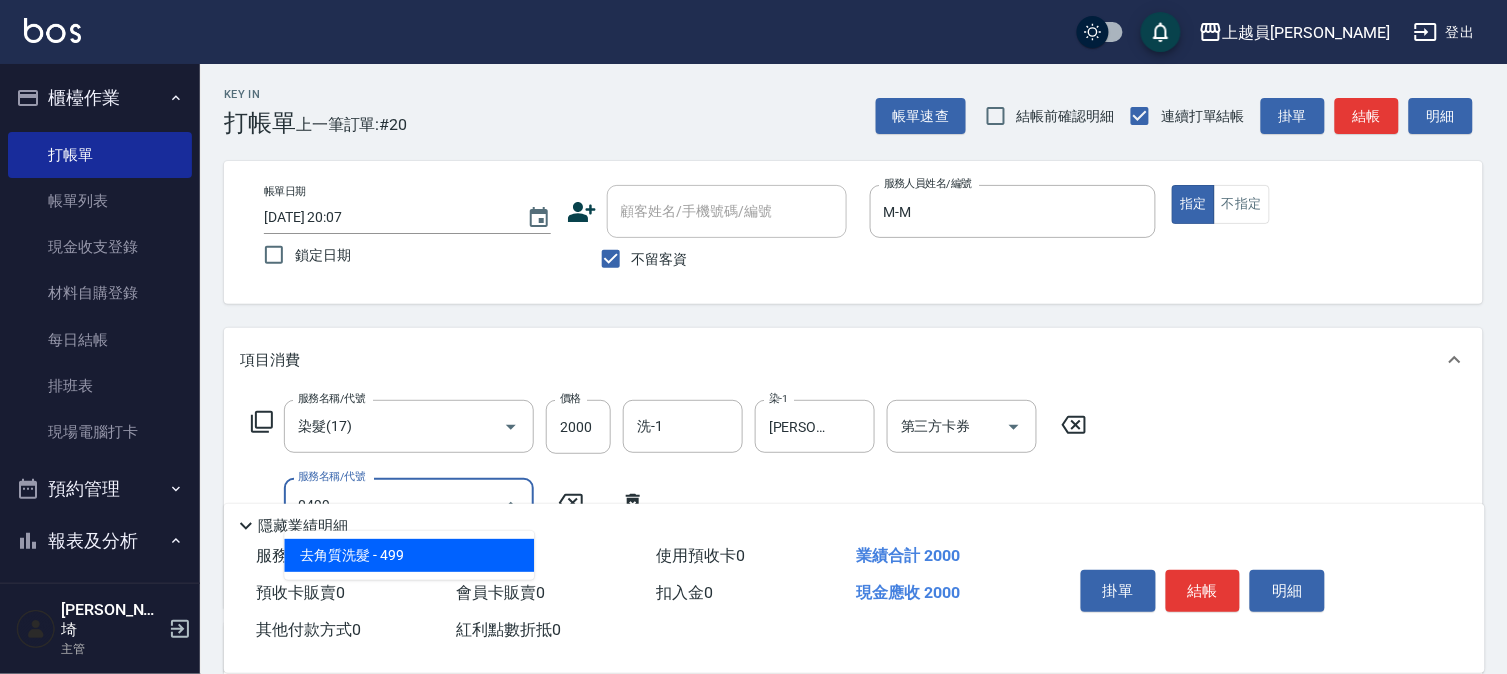 type on "去角質洗髮(0499)" 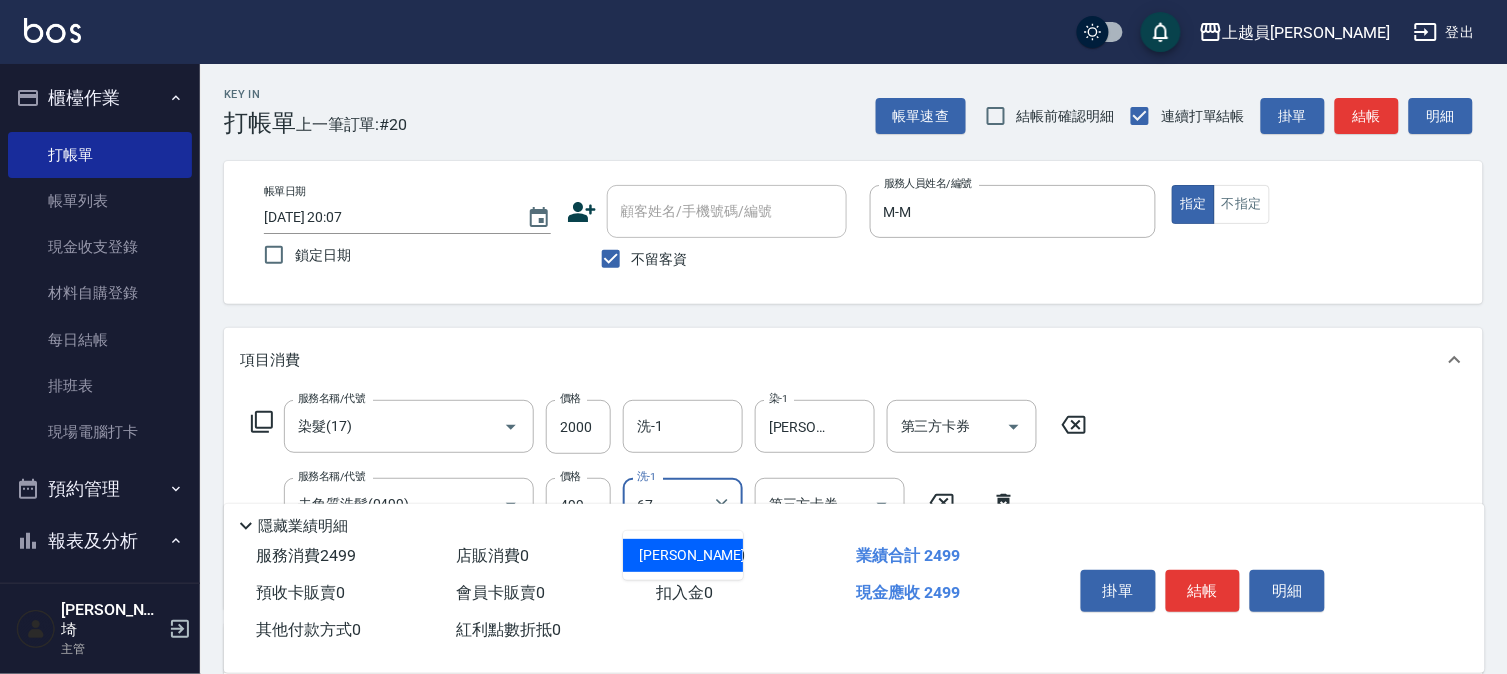 type on "[PERSON_NAME]-67" 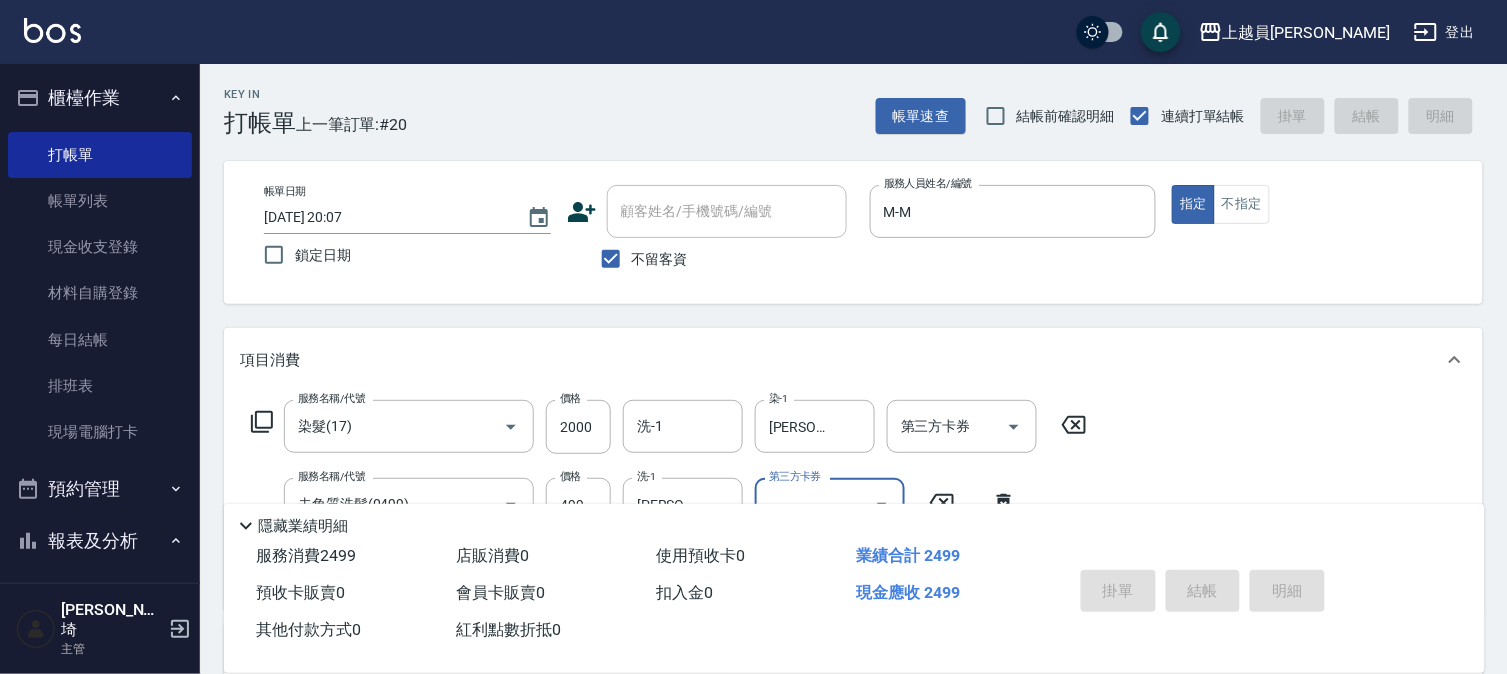 type 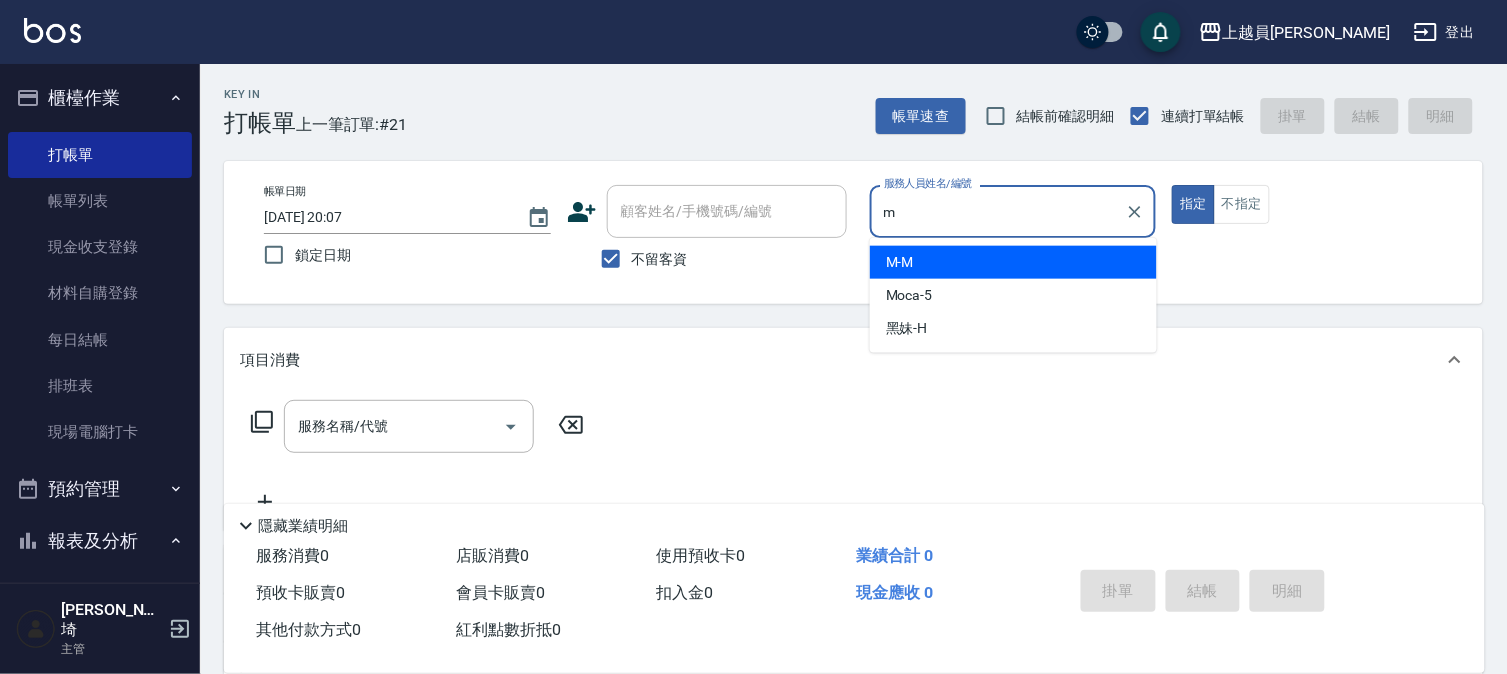 type on "M-M" 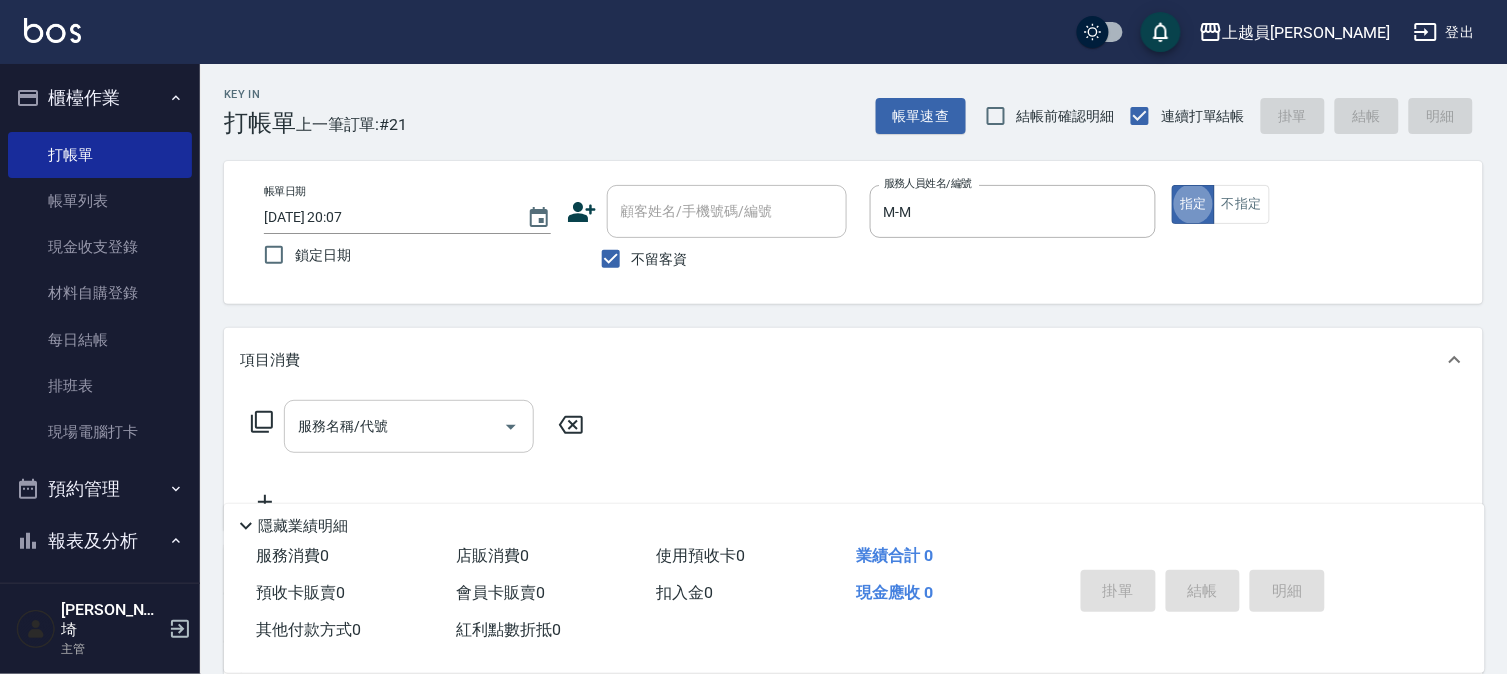 click on "服務名稱/代號" at bounding box center [394, 426] 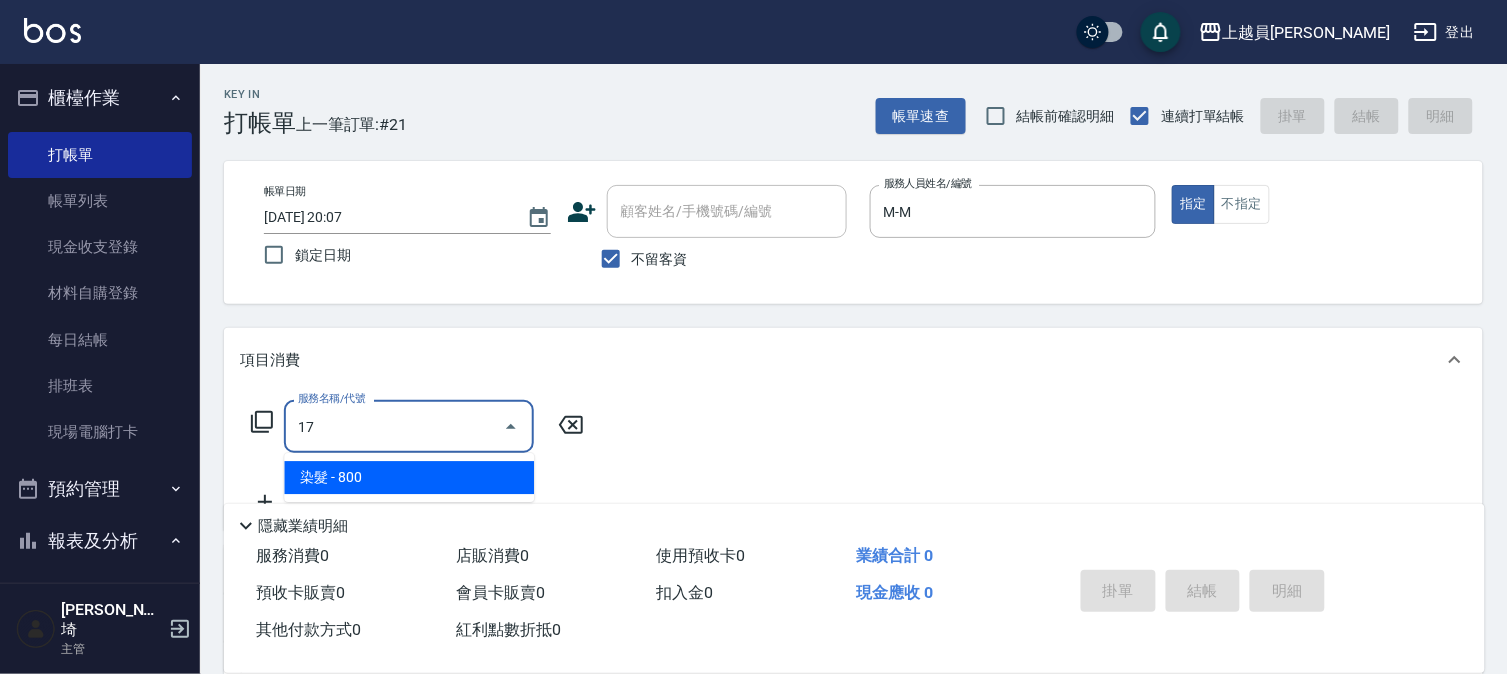 type on "染髮(17)" 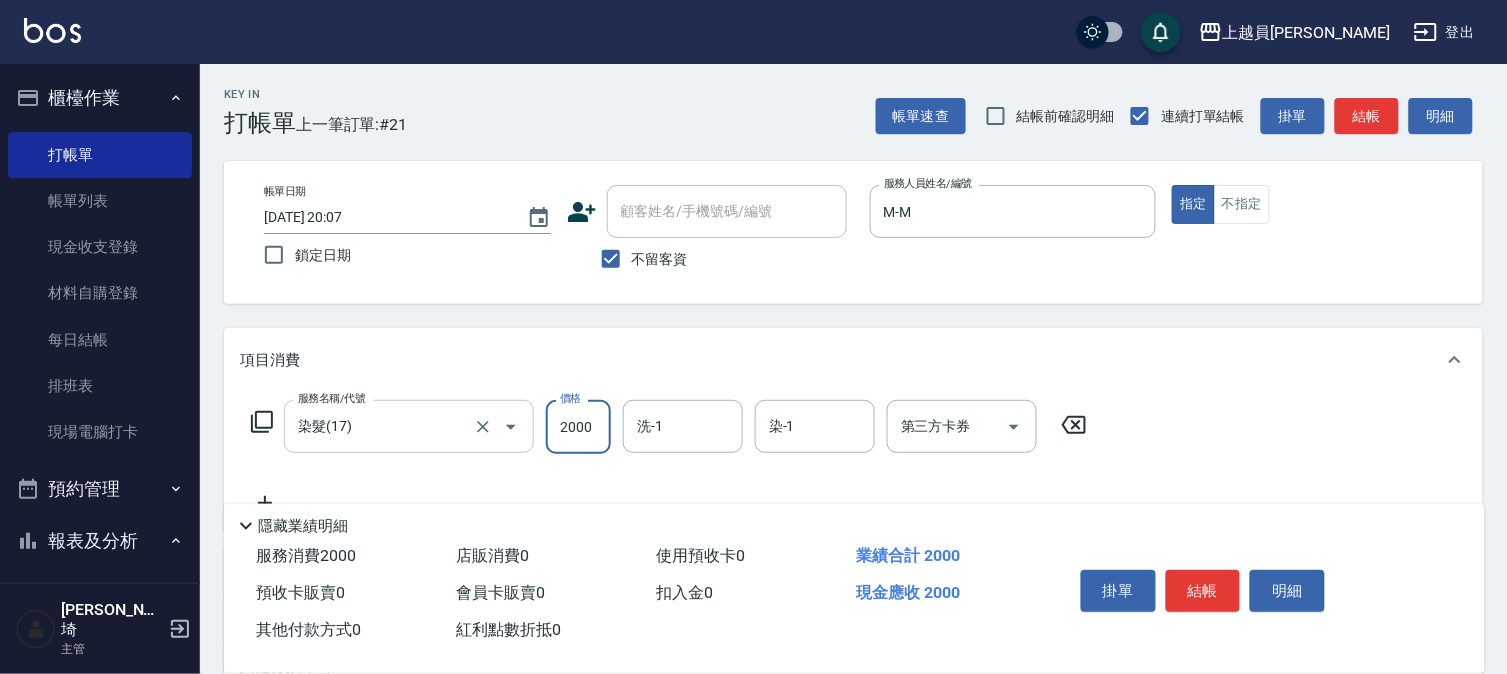 type on "2000" 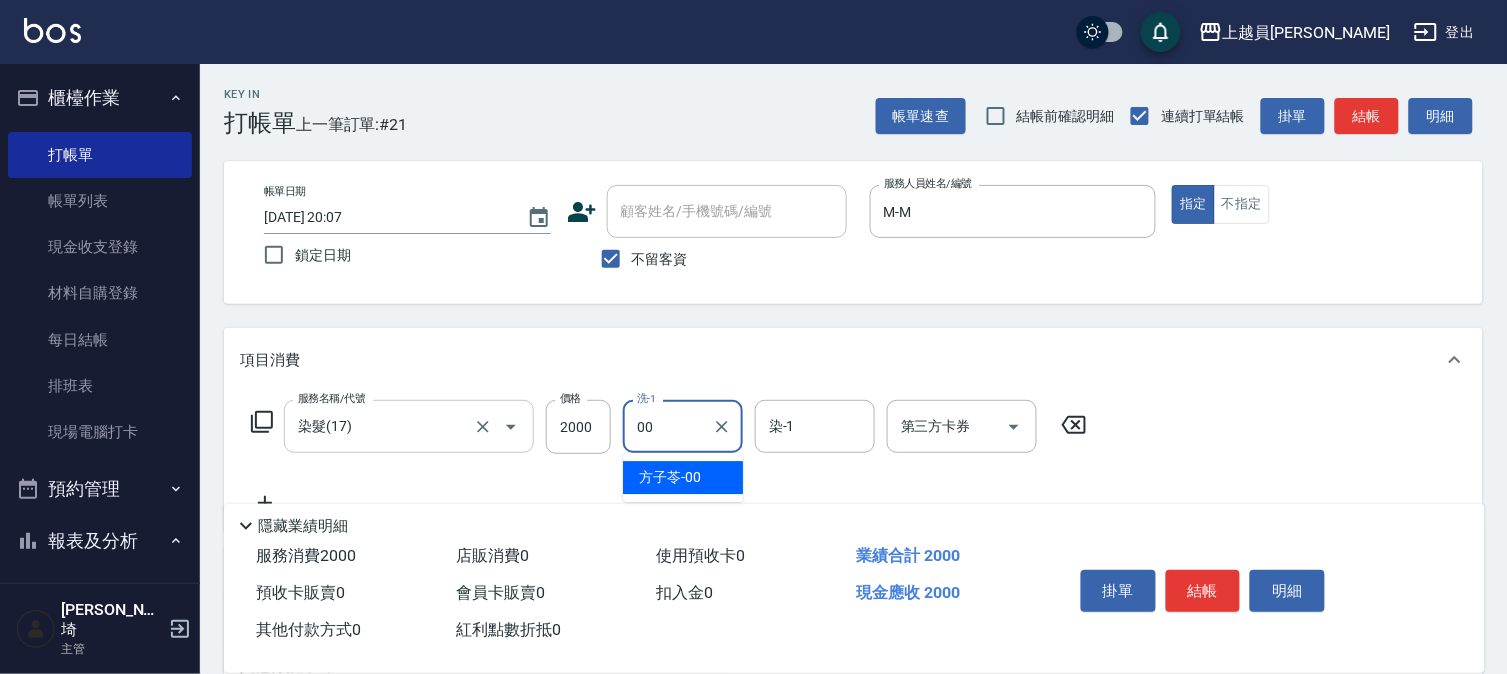 type 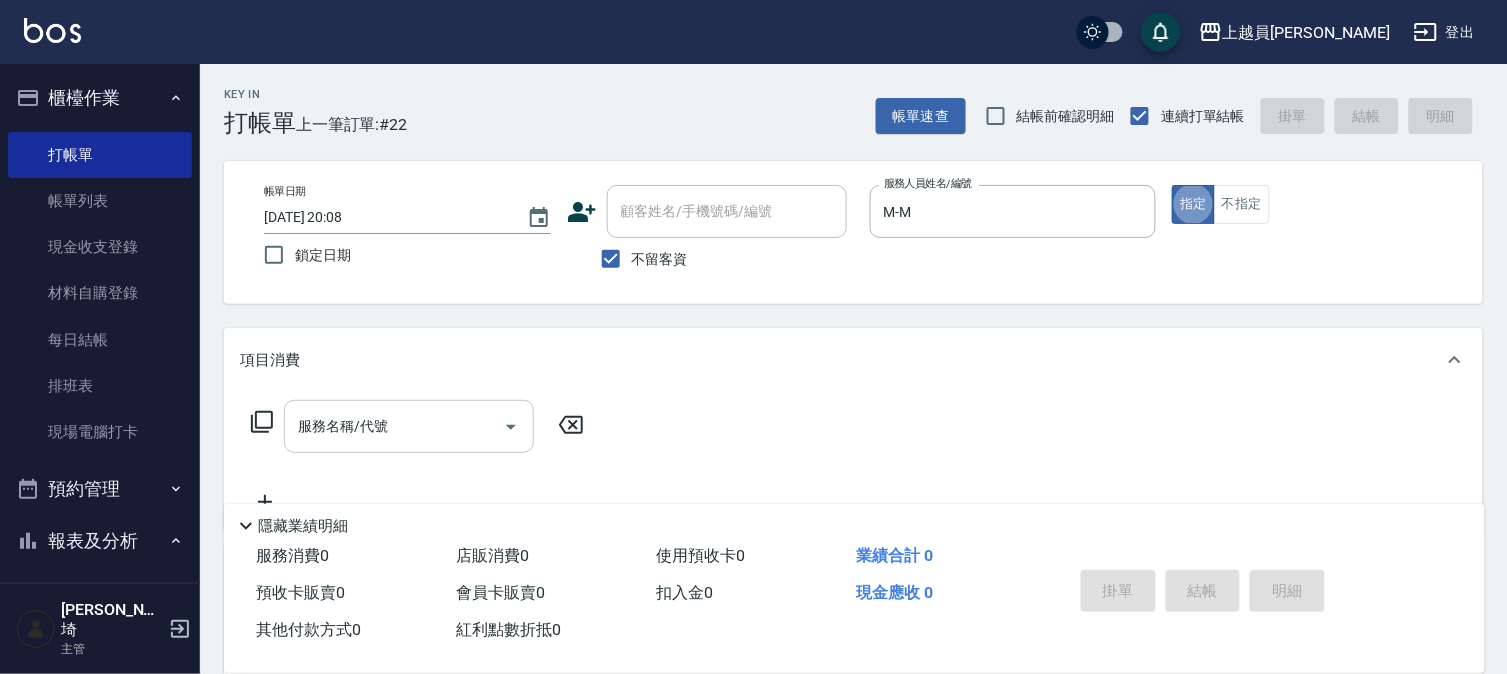click on "服務名稱/代號 服務名稱/代號" at bounding box center [418, 426] 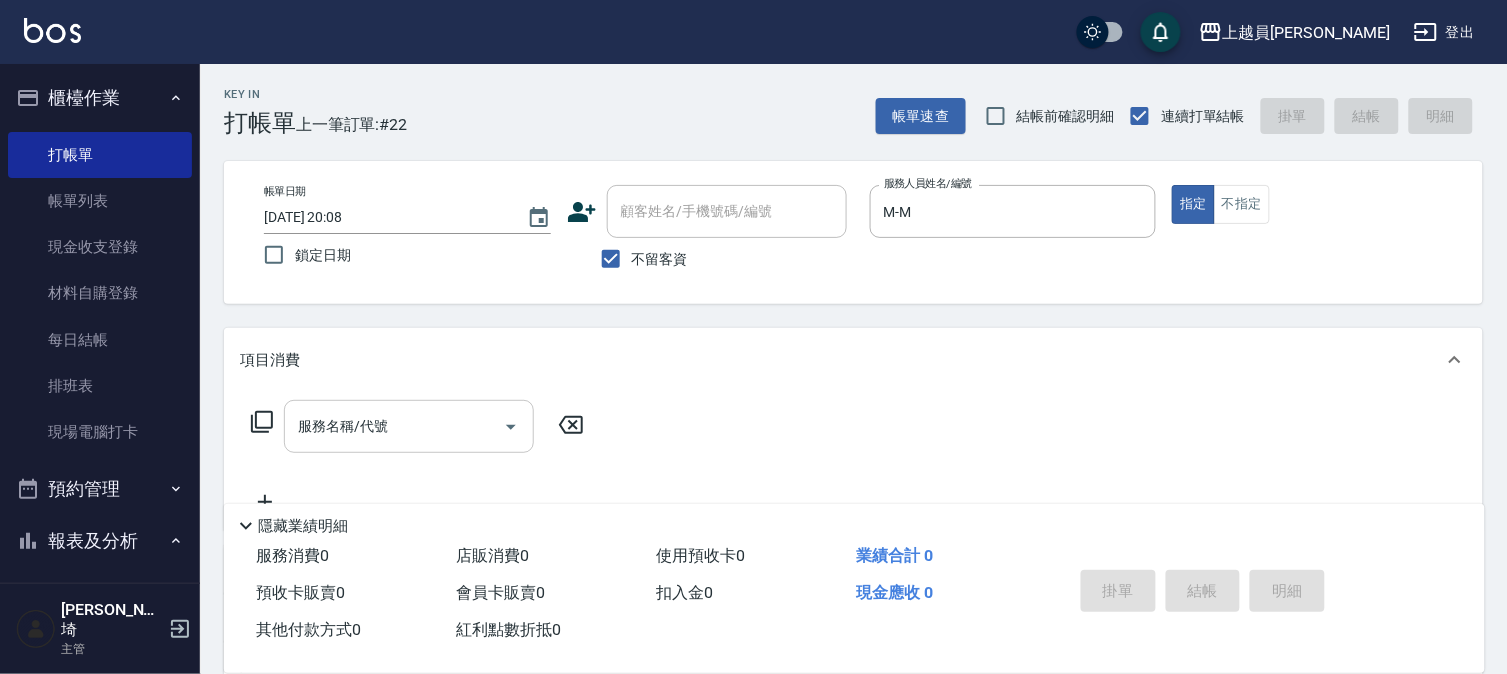click on "服務名稱/代號 服務名稱/代號" at bounding box center (409, 426) 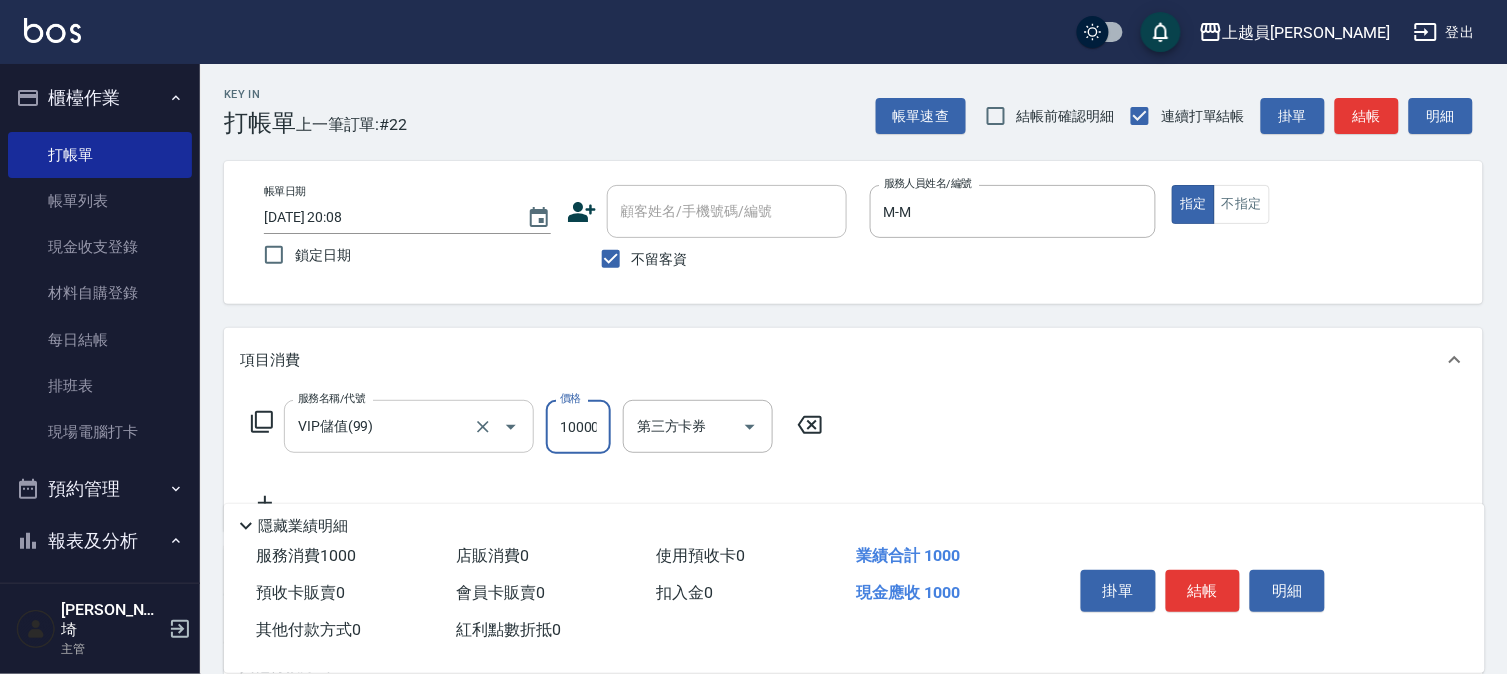 scroll, scrollTop: 0, scrollLeft: 2, axis: horizontal 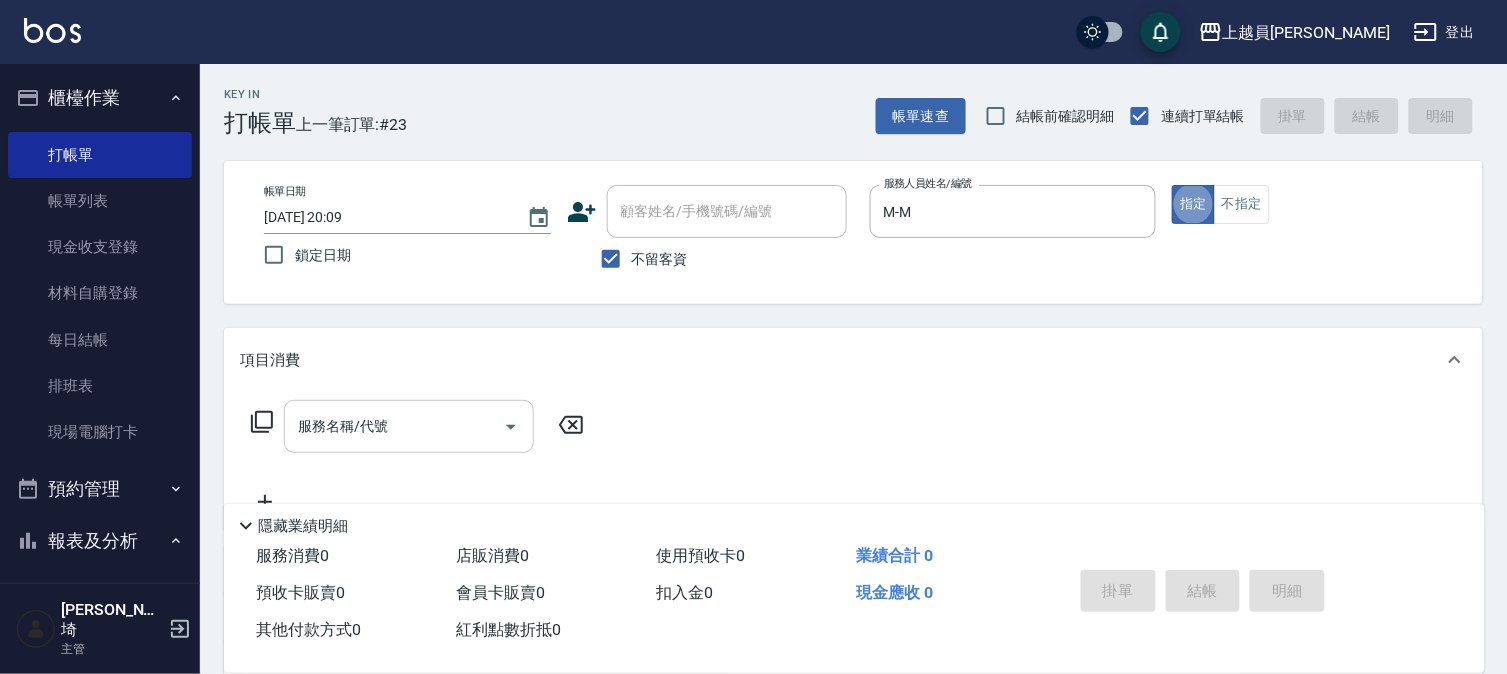 click on "服務名稱/代號" at bounding box center [394, 426] 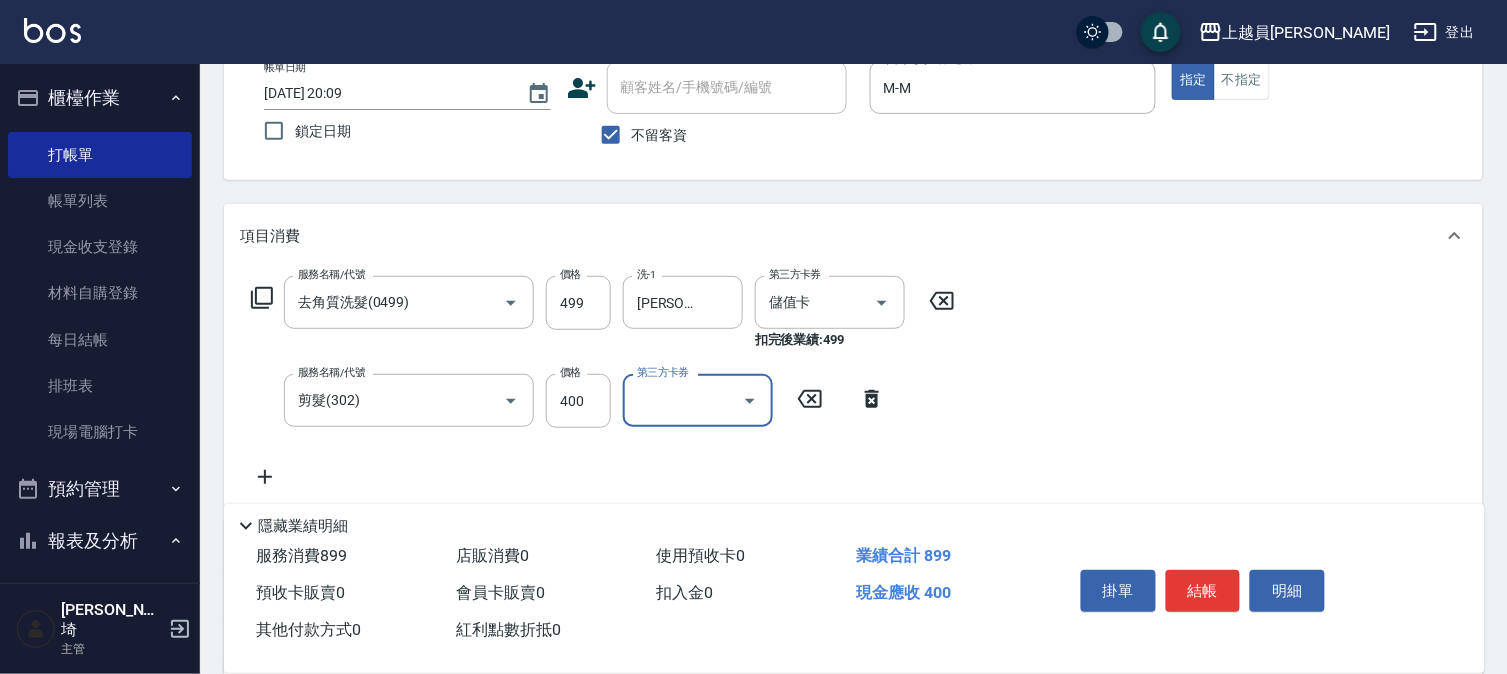 scroll, scrollTop: 222, scrollLeft: 0, axis: vertical 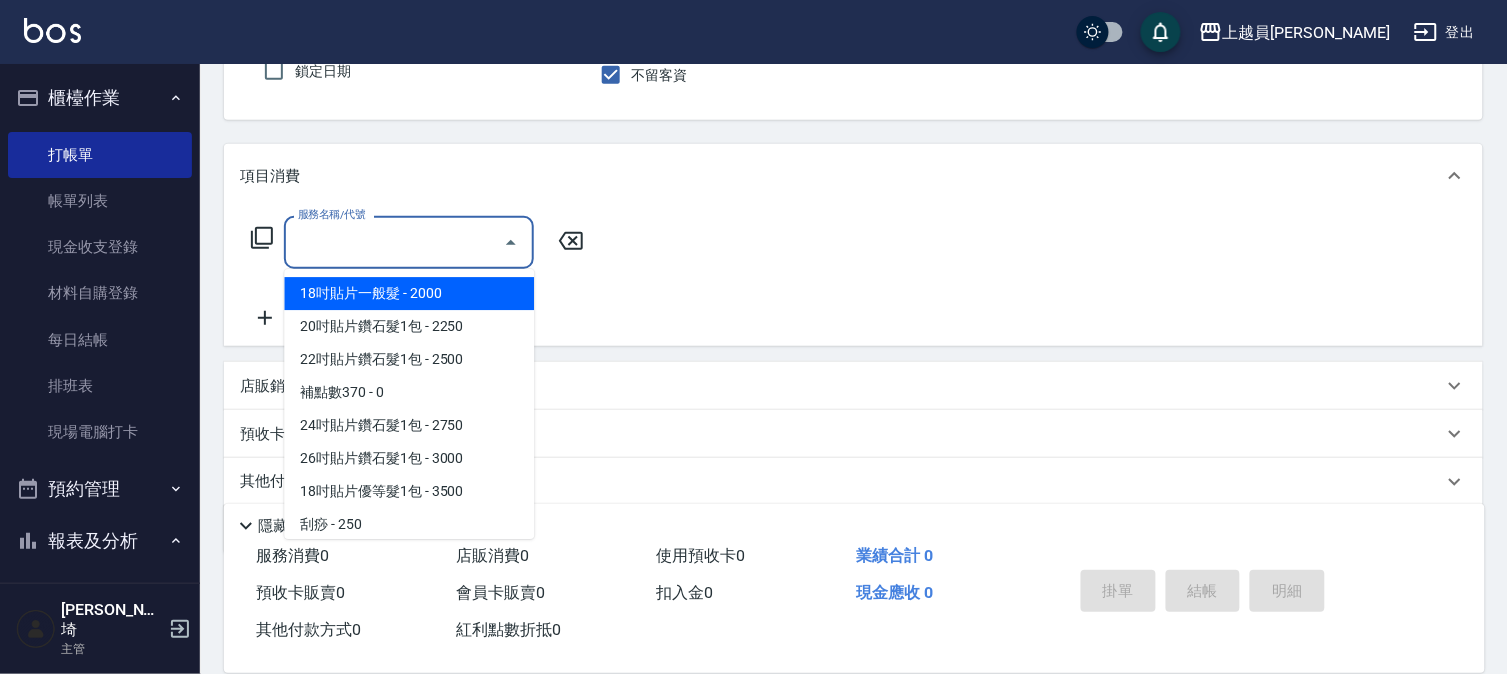 click on "服務名稱/代號" at bounding box center [394, 242] 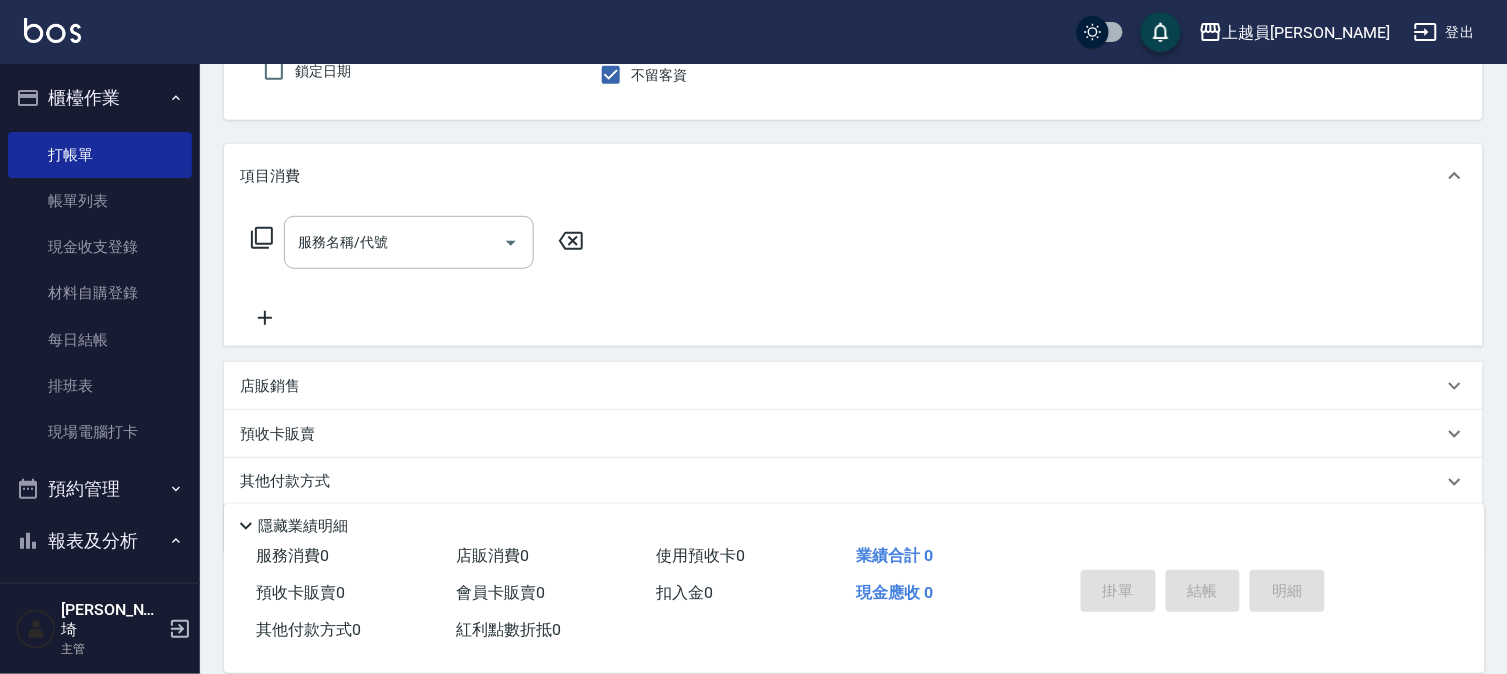 click on "服務名稱/代號 服務名稱/代號" at bounding box center [409, 242] 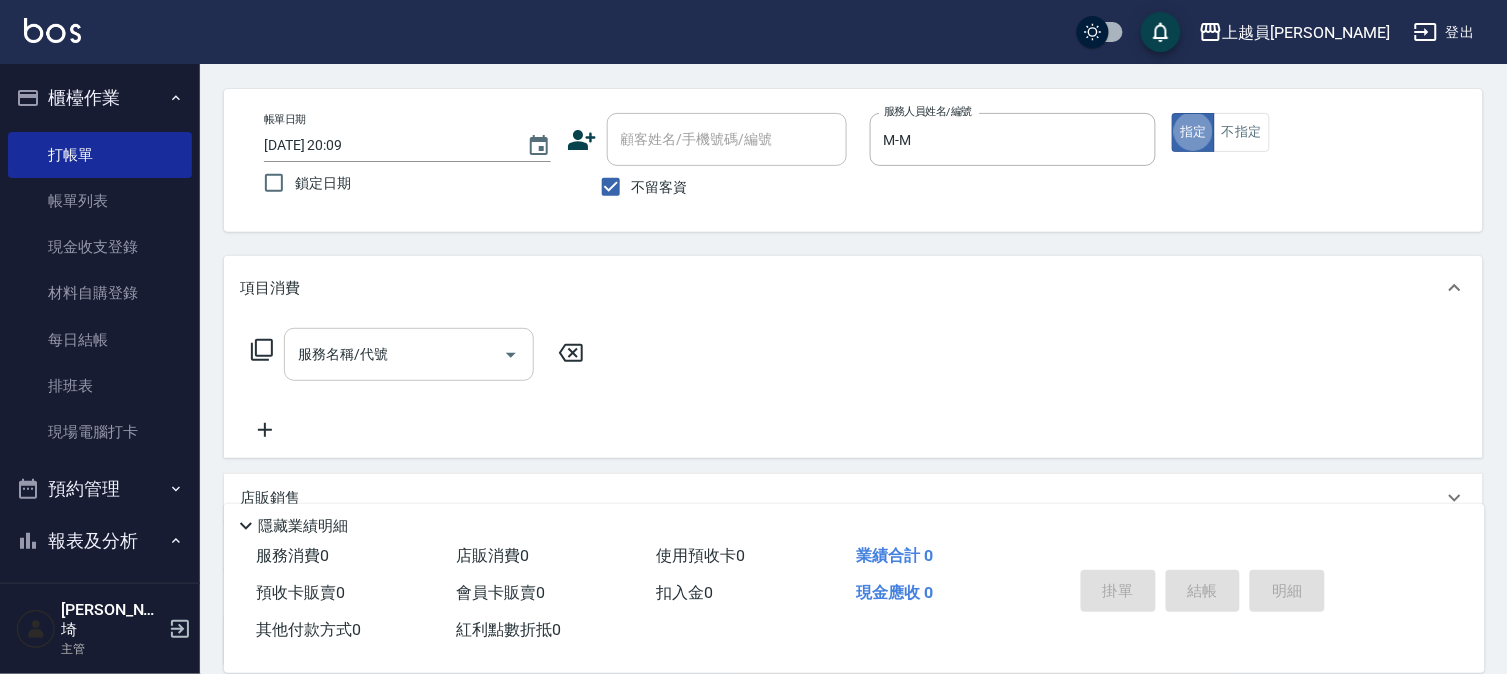 scroll, scrollTop: 111, scrollLeft: 0, axis: vertical 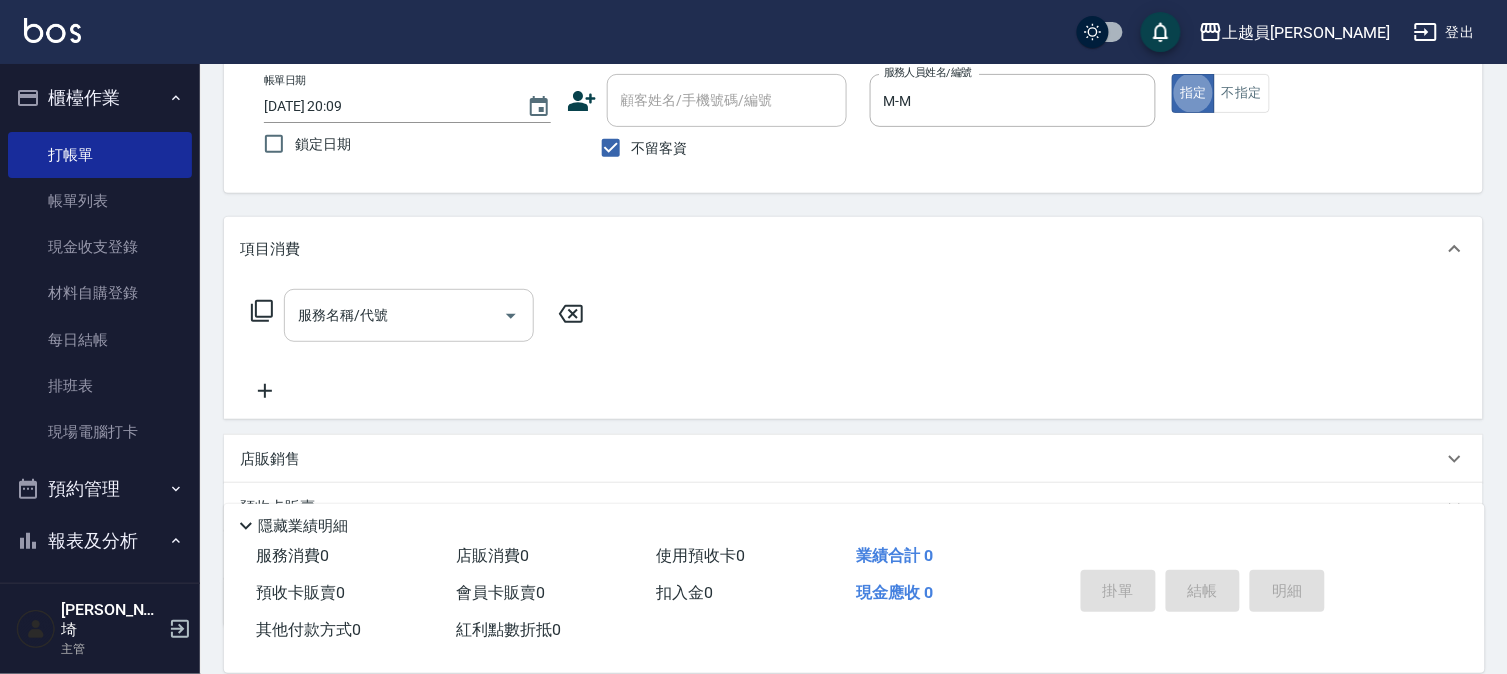 click on "服務名稱/代號" at bounding box center [394, 315] 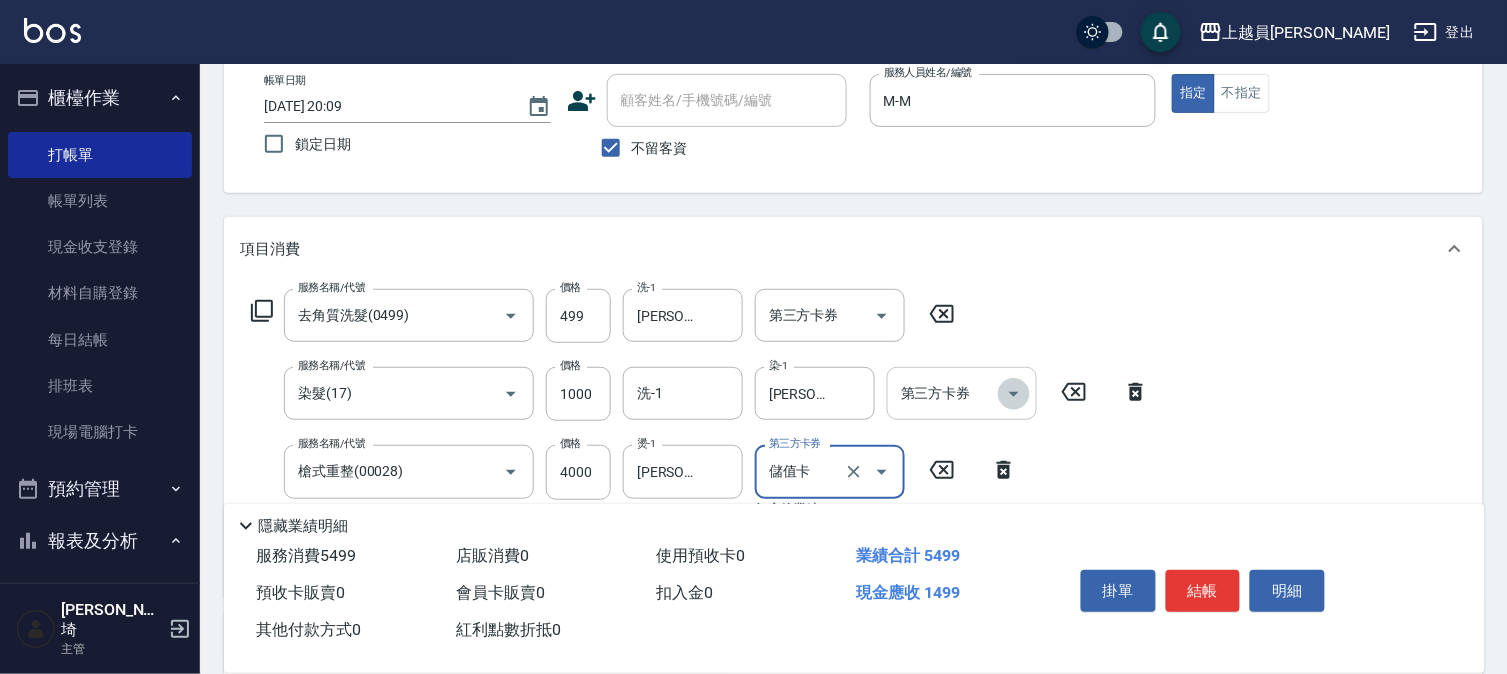 click 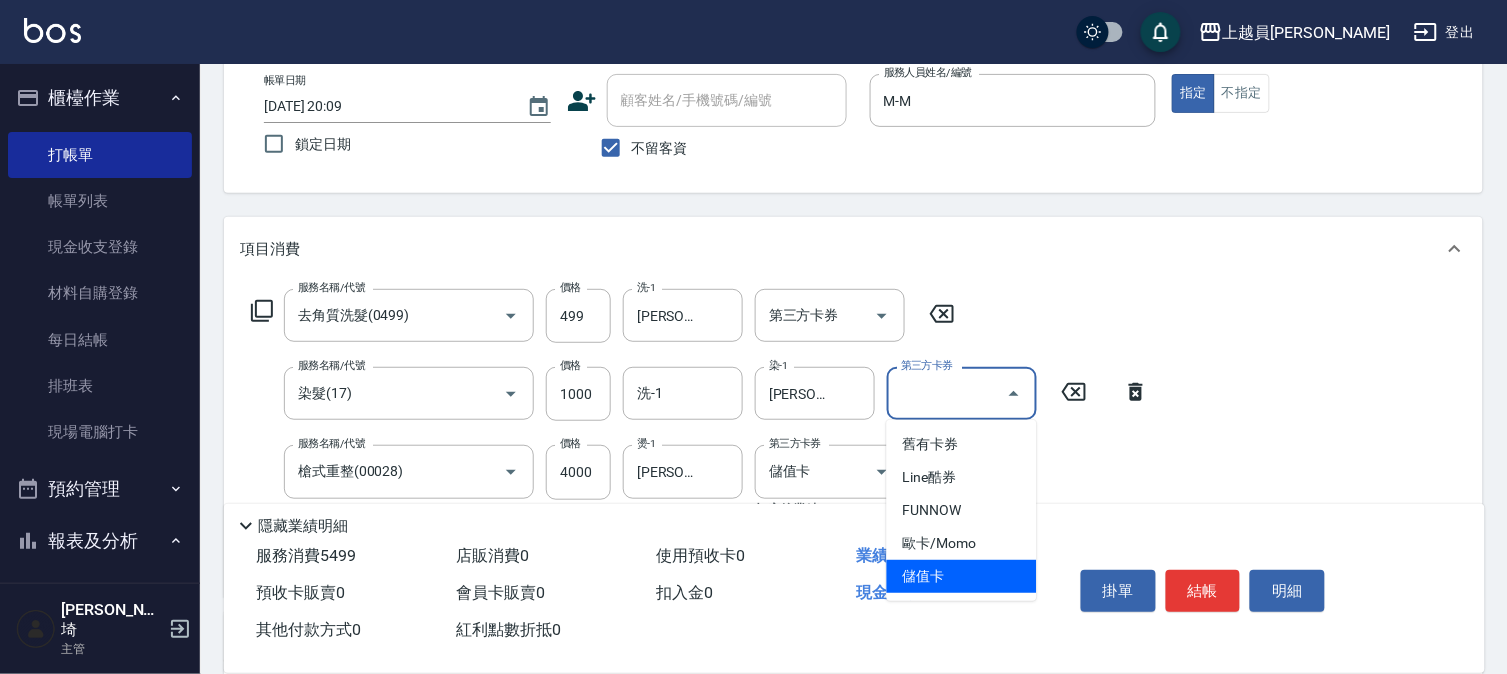 click on "儲值卡" at bounding box center (962, 576) 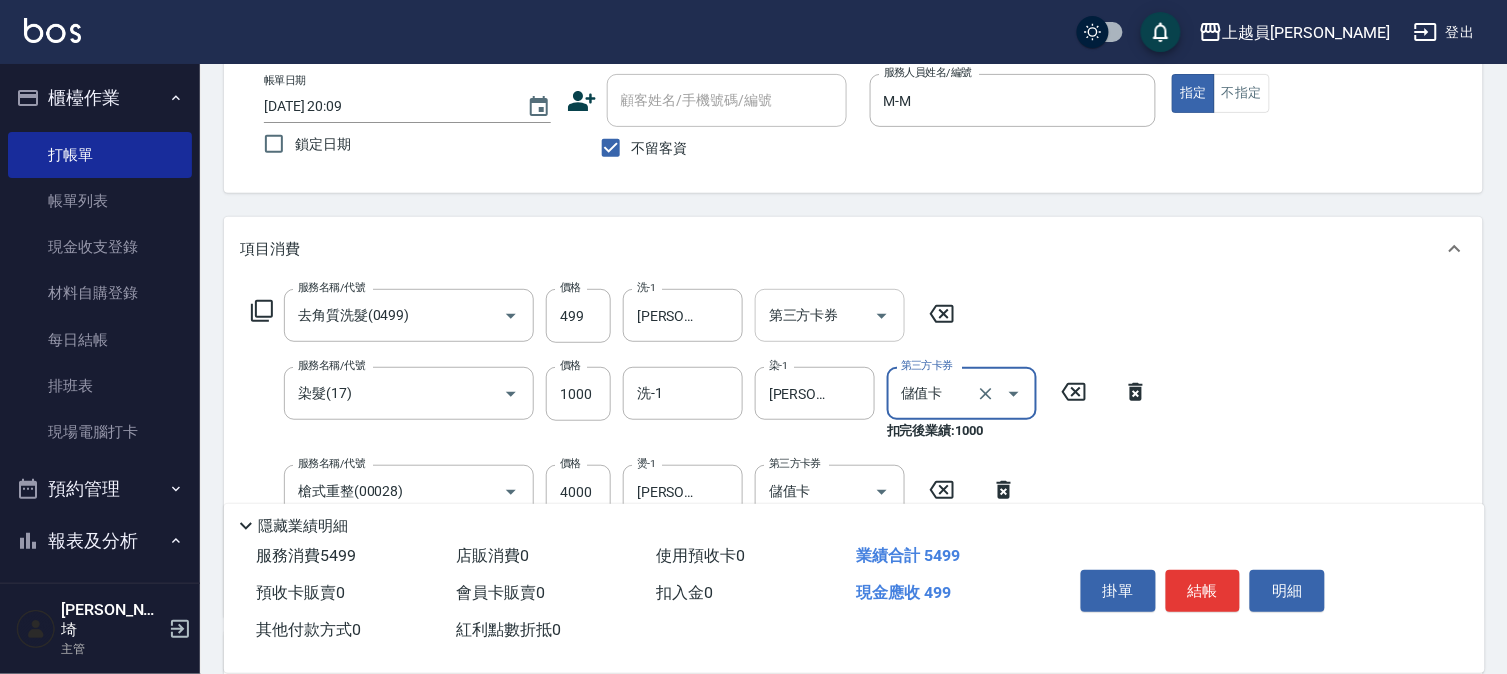 click 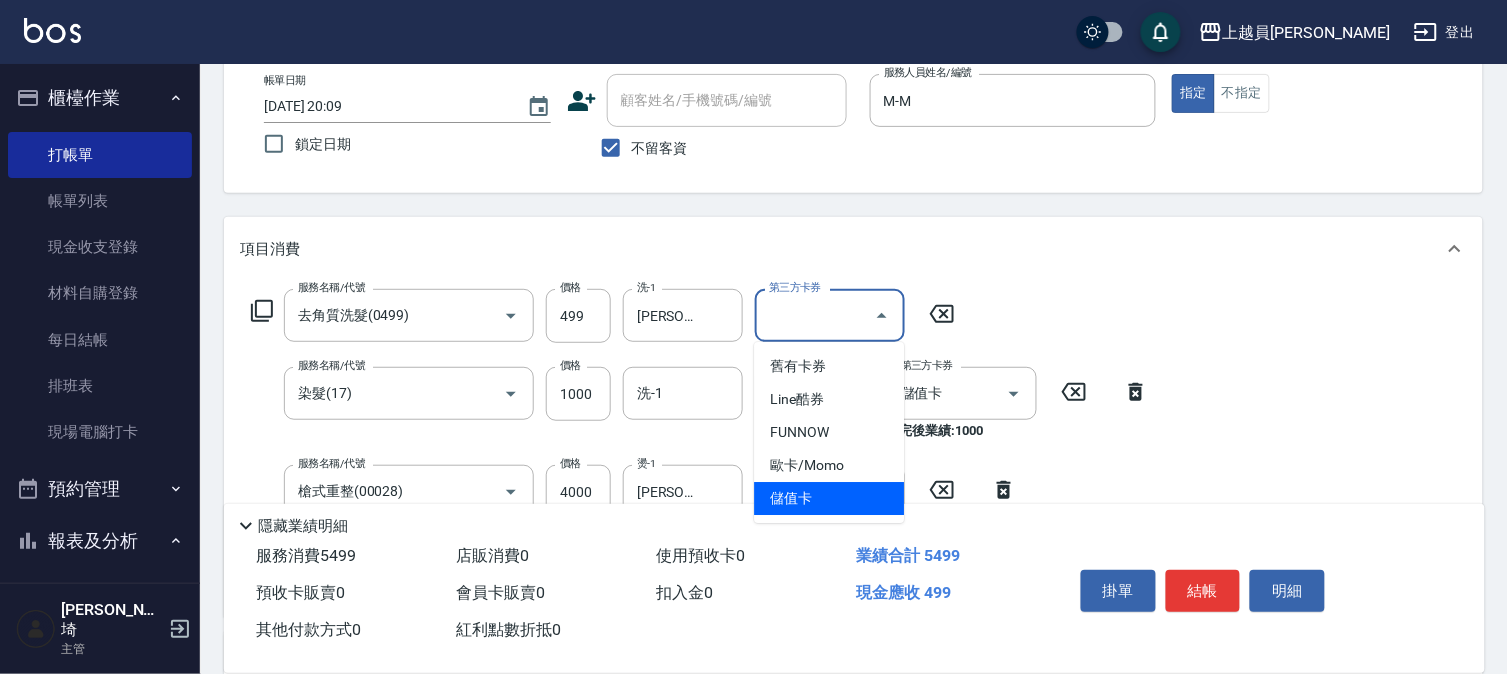 click on "儲值卡" at bounding box center (829, 498) 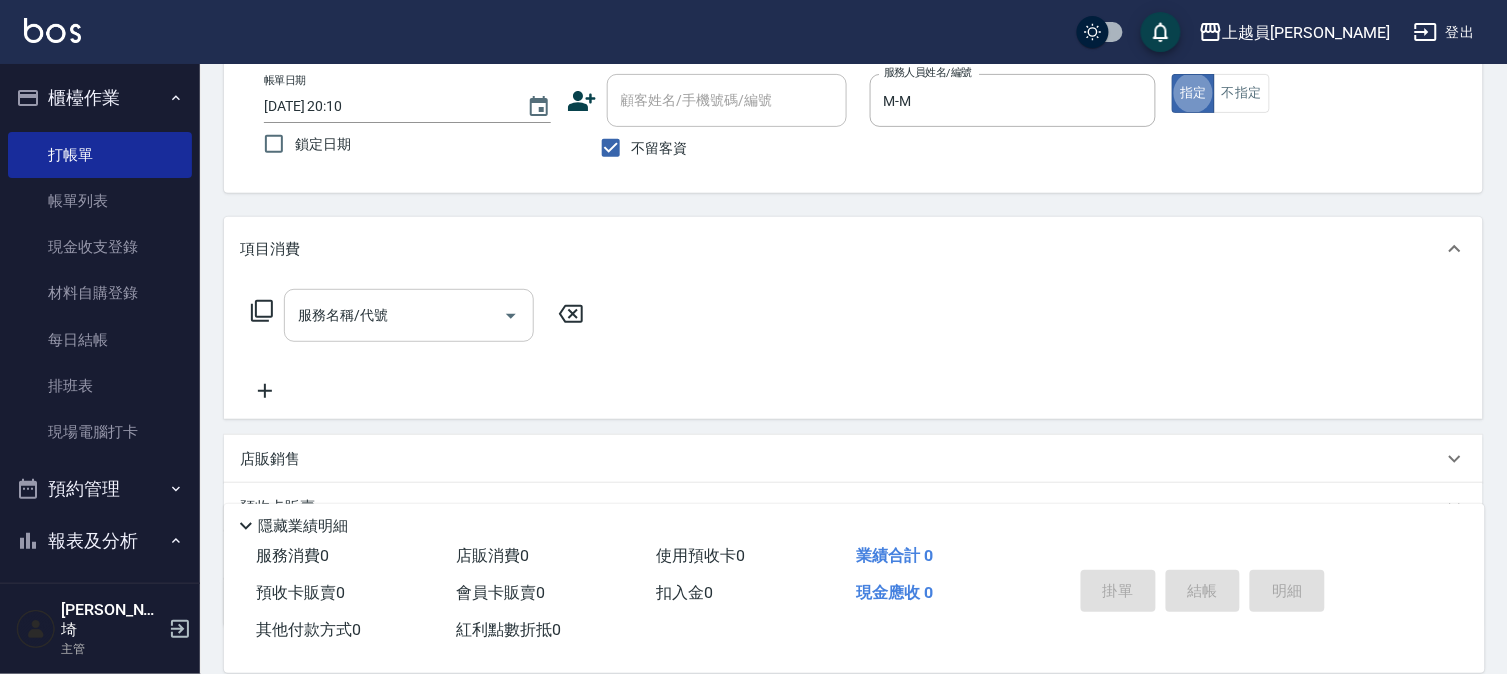 click on "服務名稱/代號 服務名稱/代號" at bounding box center (409, 315) 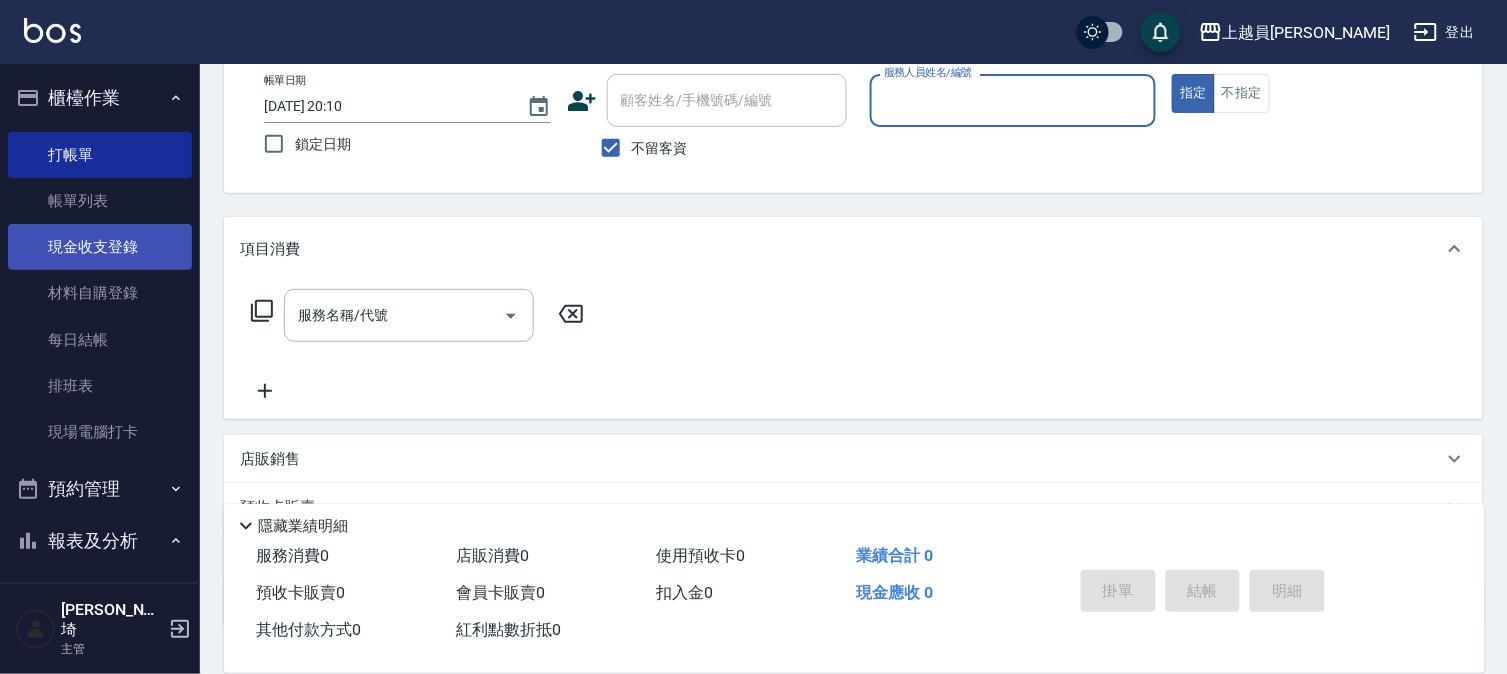 click on "現金收支登錄" at bounding box center [100, 247] 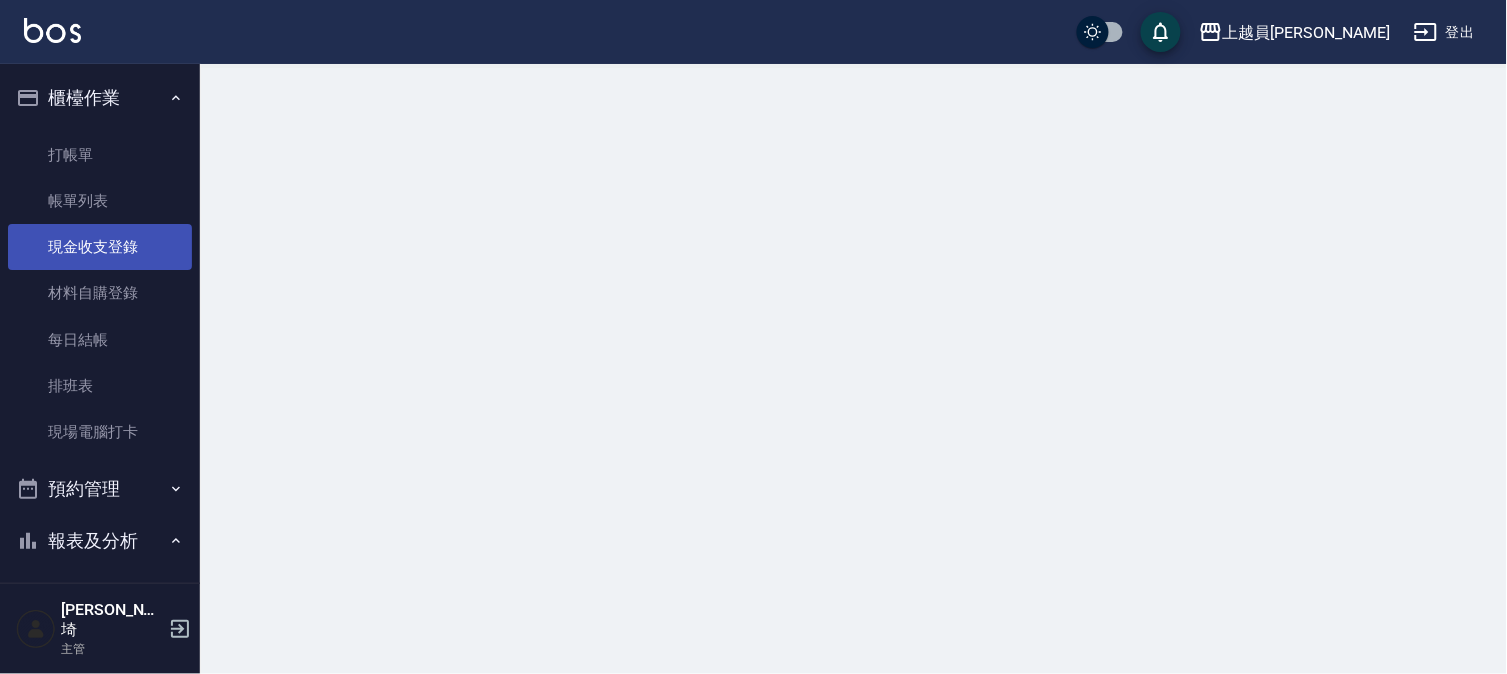 scroll, scrollTop: 0, scrollLeft: 0, axis: both 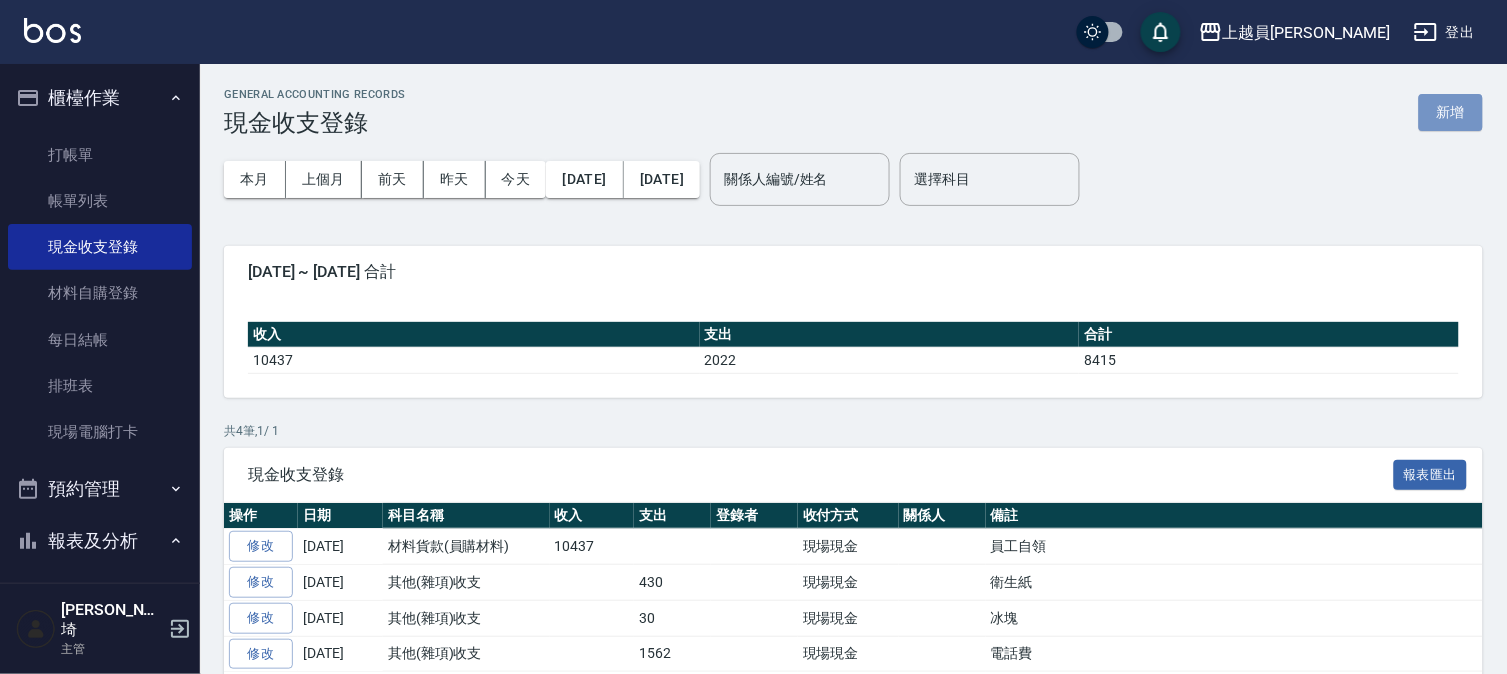 click on "新增" at bounding box center (1451, 112) 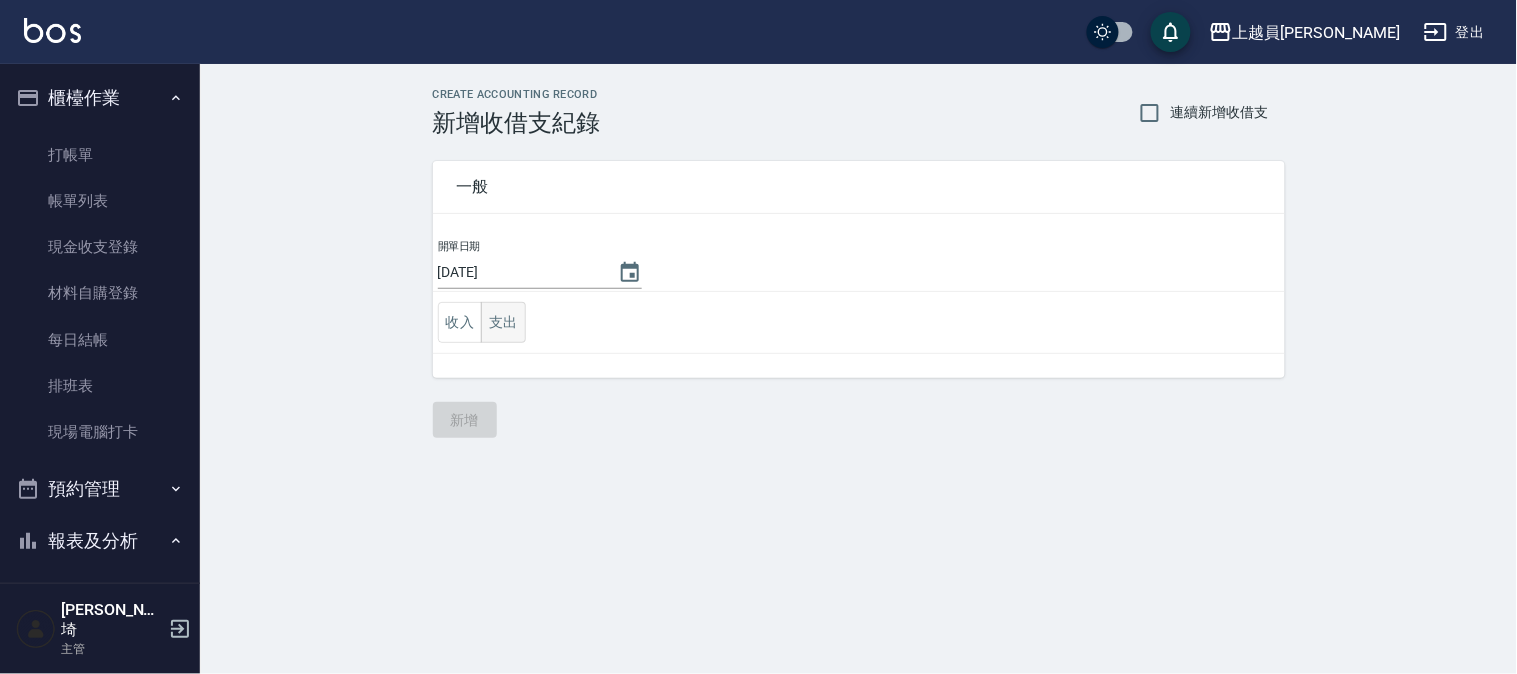 click on "支出" at bounding box center [503, 322] 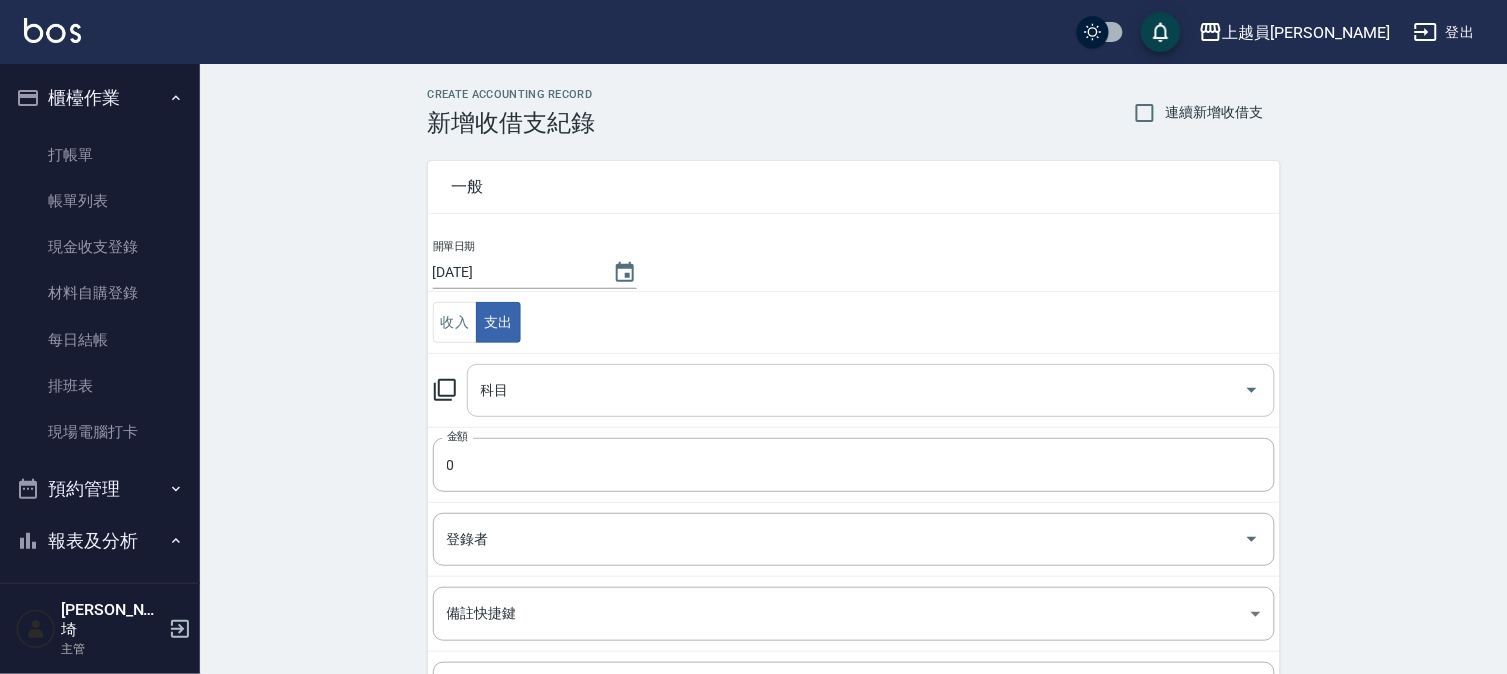 drag, startPoint x: 611, startPoint y: 407, endPoint x: 632, endPoint y: 397, distance: 23.259407 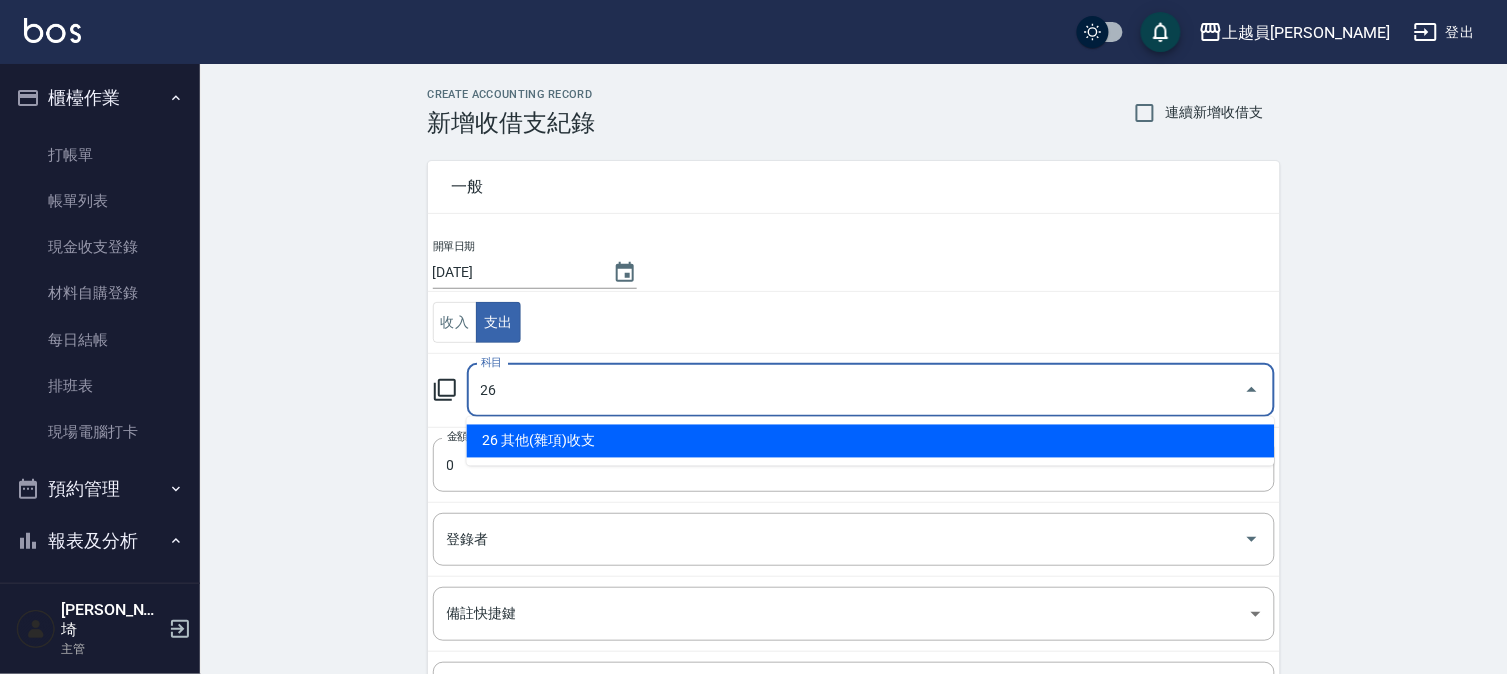 click on "26 其他(雜項)收支" at bounding box center (871, 441) 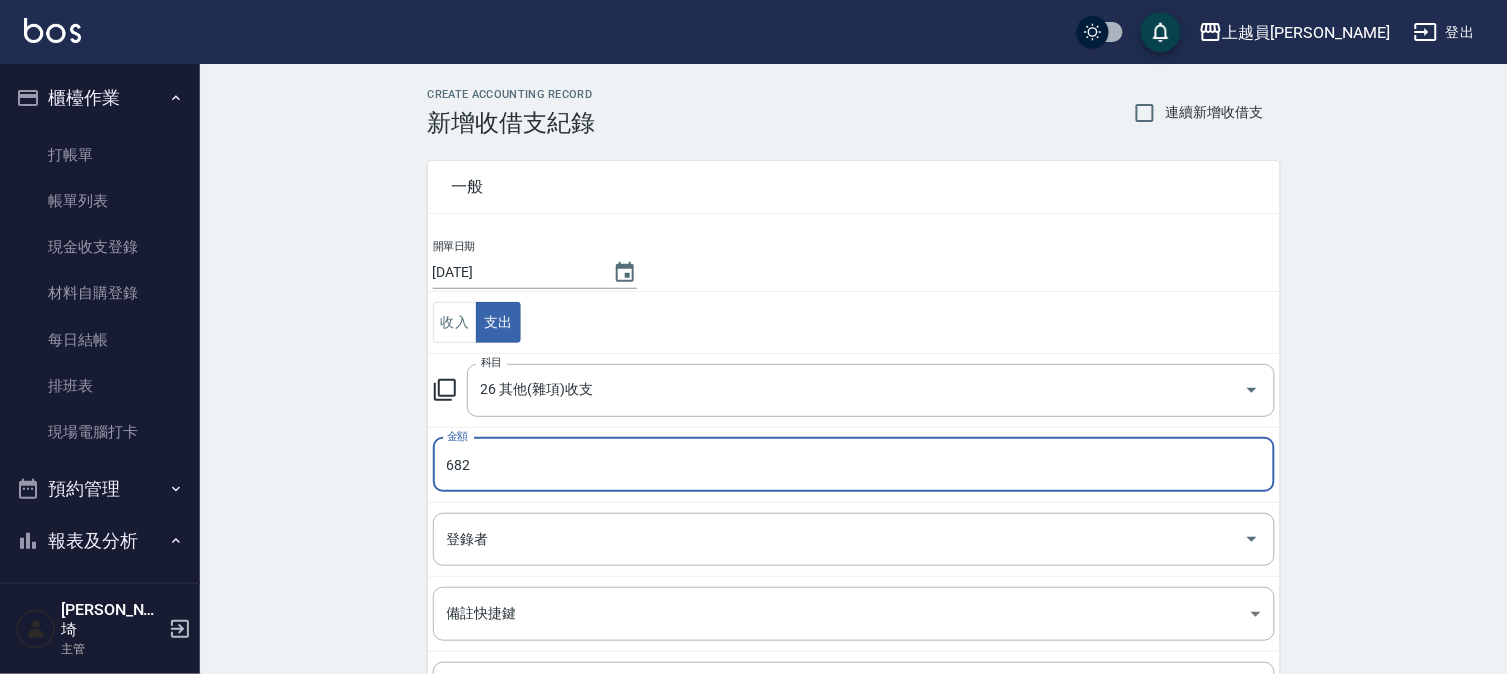 scroll, scrollTop: 111, scrollLeft: 0, axis: vertical 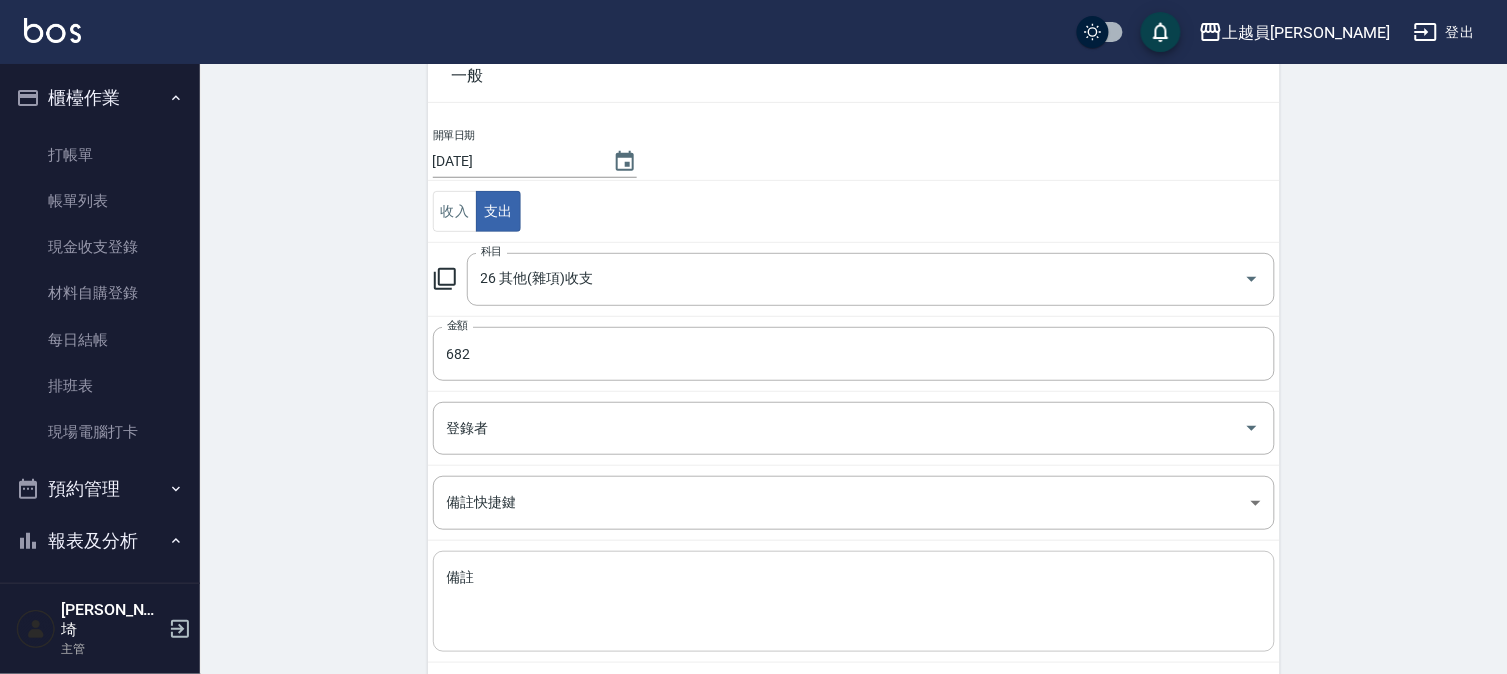 click on "x 備註" at bounding box center (854, 601) 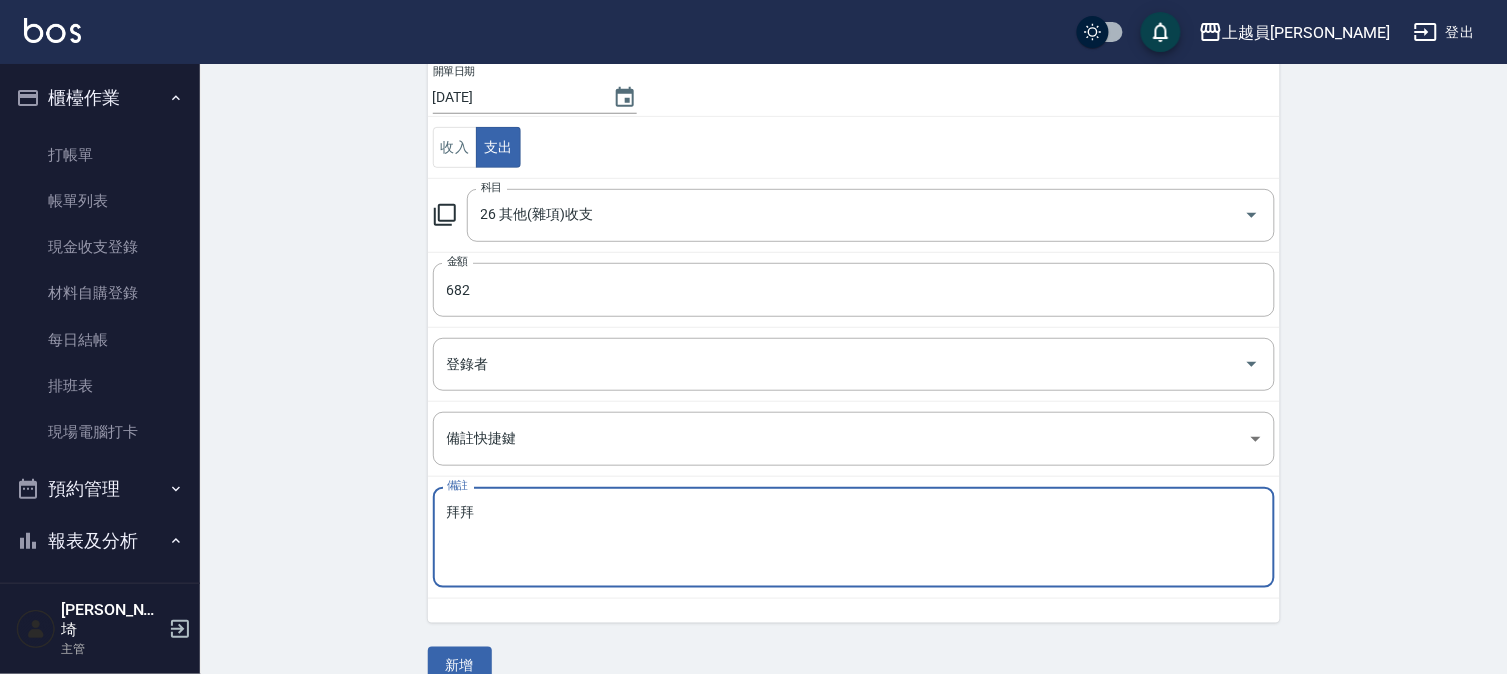 scroll, scrollTop: 208, scrollLeft: 0, axis: vertical 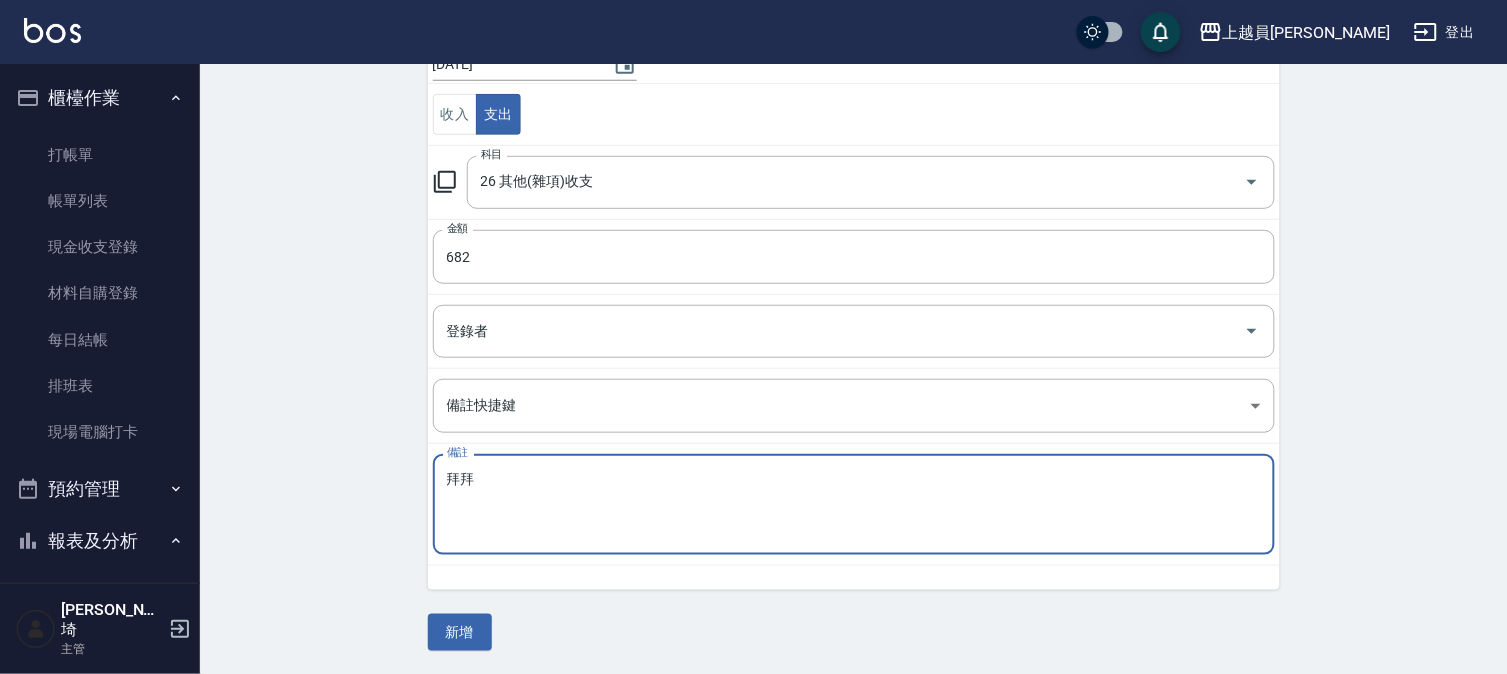 click on "新增" at bounding box center [460, 632] 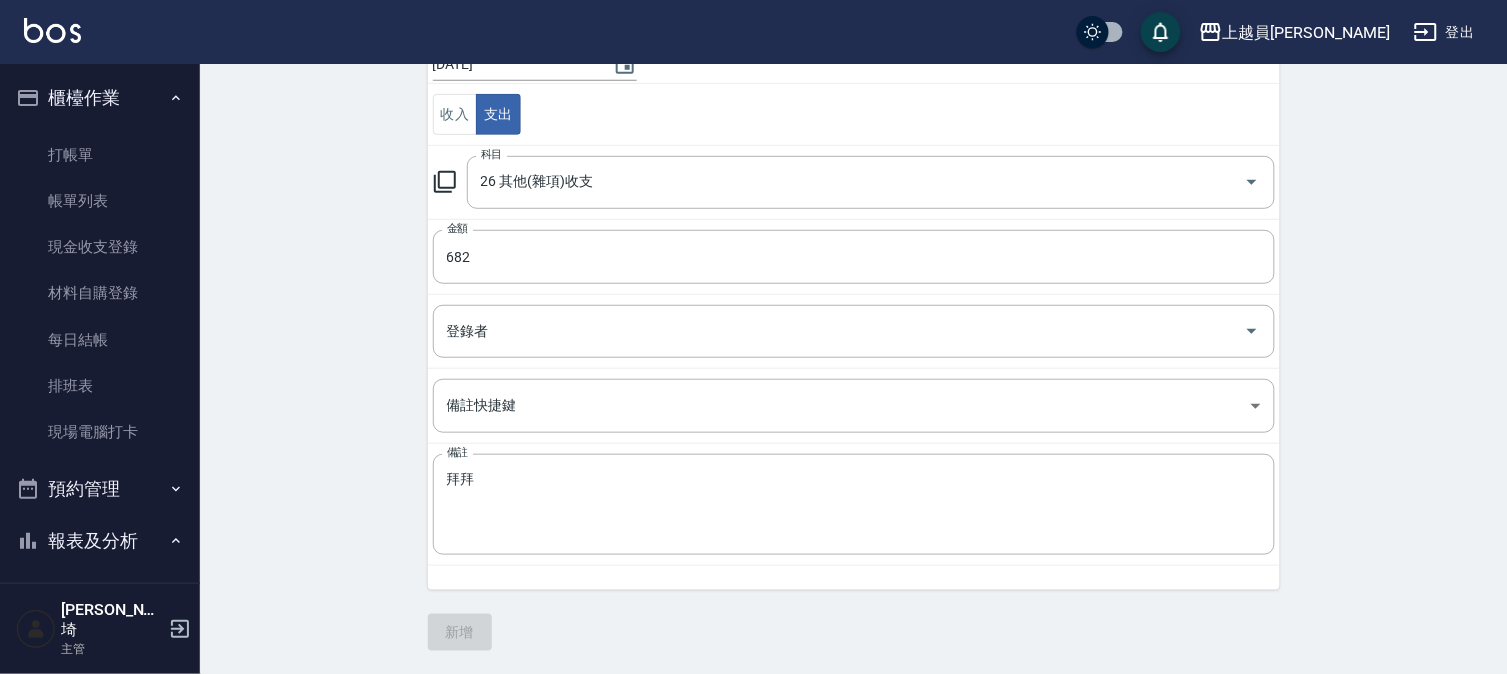 scroll, scrollTop: 0, scrollLeft: 0, axis: both 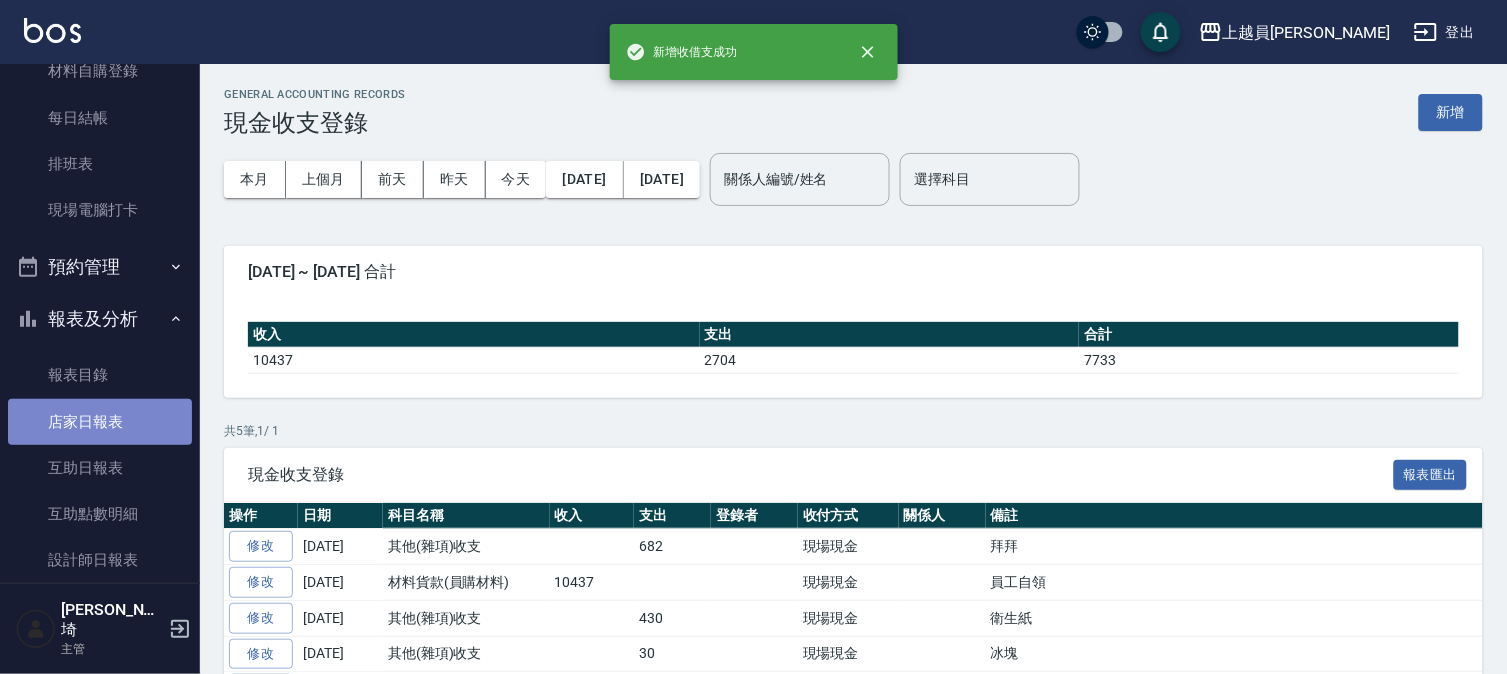 click on "店家日報表" at bounding box center (100, 422) 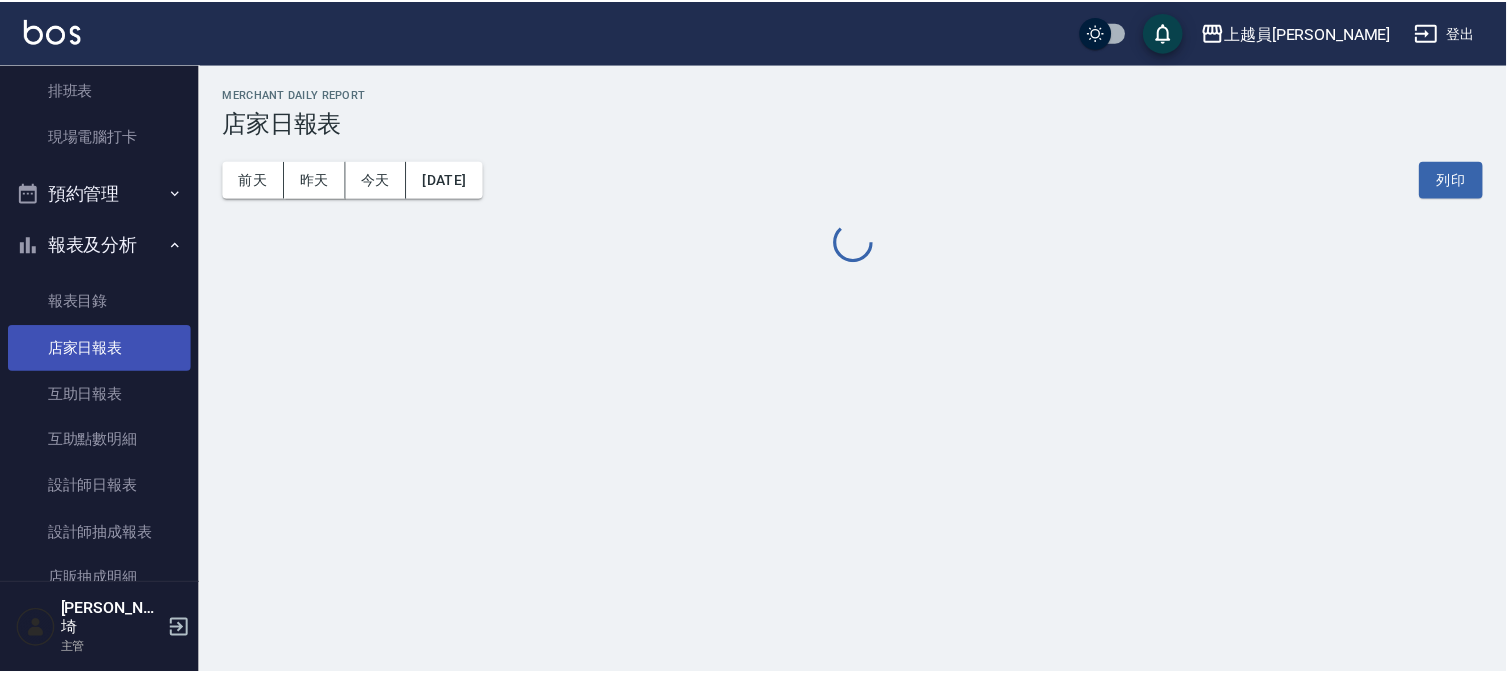 scroll, scrollTop: 333, scrollLeft: 0, axis: vertical 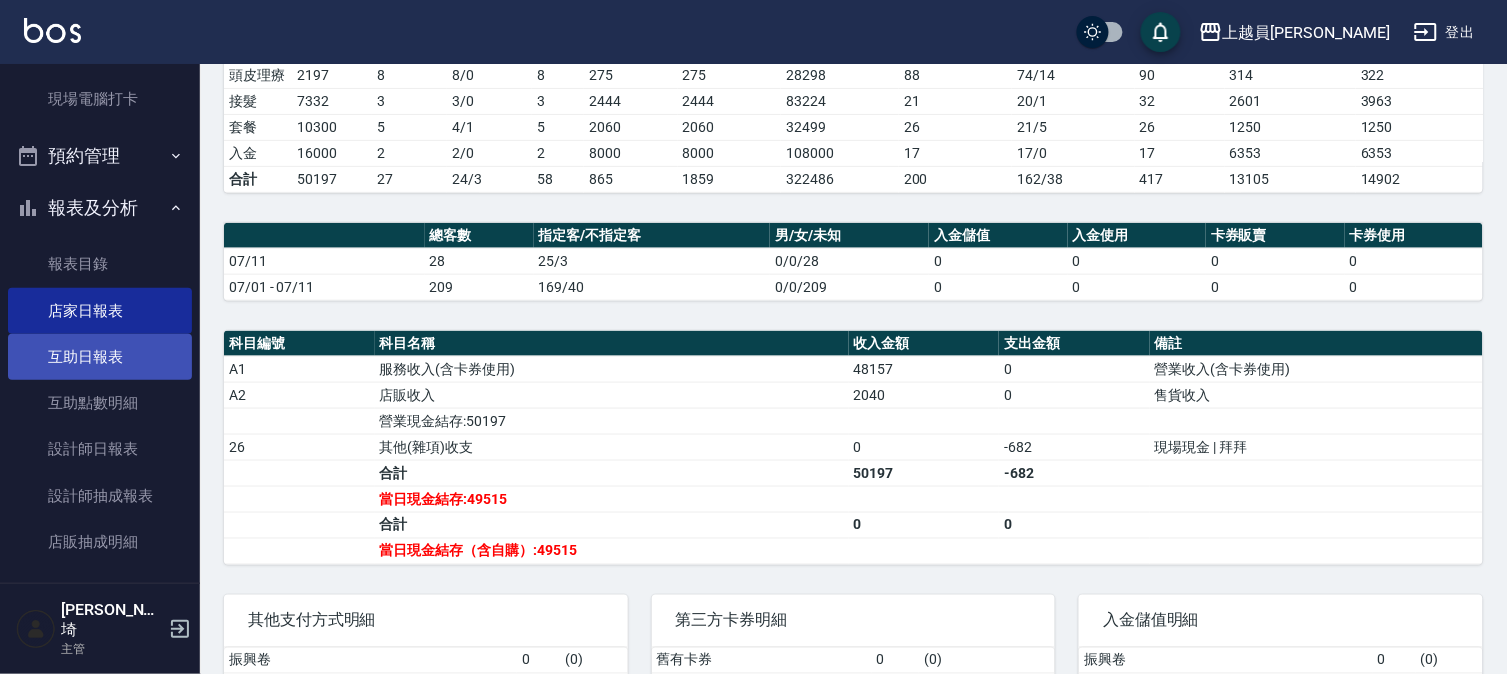 click on "互助日報表" at bounding box center [100, 357] 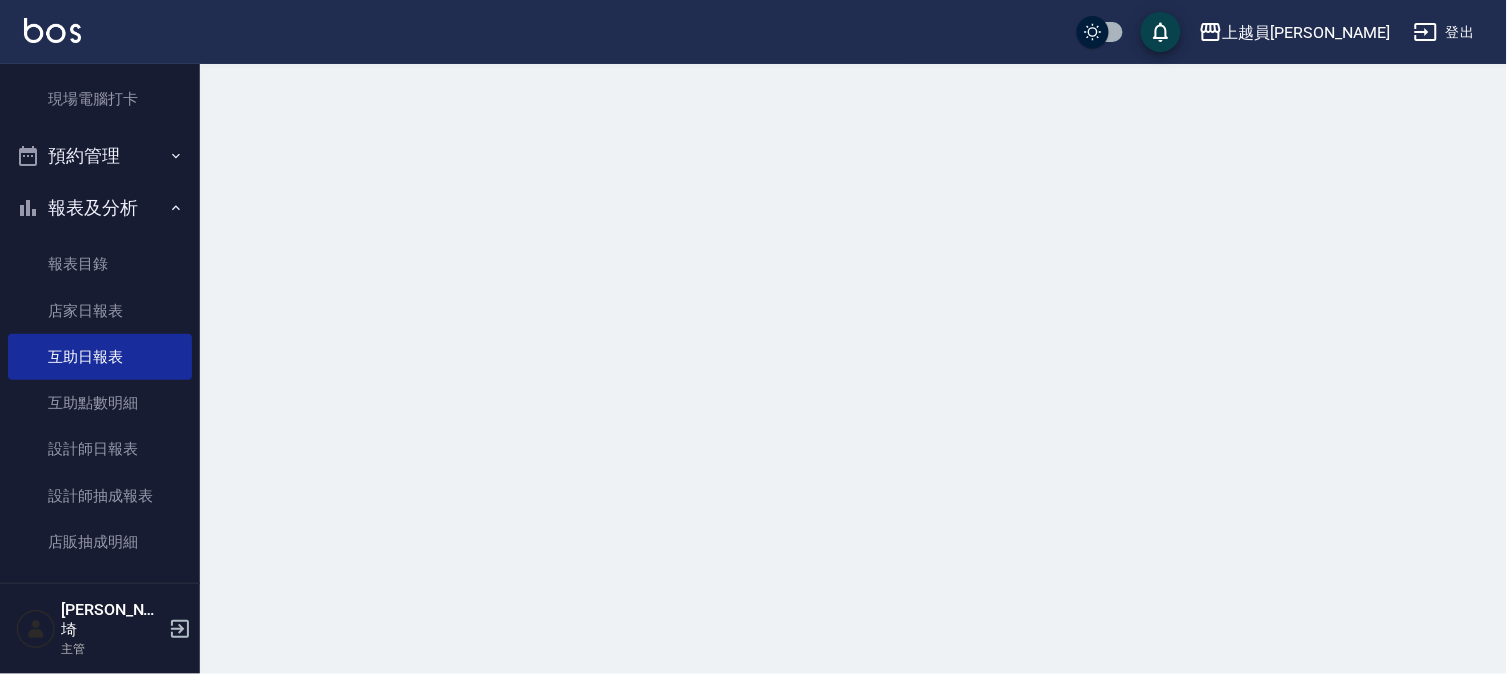scroll, scrollTop: 0, scrollLeft: 0, axis: both 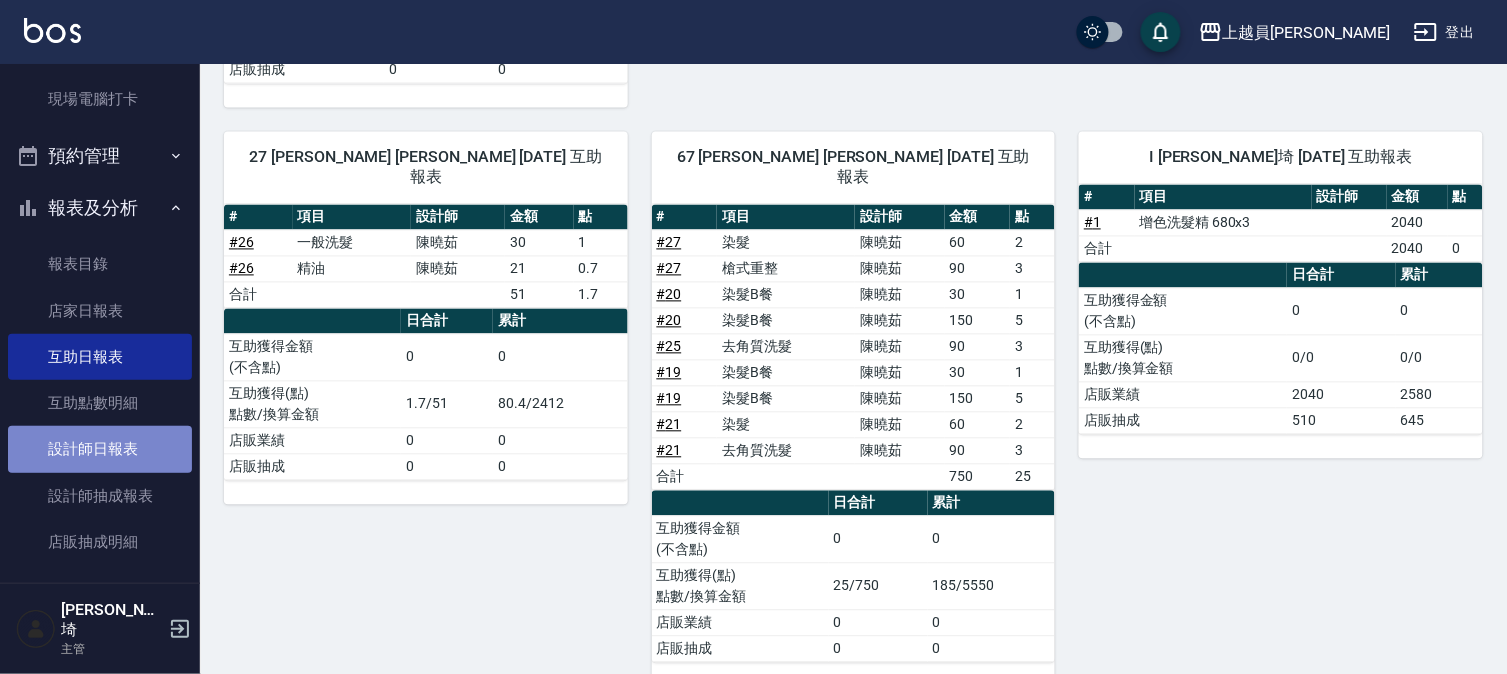 click on "設計師日報表" at bounding box center [100, 449] 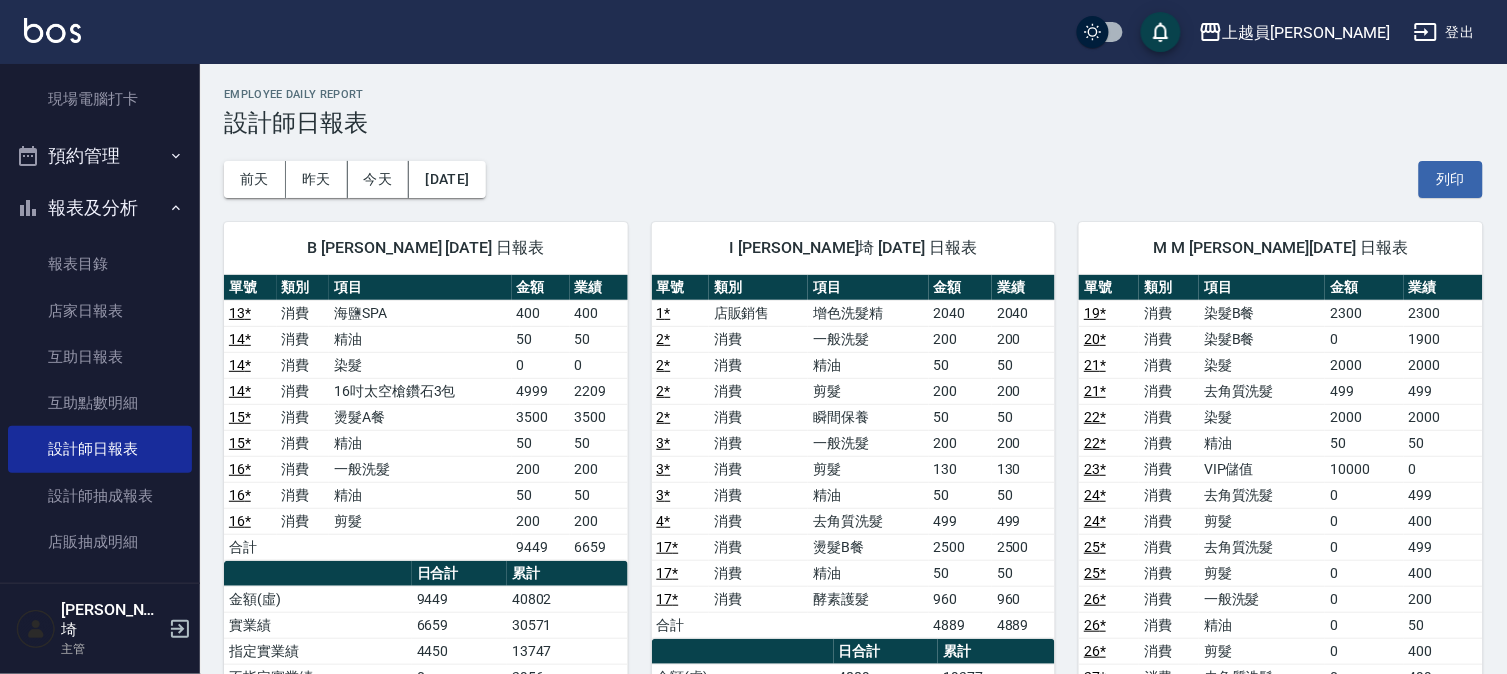 scroll, scrollTop: 111, scrollLeft: 0, axis: vertical 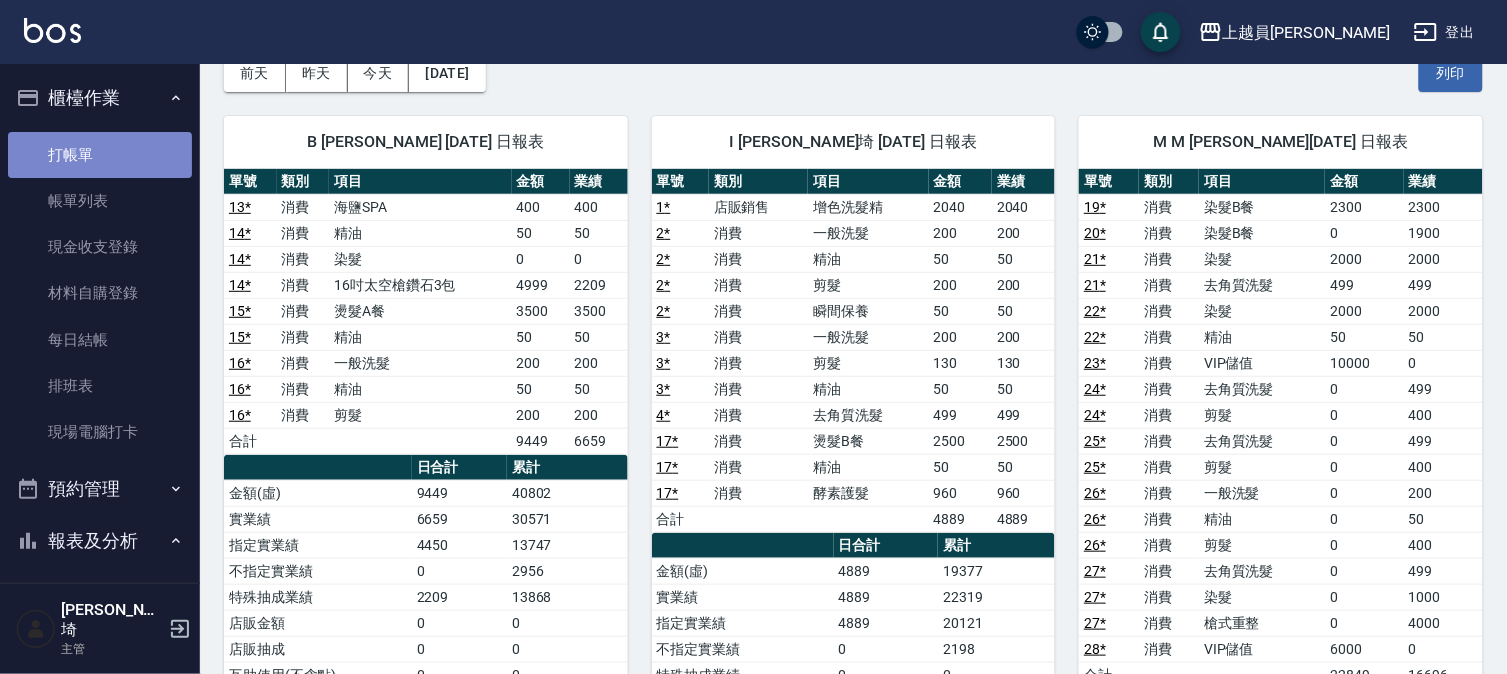 click on "打帳單" at bounding box center [100, 155] 